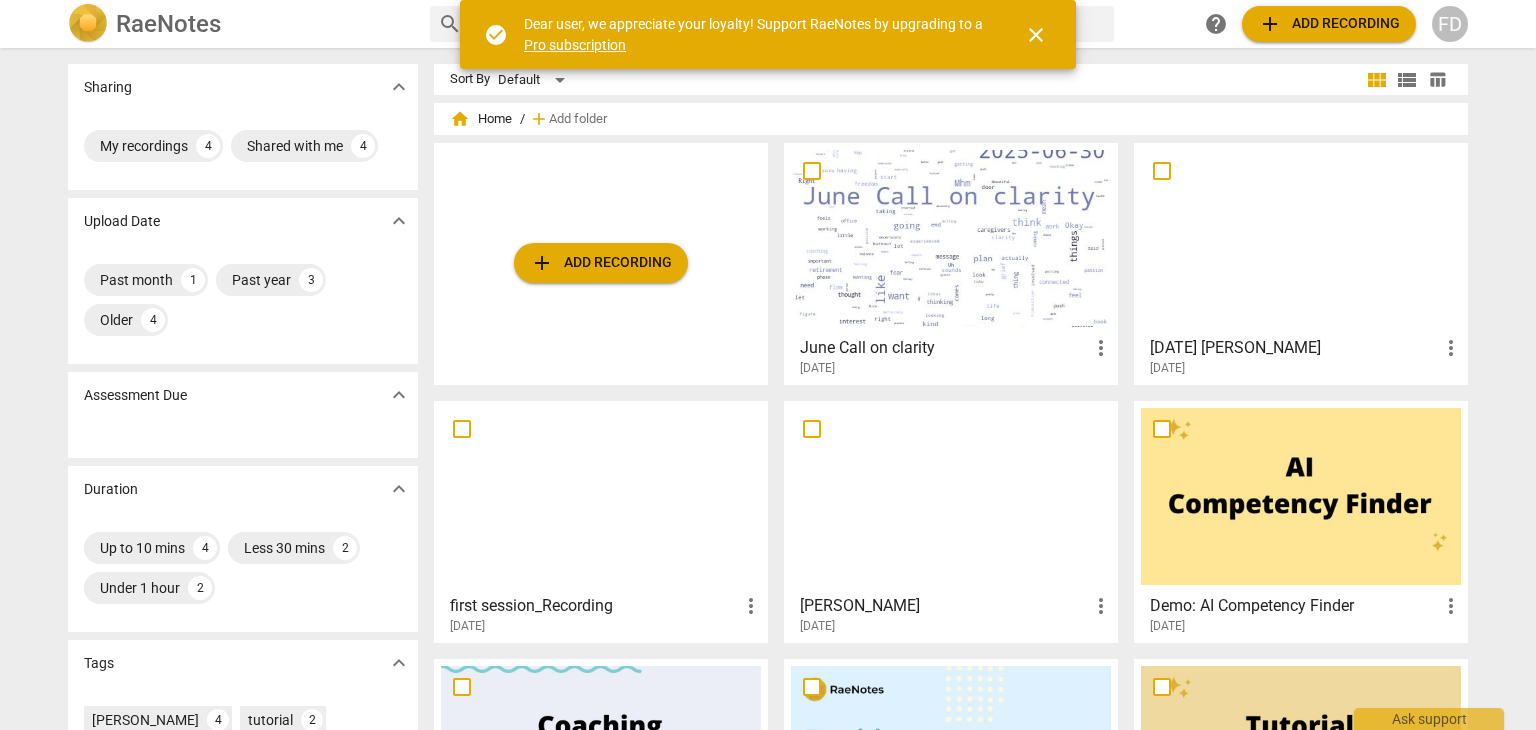 scroll, scrollTop: 0, scrollLeft: 0, axis: both 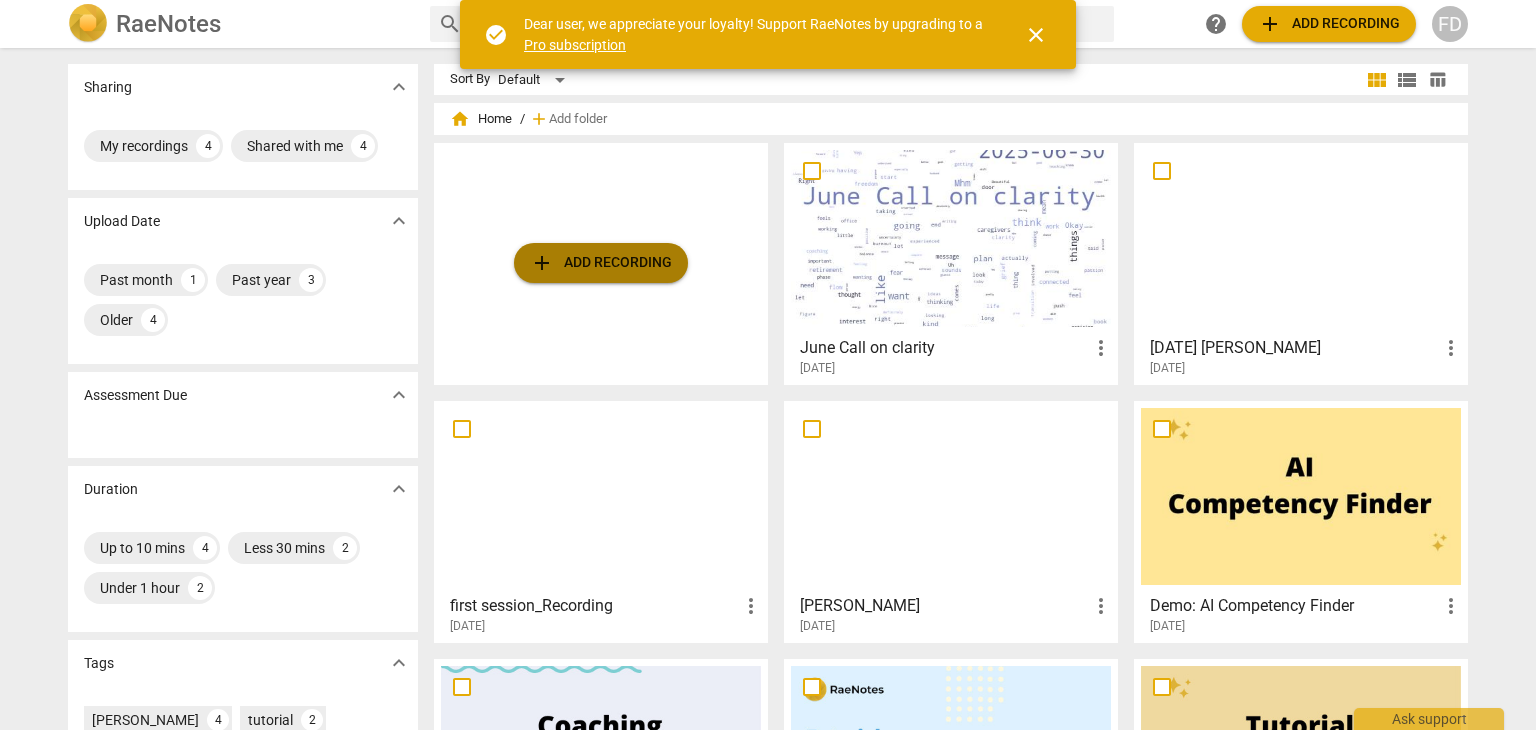 click on "add   Add recording" at bounding box center (601, 263) 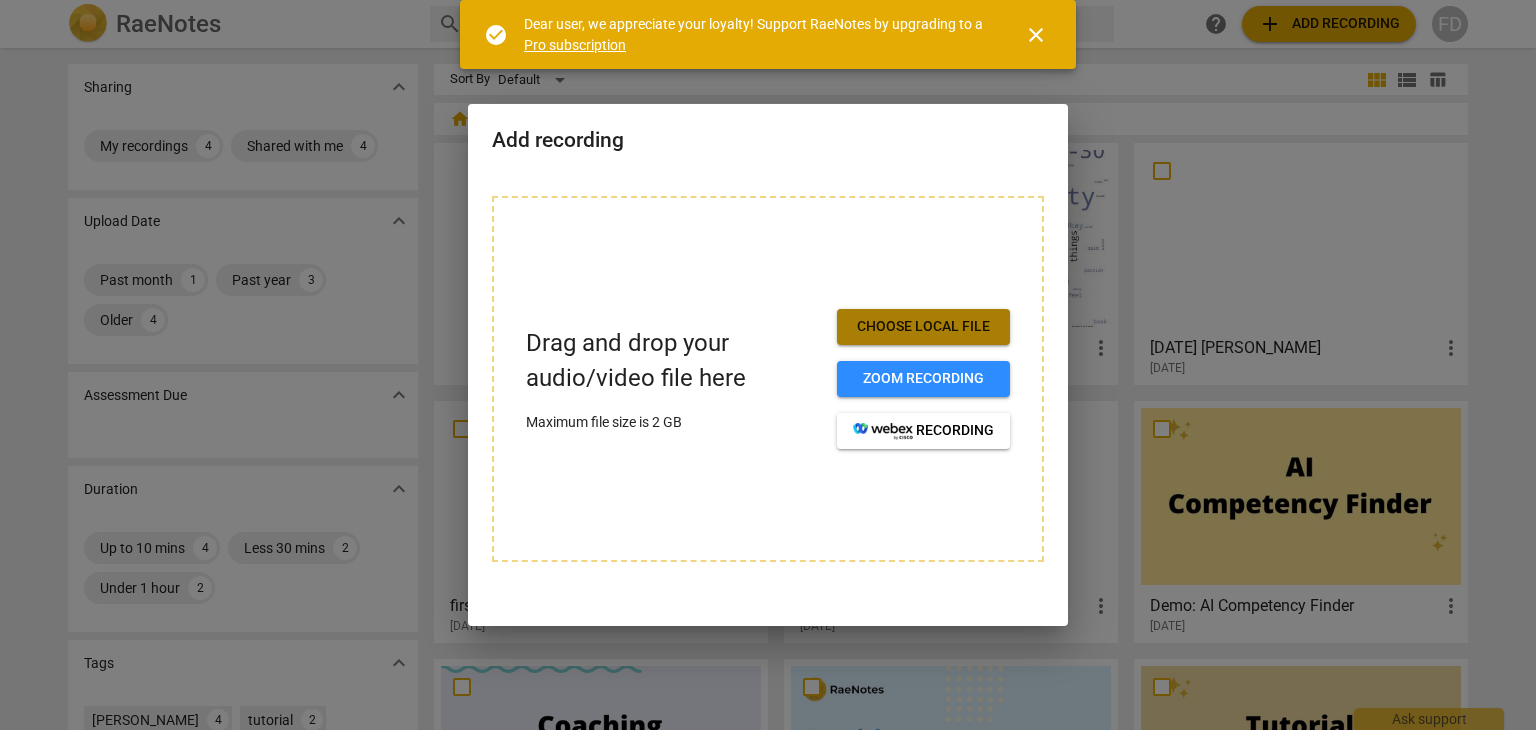 click on "Choose local file" at bounding box center (923, 327) 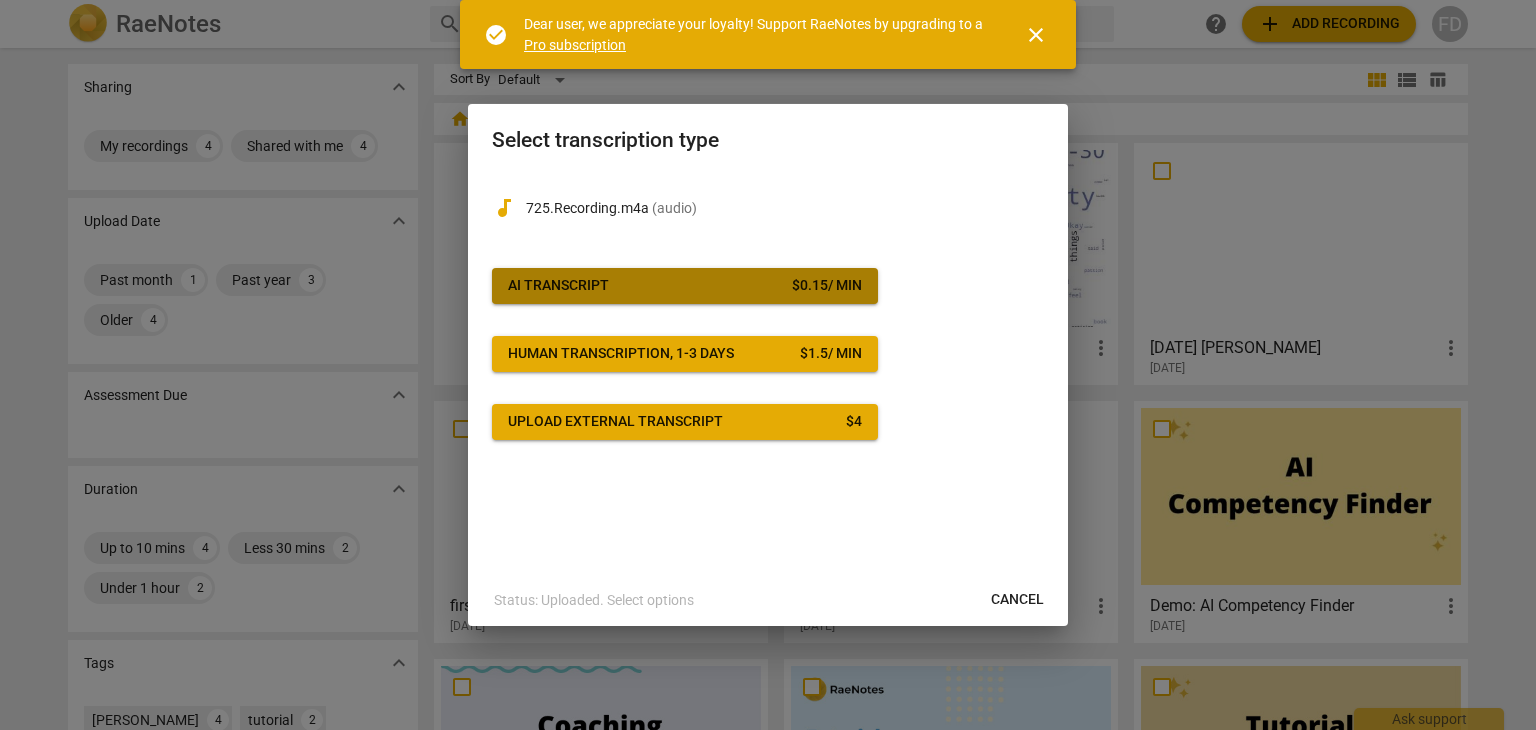 click on "AI Transcript $ 0.15  / min" at bounding box center (685, 286) 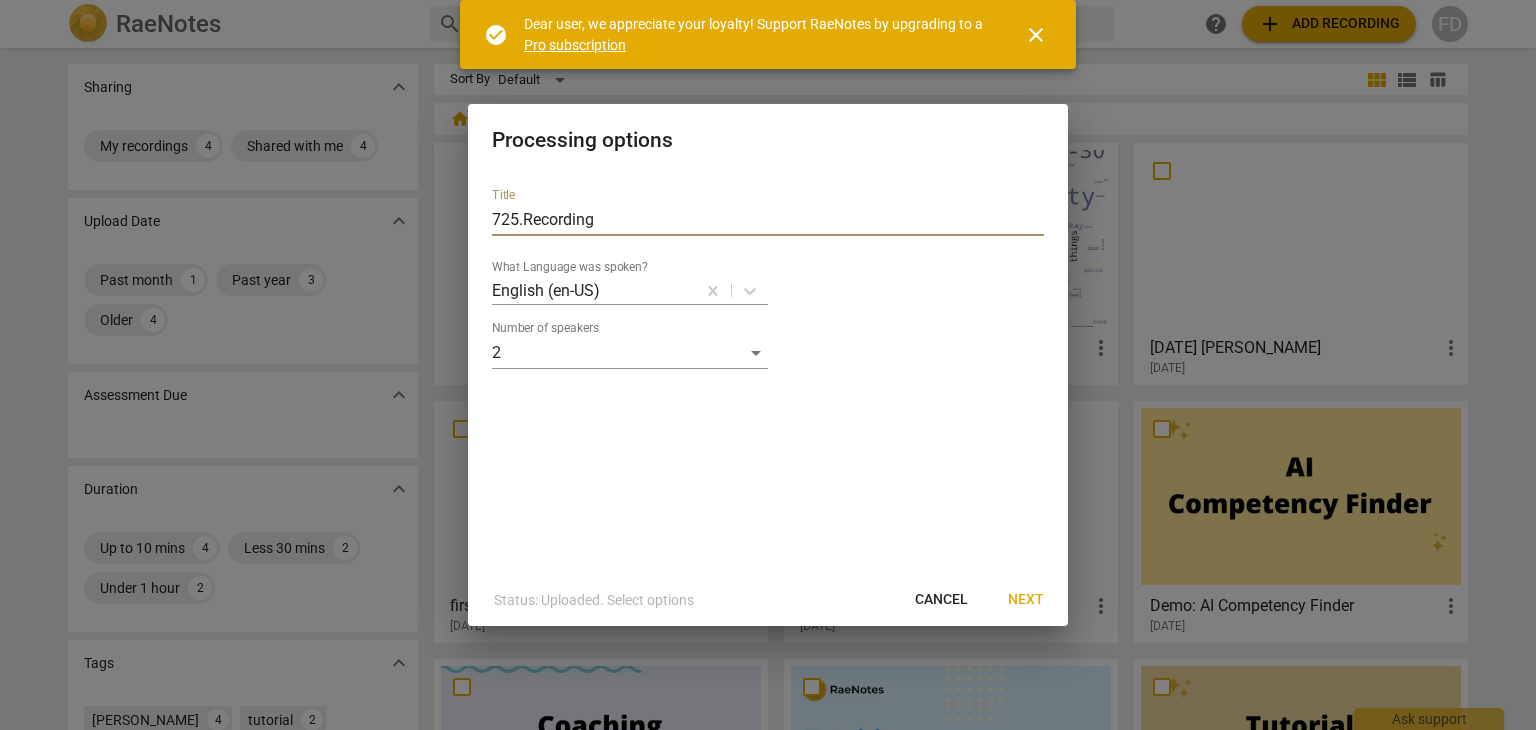 click on "725.Recording" at bounding box center [768, 220] 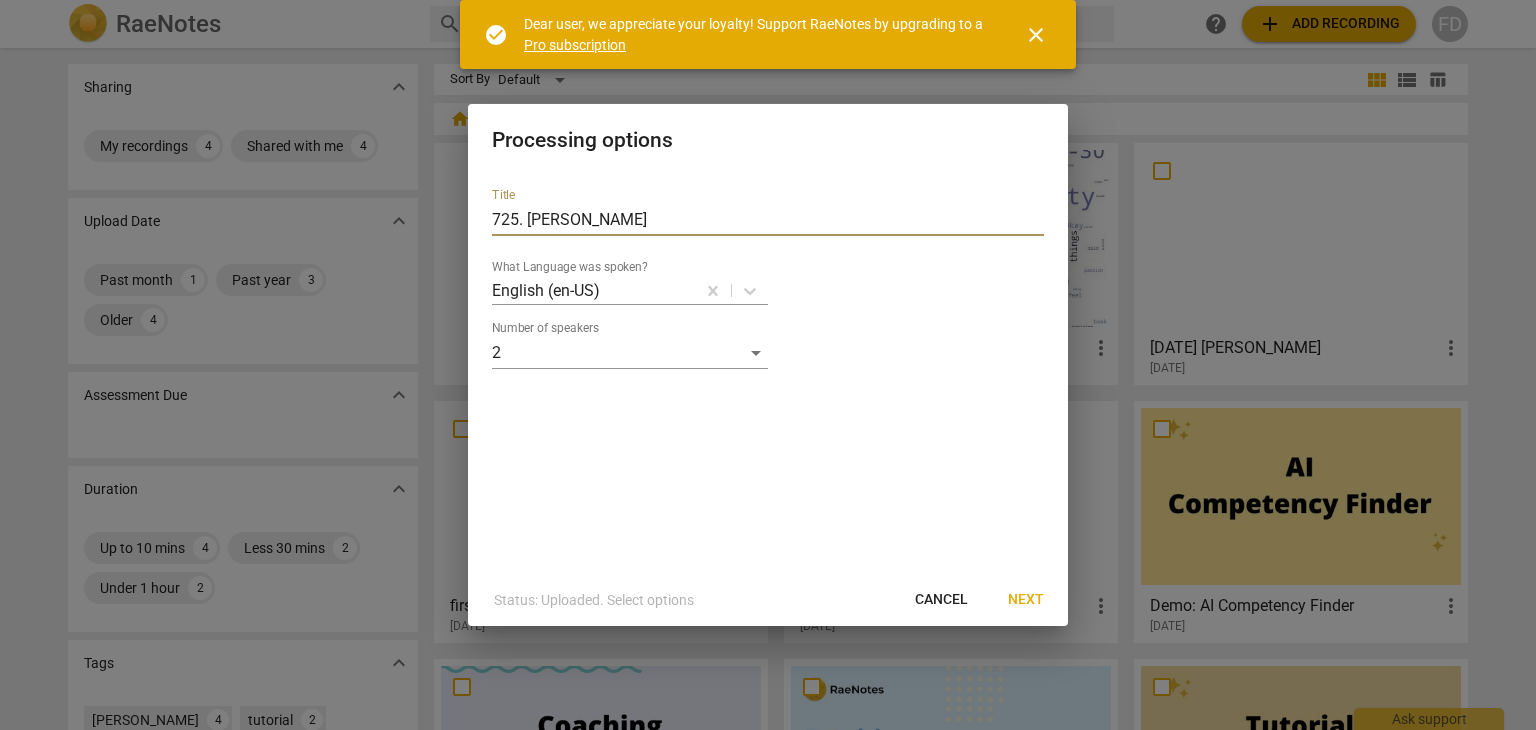 type on "725. [PERSON_NAME]" 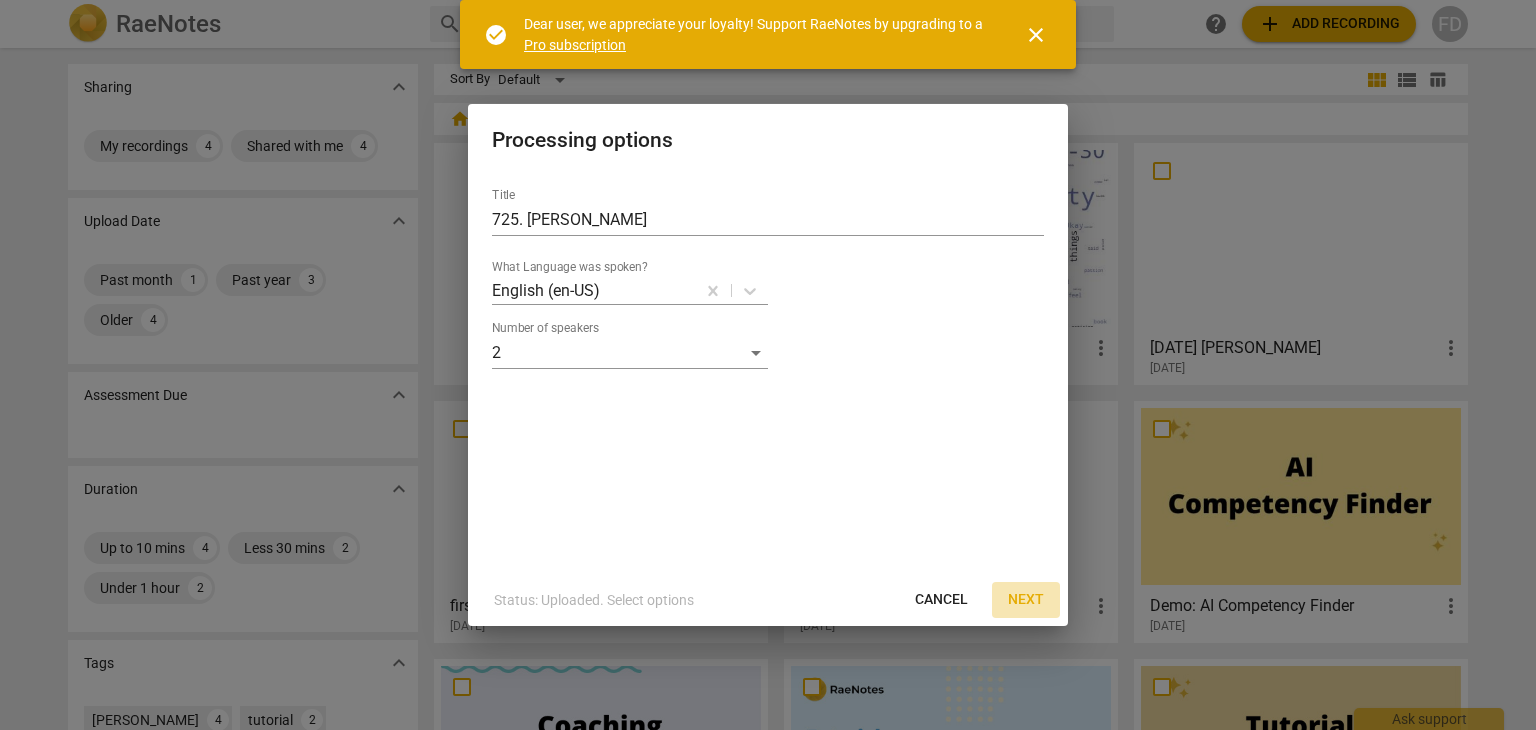 click on "Next" at bounding box center (1026, 600) 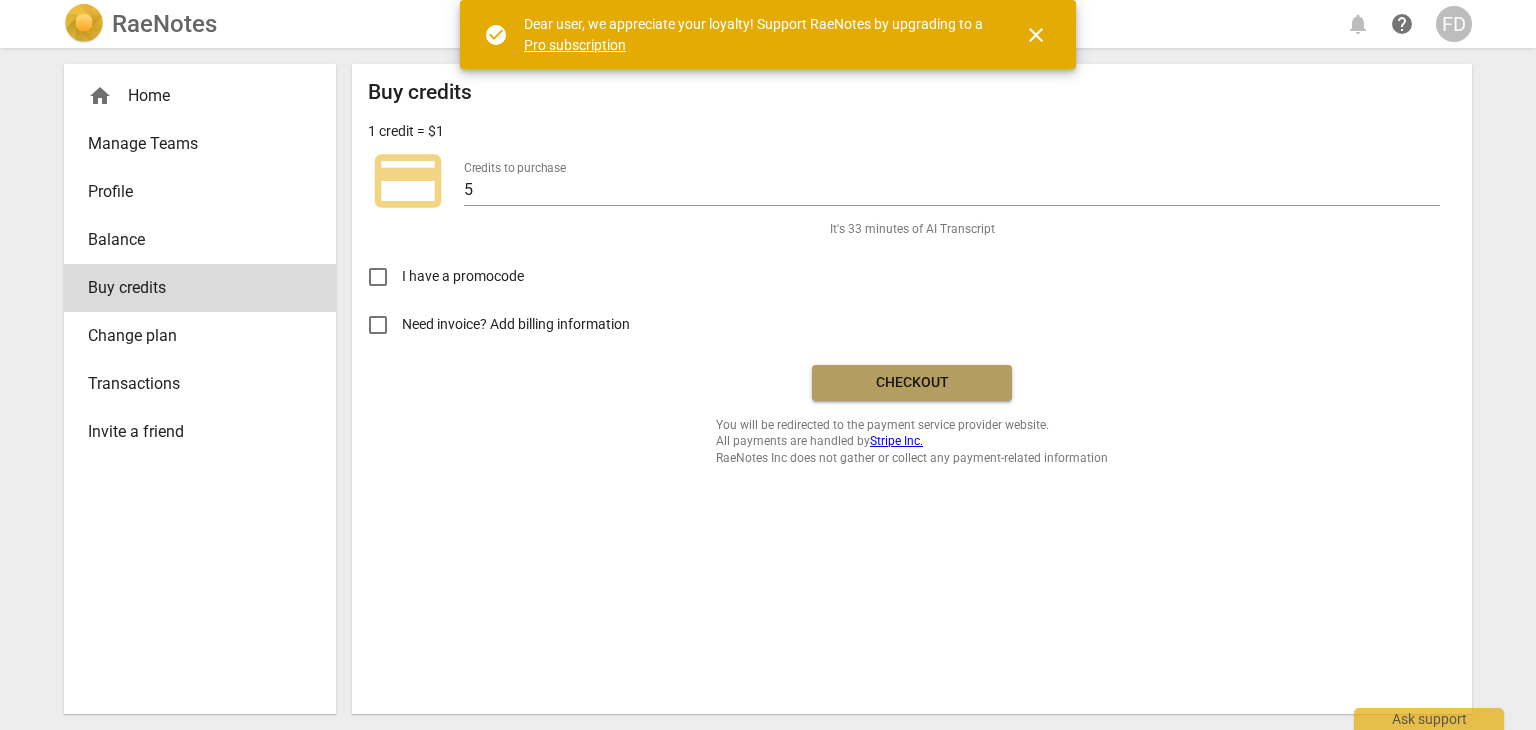 click on "Checkout" at bounding box center [912, 383] 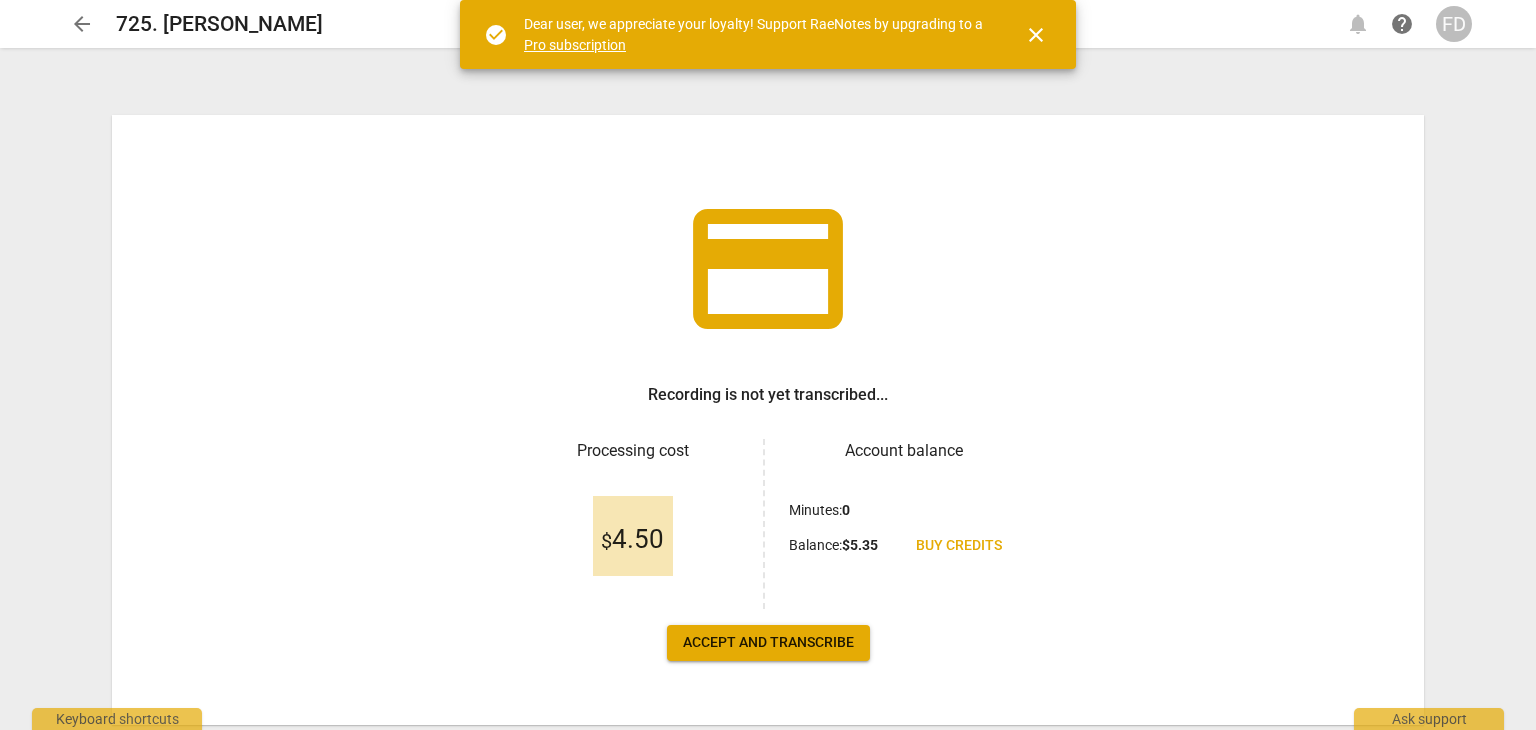 scroll, scrollTop: 0, scrollLeft: 0, axis: both 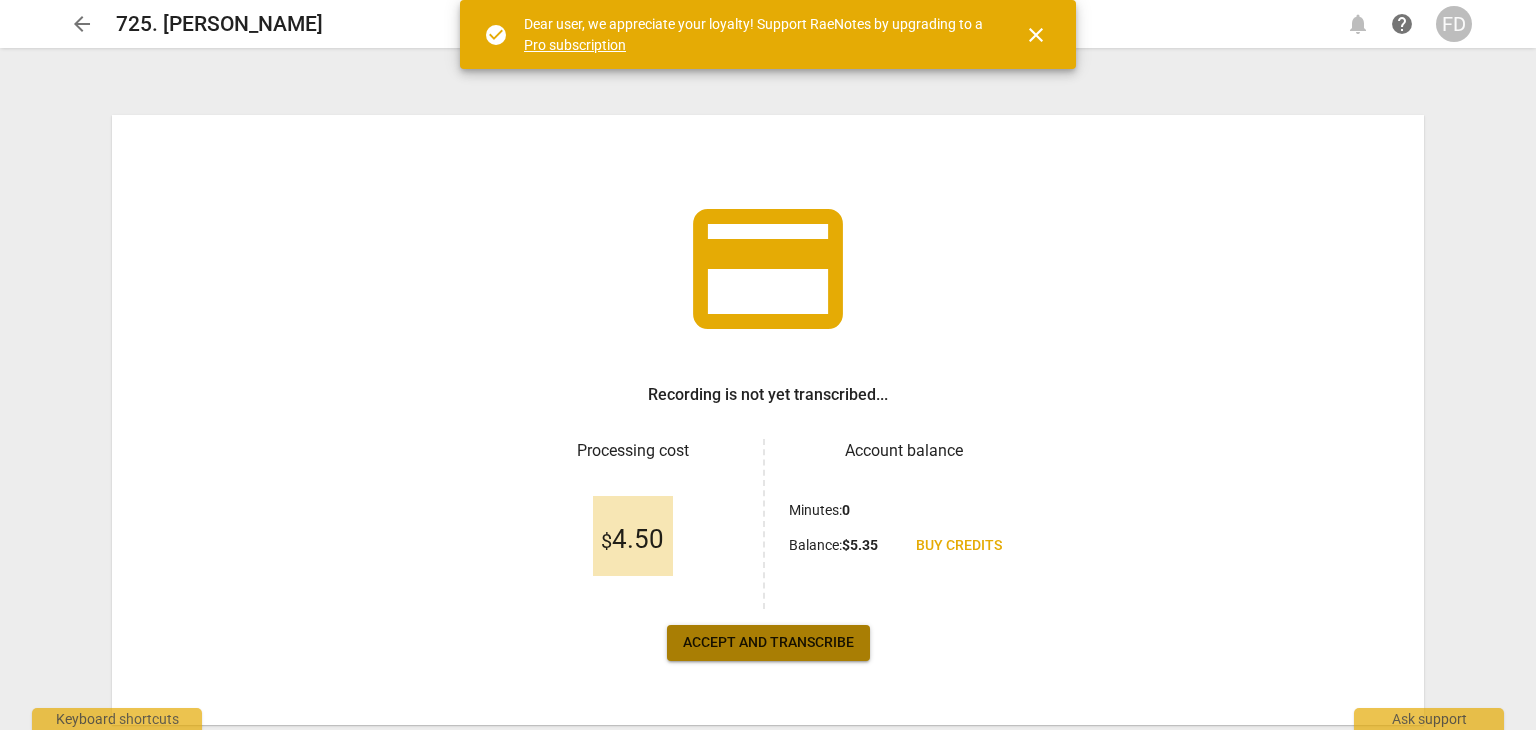 click on "Accept and transcribe" at bounding box center [768, 643] 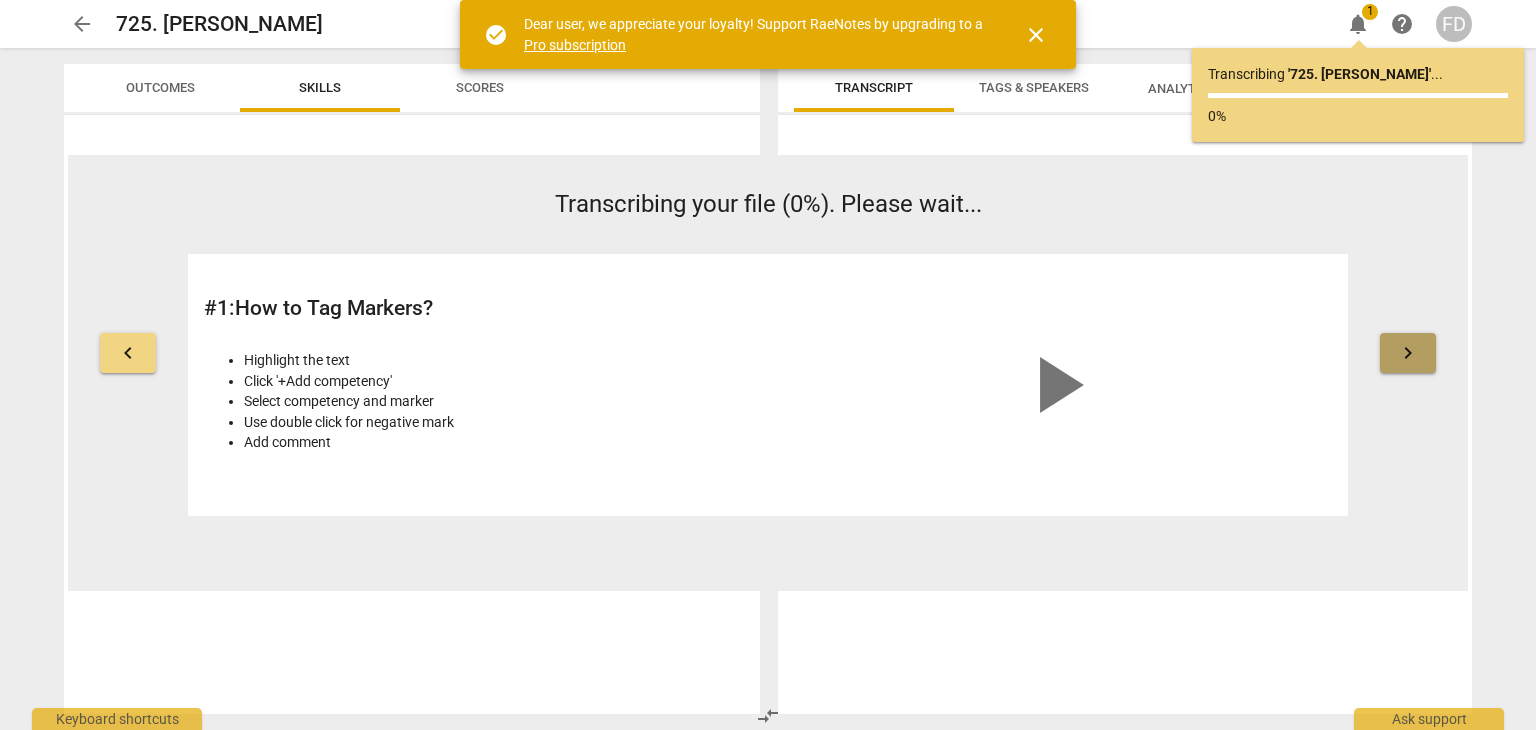 click on "keyboard_arrow_right" at bounding box center (1408, 353) 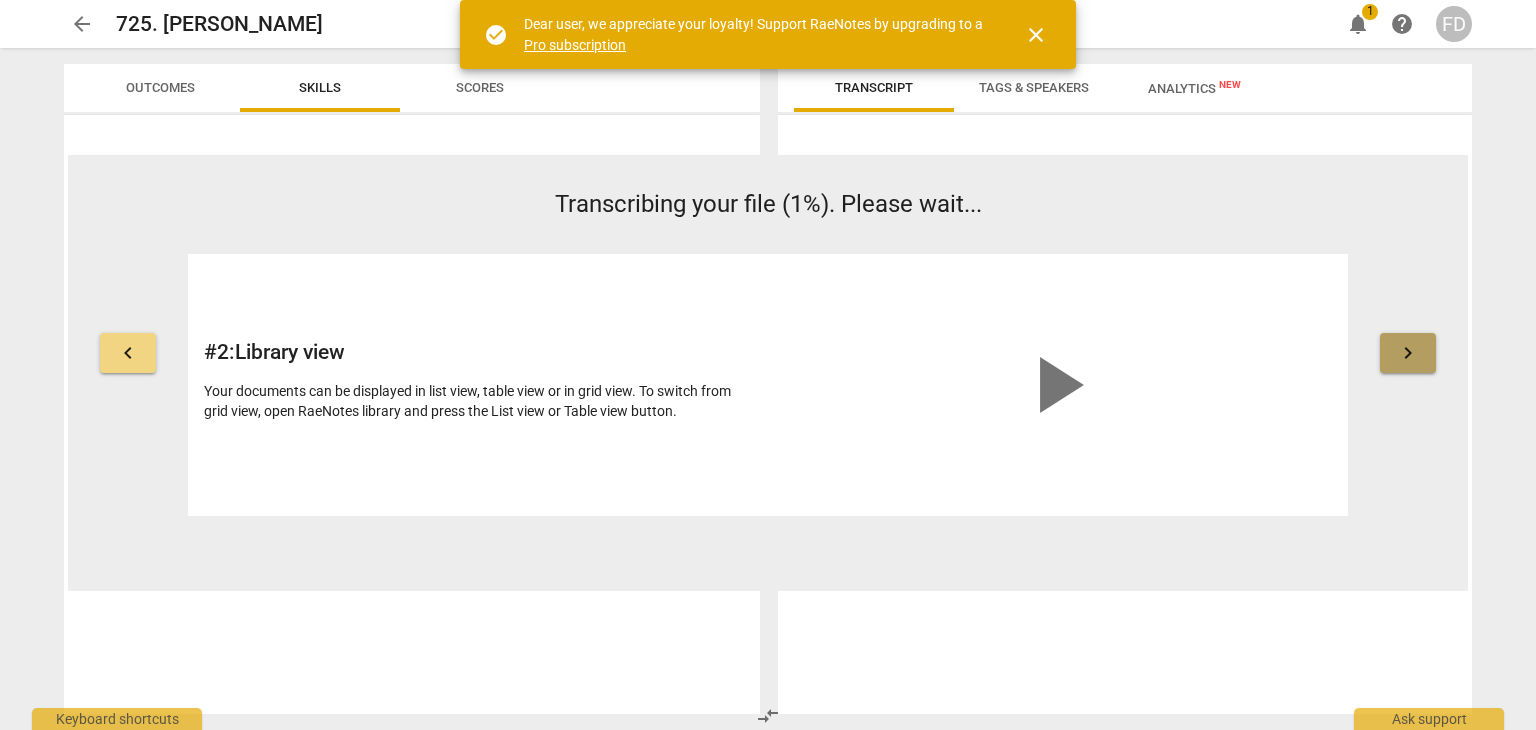 click on "keyboard_arrow_right" at bounding box center [1408, 353] 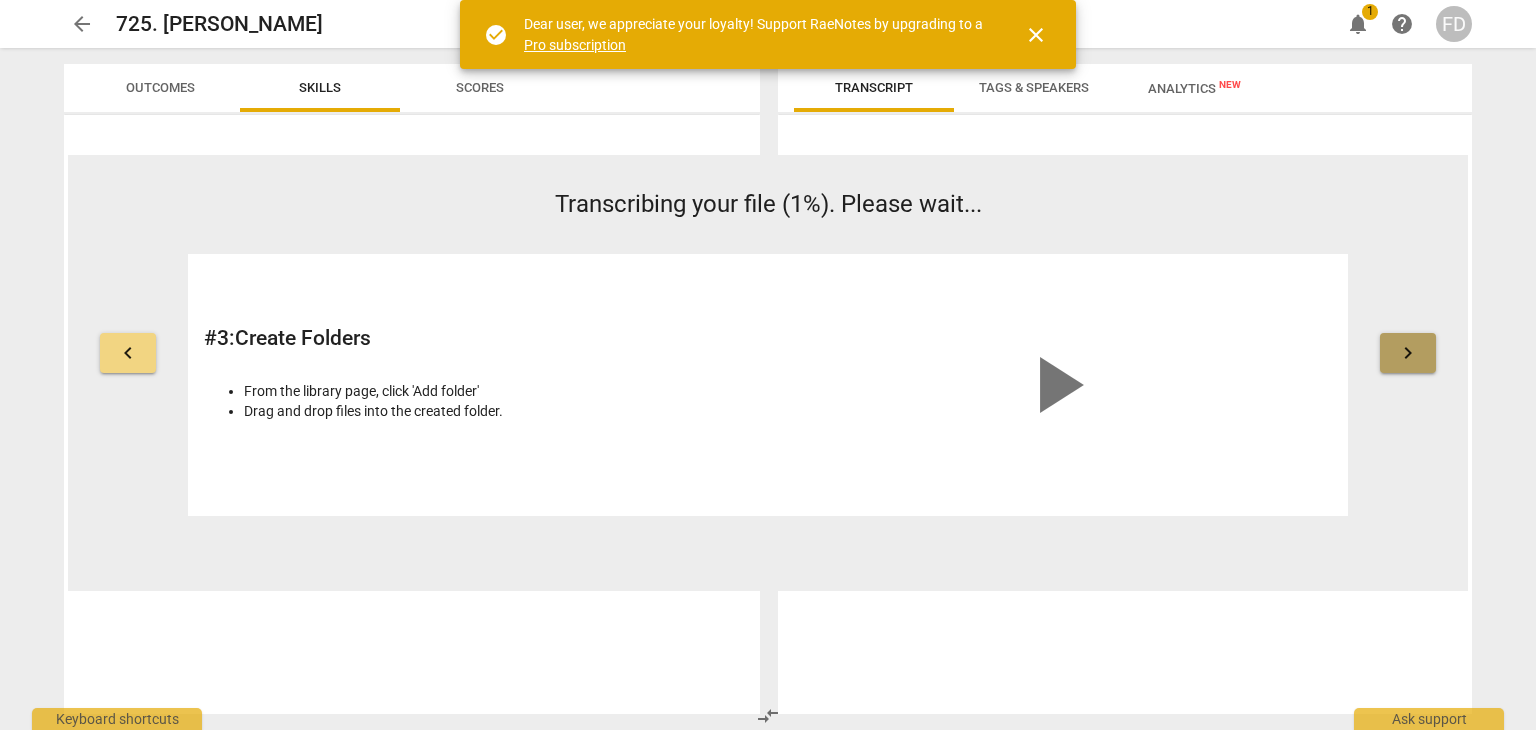 click on "keyboard_arrow_right" at bounding box center [1408, 353] 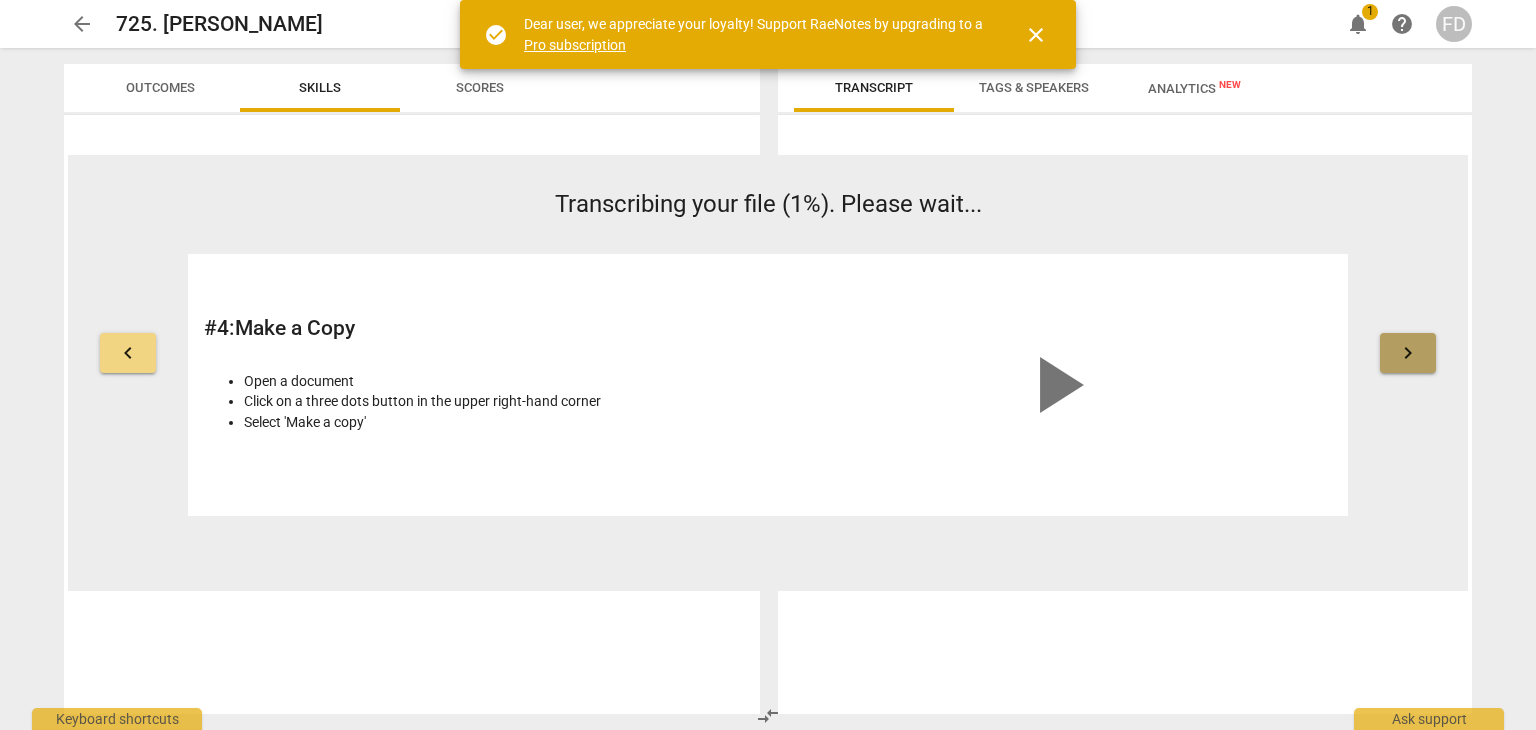 click on "keyboard_arrow_right" at bounding box center [1408, 353] 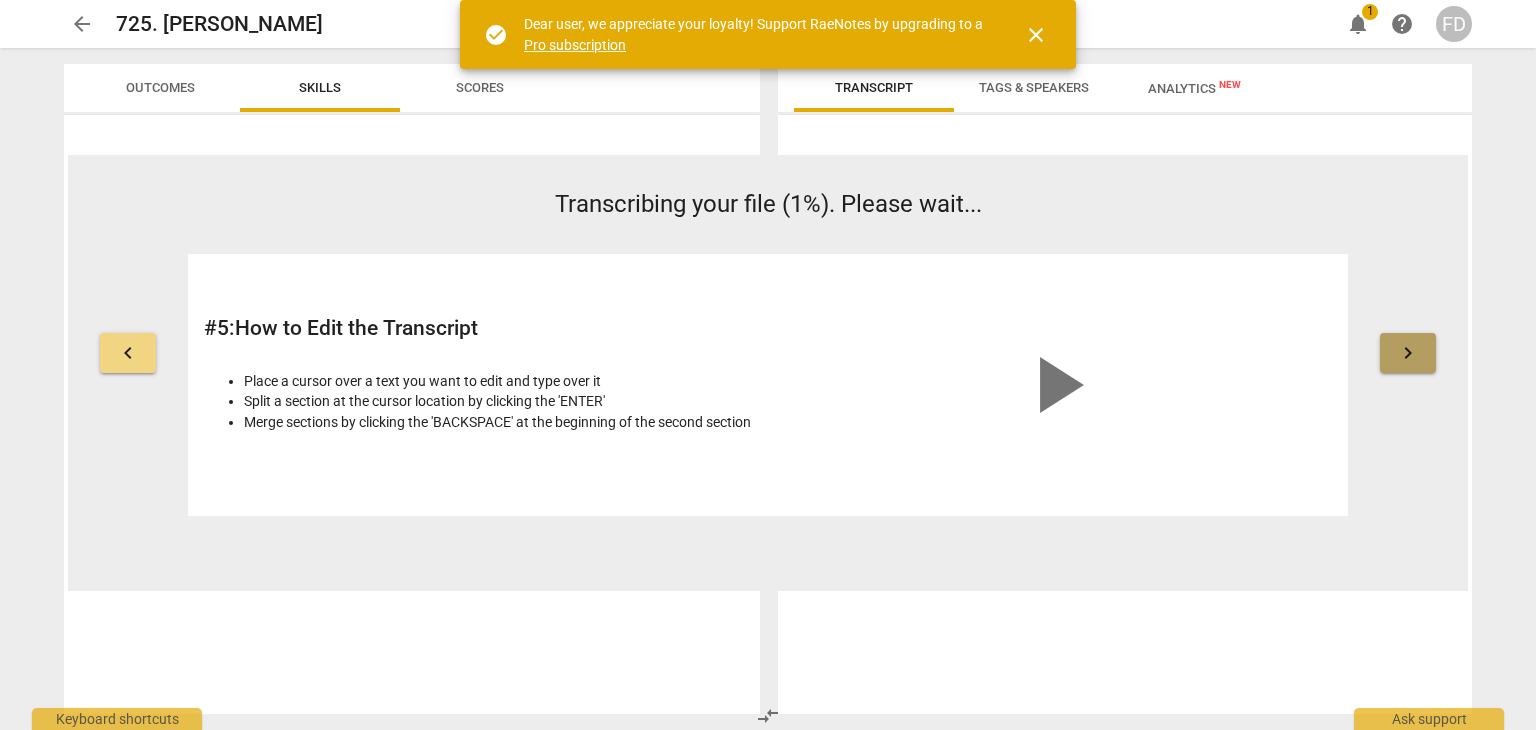 click on "keyboard_arrow_right" at bounding box center (1408, 353) 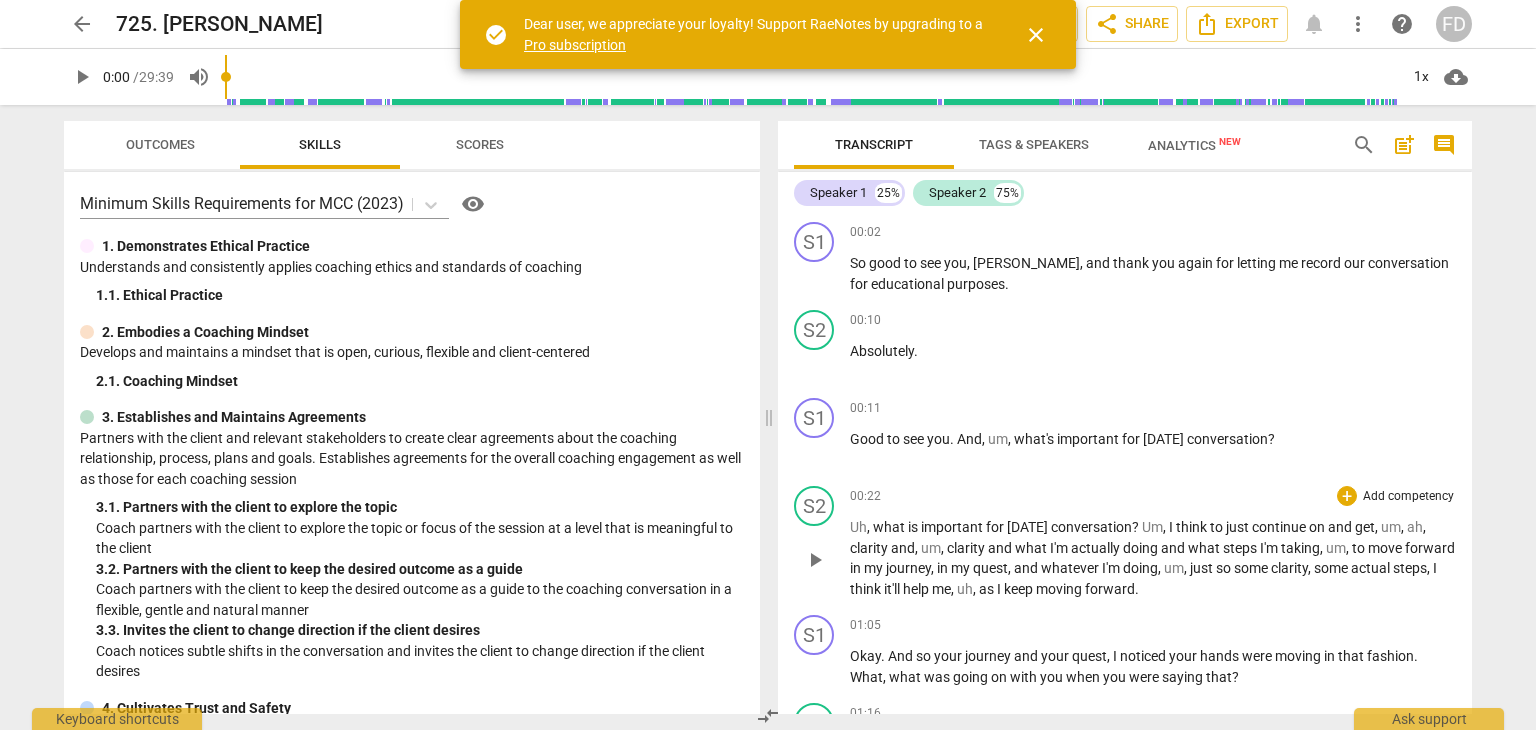 click on "Uh ,   what   is   important   for   today's   conversation ?   Um ,   I   think   to   just   continue   on   and   get ,   um ,   ah ,   clarity   and ,   um ,   clarity   and   what   I'm   actually   doing   and   what   steps   I'm   taking ,   um ,   to   move   forward   in   my   journey ,   in   my   quest ,   and   whatever   I'm   doing ,   um ,   just   so   some   clarity ,   some   actual   steps ,   I   think   it'll   help   me ,   uh ,   as   I   keep   moving   forward ." at bounding box center (1153, 558) 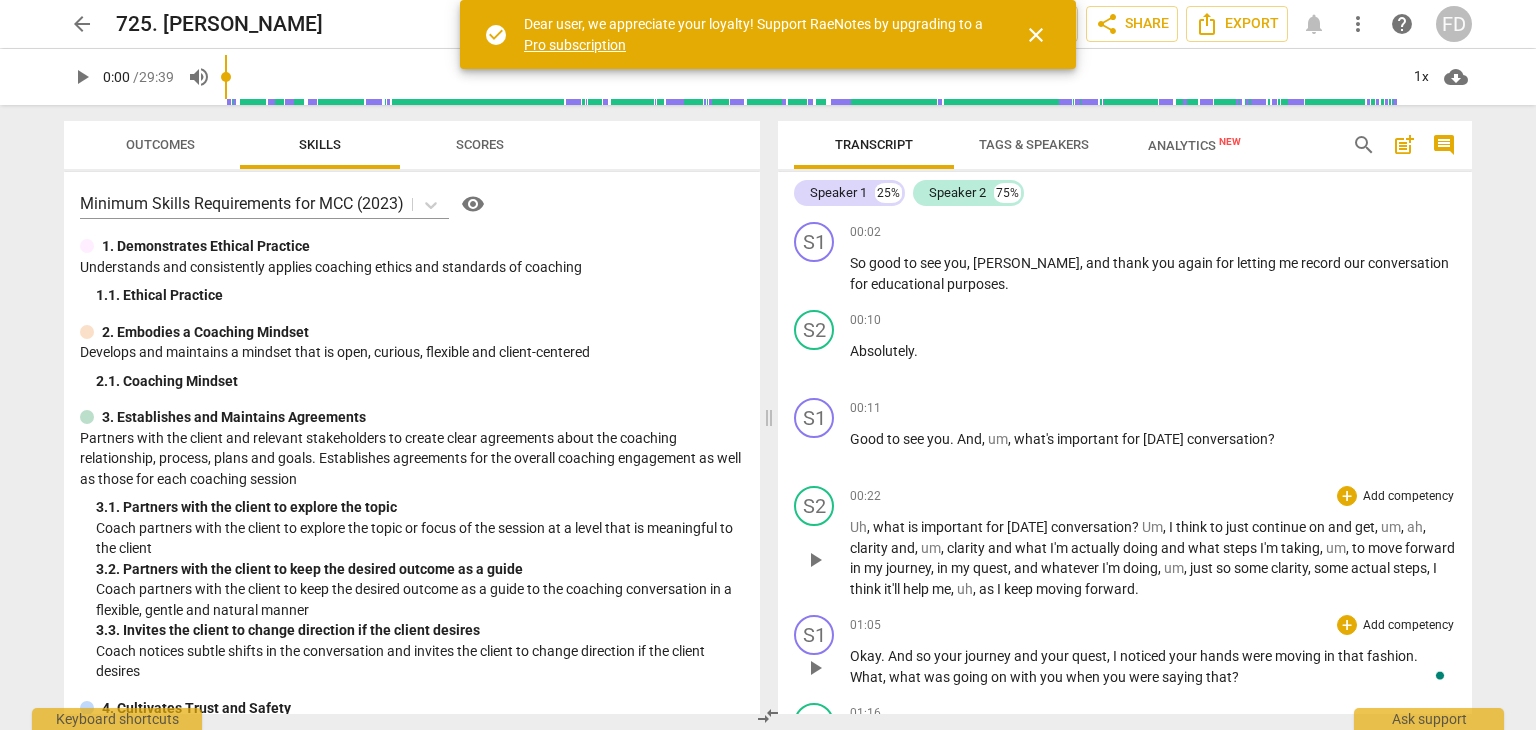 click on "your" at bounding box center [1184, 656] 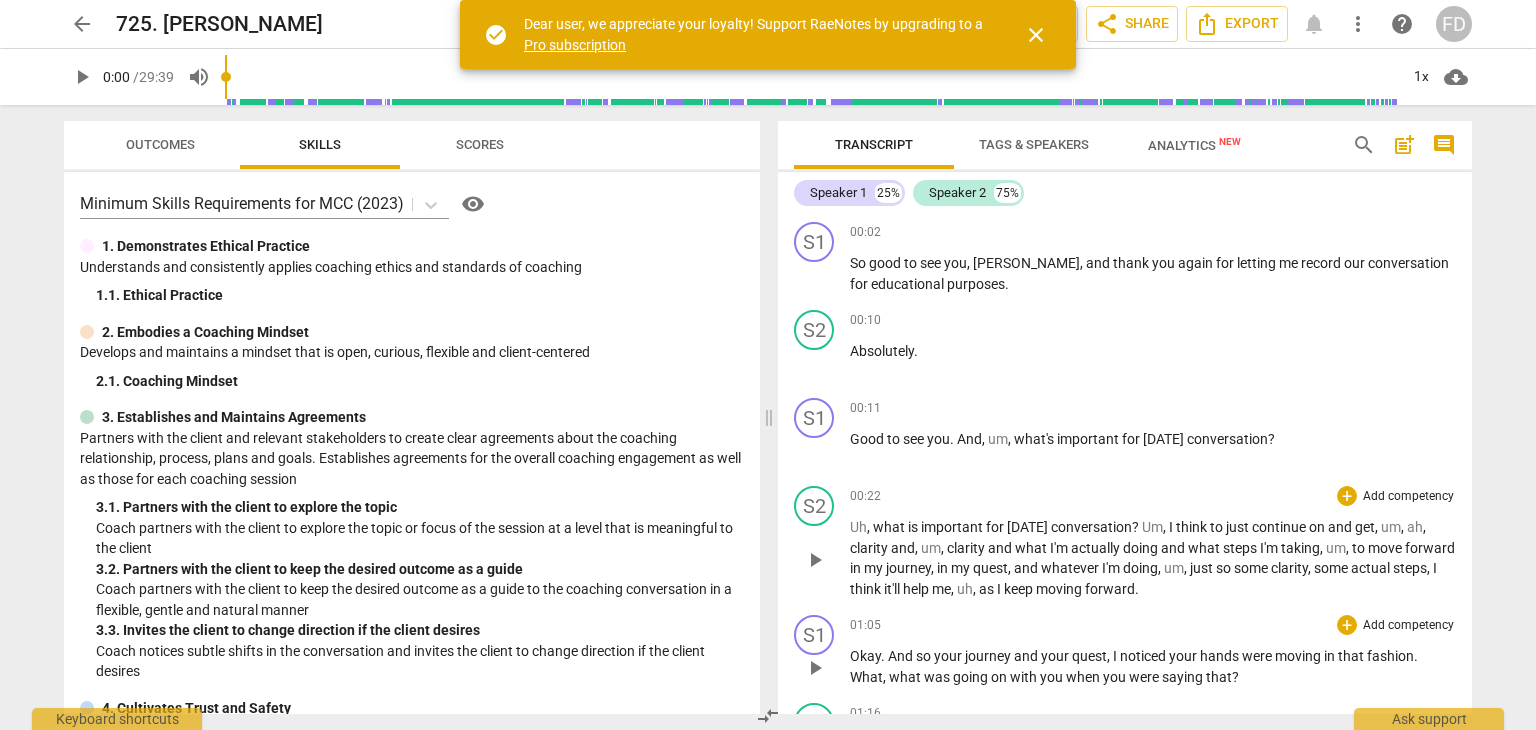 click on "Add competency" at bounding box center [1408, 626] 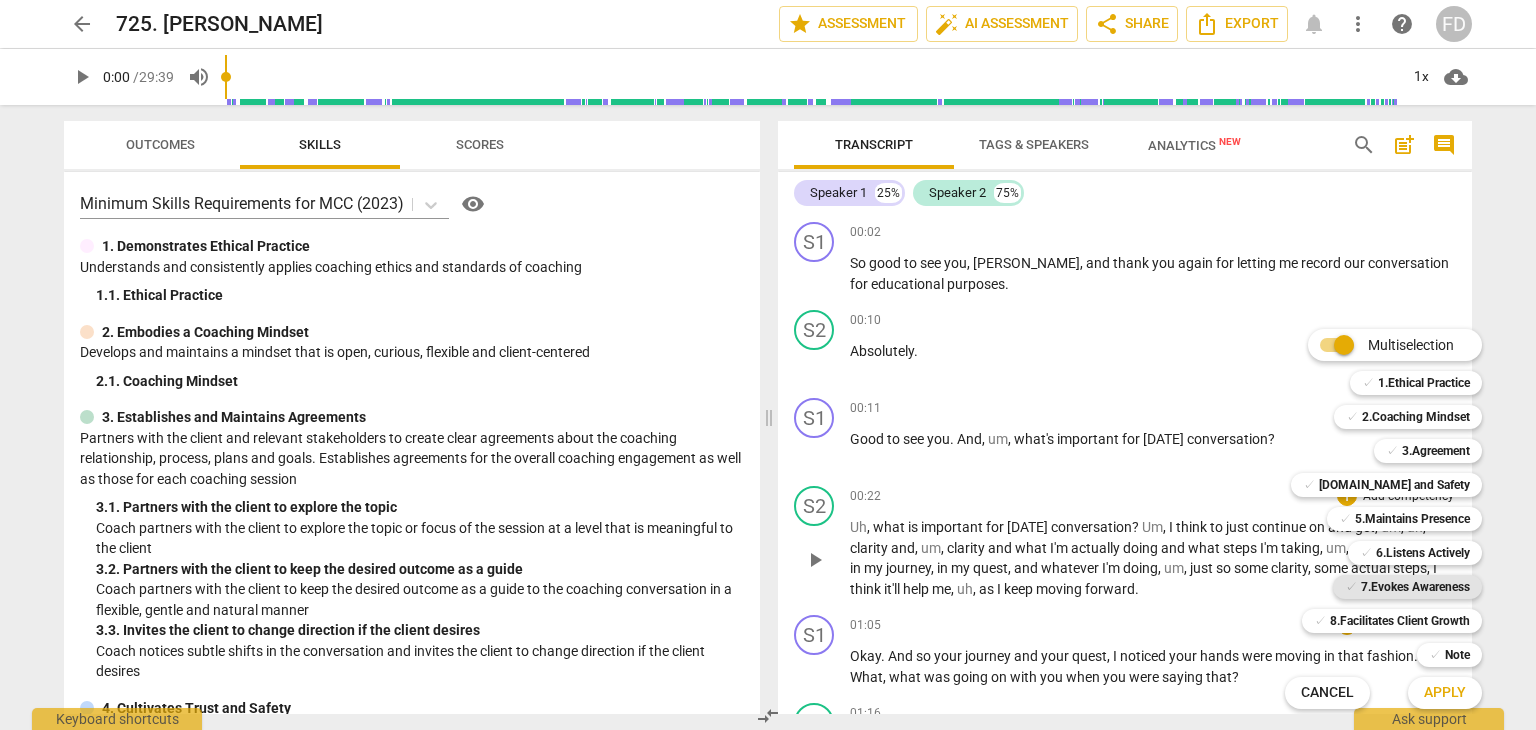 click on "7.Evokes Awareness" at bounding box center (1415, 587) 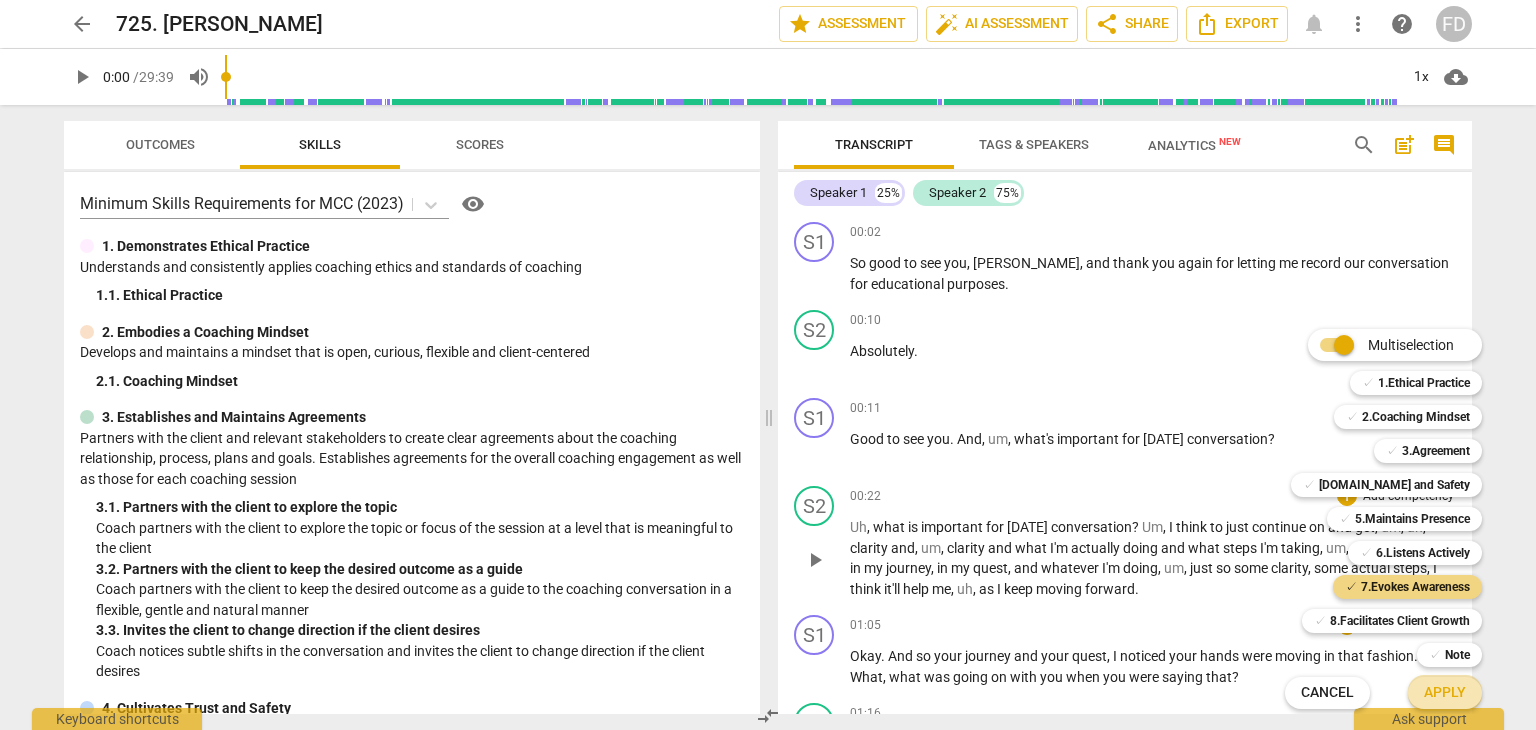 click on "Apply" at bounding box center (1445, 693) 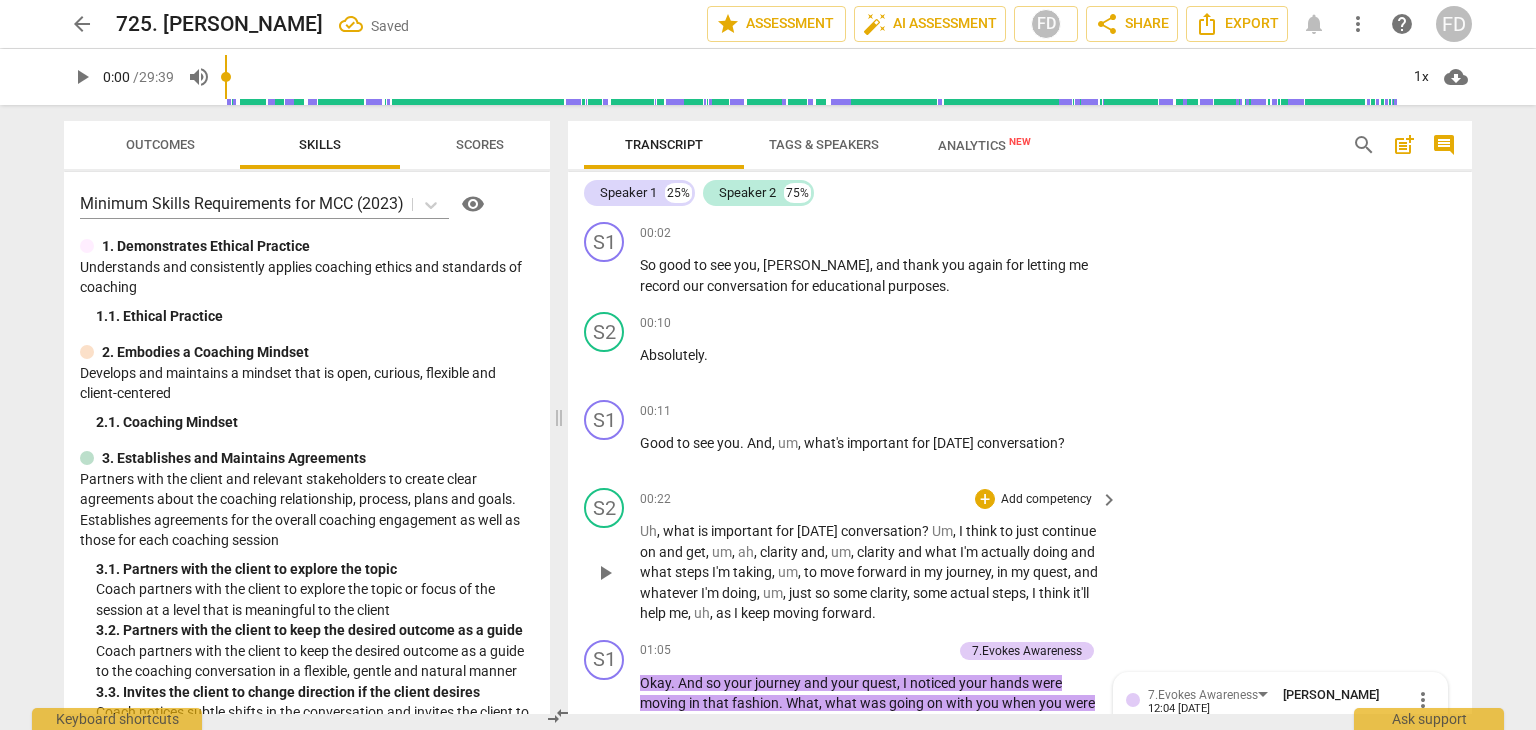 scroll, scrollTop: 421, scrollLeft: 0, axis: vertical 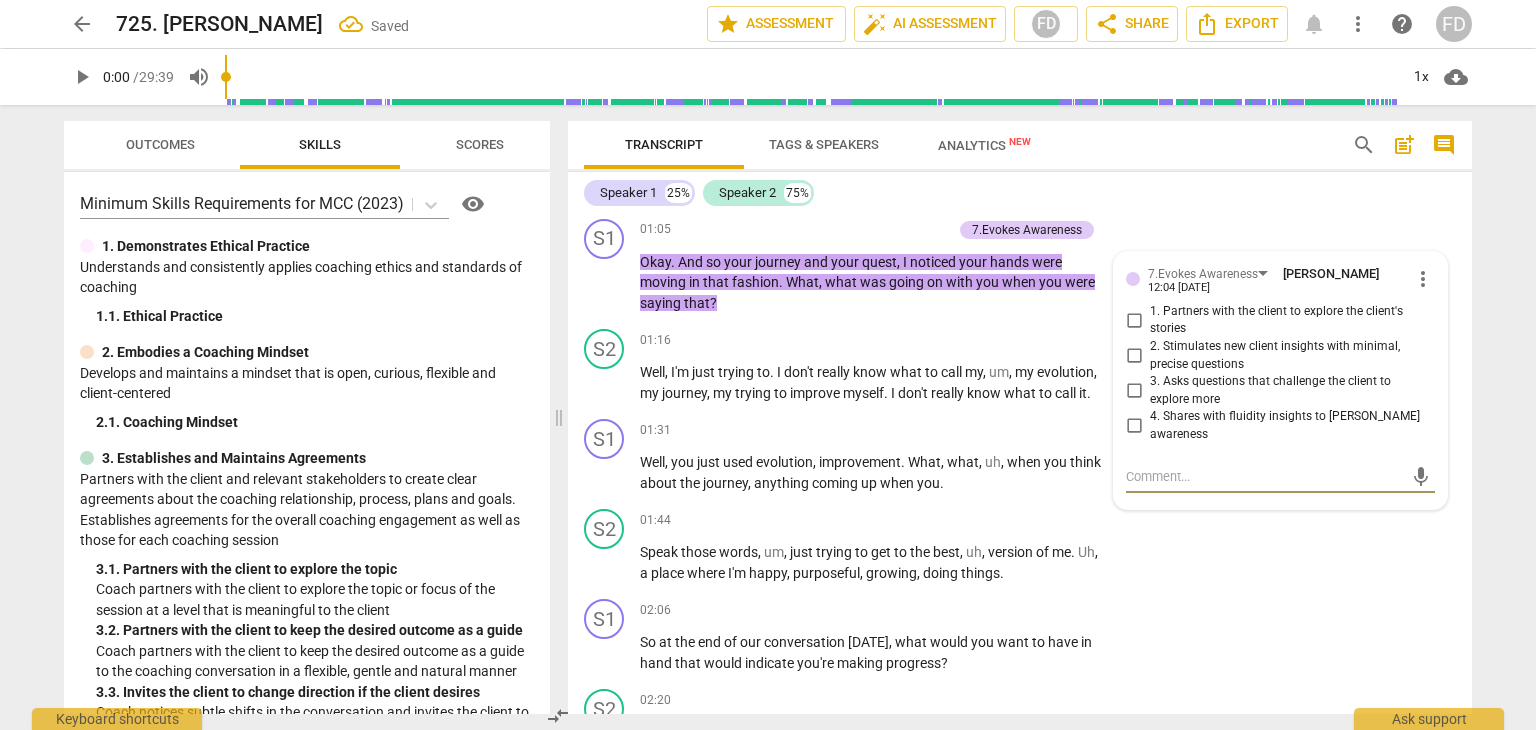 click on "Speaker 1 25% Speaker 2 75% S1 play_arrow pause 00:02 + Add competency keyboard_arrow_right So   good   to   see   you ,   Theresa ,   and   thank   you   again   for   letting   me   record   our   conversation   for   educational   purposes . S2 play_arrow pause 00:10 + Add competency keyboard_arrow_right Absolutely . S1 play_arrow pause 00:11 + Add competency keyboard_arrow_right Good   to   see   you .   And ,   um ,   what's   important   for   today's   conversation ? S2 play_arrow pause 00:22 + Add competency keyboard_arrow_right Uh ,   what   is   important   for   today's   conversation ?   Um ,   I   think   to   just   continue   on   and   get ,   um ,   ah ,   clarity   and ,   um ,   clarity   and   what   I'm   actually   doing   and   what   steps   I'm   taking ,   um ,   to   move   forward   in   my   journey ,   in   my   quest ,   and   whatever   I'm   doing ,   um ,   just   so   some   clarity ,   some   actual   steps ,   I   think   it'll   help   me ,   uh ,   as   I   keep   moving" at bounding box center [1020, 443] 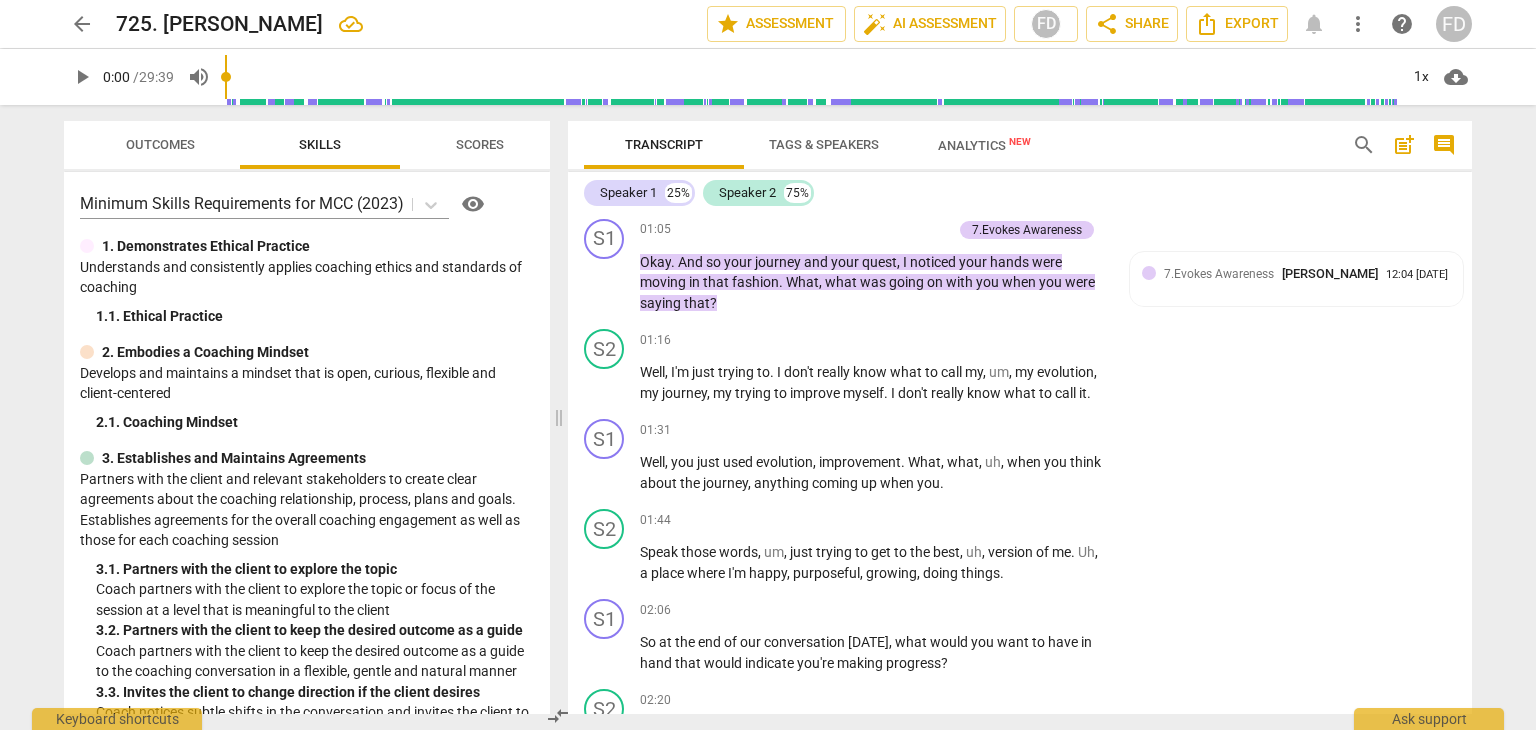 click on "Speaker 1 25% Speaker 2 75% S1 play_arrow pause 00:02 + Add competency keyboard_arrow_right So   good   to   see   you ,   Theresa ,   and   thank   you   again   for   letting   me   record   our   conversation   for   educational   purposes . S2 play_arrow pause 00:10 + Add competency keyboard_arrow_right Absolutely . S1 play_arrow pause 00:11 + Add competency keyboard_arrow_right Good   to   see   you .   And ,   um ,   what's   important   for   today's   conversation ? S2 play_arrow pause 00:22 + Add competency keyboard_arrow_right Uh ,   what   is   important   for   today's   conversation ?   Um ,   I   think   to   just   continue   on   and   get ,   um ,   ah ,   clarity   and ,   um ,   clarity   and   what   I'm   actually   doing   and   what   steps   I'm   taking ,   um ,   to   move   forward   in   my   journey ,   in   my   quest ,   and   whatever   I'm   doing ,   um ,   just   so   some   clarity ,   some   actual   steps ,   I   think   it'll   help   me ,   uh ,   as   I   keep   moving" at bounding box center (1020, 443) 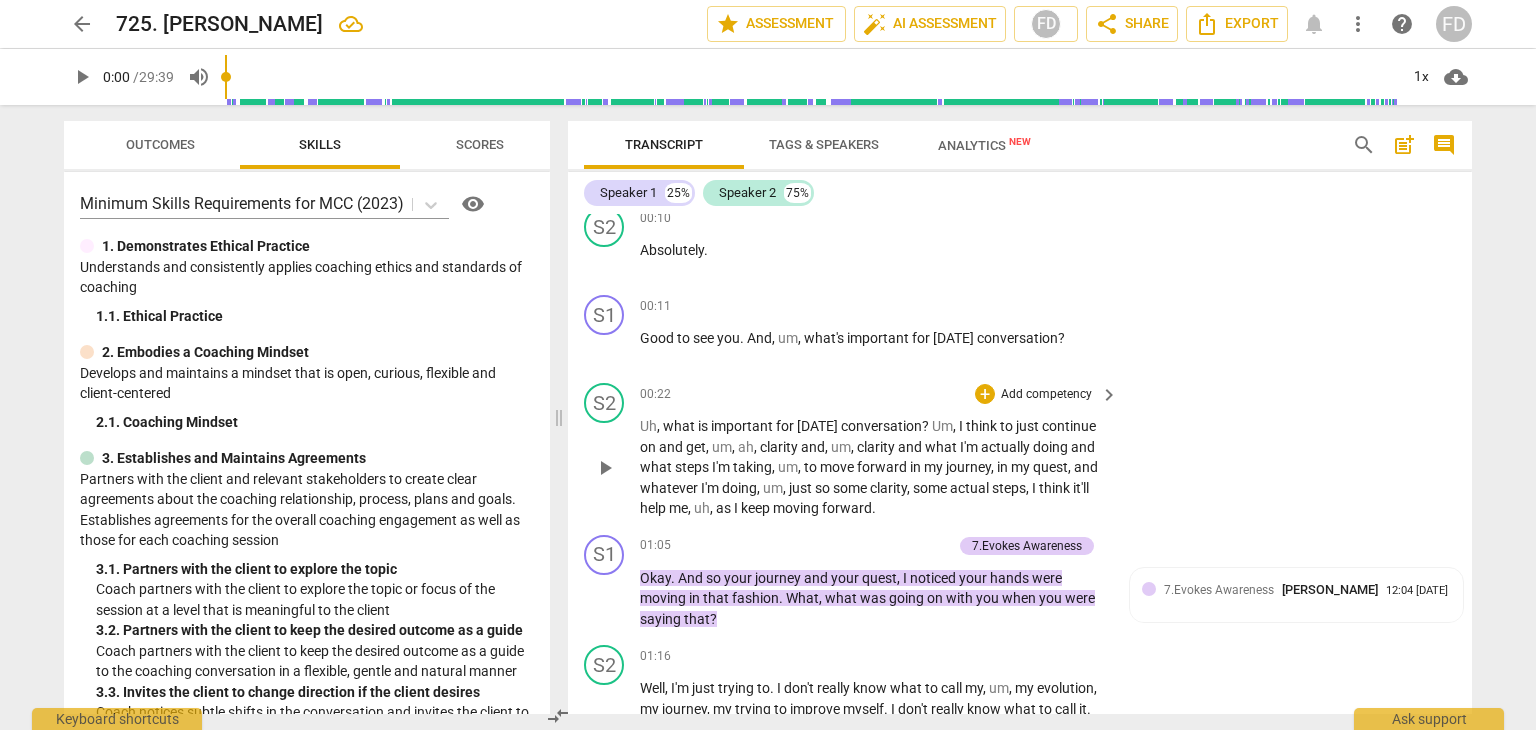 scroll, scrollTop: 0, scrollLeft: 0, axis: both 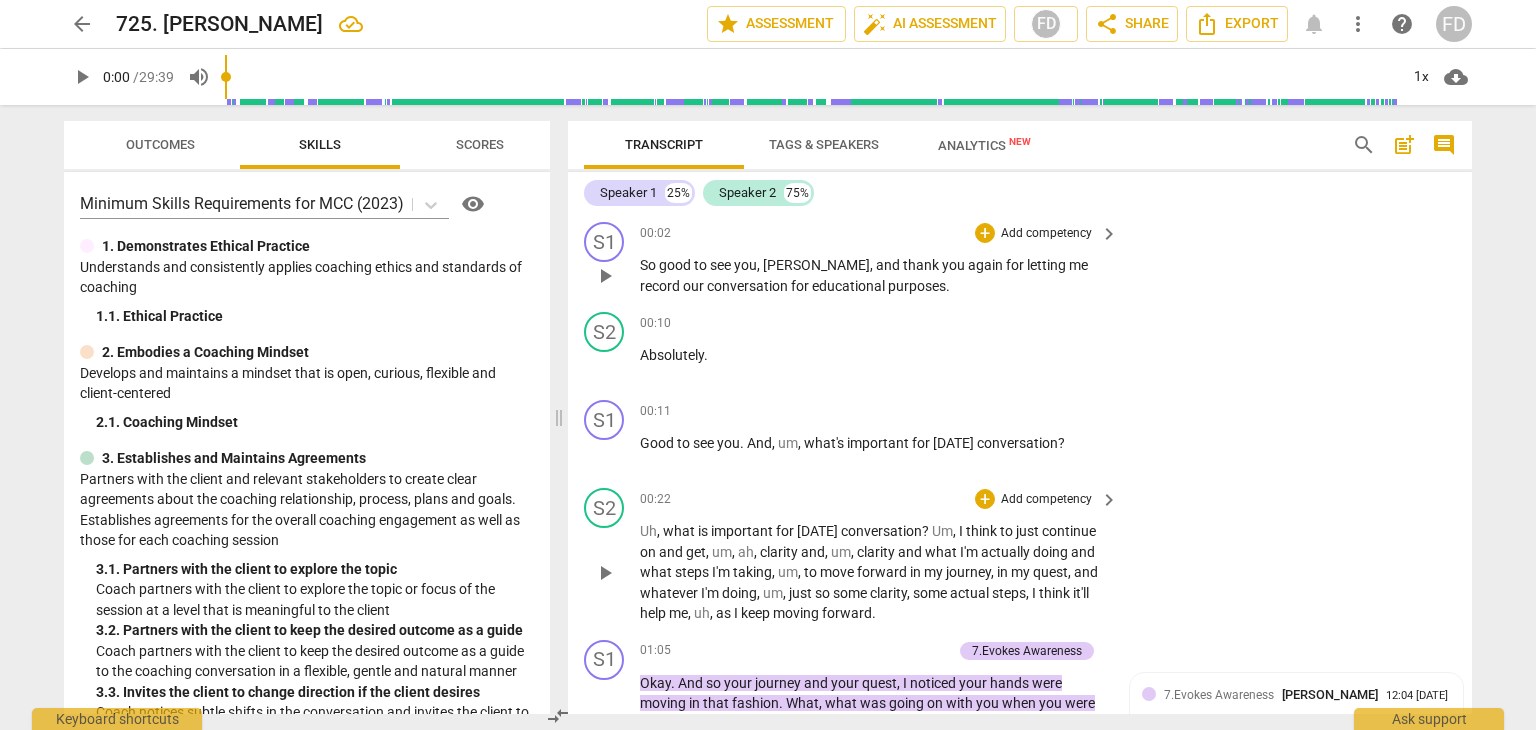 click on "So   good   to   see   you ,   Theresa ,   and   thank   you   again   for   letting   me   record   our   conversation   for   educational   purposes ." at bounding box center [874, 275] 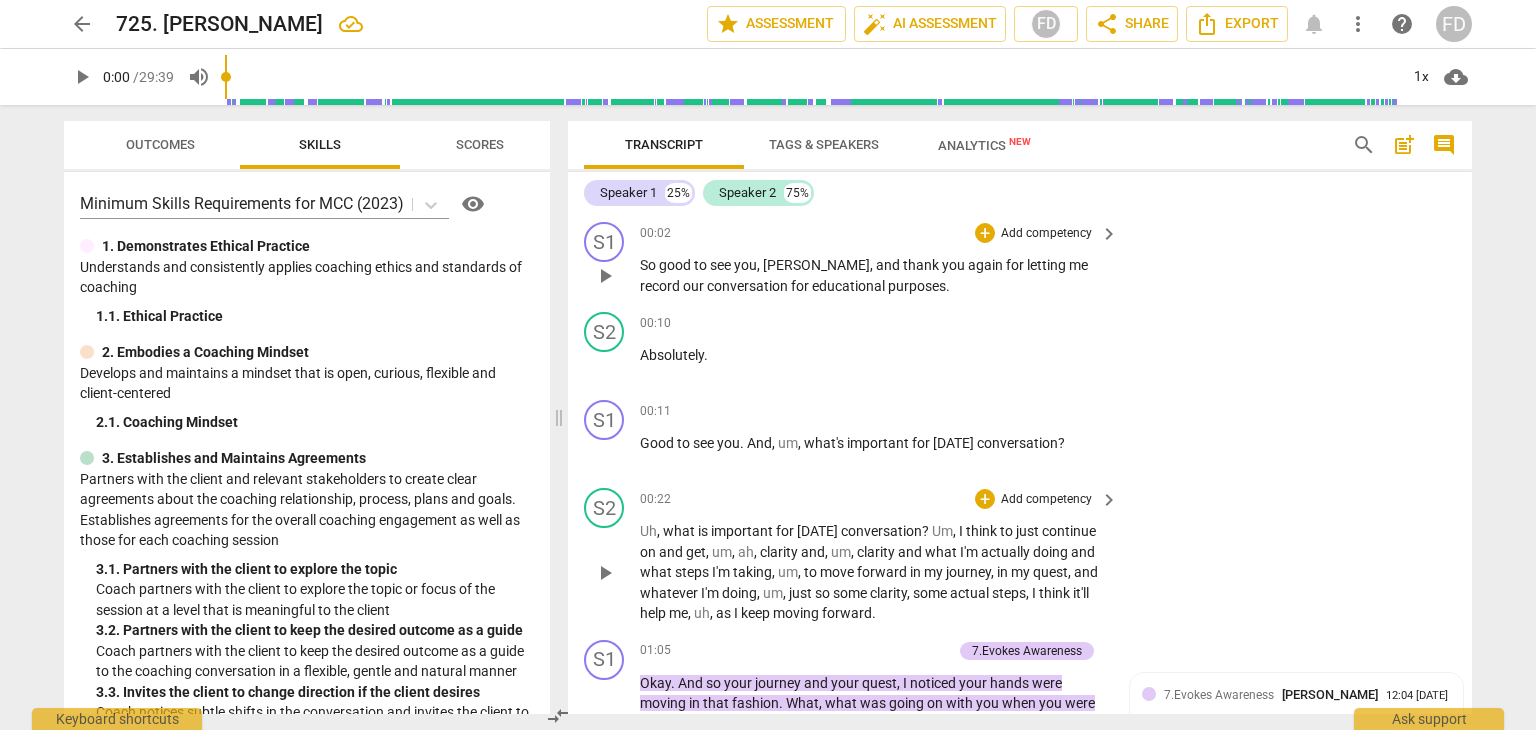 click on "Add competency" at bounding box center [1046, 234] 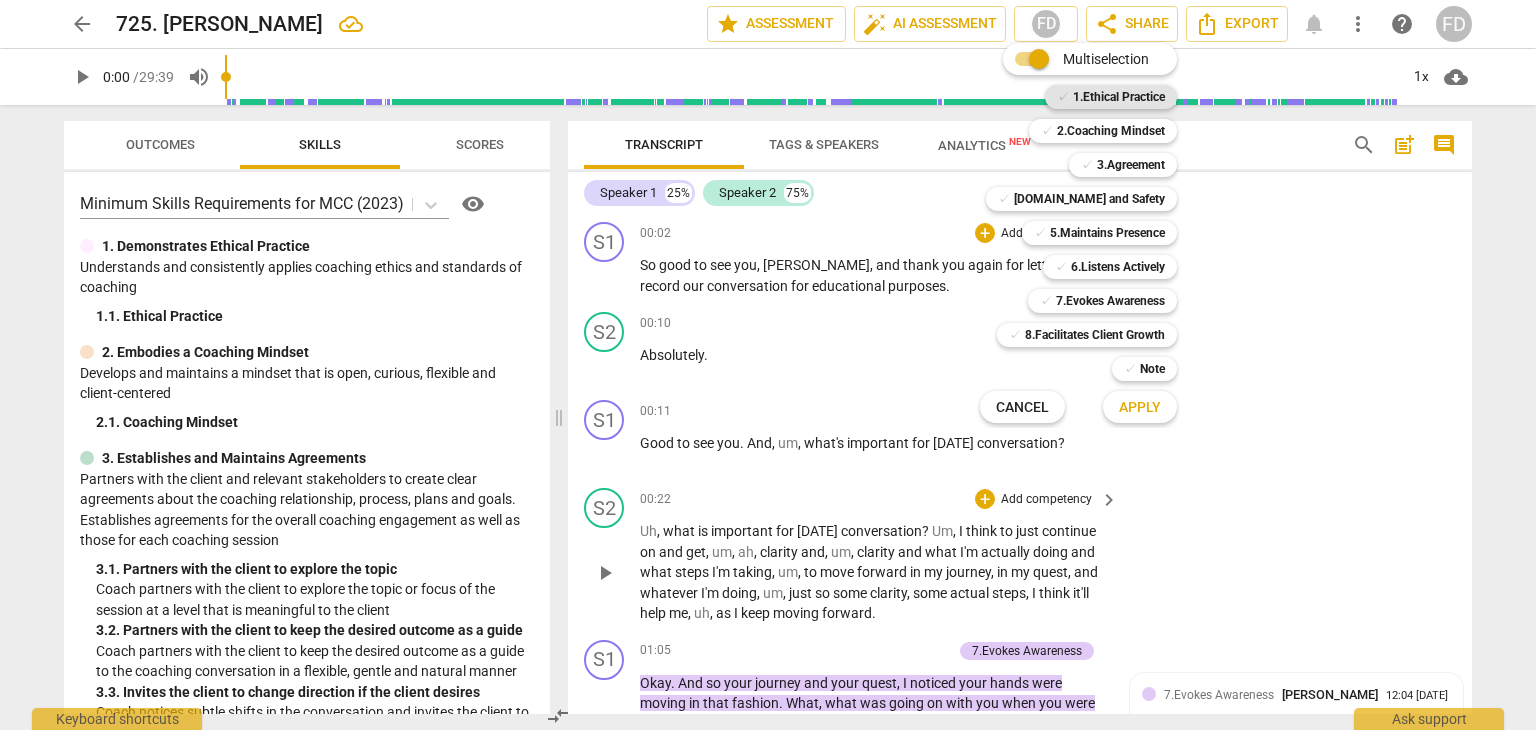 click on "1.Ethical Practice" at bounding box center [1119, 97] 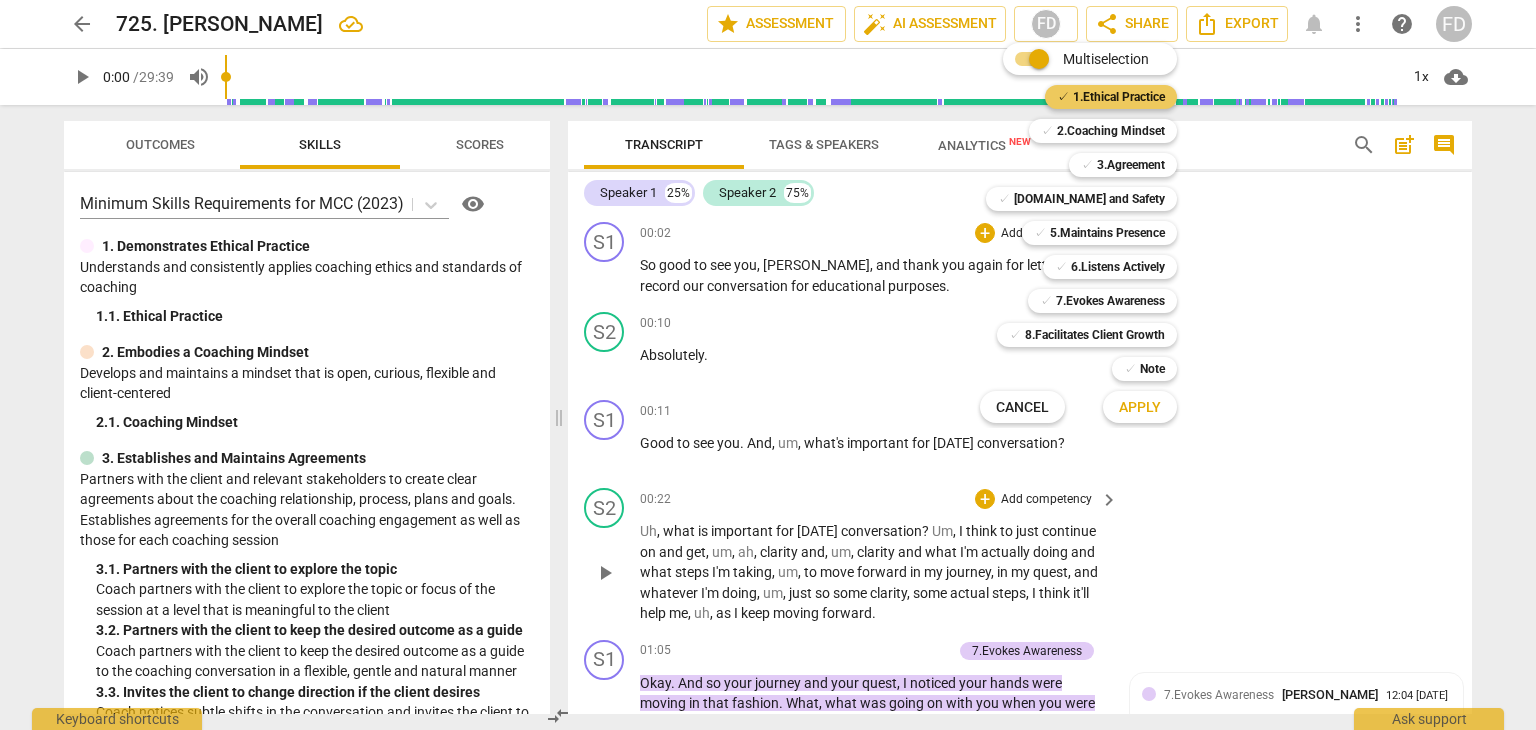 click on "1.Ethical Practice" at bounding box center (1119, 97) 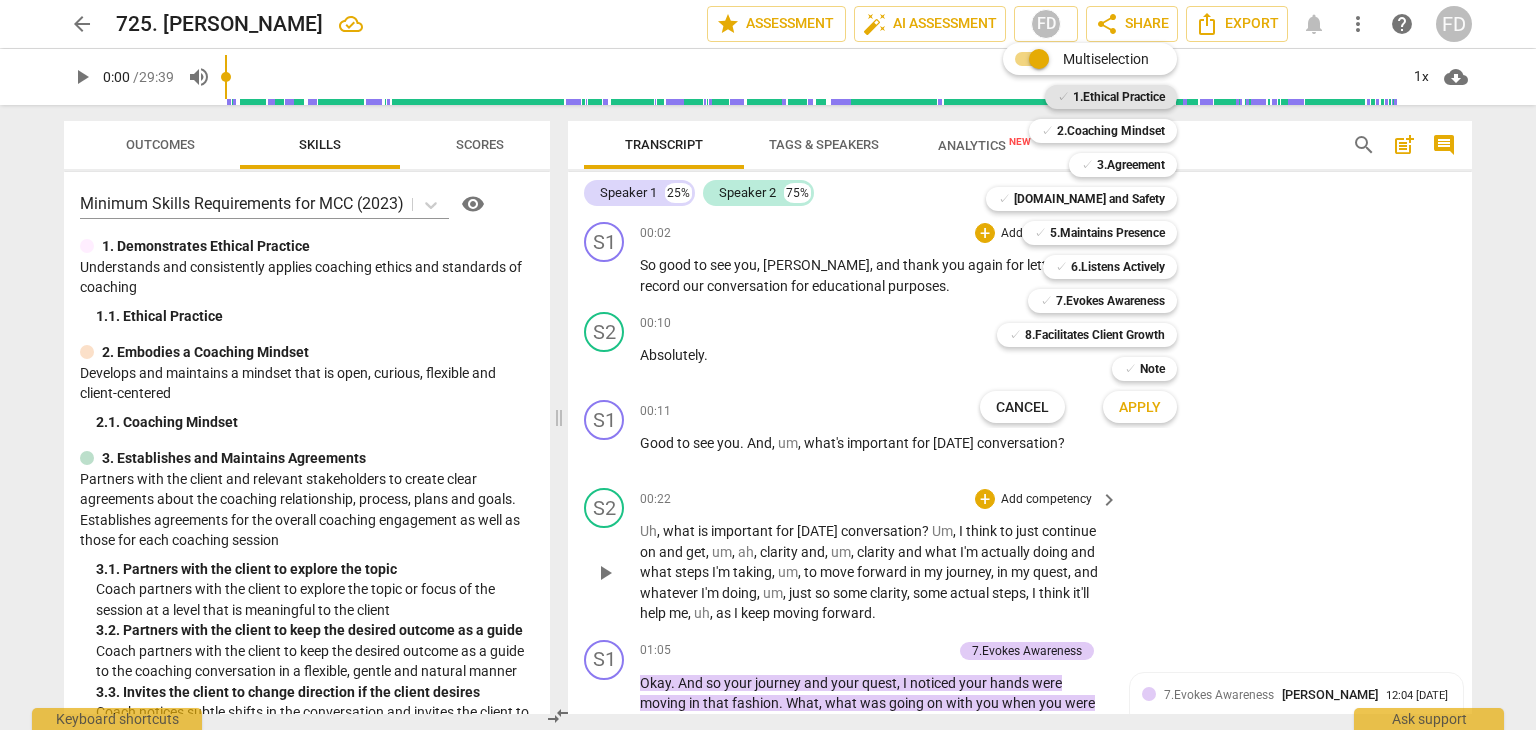 click on "1.Ethical Practice" at bounding box center [1119, 97] 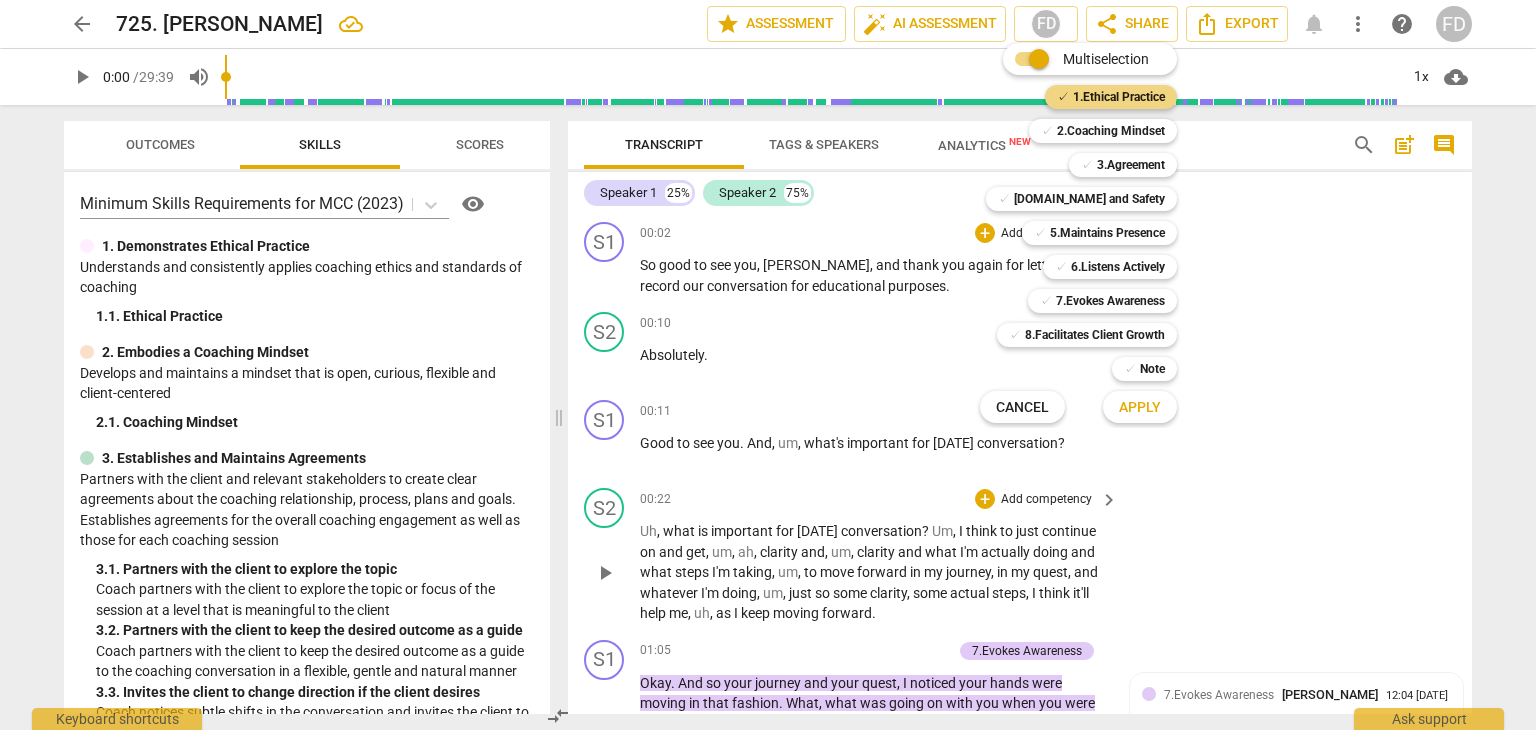 click at bounding box center [768, 365] 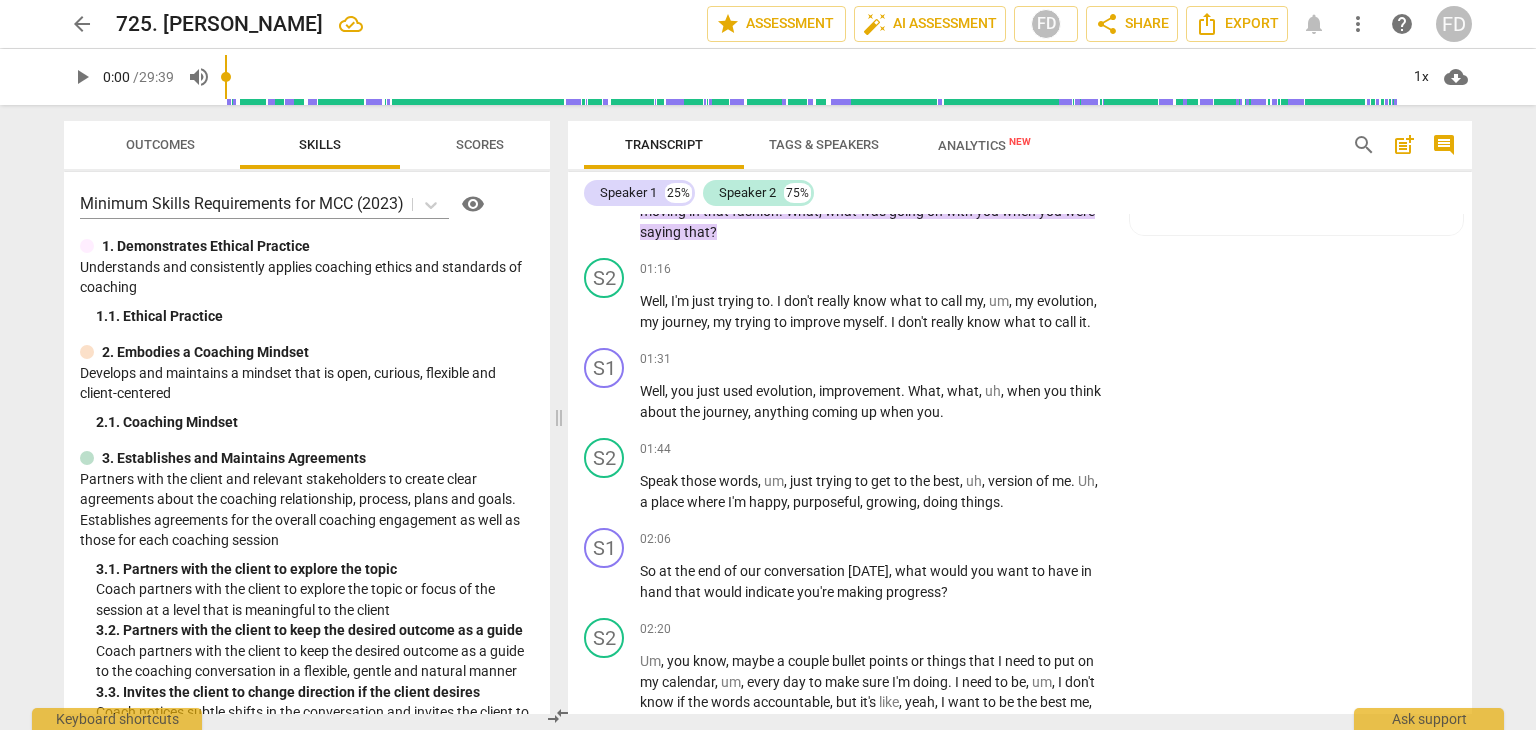 scroll, scrollTop: 511, scrollLeft: 0, axis: vertical 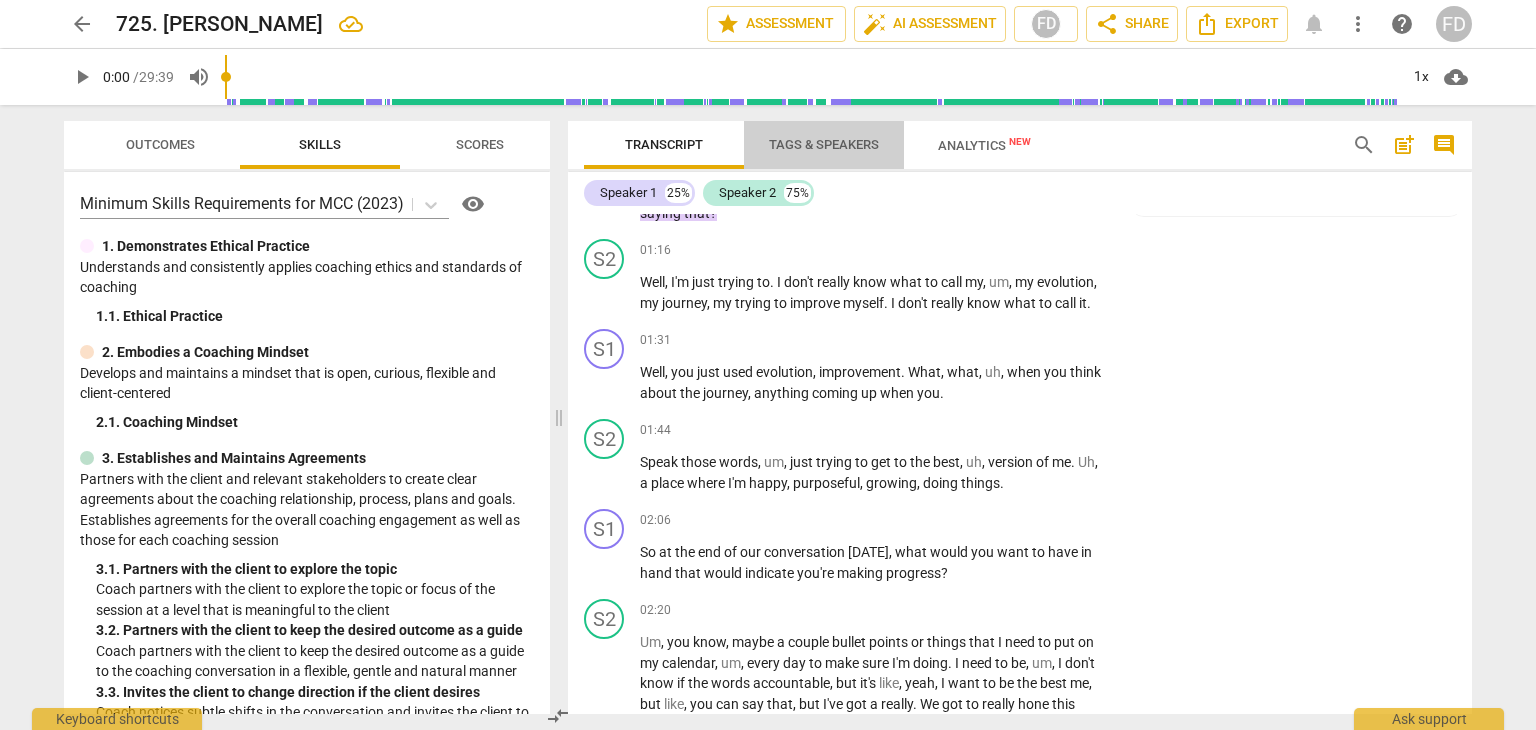 click on "Tags & Speakers" at bounding box center (824, 144) 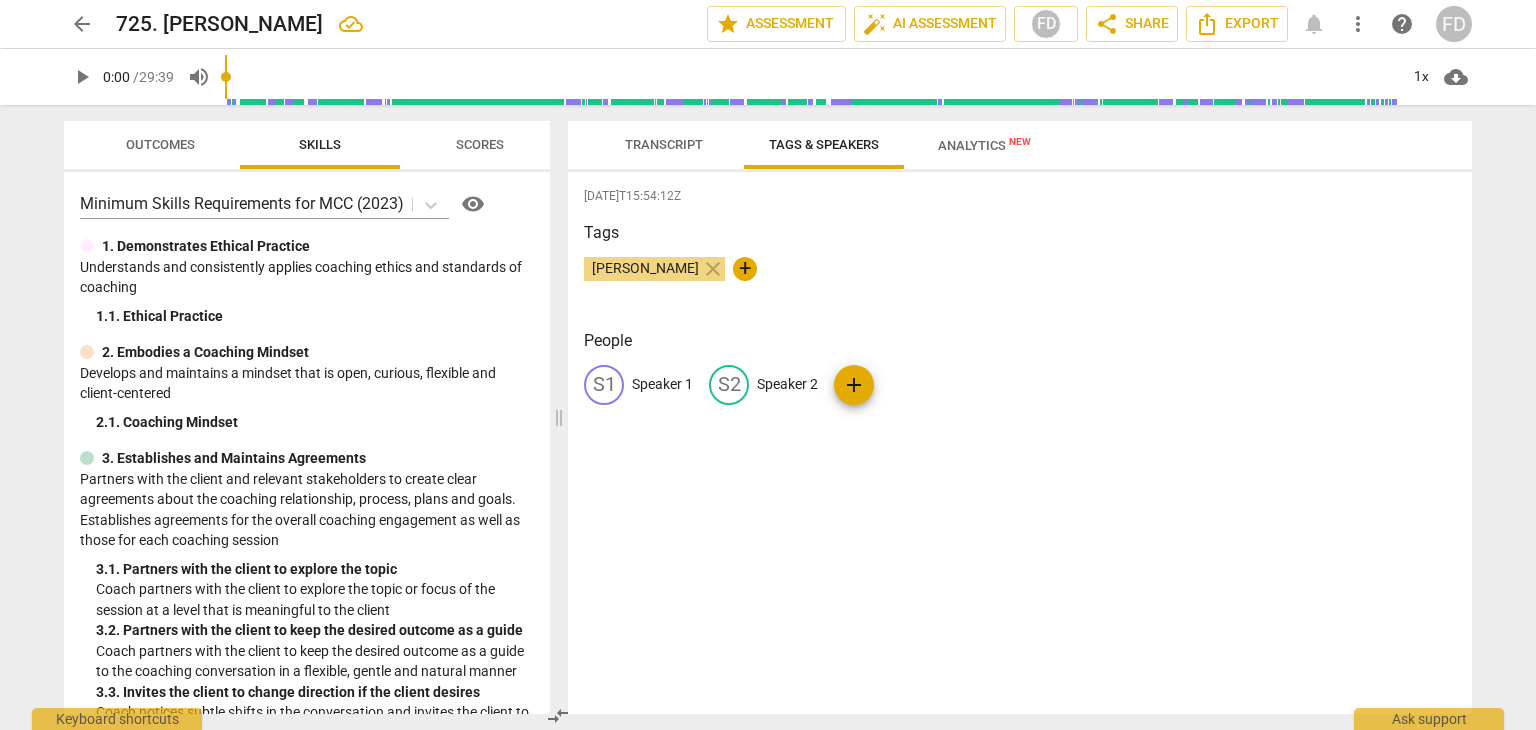 click on "Speaker 1" at bounding box center [662, 384] 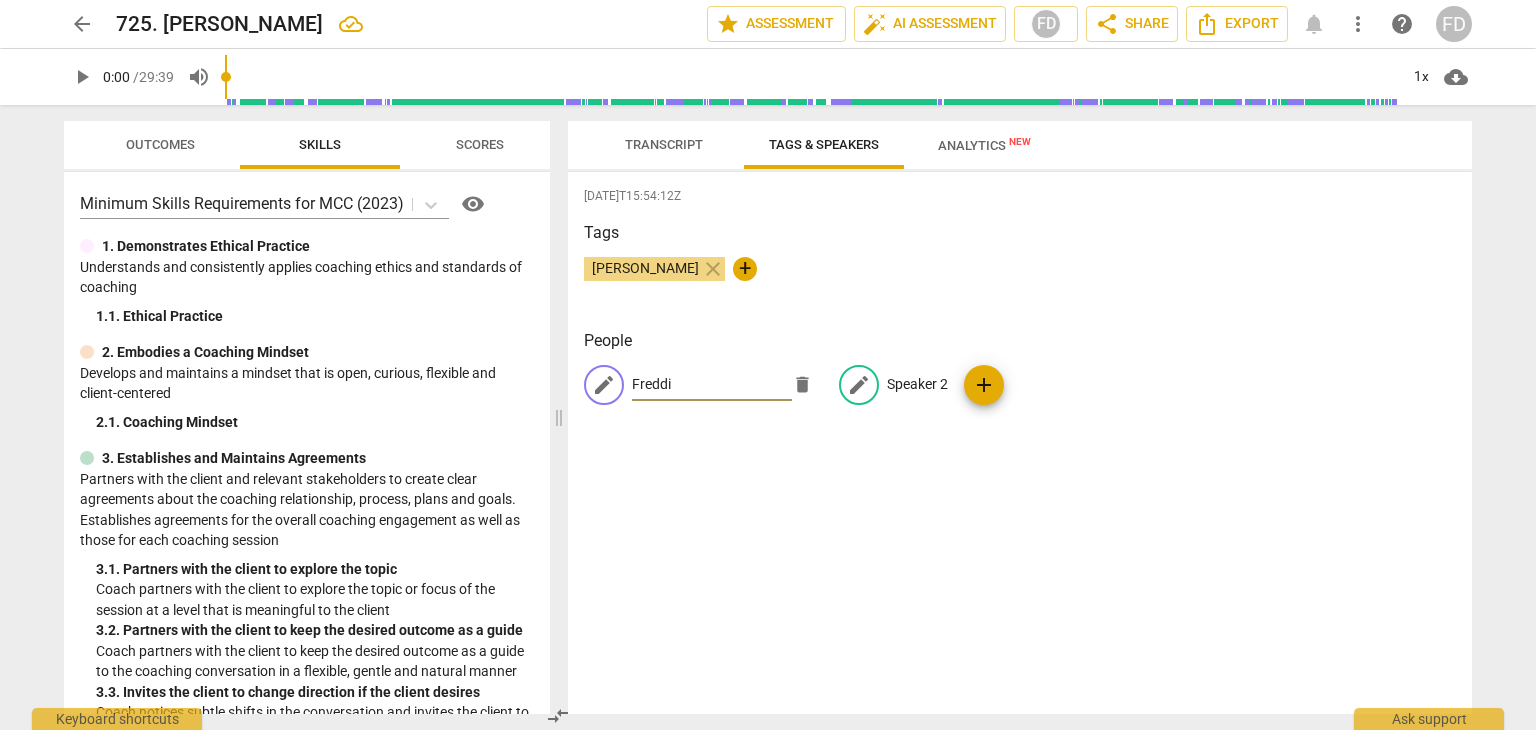 type on "Freddi" 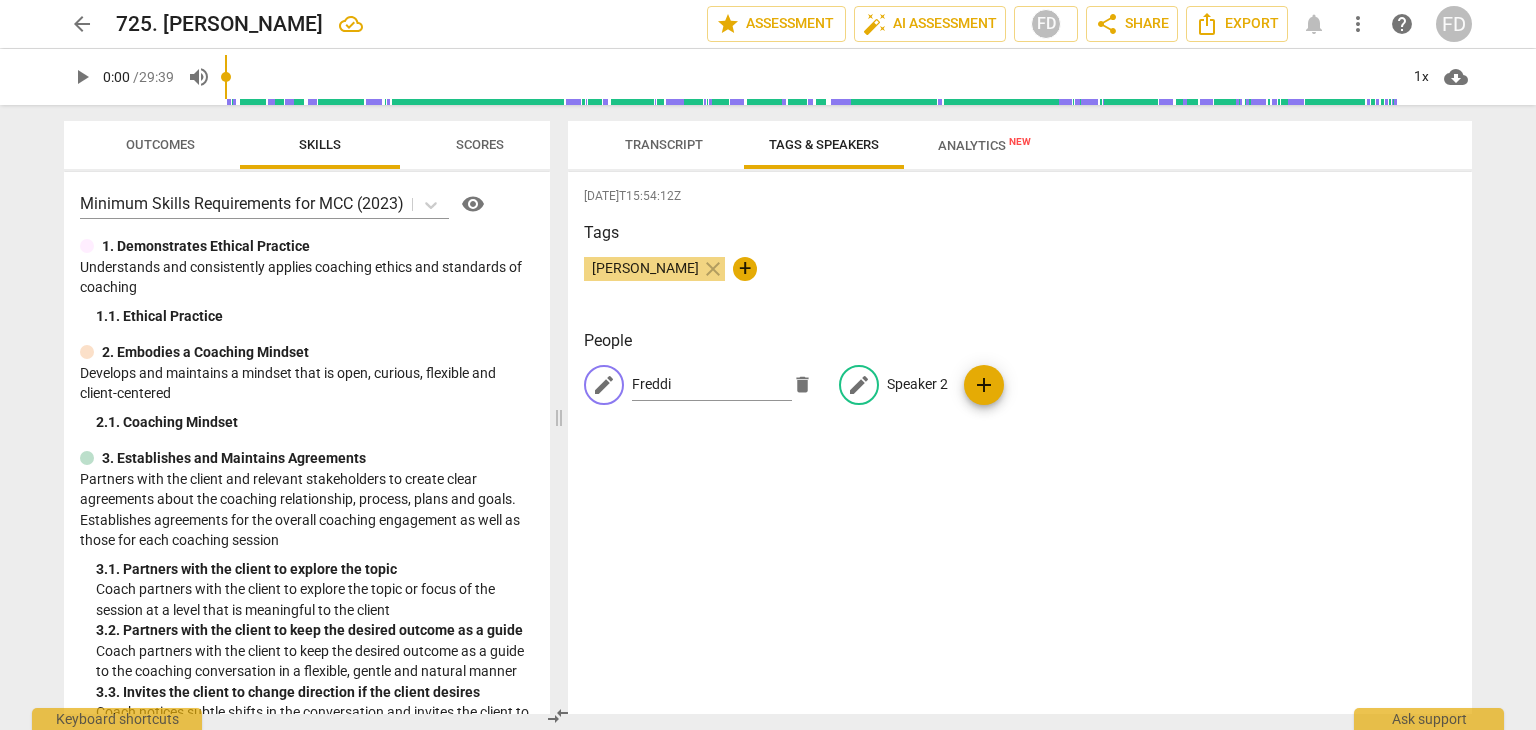 click on "Speaker 2" at bounding box center (917, 384) 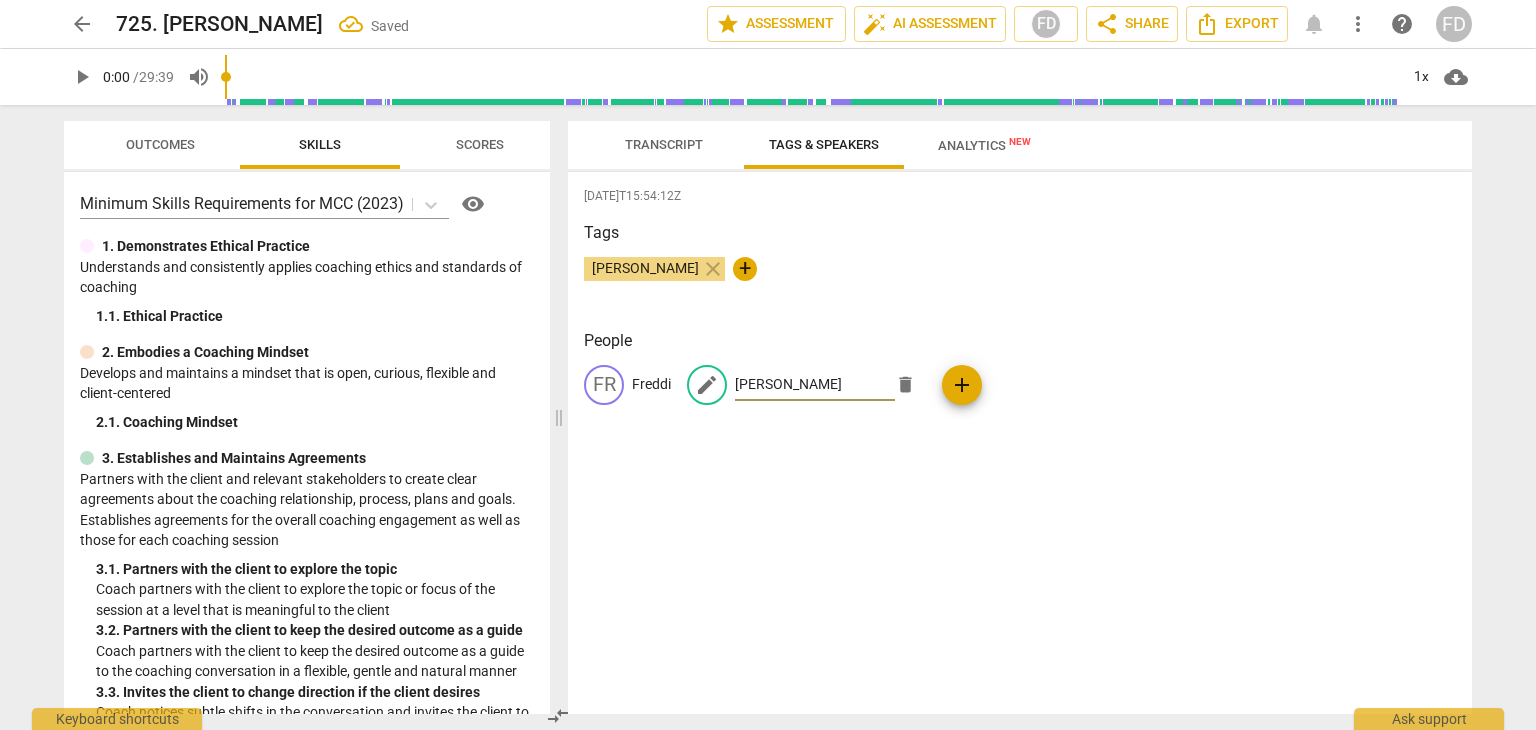 type on "Teresa" 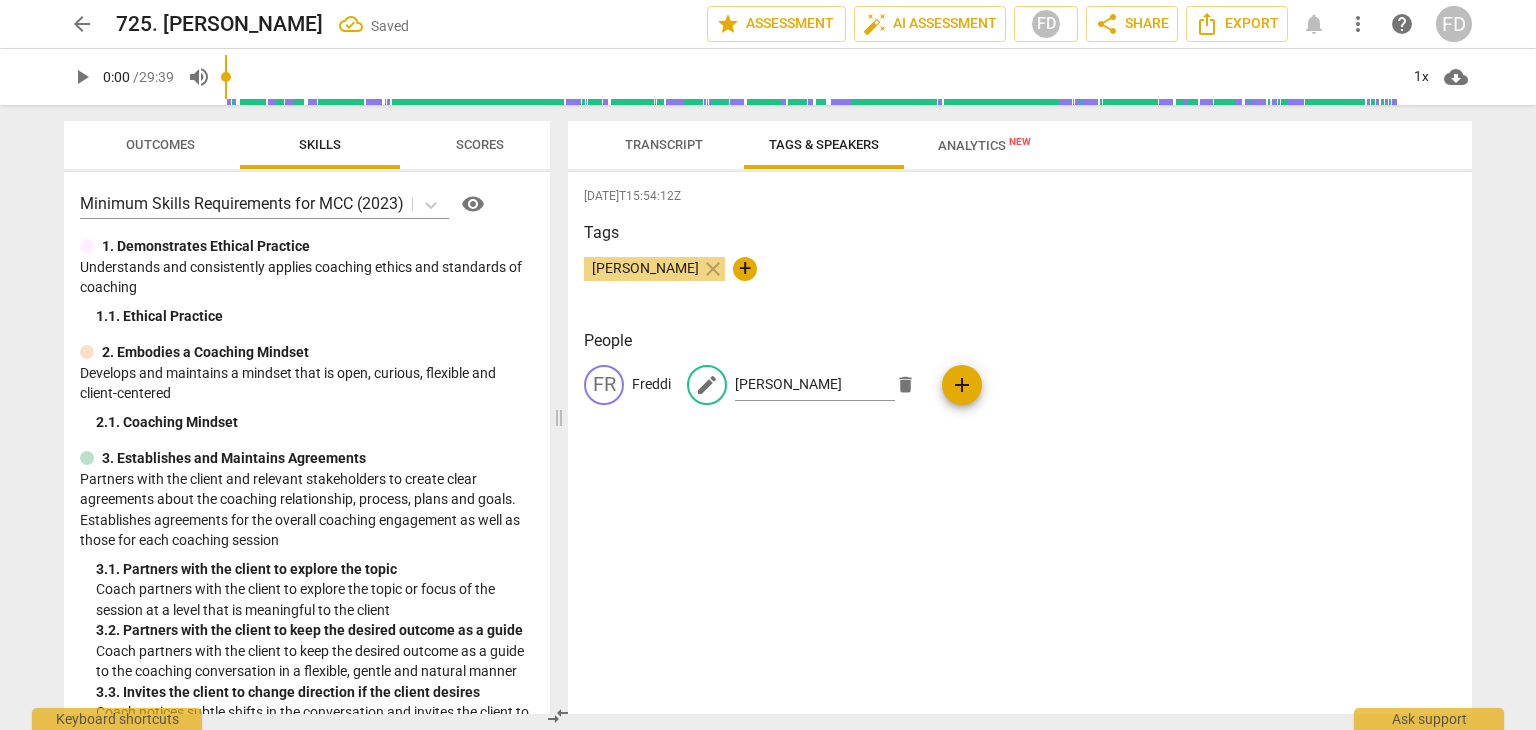 click on "FR Freddi edit Teresa delete add" at bounding box center [1020, 393] 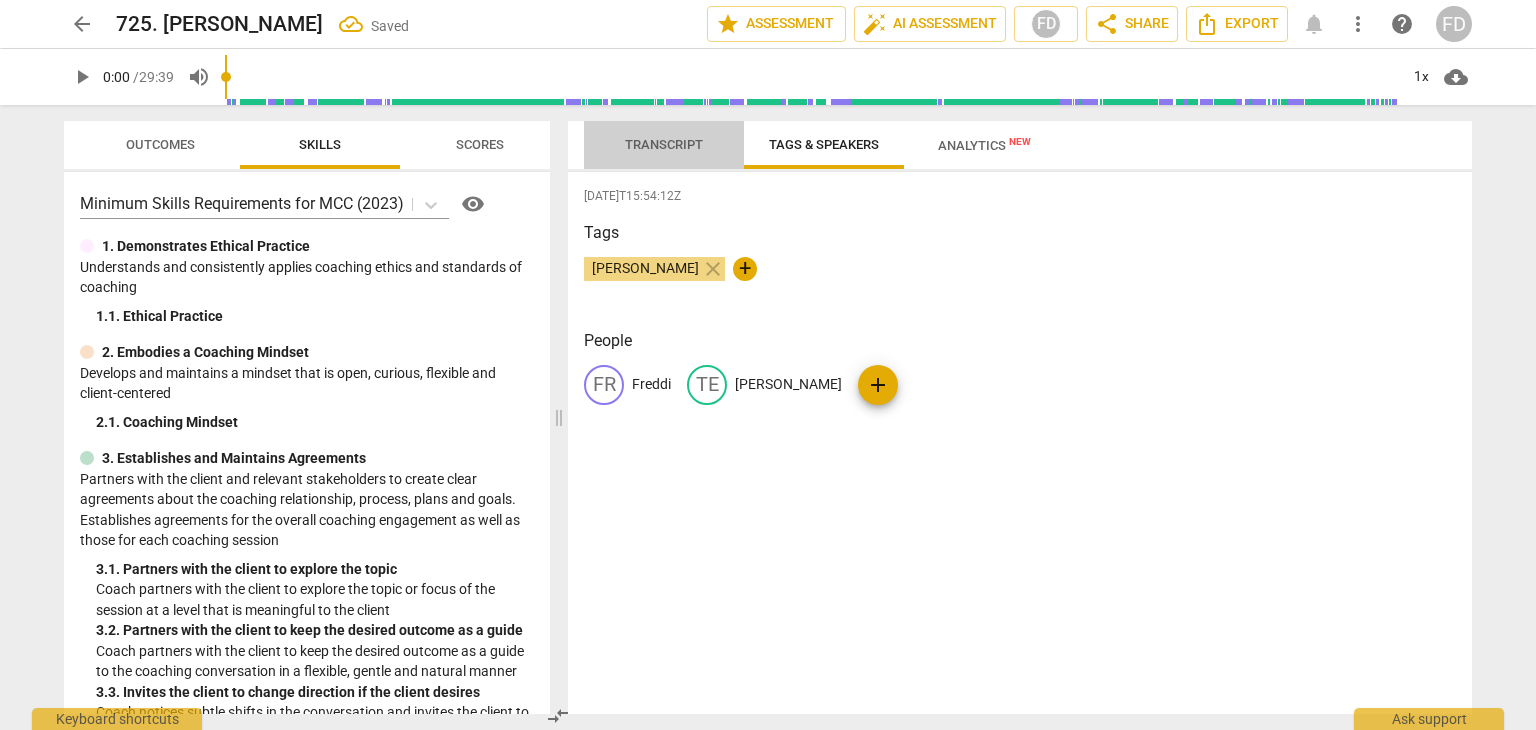 click on "Transcript" at bounding box center (664, 144) 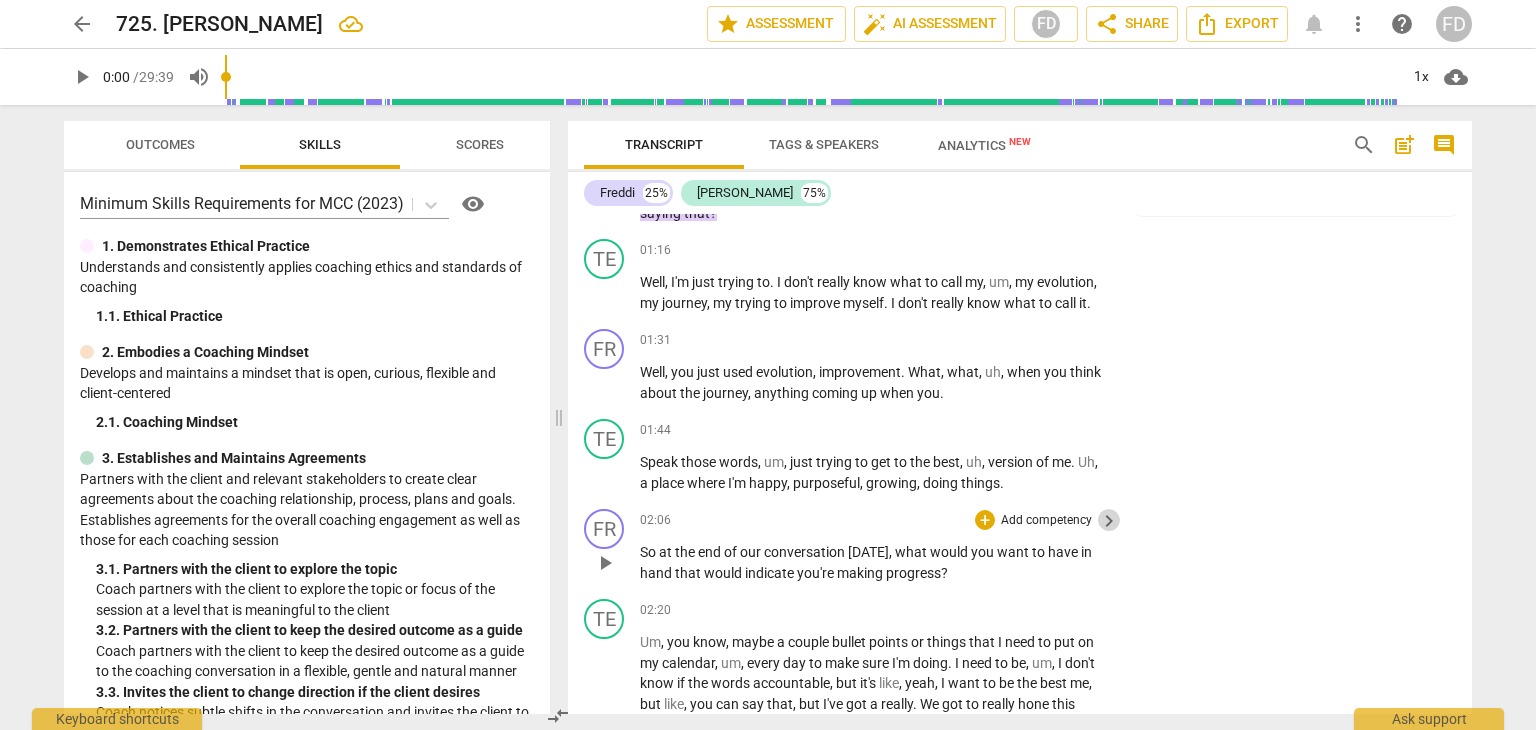 click on "keyboard_arrow_right" at bounding box center [1109, 521] 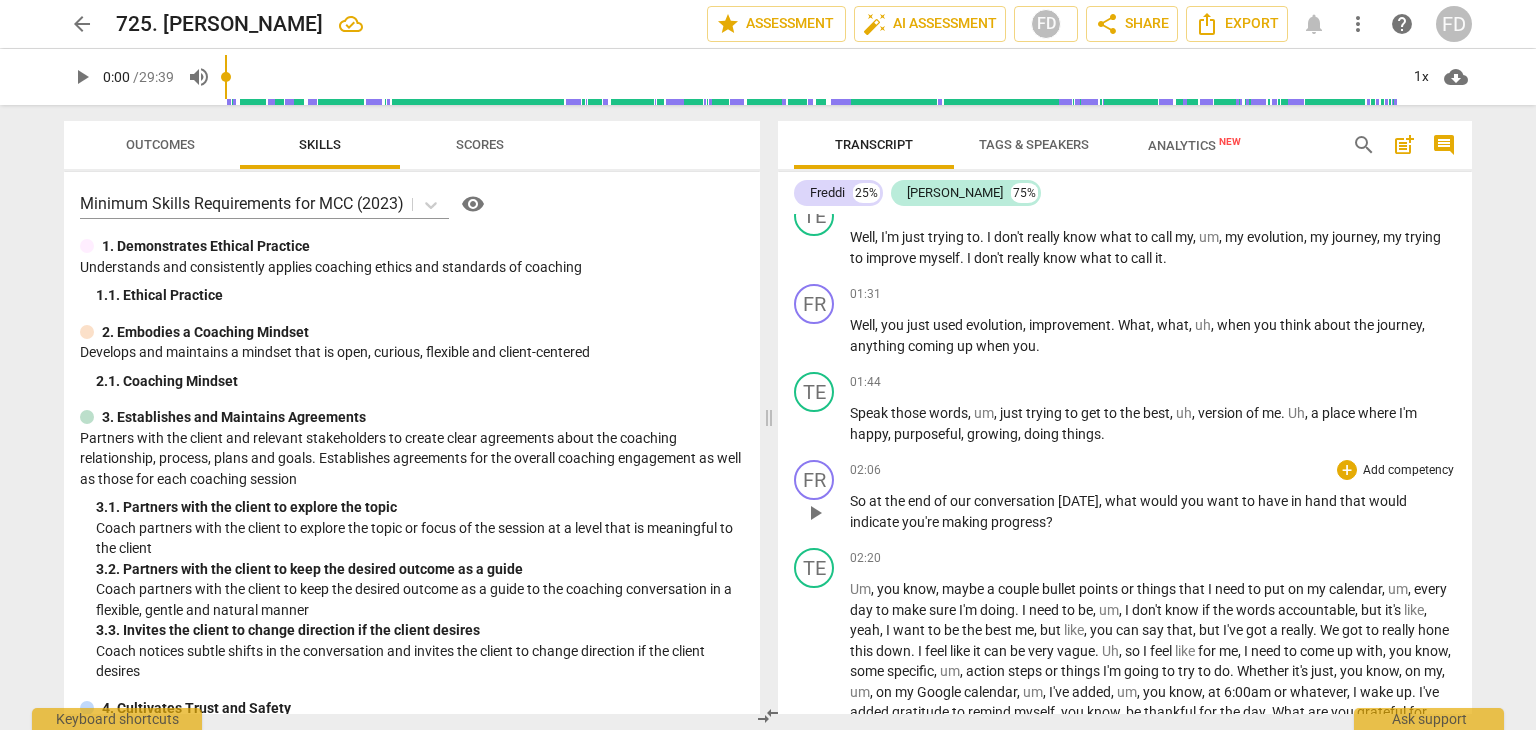 scroll, scrollTop: 488, scrollLeft: 0, axis: vertical 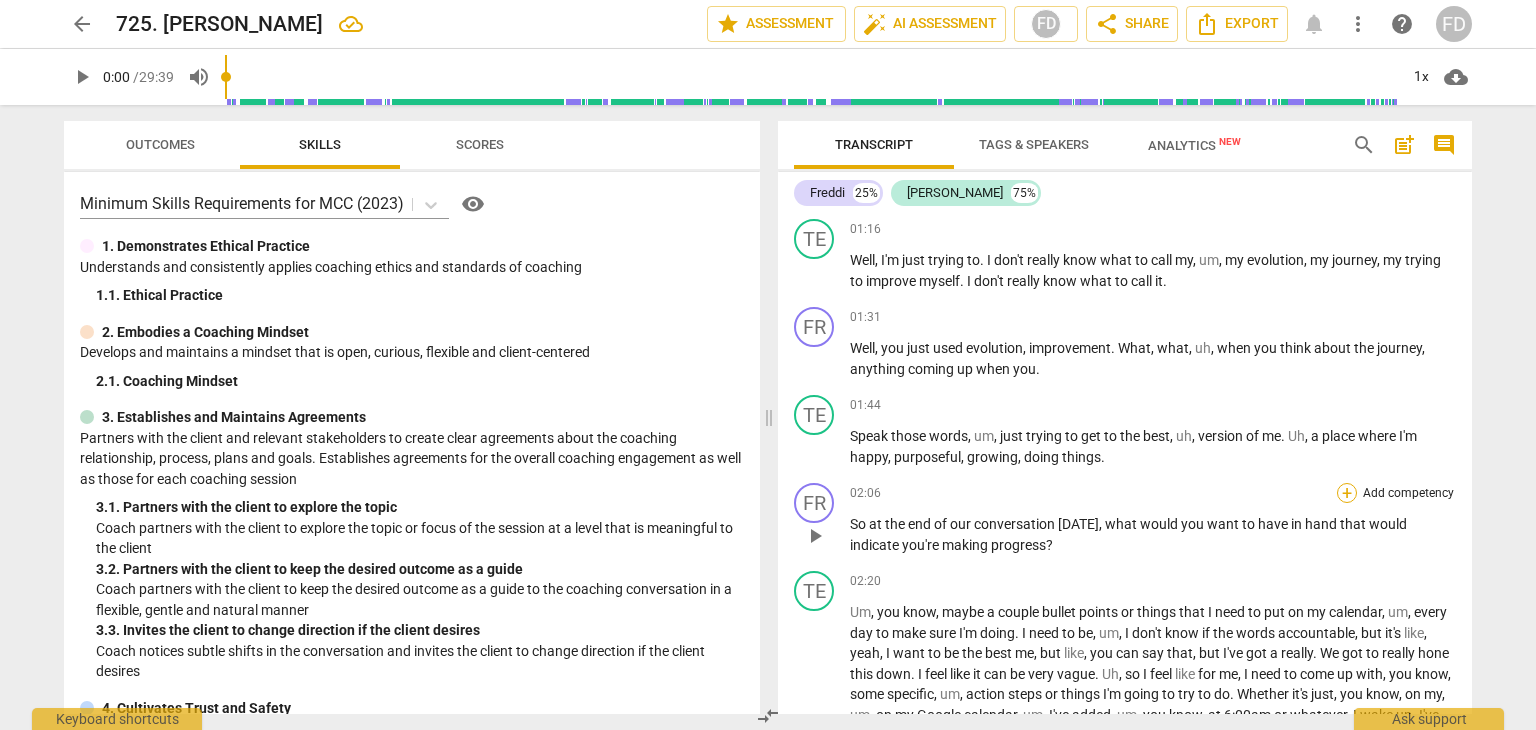 click on "+" at bounding box center (1347, 493) 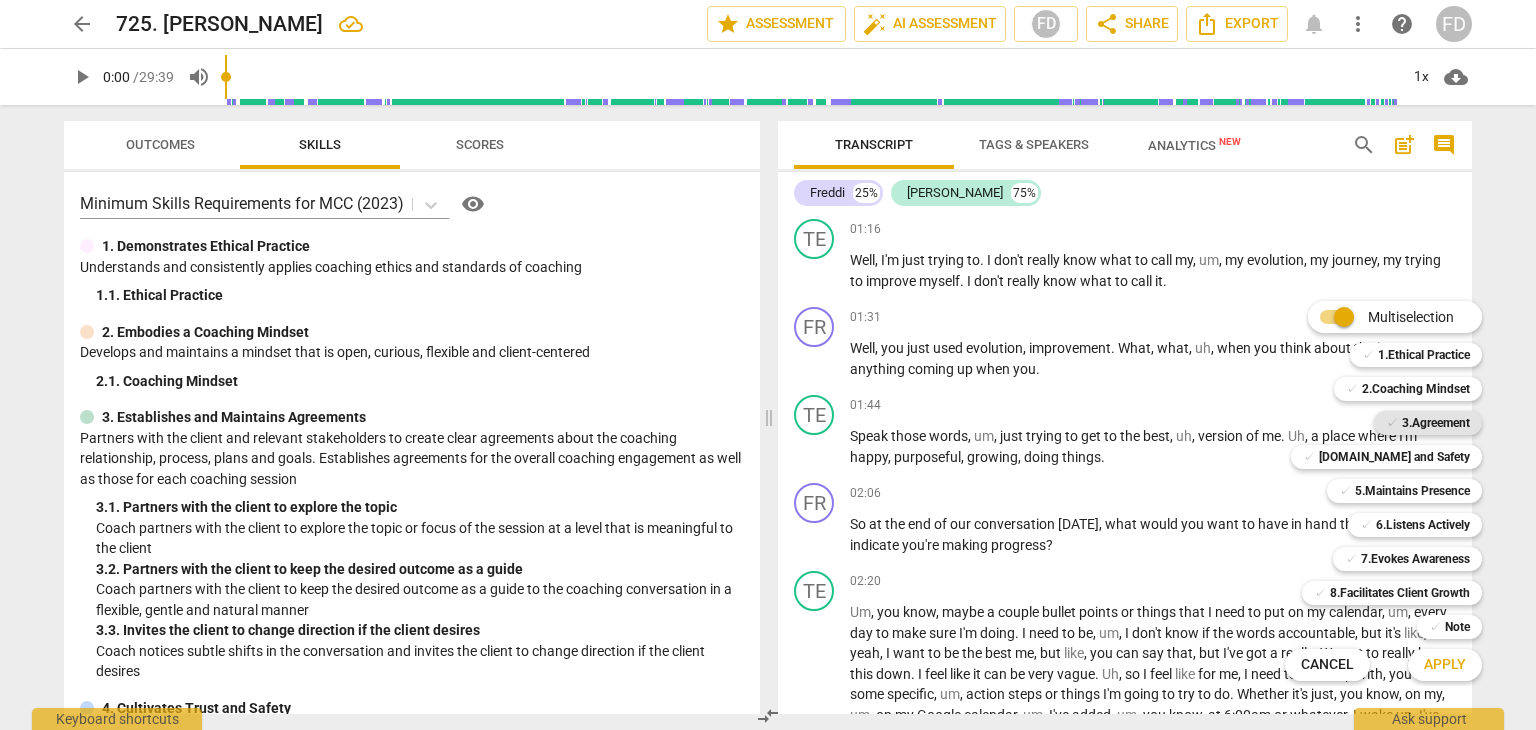 click on "3.Agreement" at bounding box center (1436, 423) 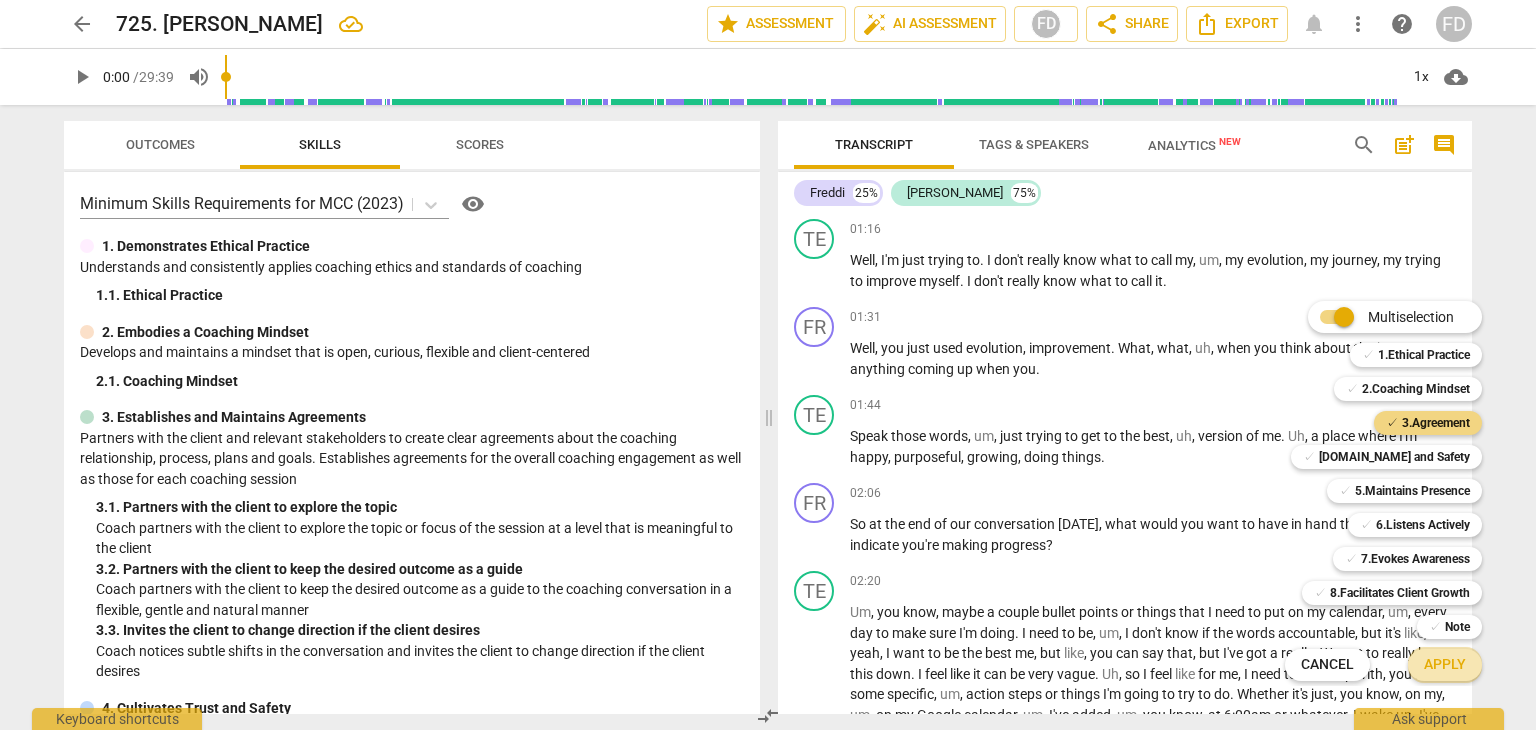 click on "Apply" at bounding box center (1445, 665) 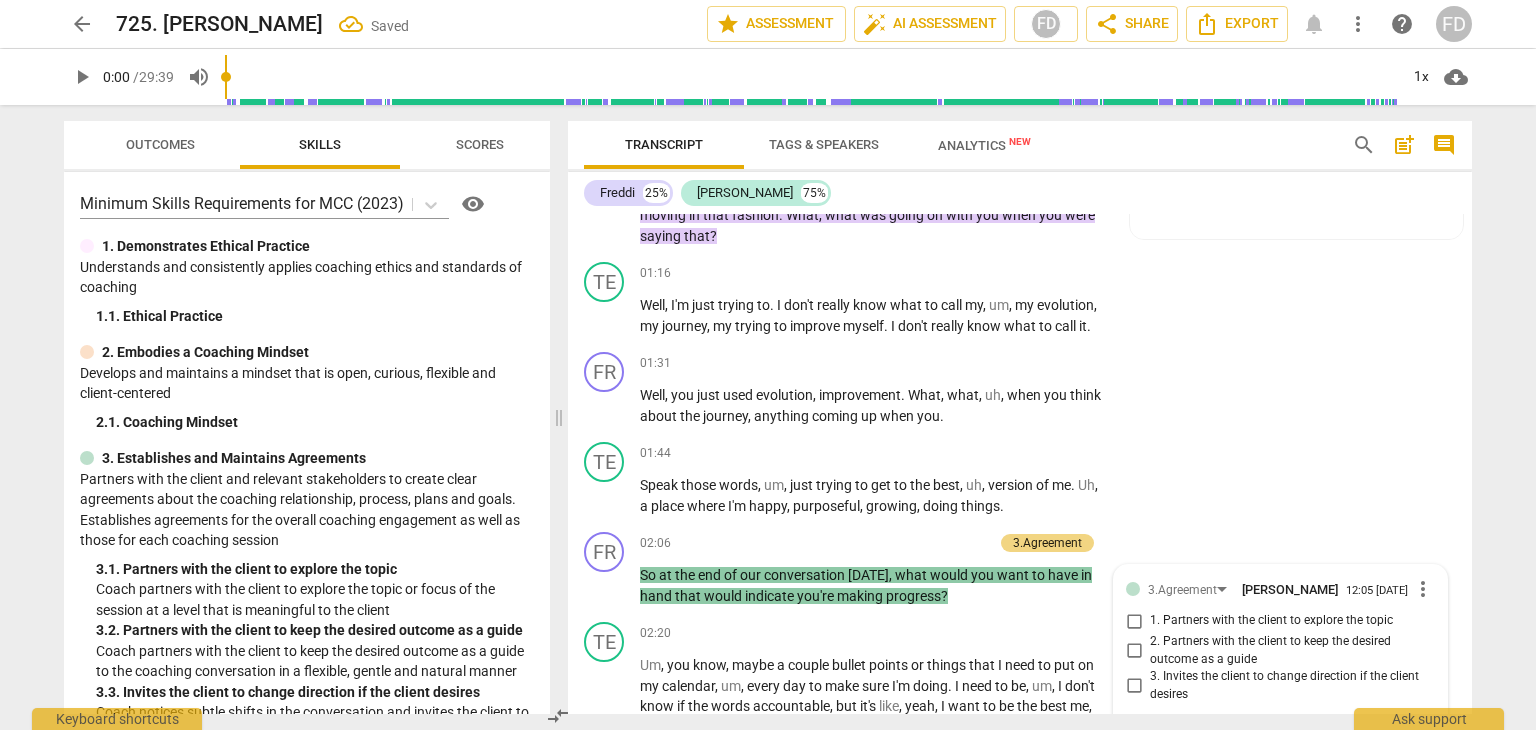 scroll, scrollTop: 532, scrollLeft: 0, axis: vertical 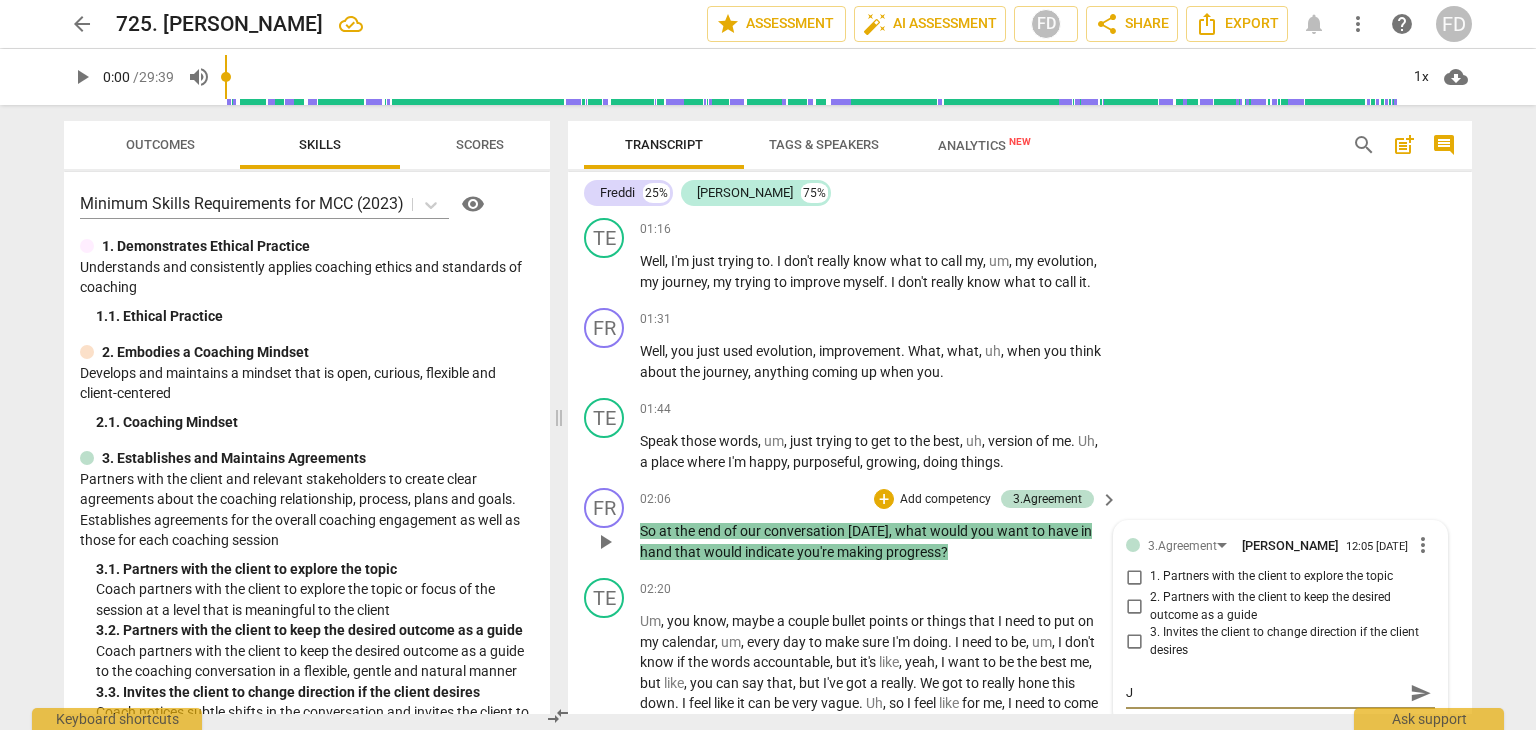 type on "J" 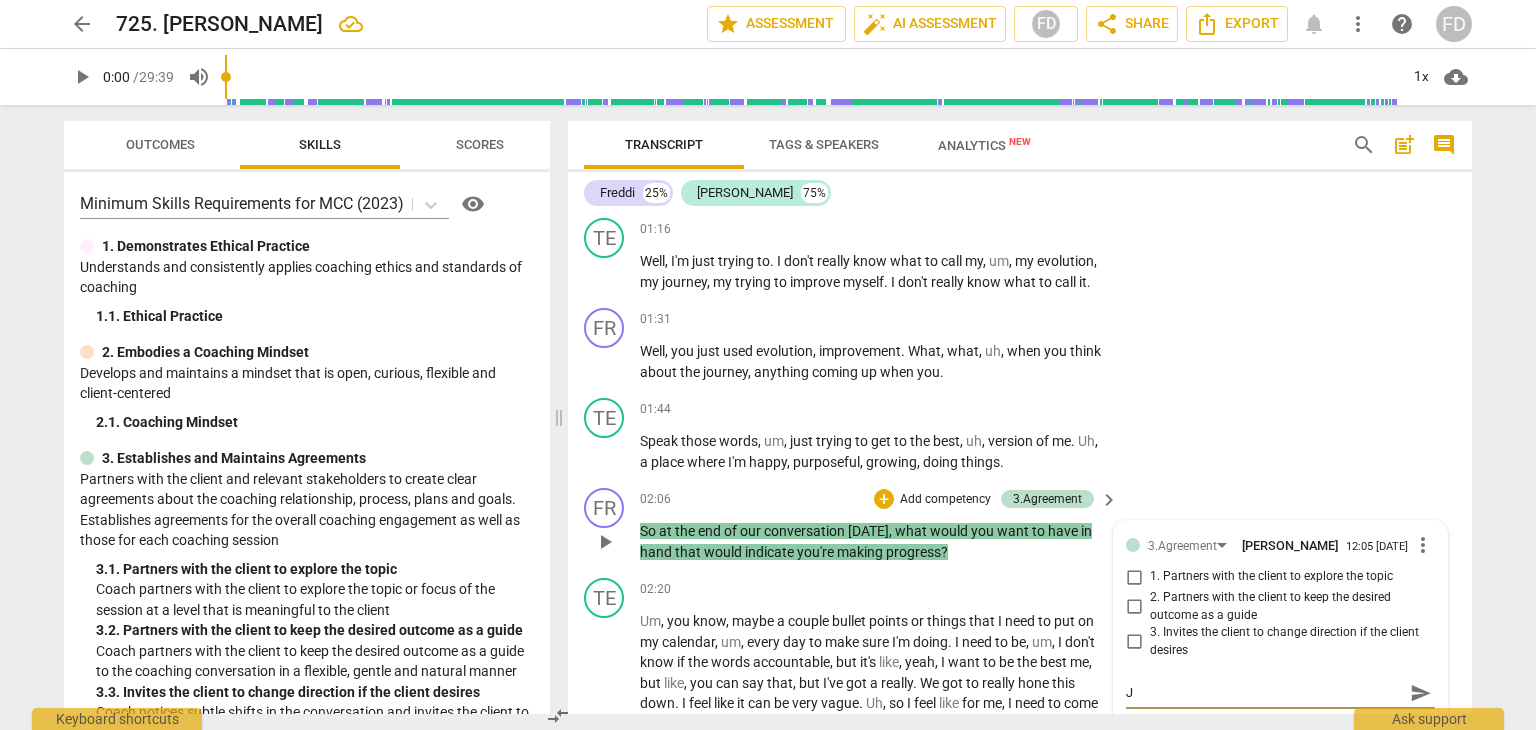 type on "J" 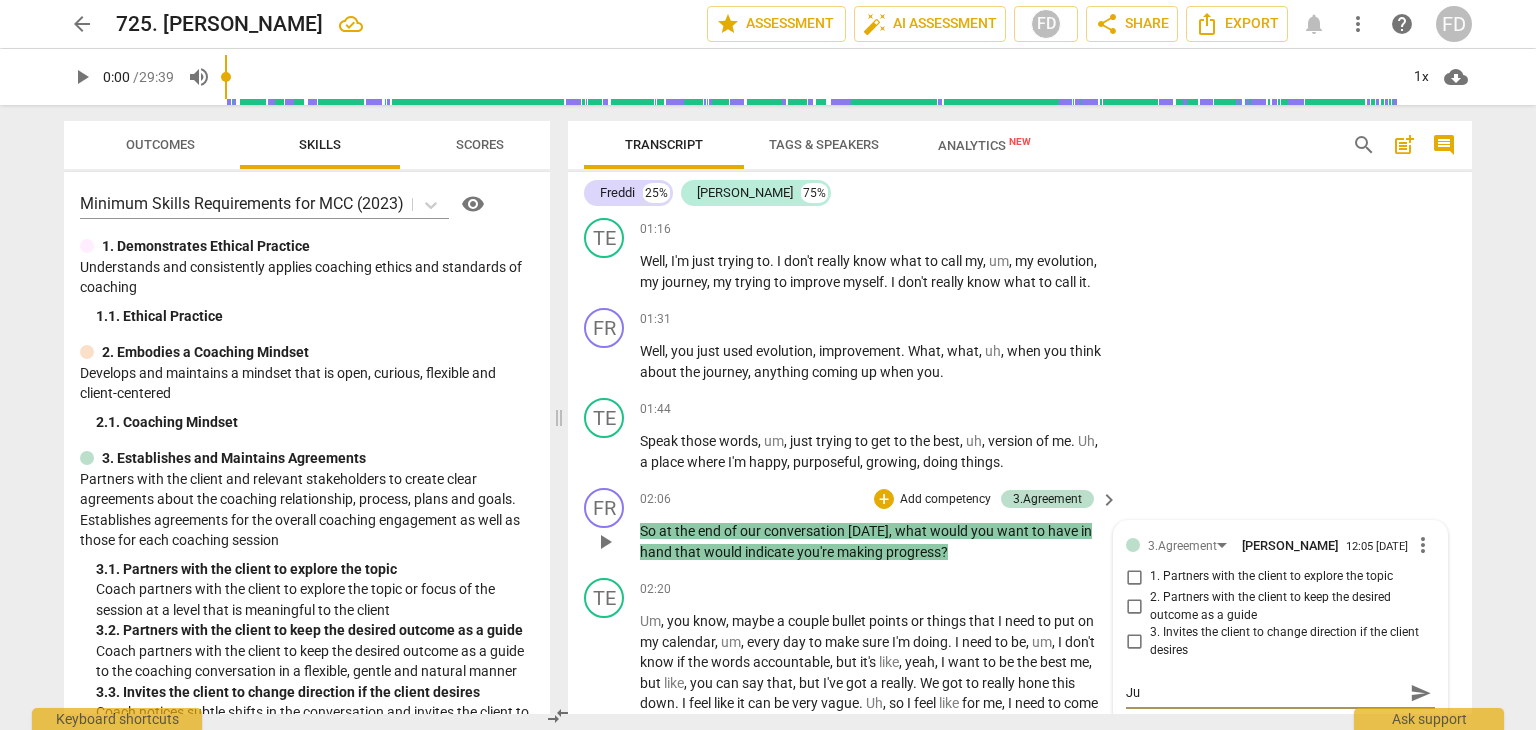 type on "Jum" 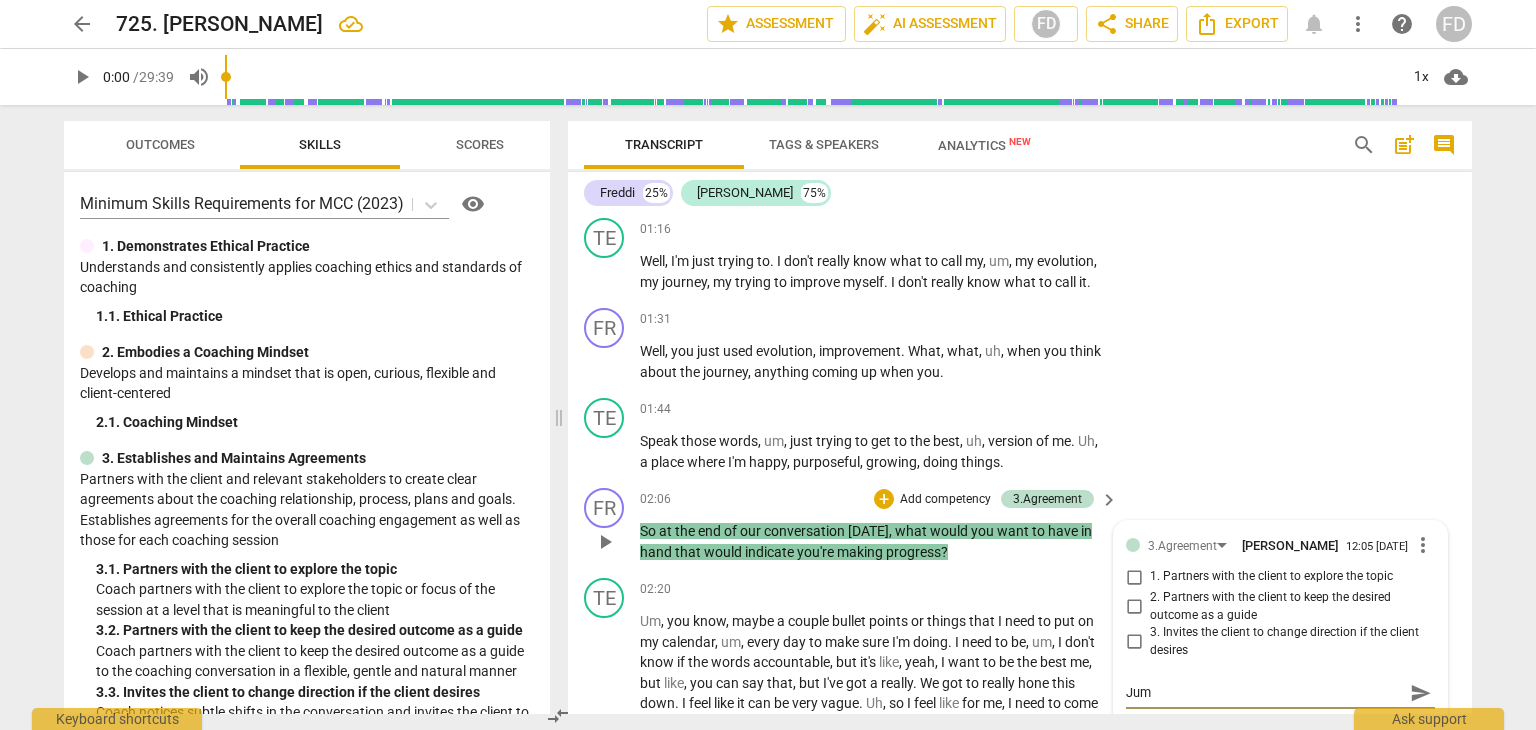 type on "Jump" 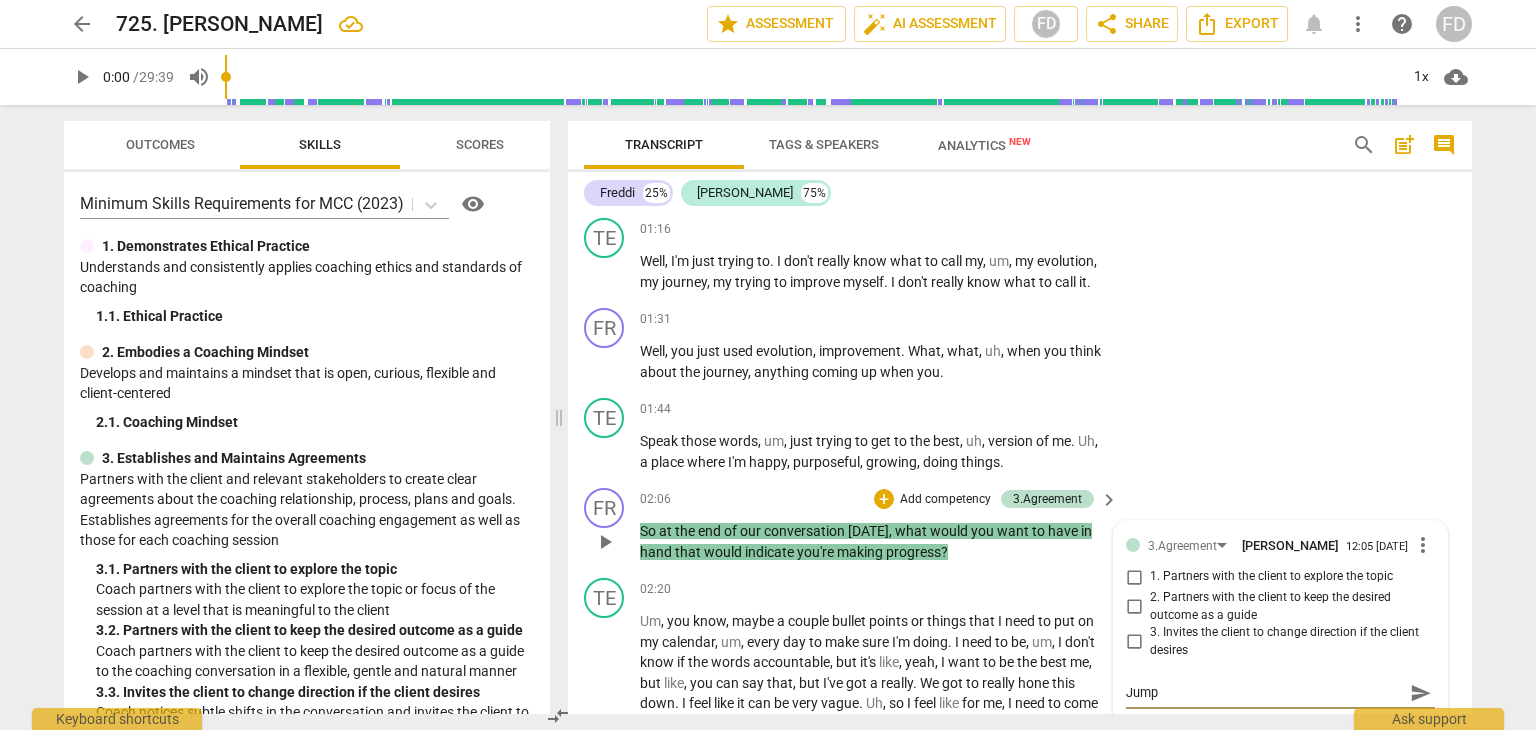 type on "Jumpi" 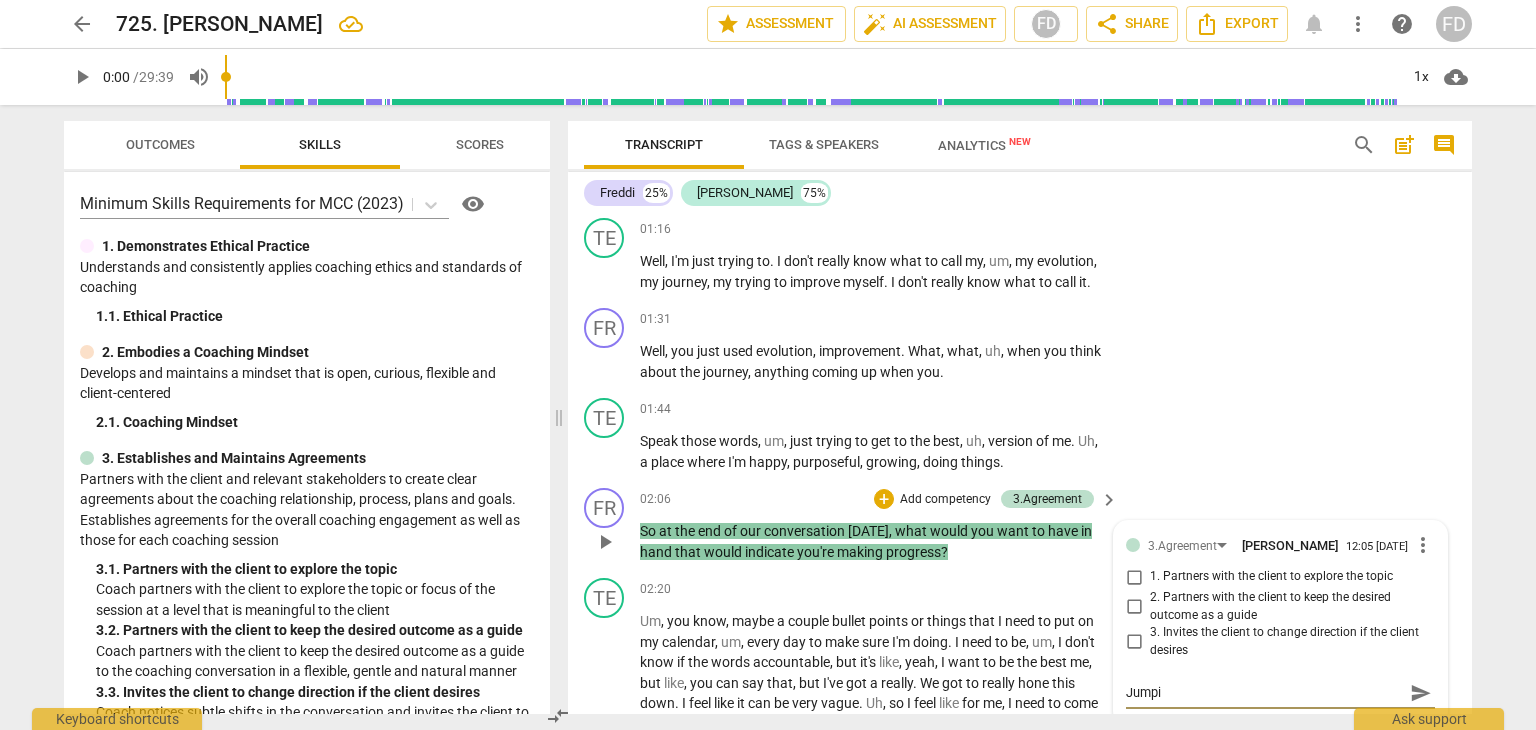 type on "Jumpin" 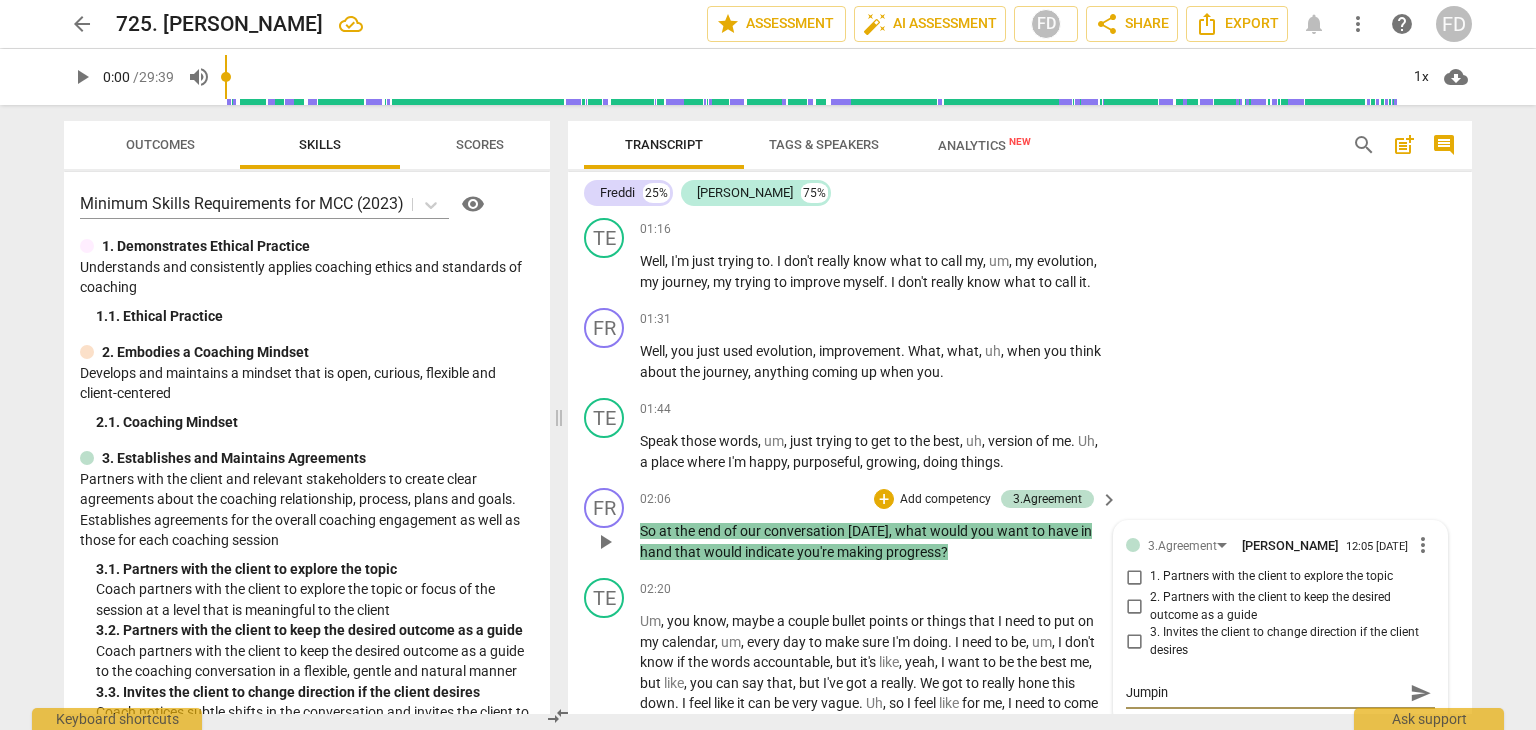 type on "Jumping" 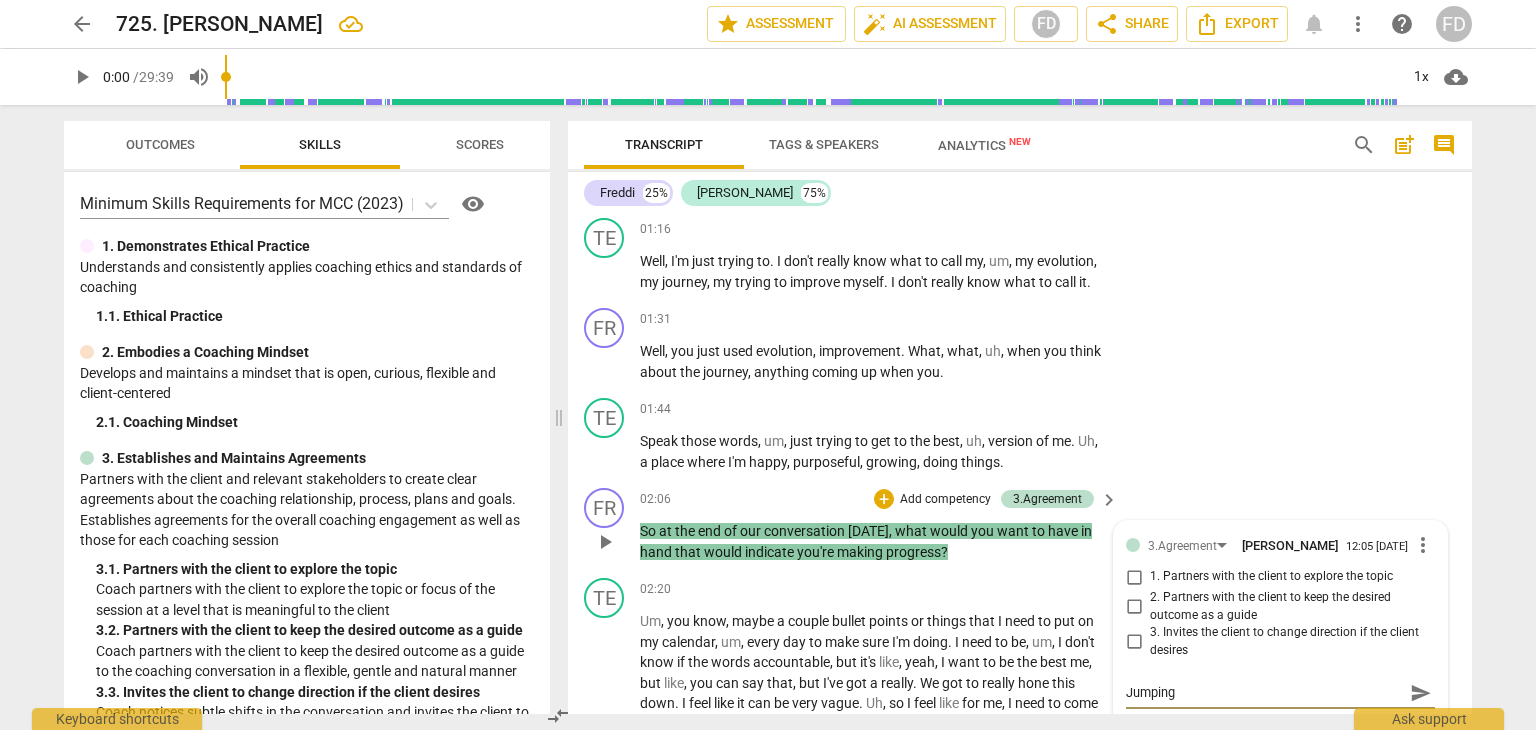 type on "Jumping" 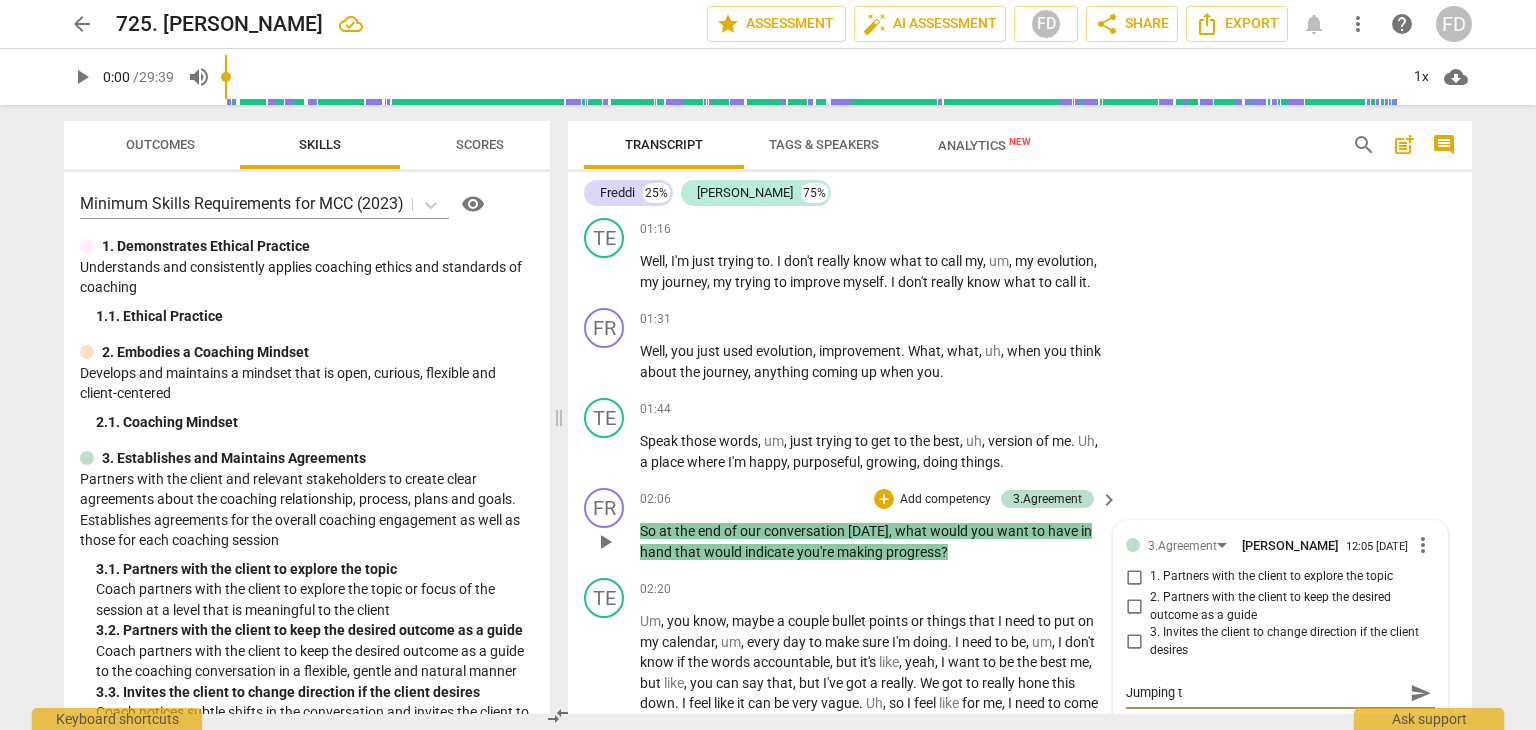 type on "Jumping to" 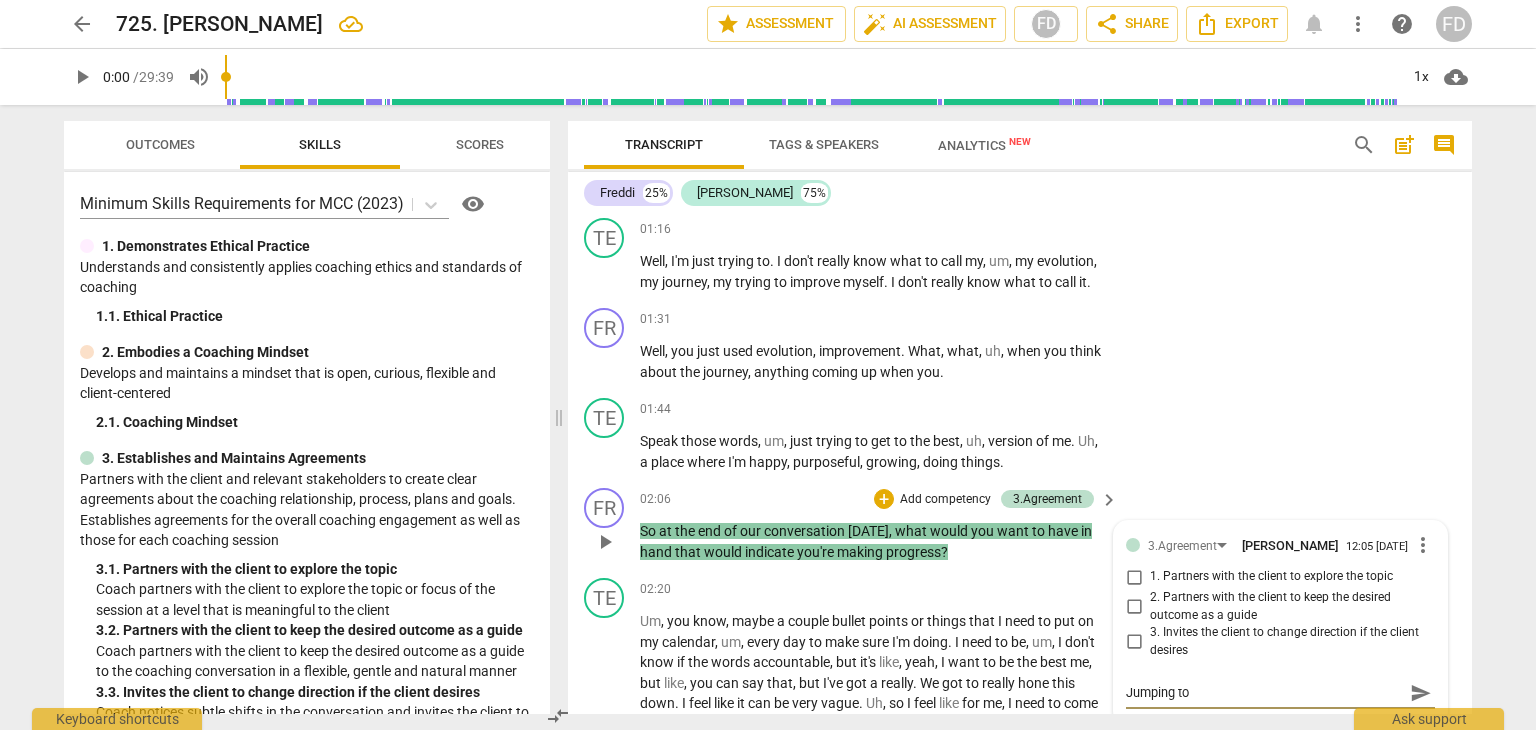 type on "Jumping too" 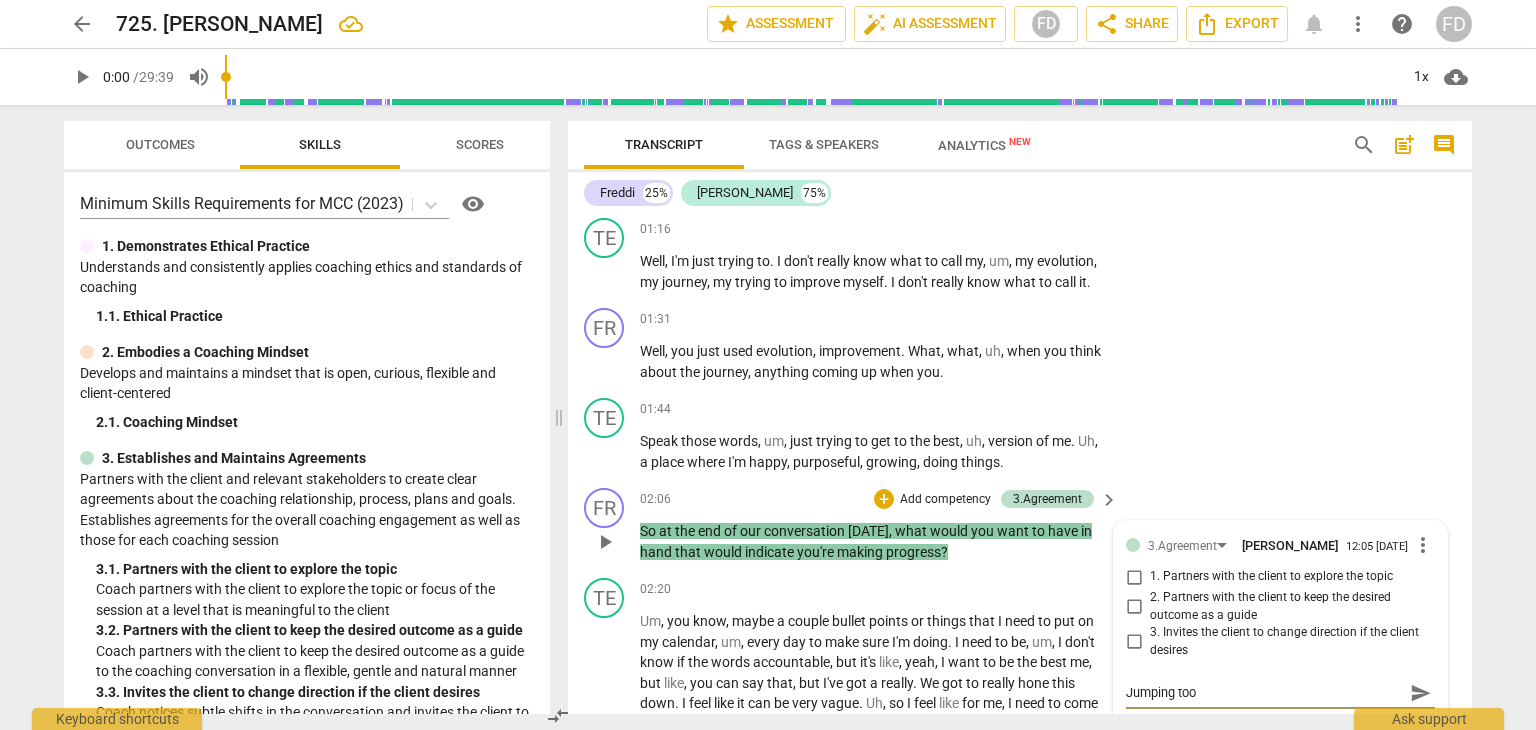 type on "Jumping too" 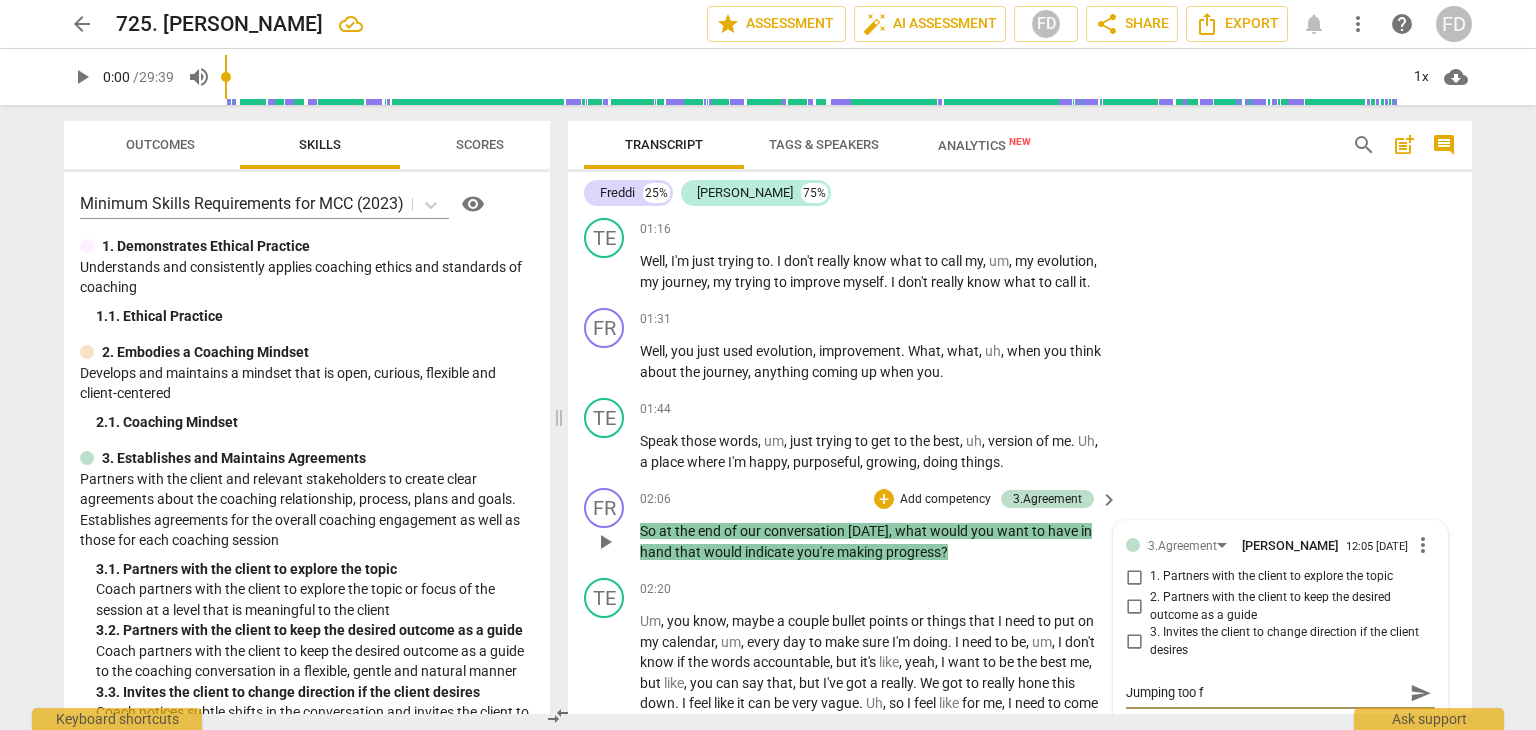 type on "Jumping too fa" 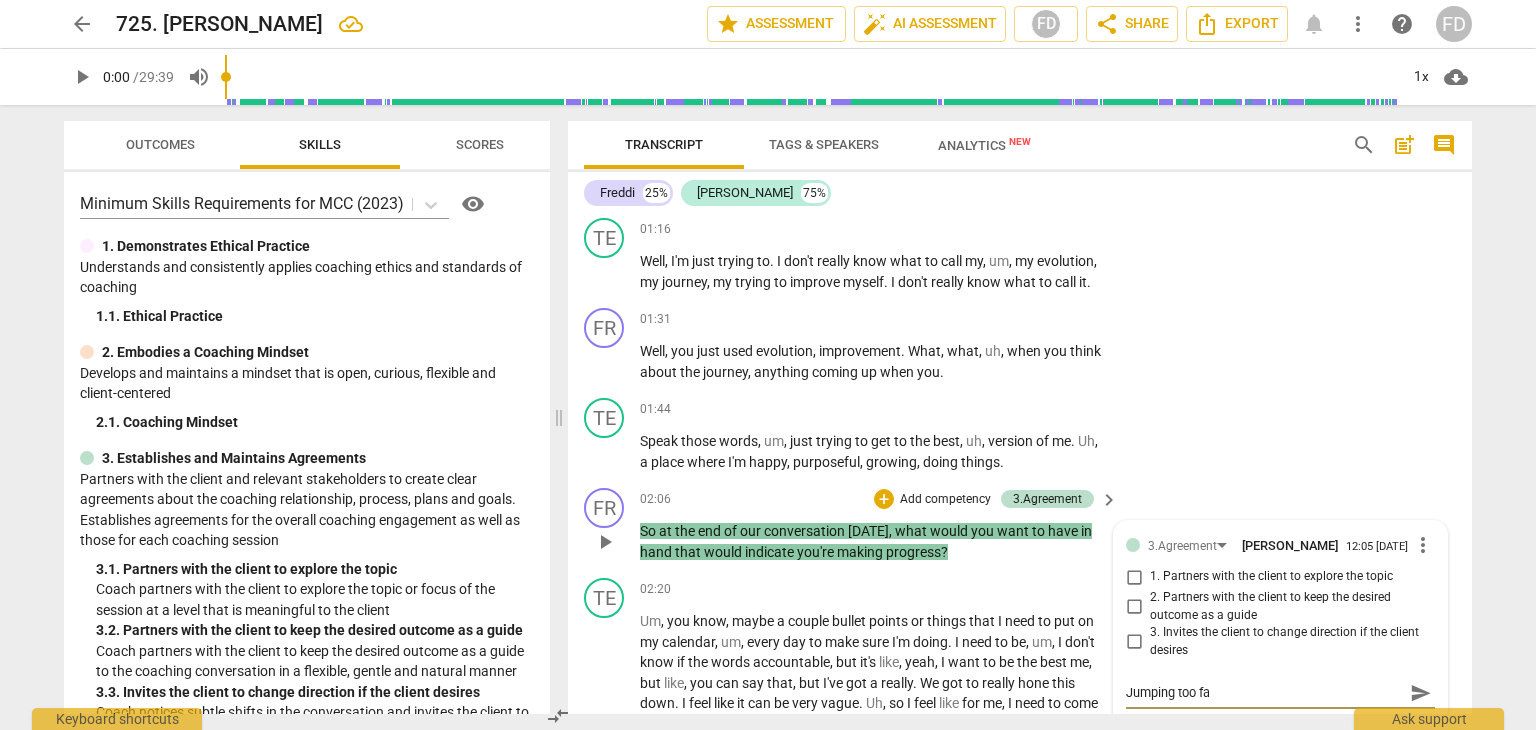 type on "Jumping too fas" 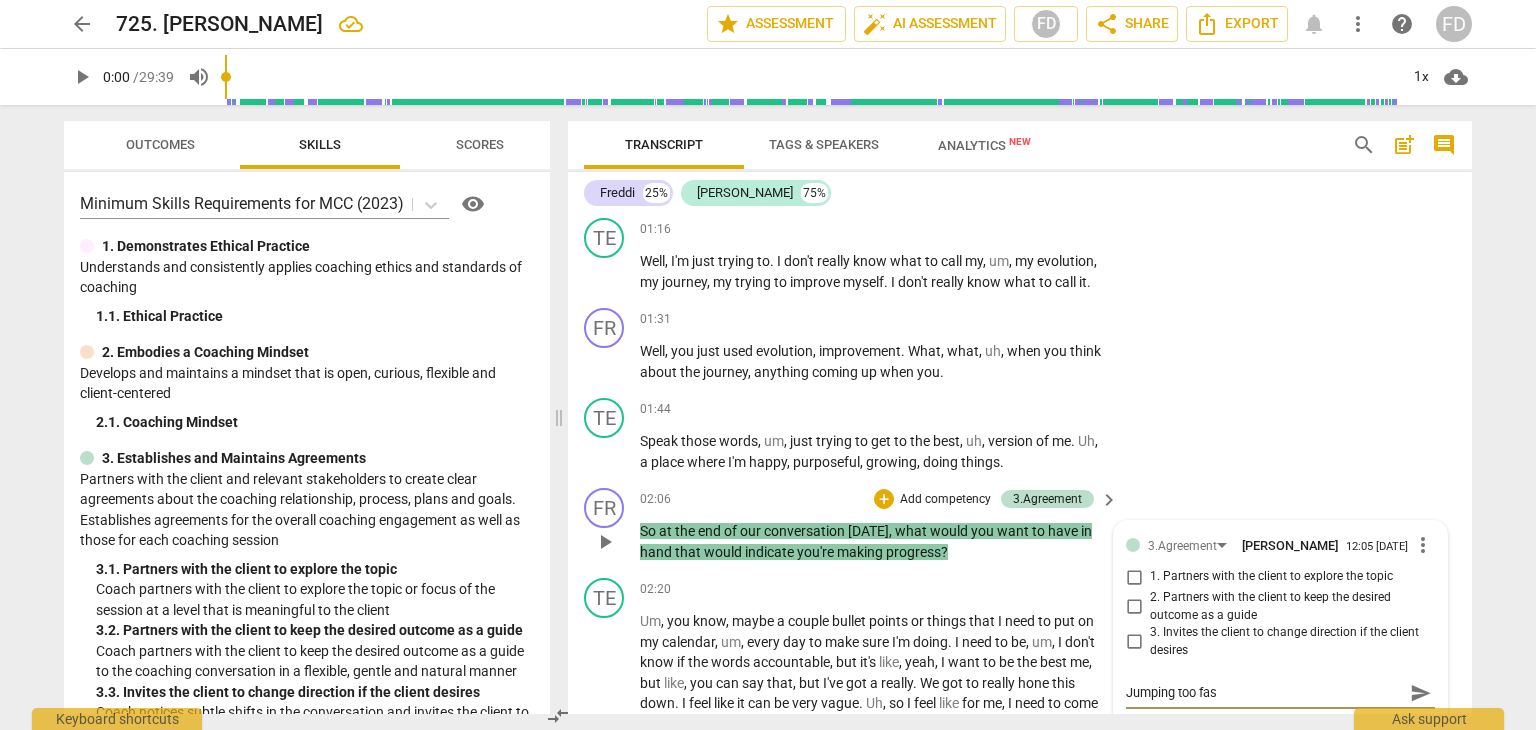 type on "Jumping too fast" 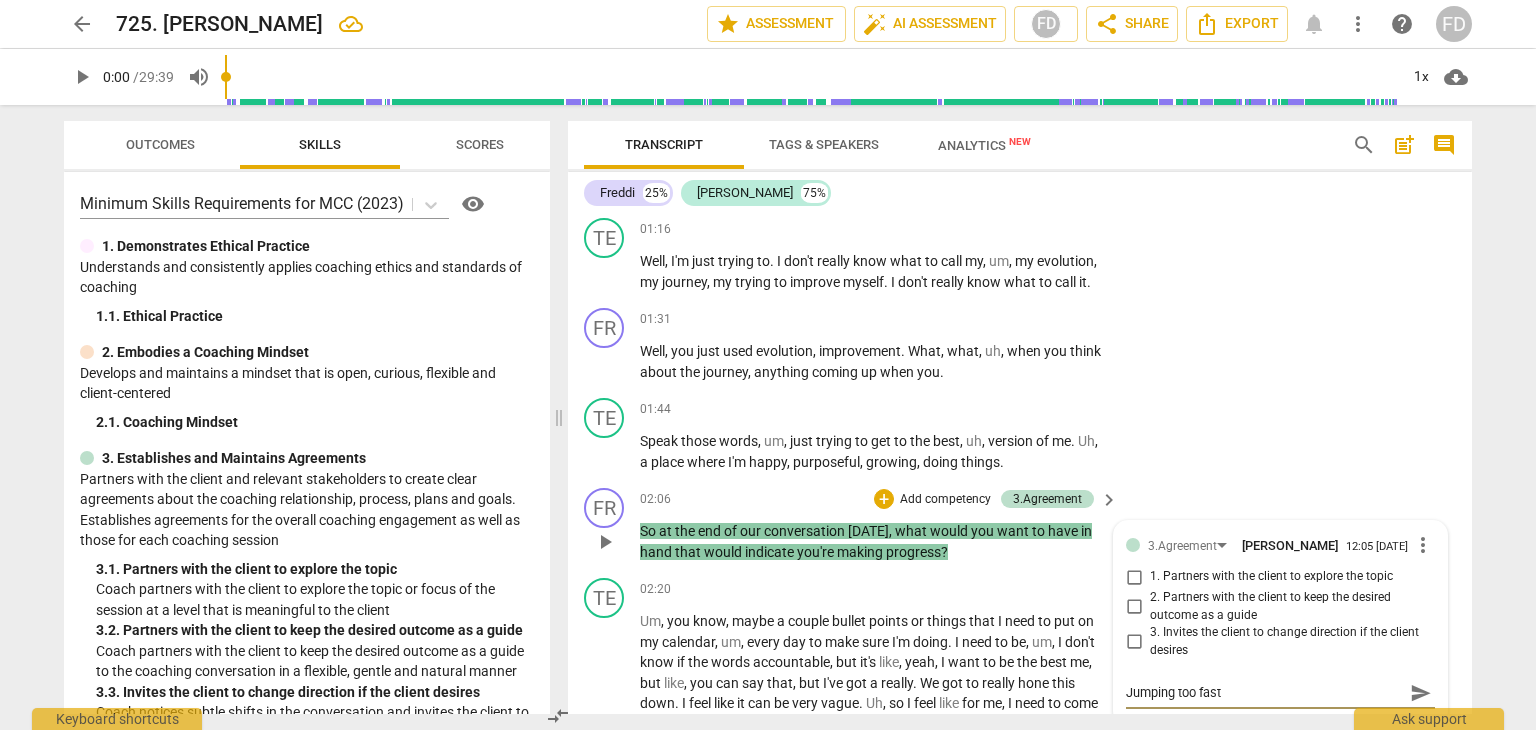 type on "Jumping too fast" 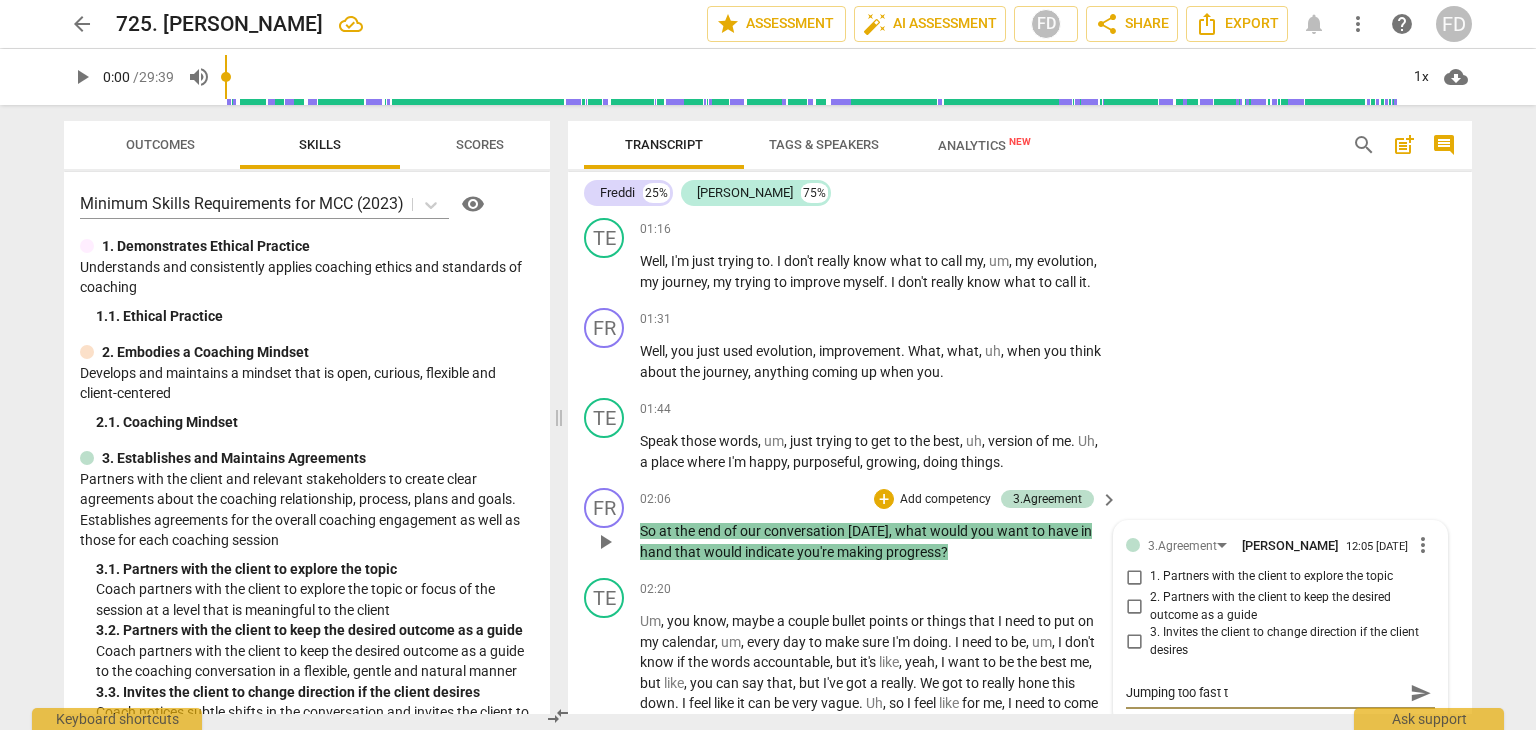type on "Jumping too fast to" 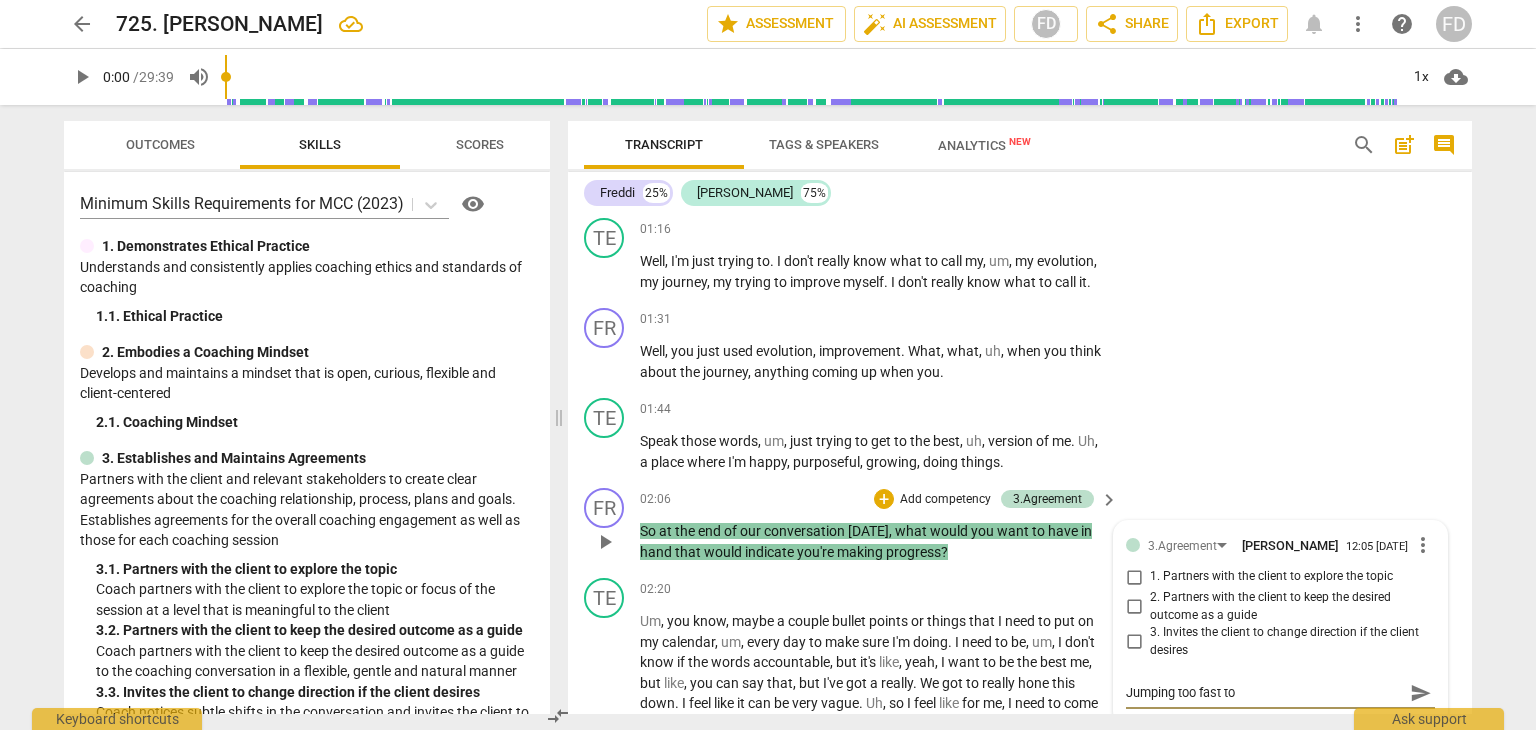 type on "Jumping too fast to" 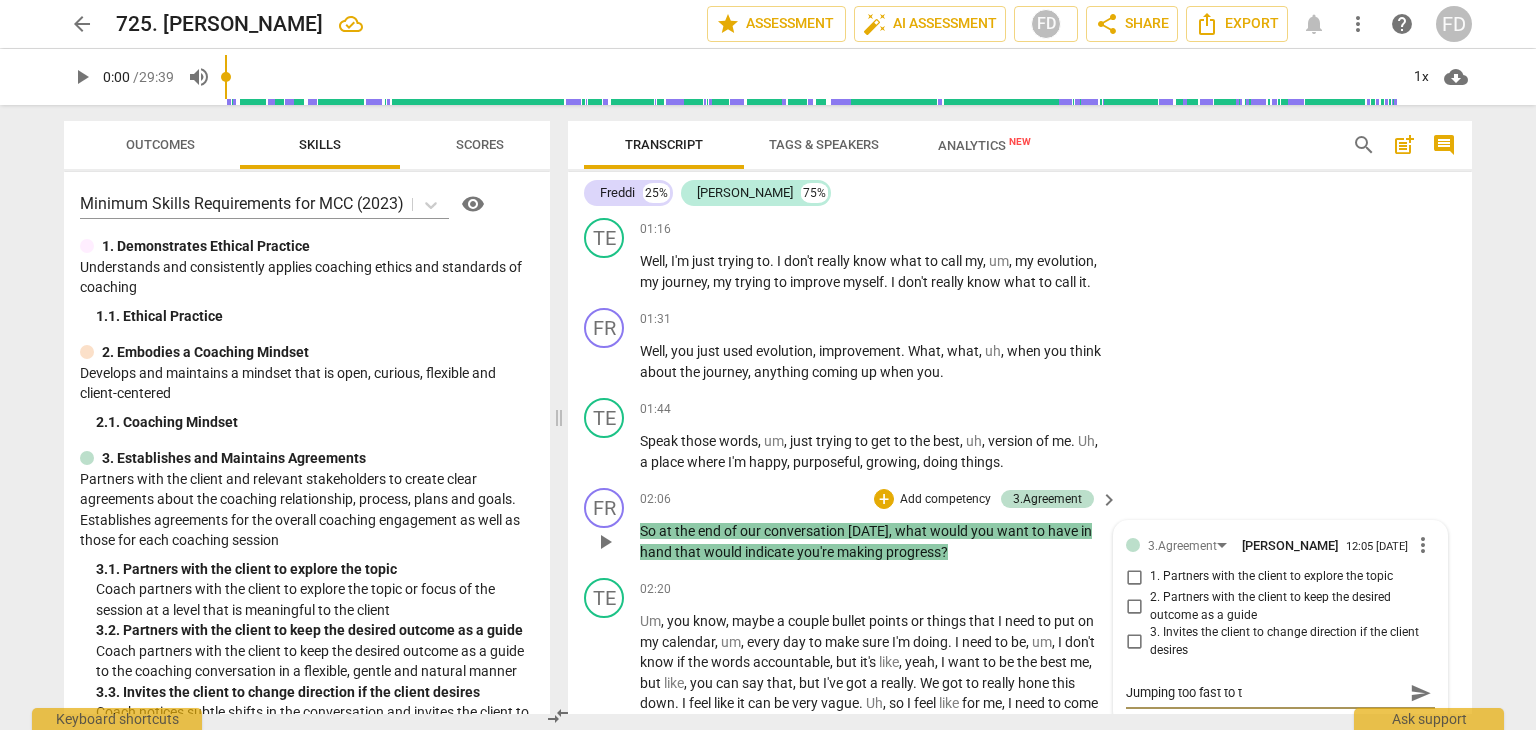 type on "Jumping too fast to th" 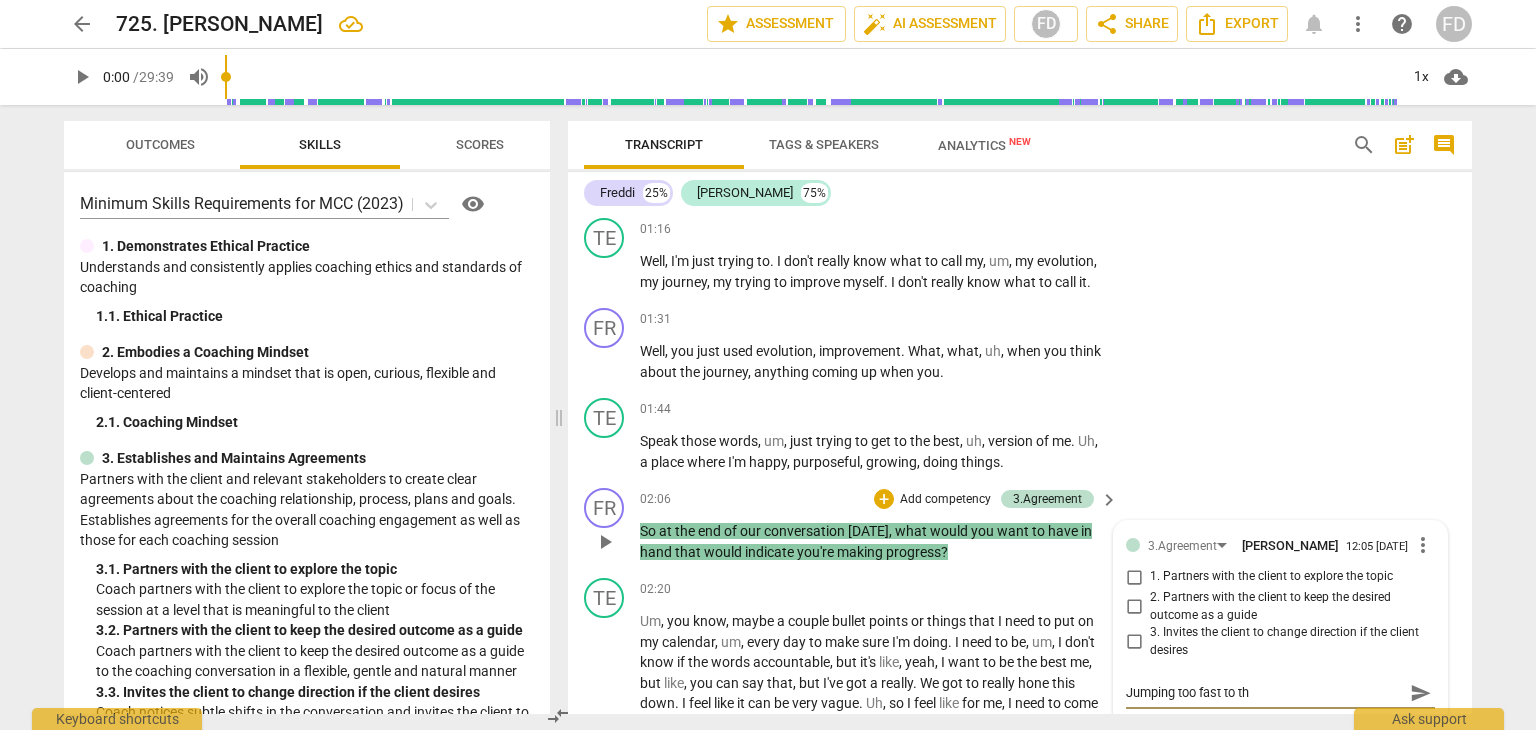 type on "Jumping too fast to thi" 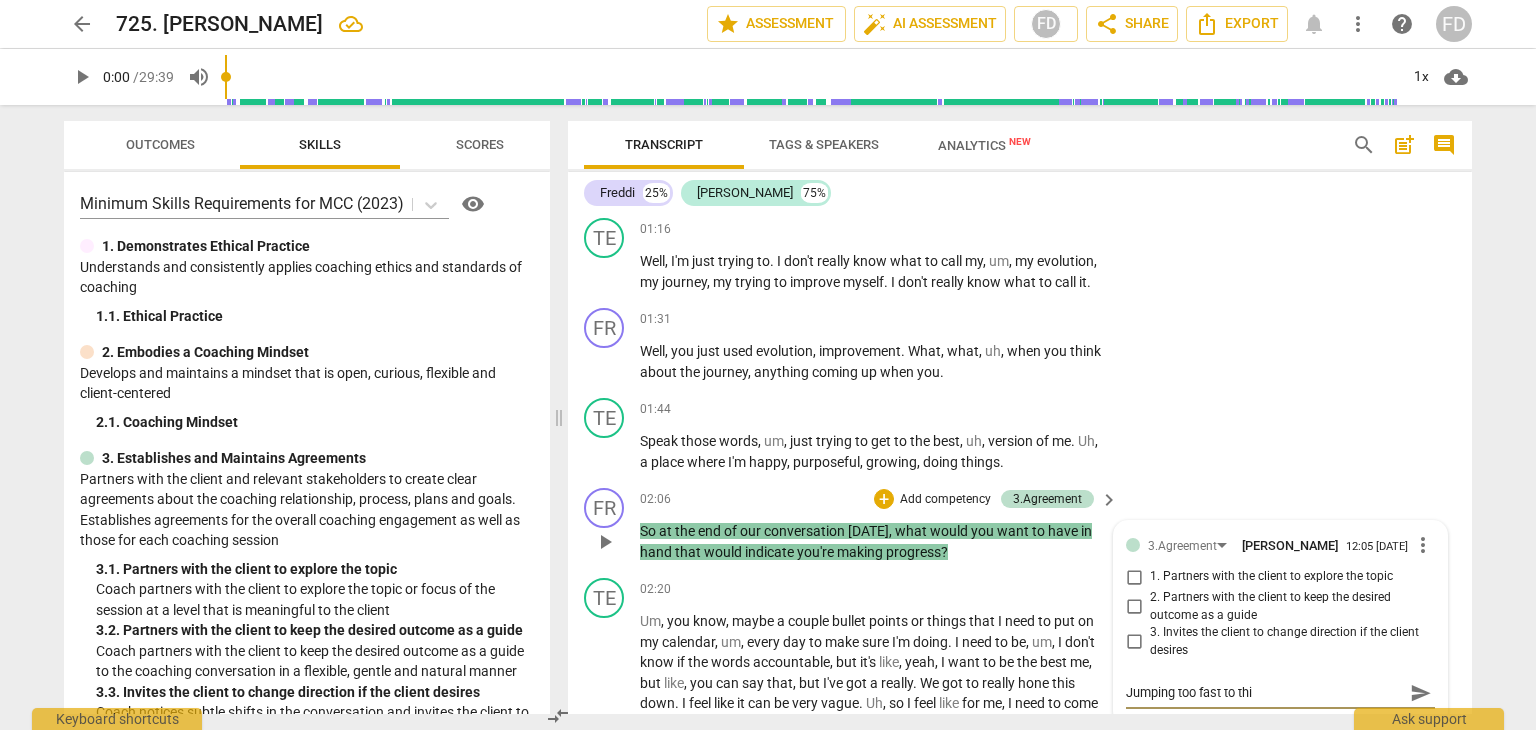 type on "Jumping too fast to this" 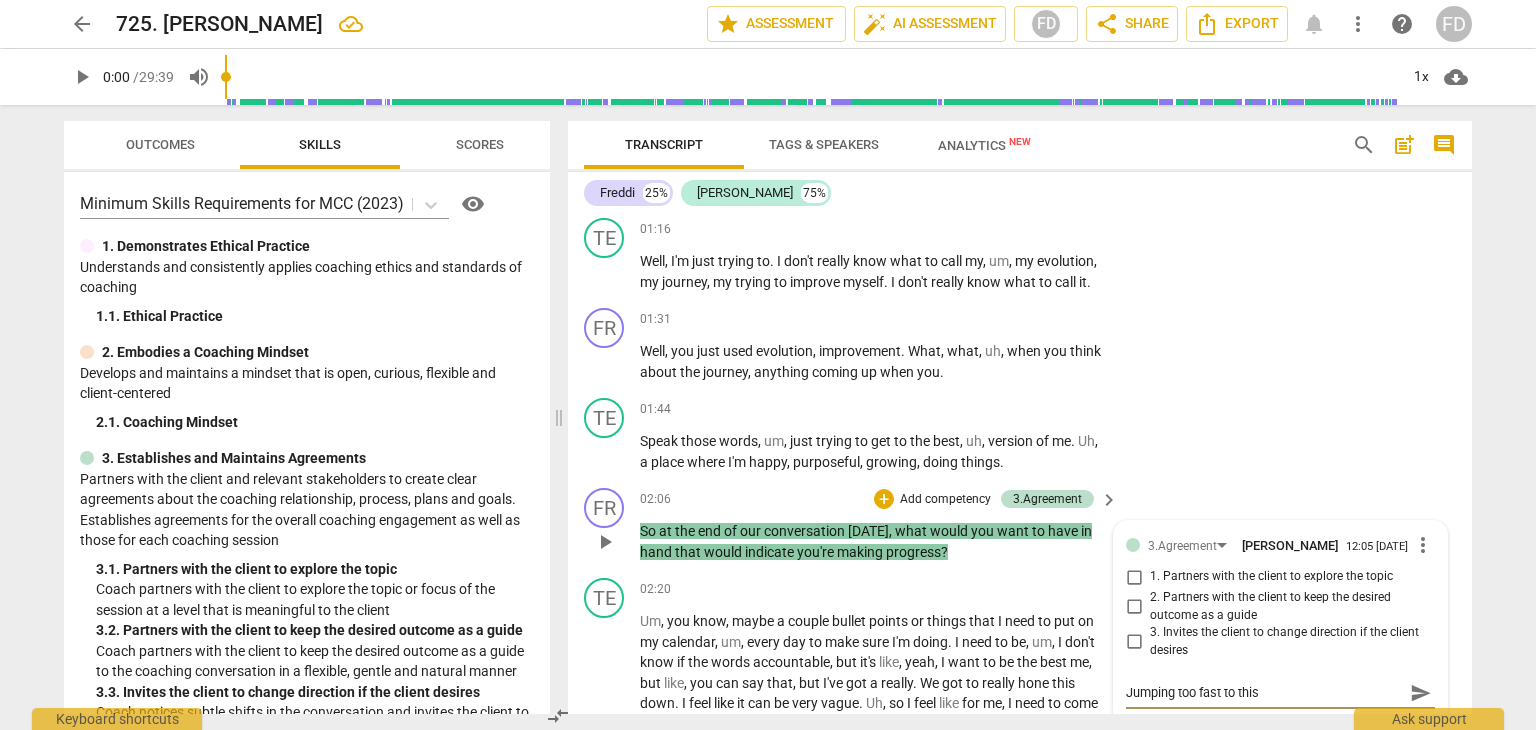 type on "Jumping too fast to this" 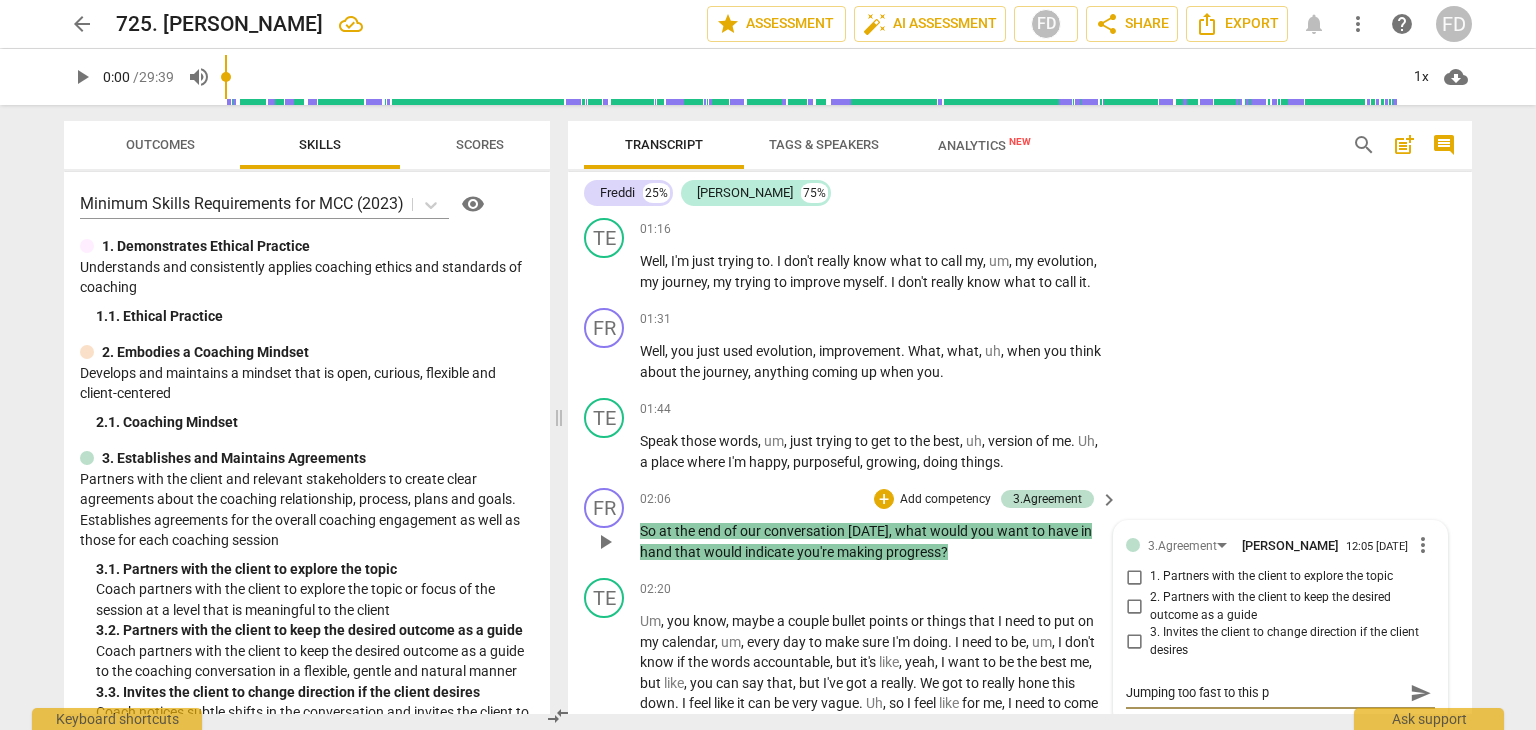 type on "Jumping too fast to this pa" 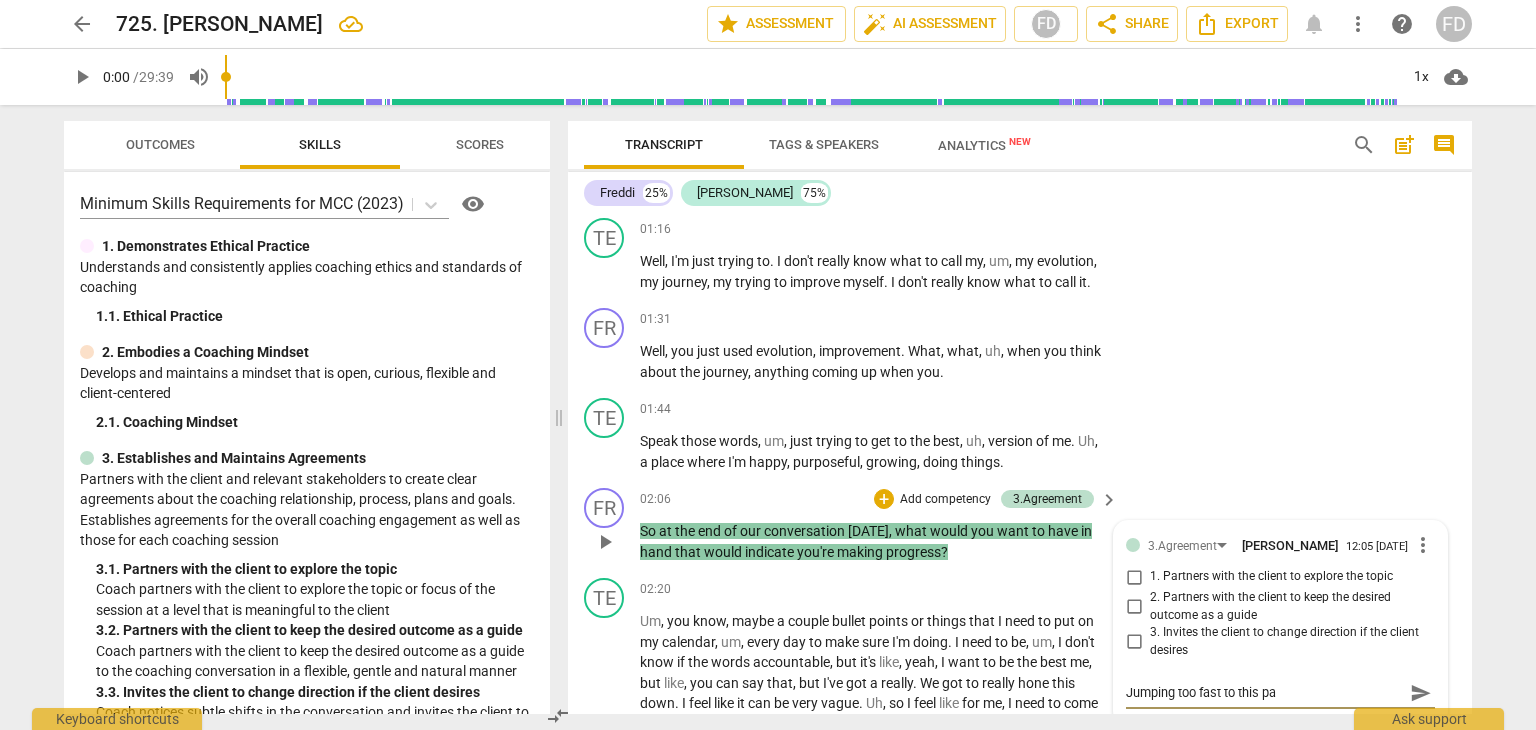 type on "Jumping too fast to this par" 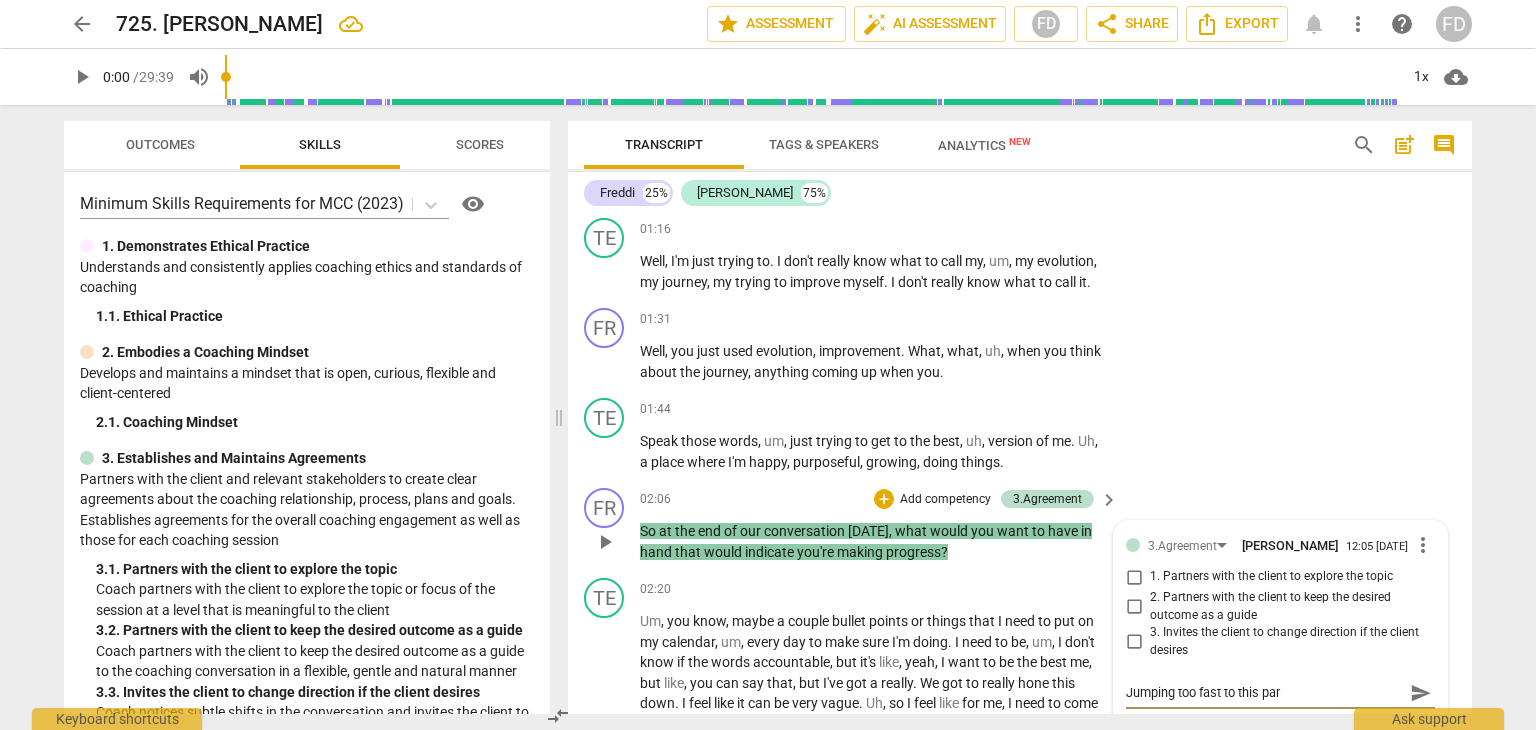 type on "Jumping too fast to this part" 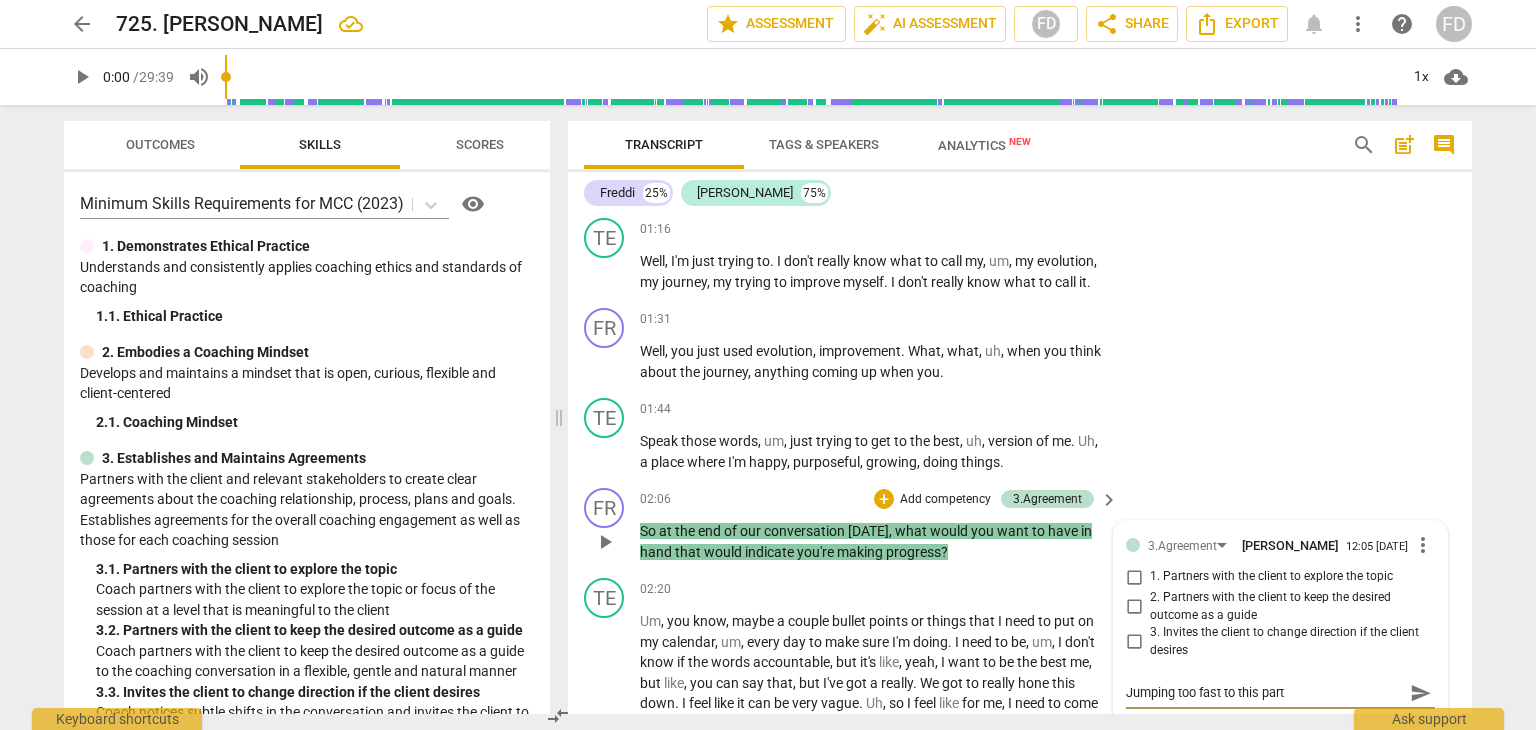 type on "Jumping too fast to this part" 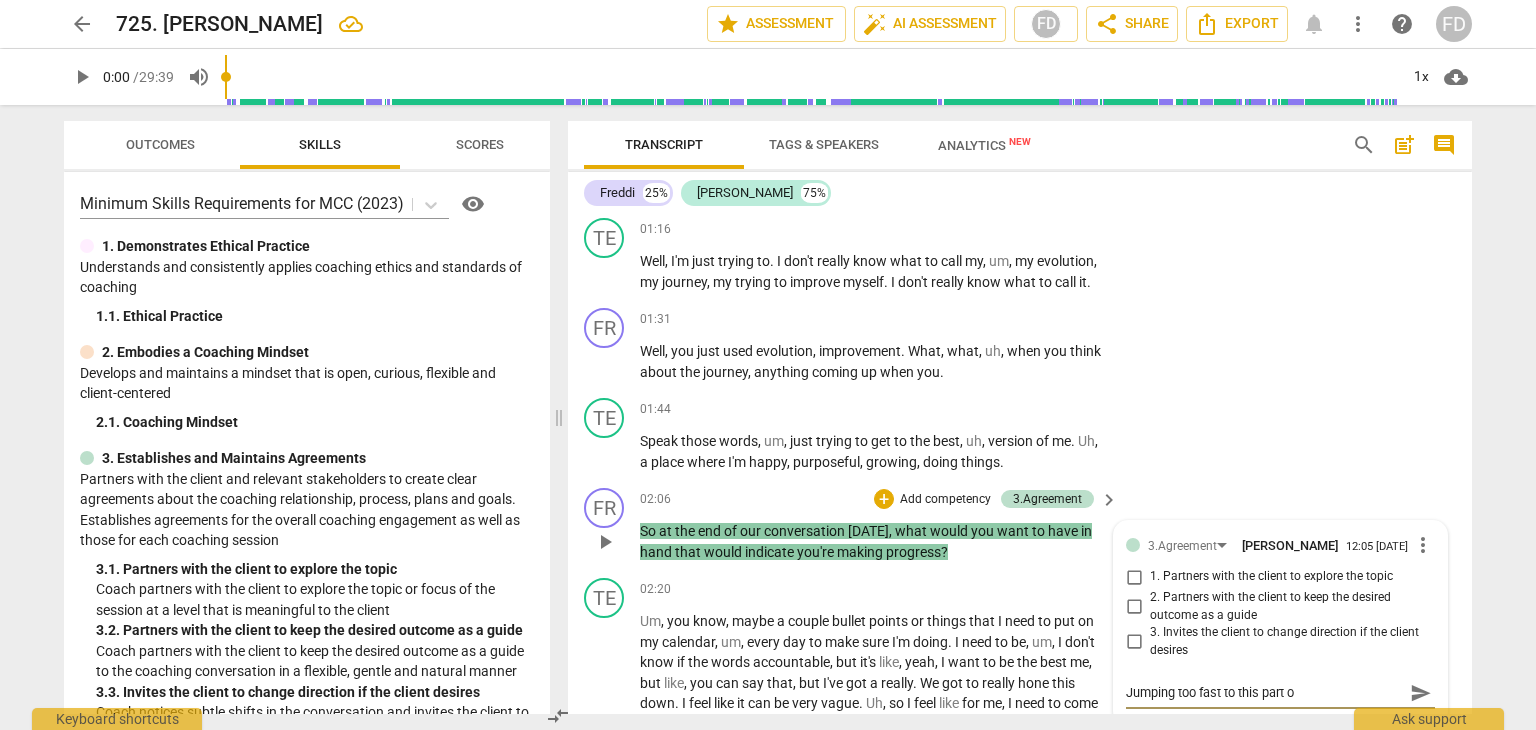 type on "Jumping too fast to this part of" 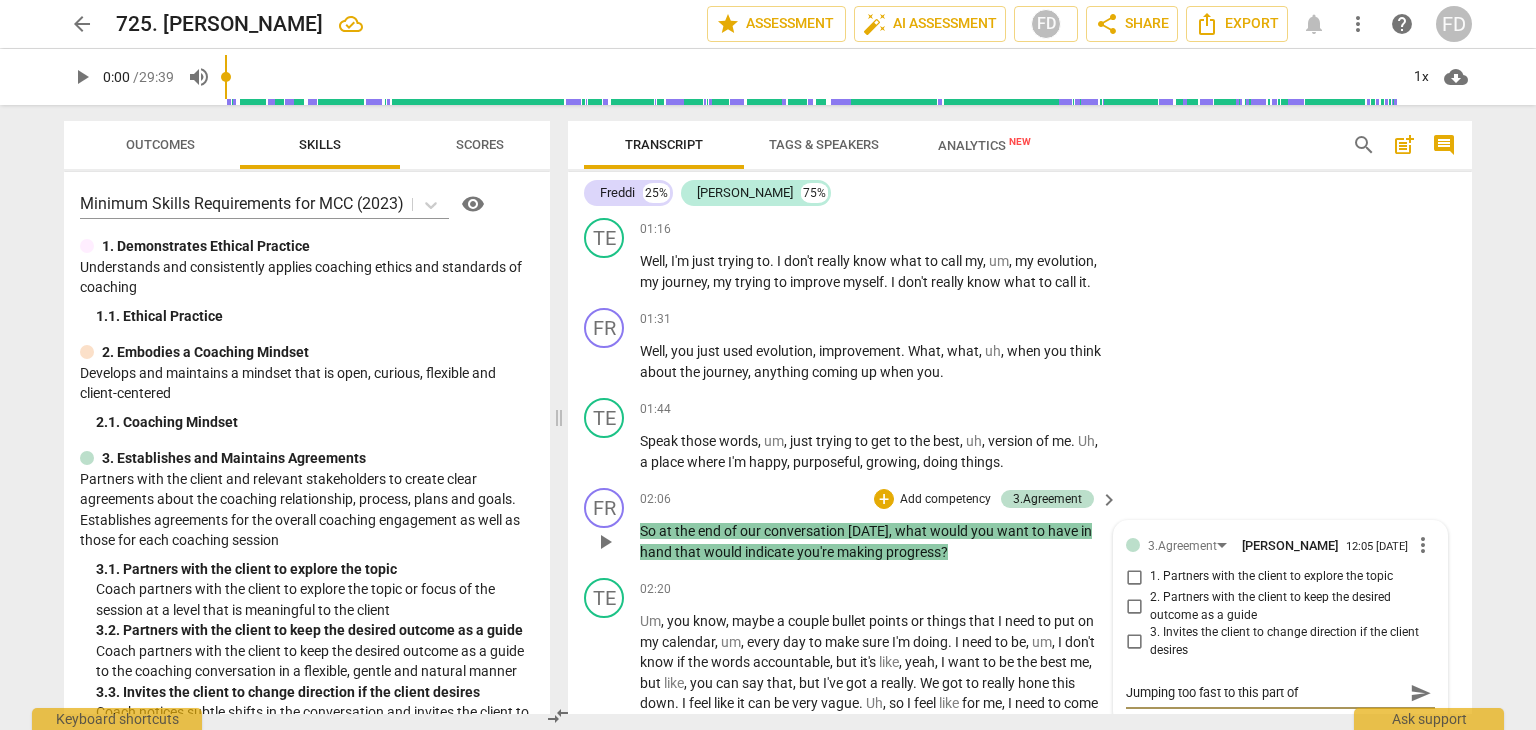 type on "Jumping too fast to this part of" 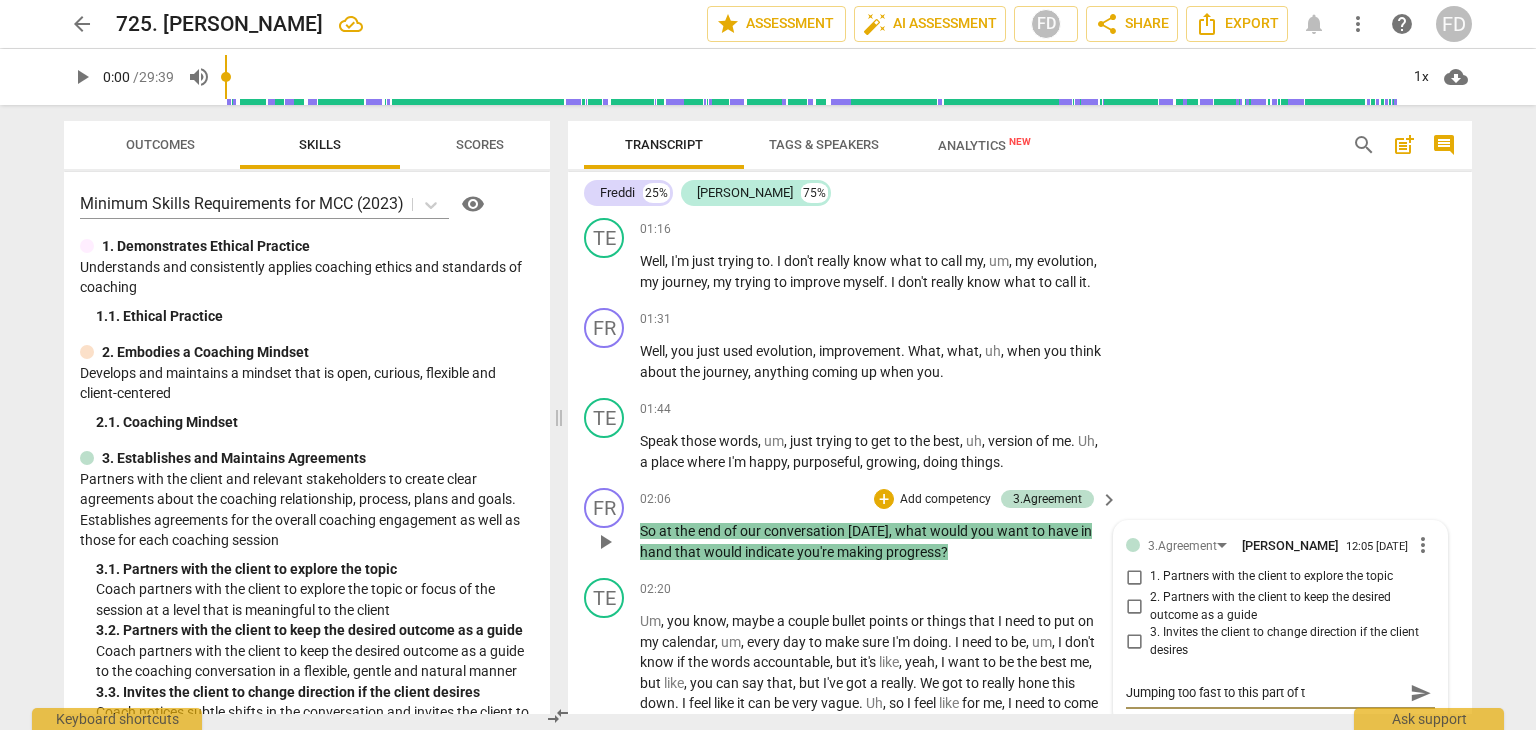 type on "Jumping too fast to this part of te" 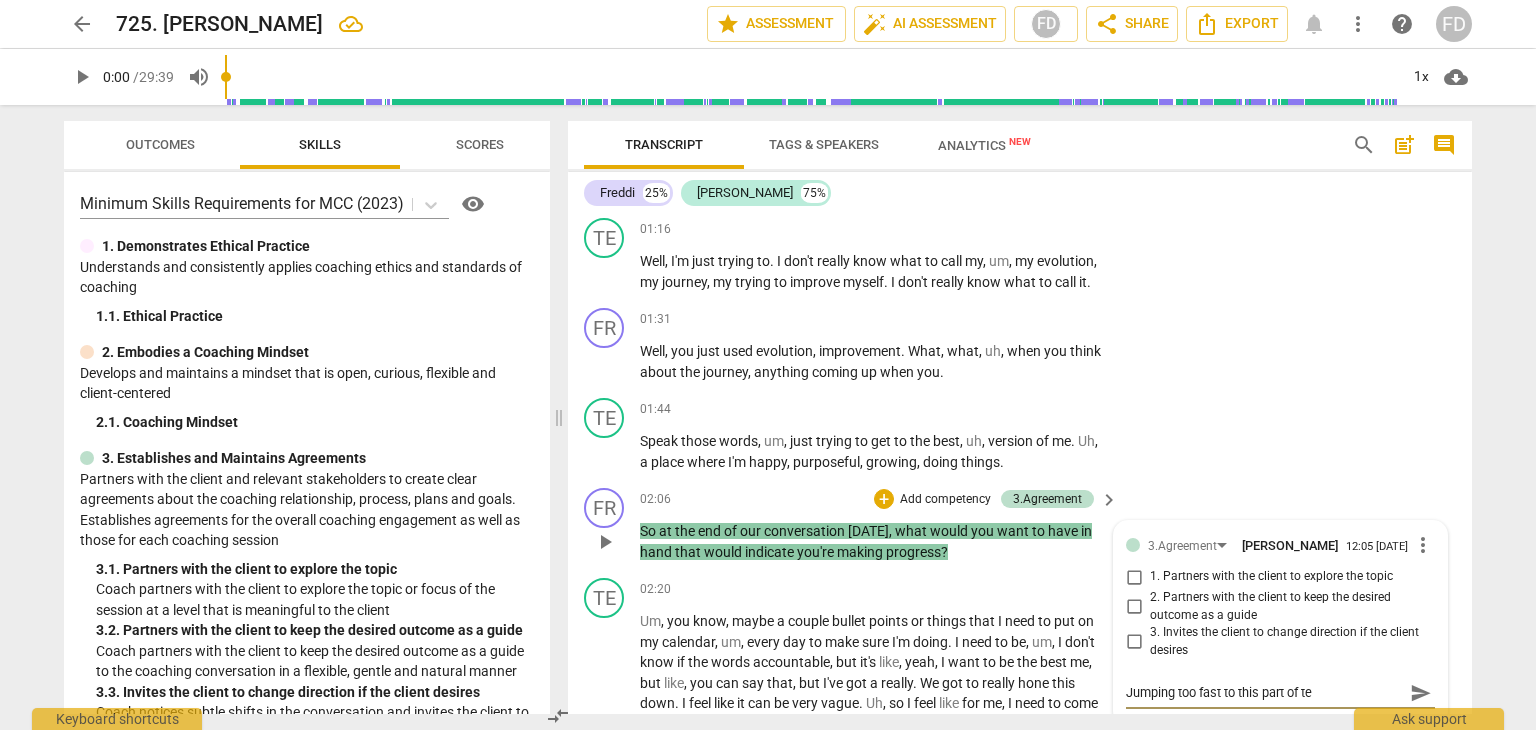 type on "Jumping too fast to this part of teh" 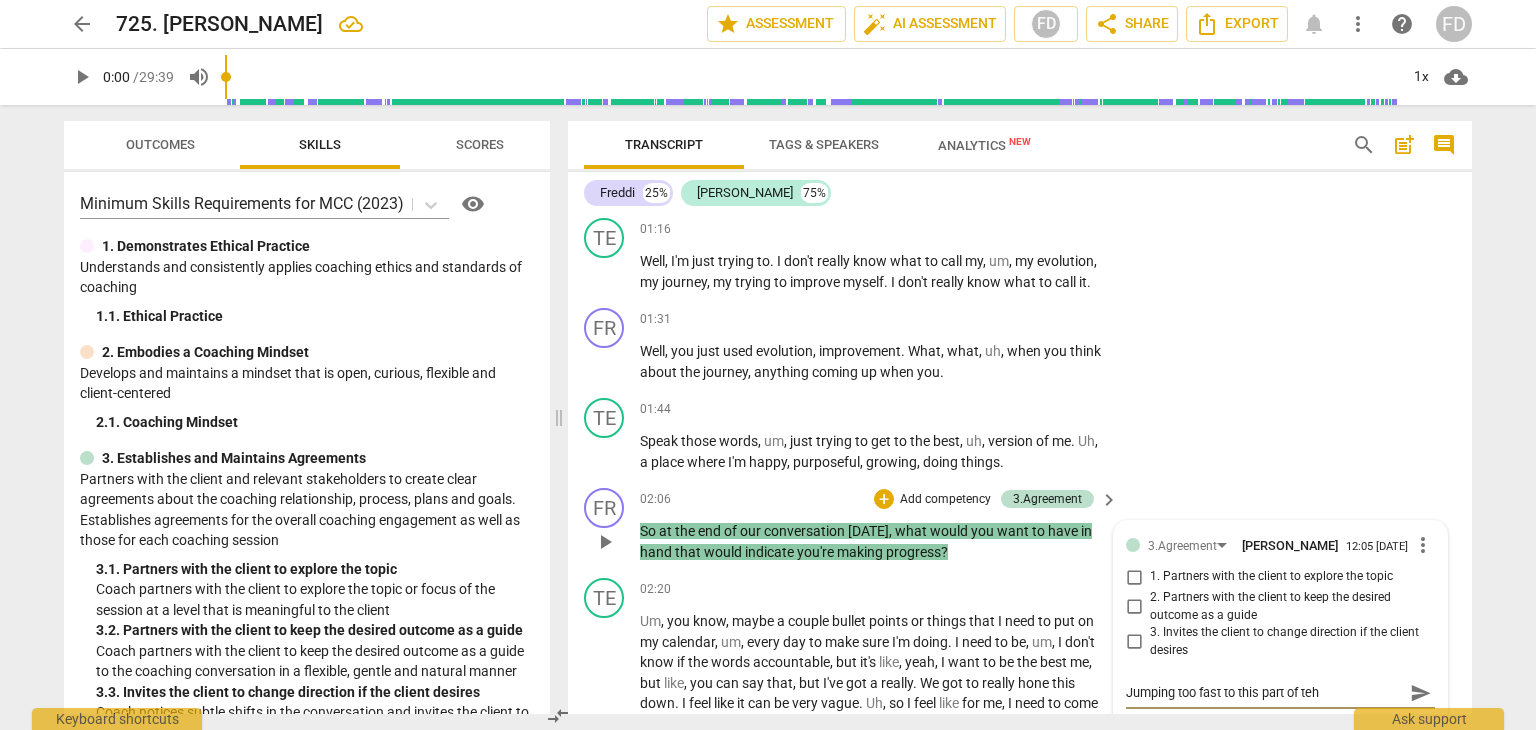 type on "Jumping too fast to this part of teh" 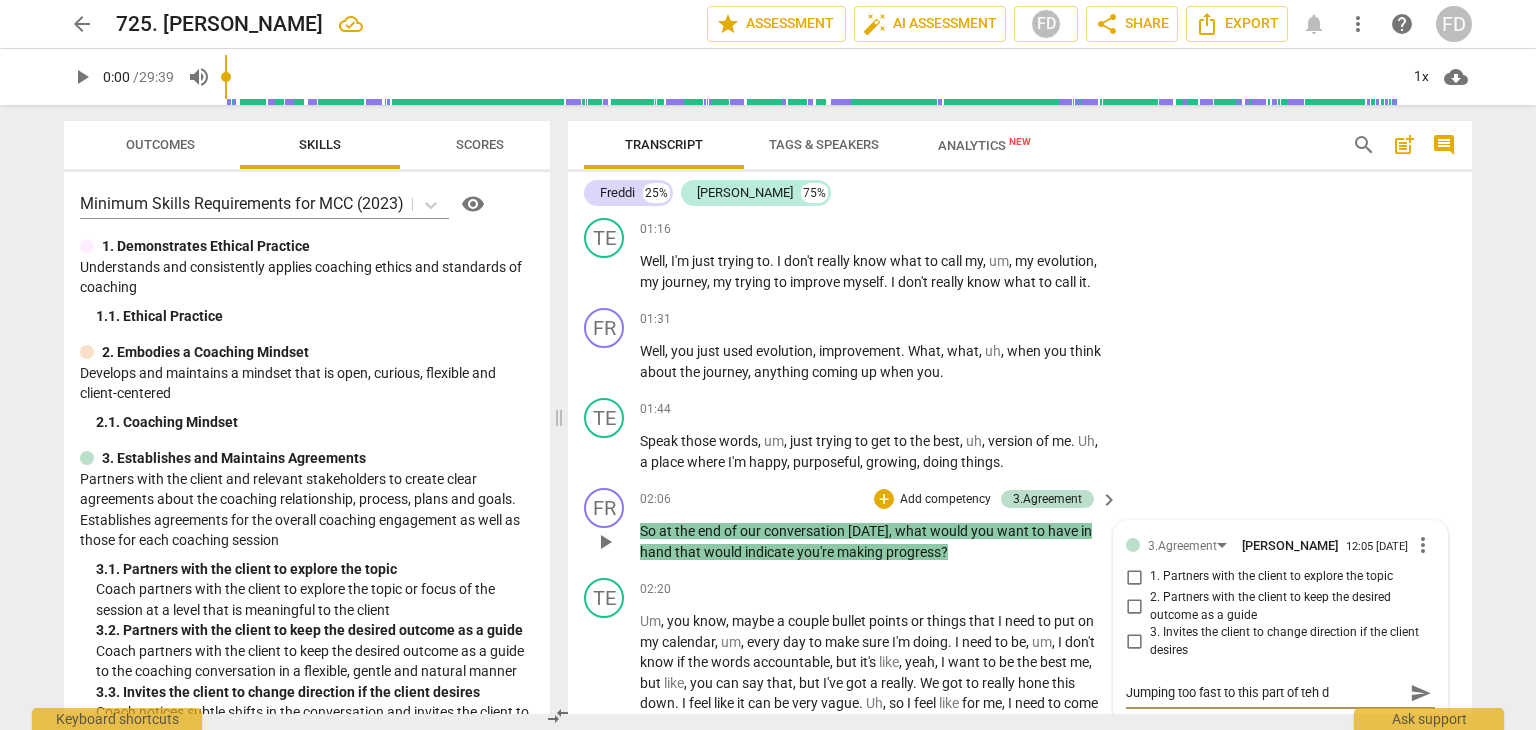 type on "Jumping too fast to this part of teh di" 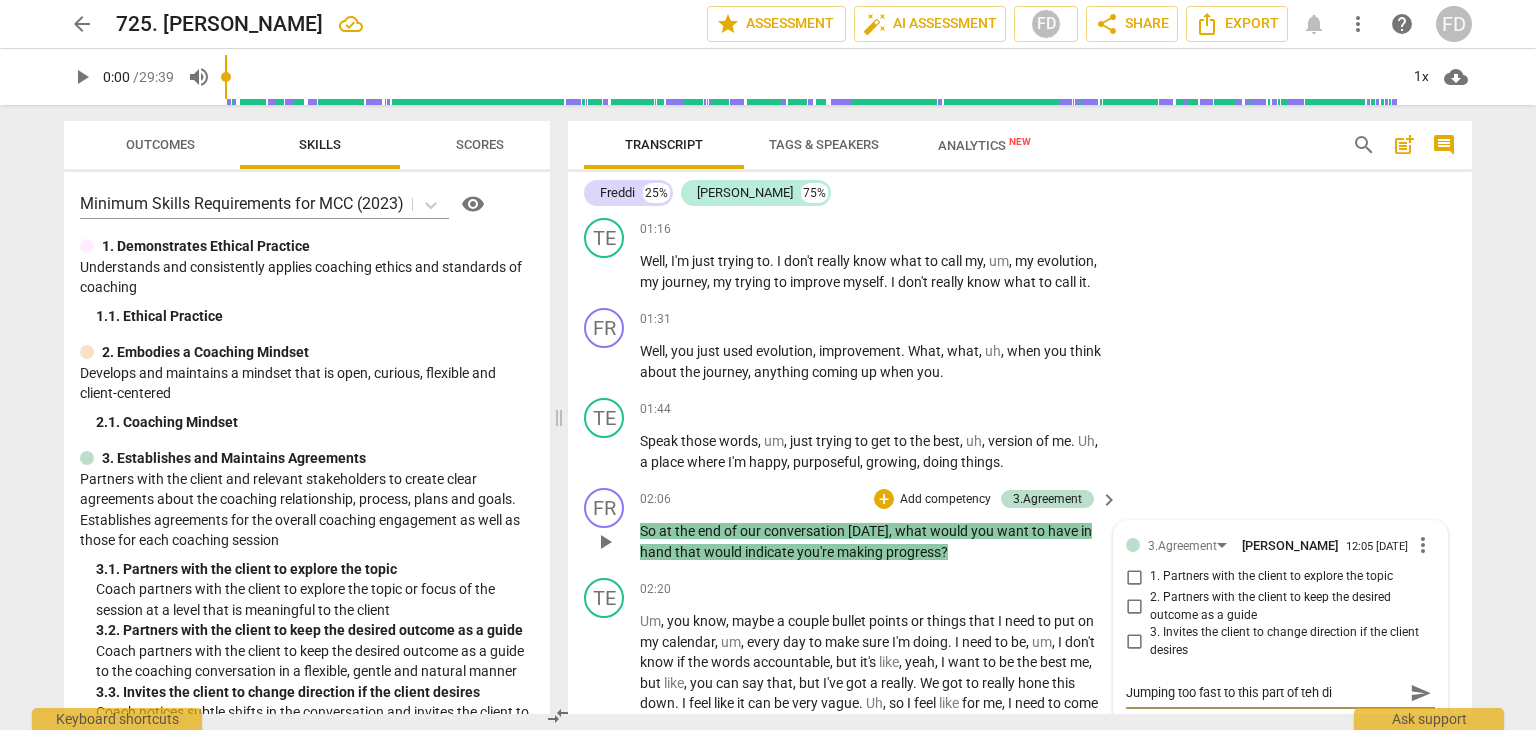 type on "Jumping too fast to this part of teh dia" 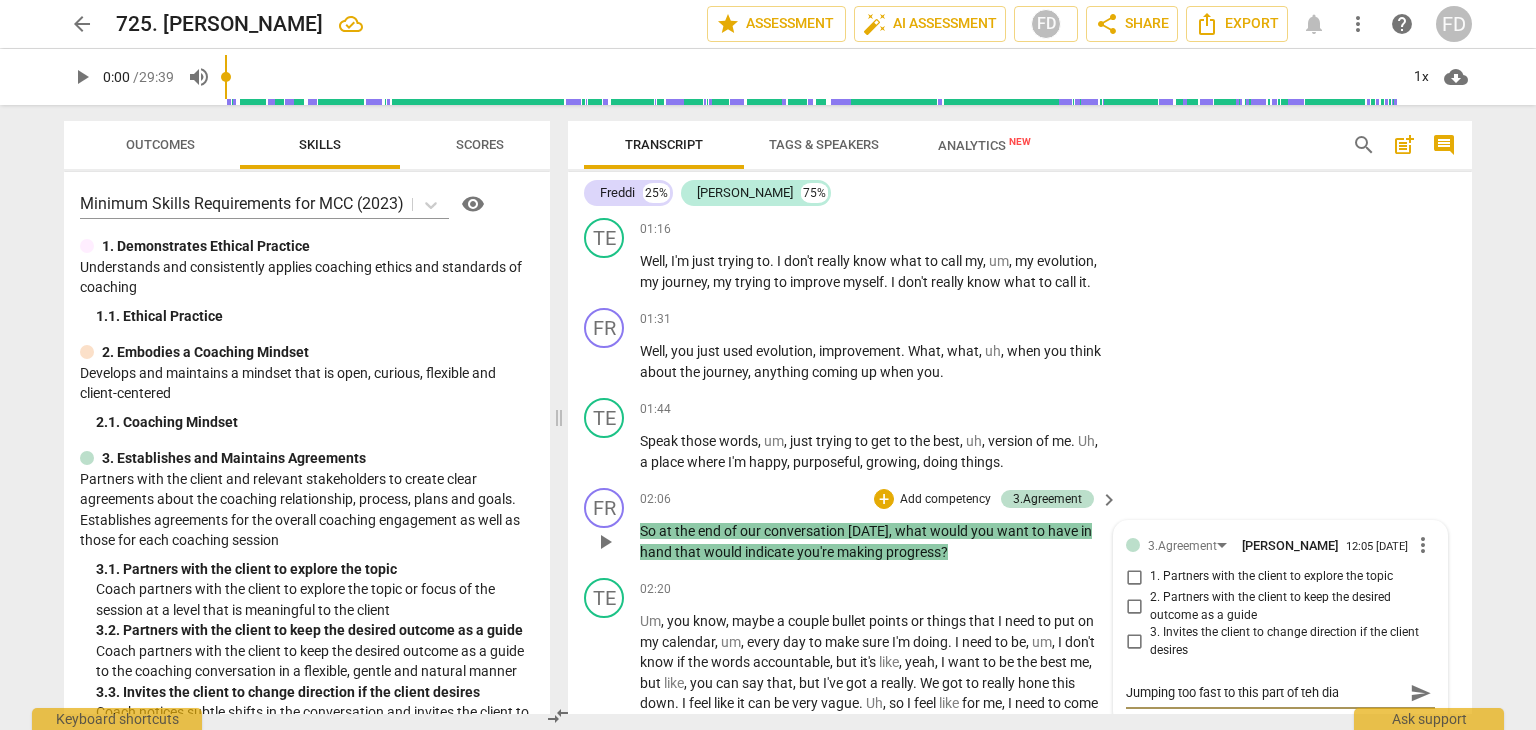 type on "Jumping too fast to this part of teh dial" 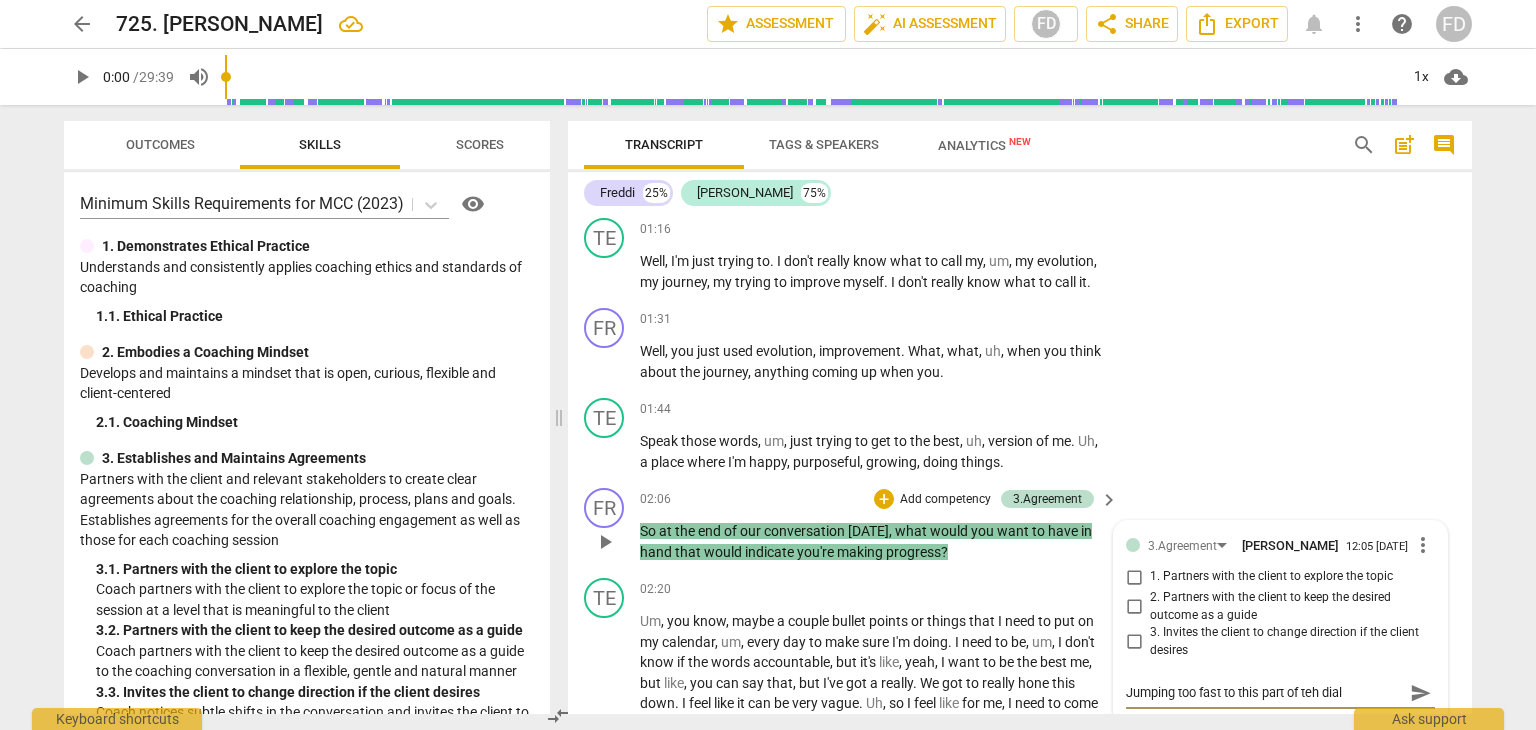 type on "Jumping too fast to this part of teh dialo" 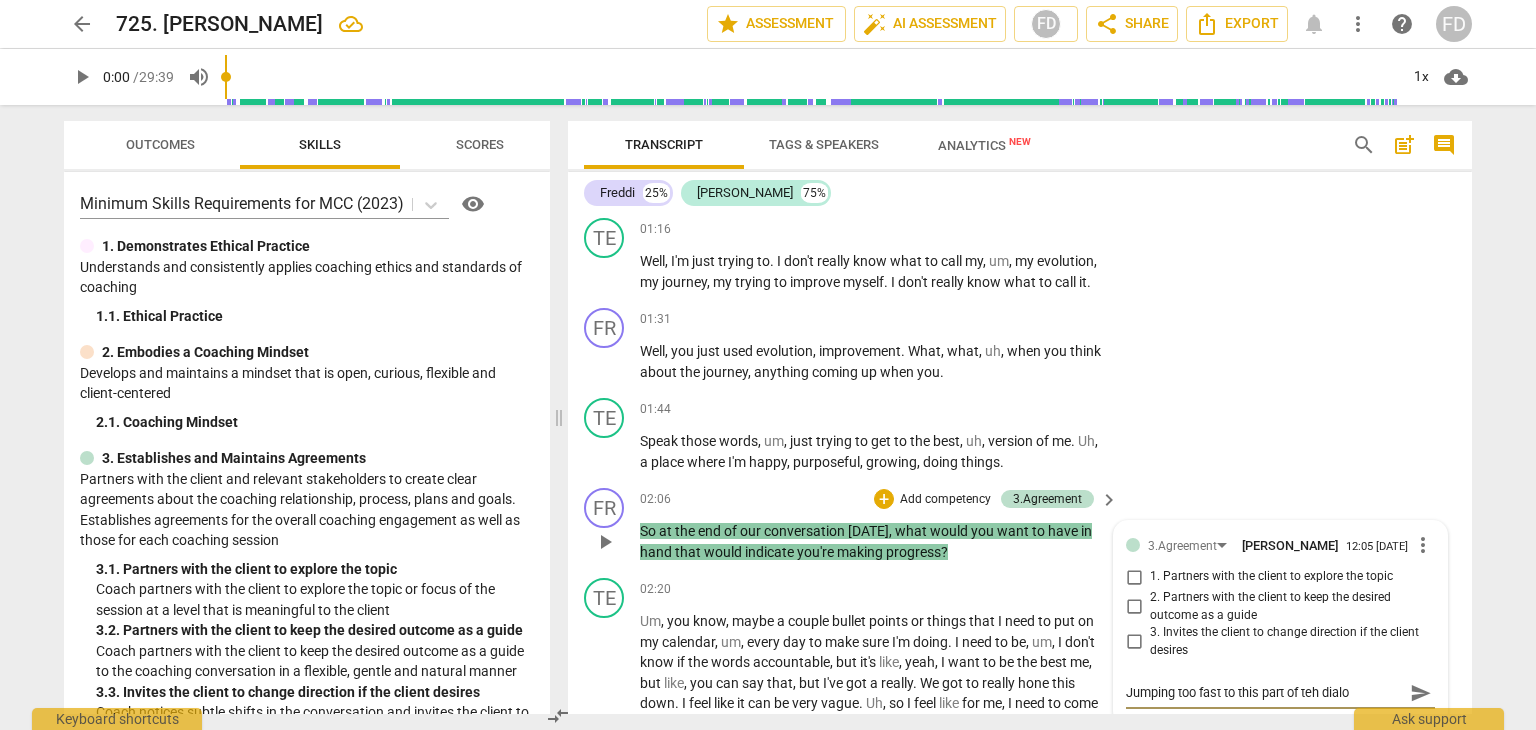 type on "Jumping too fast to this part of teh dialog" 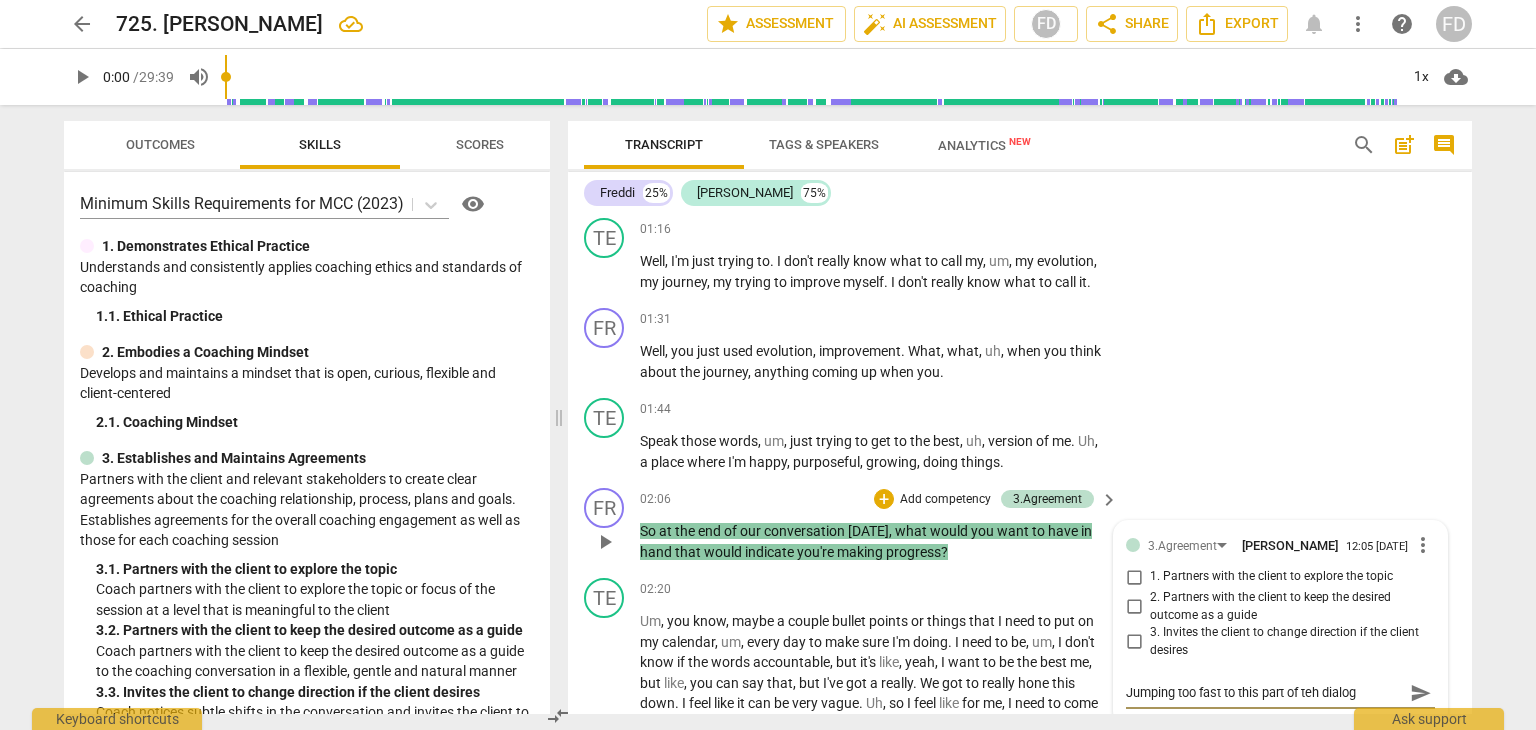 type on "Jumping too fast to this part of teh dialogu" 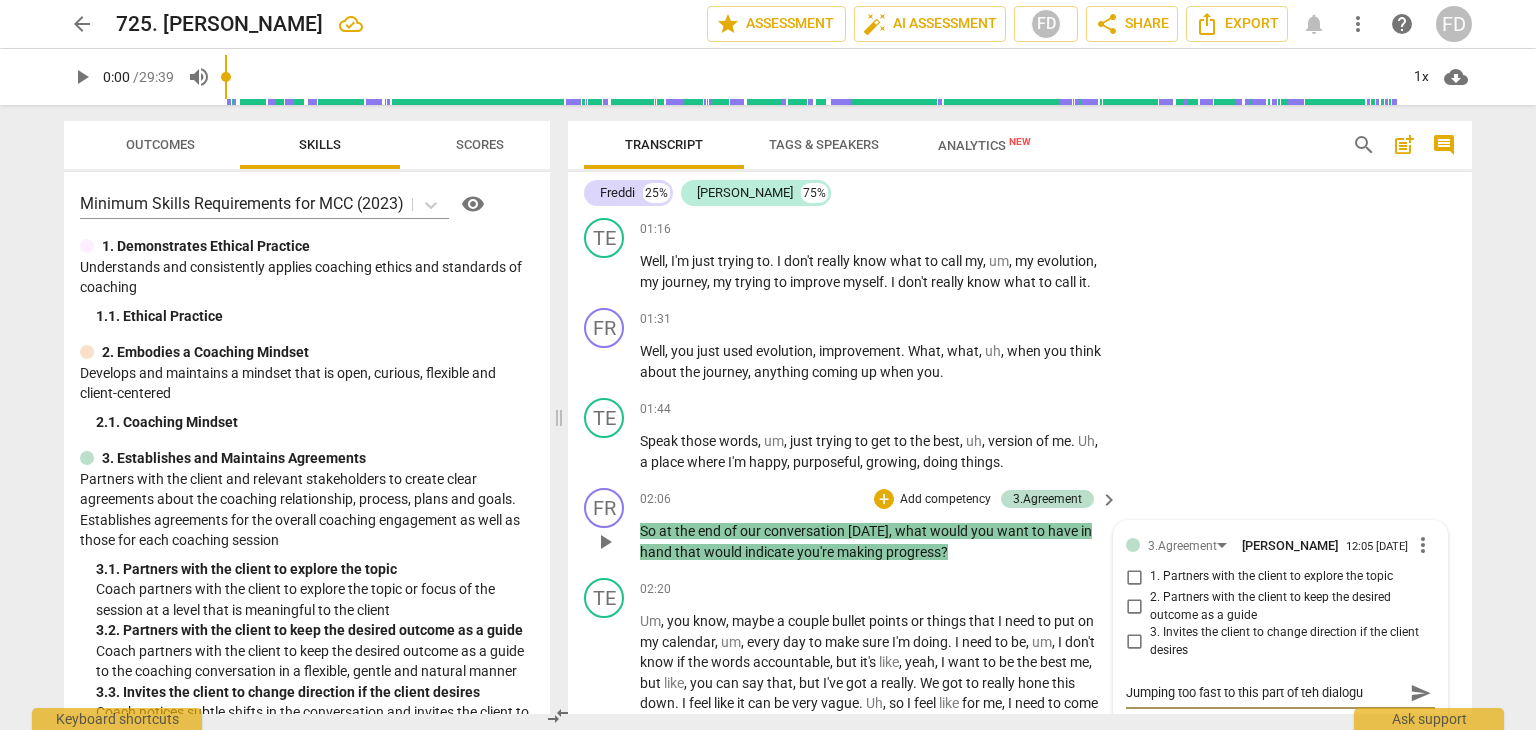 type on "Jumping too fast to this part of teh dialogue" 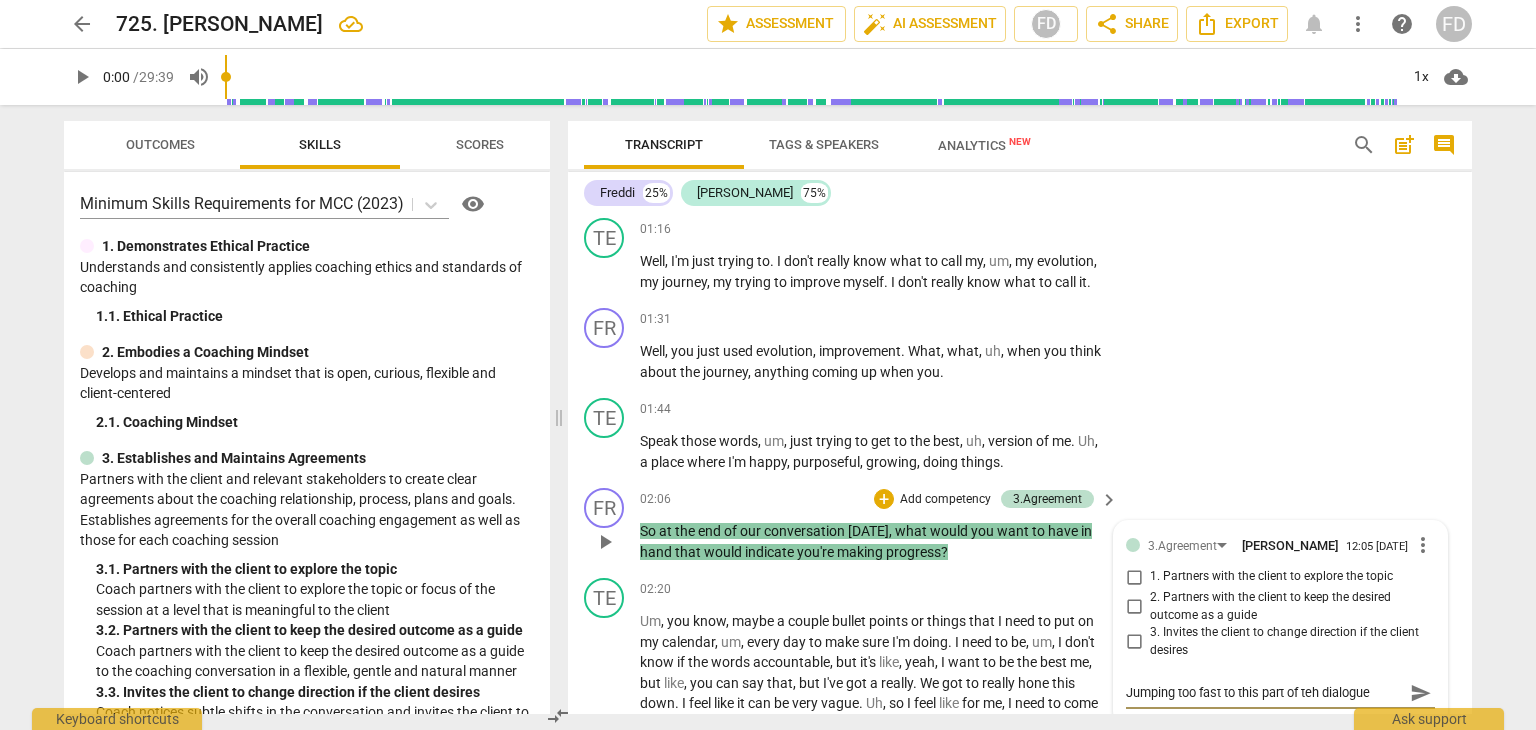 type on "Jumping too fast to this part of teh dialogue." 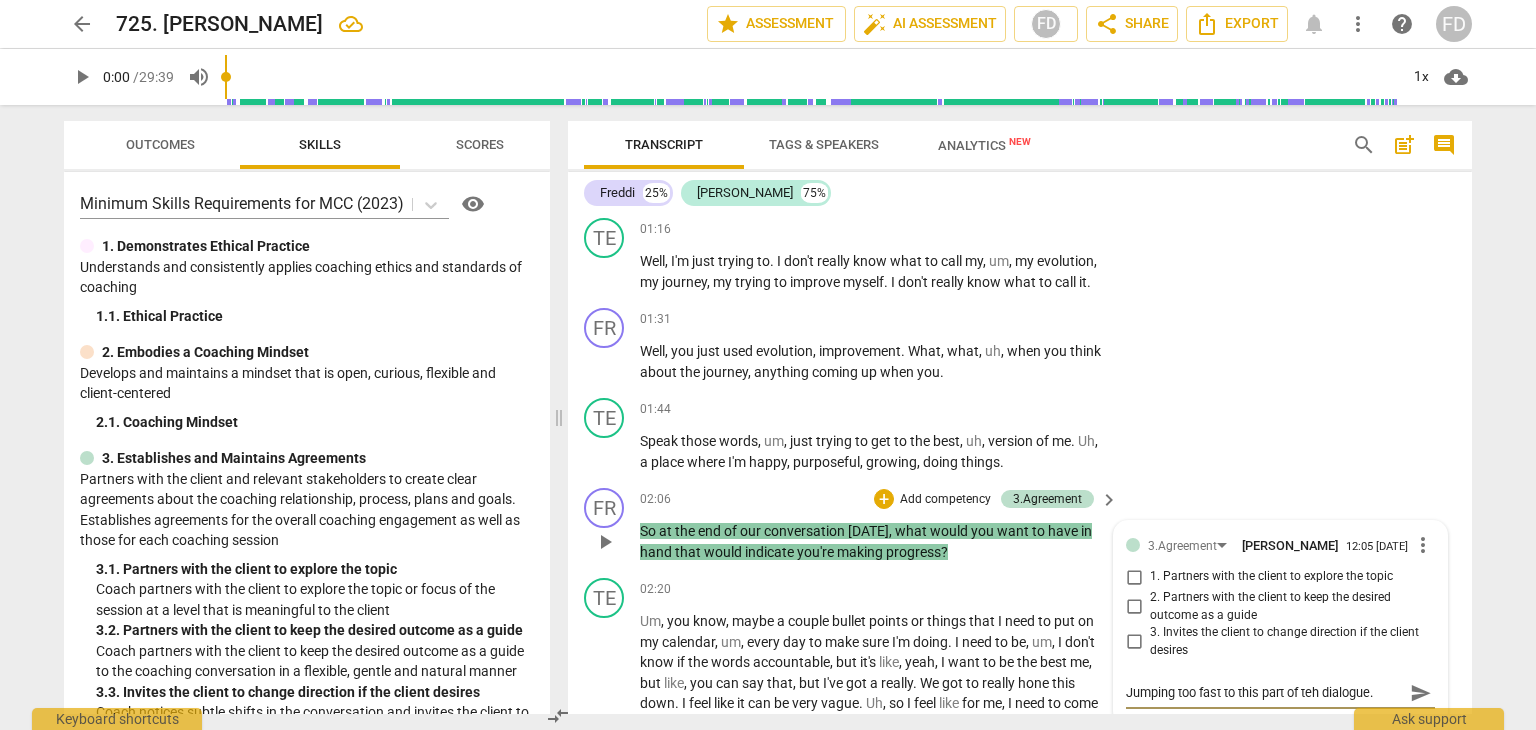 type on "Jumping too fast to this part of teh dialogue." 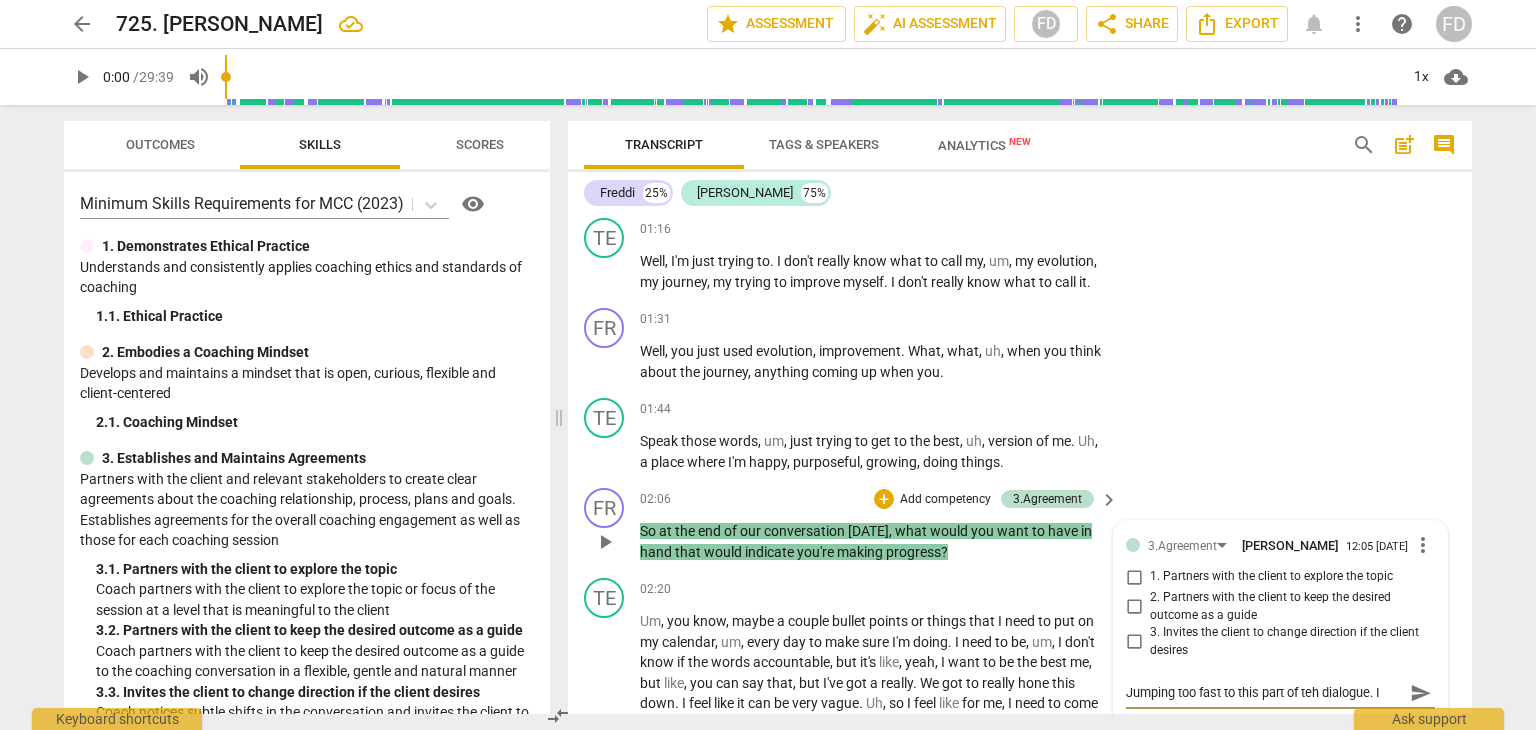 type on "Jumping too fast to this part of teh dialogue. I" 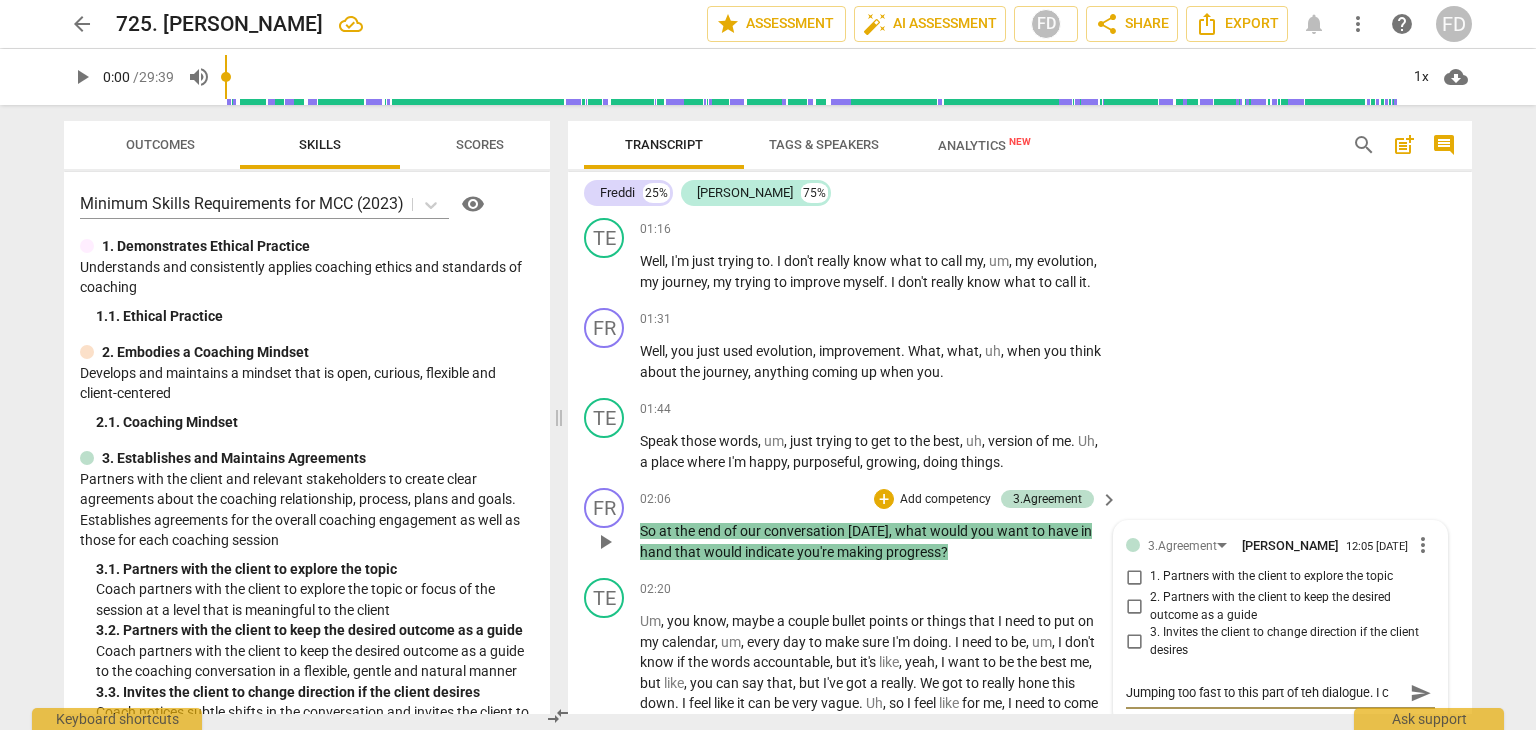 type on "Jumping too fast to this part of teh dialogue. I co" 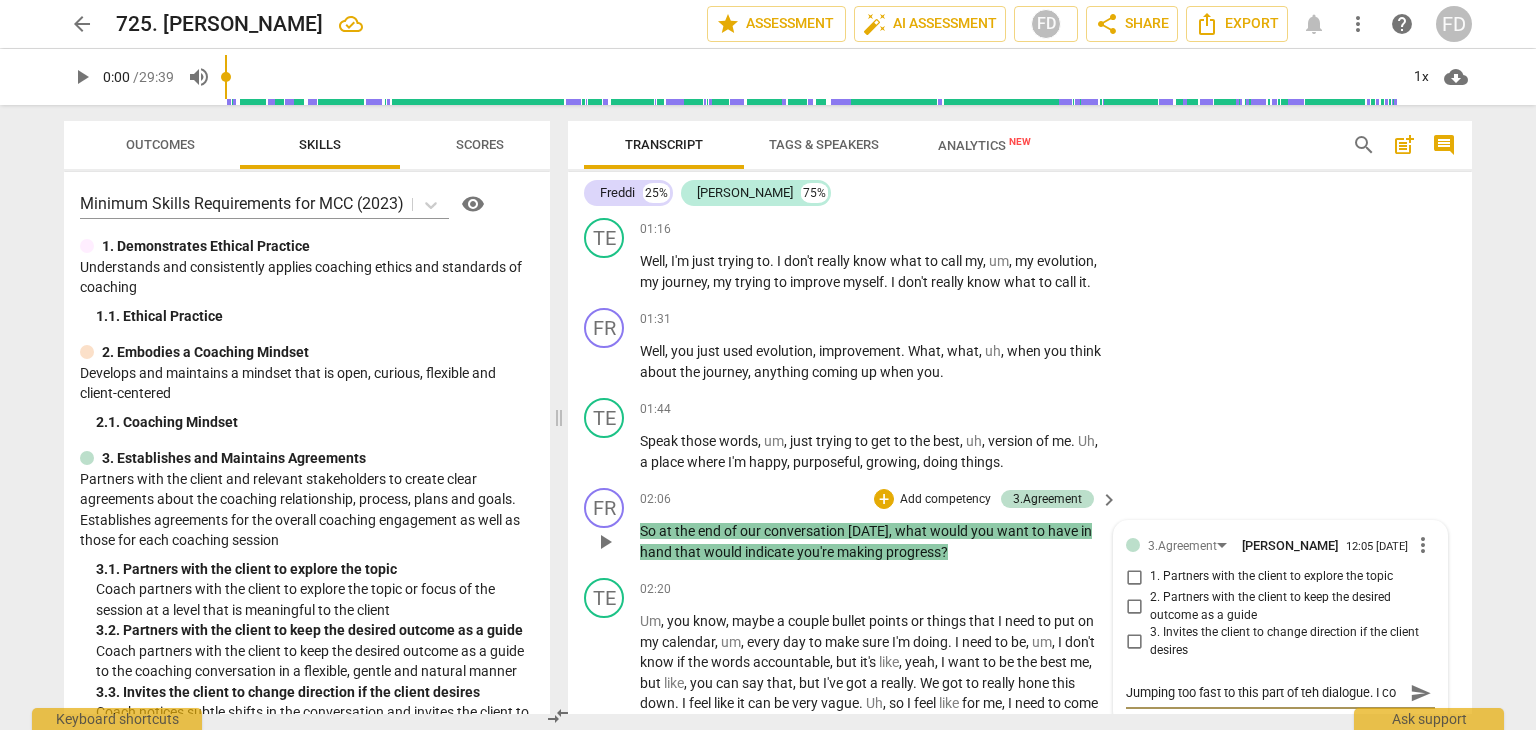 scroll, scrollTop: 17, scrollLeft: 0, axis: vertical 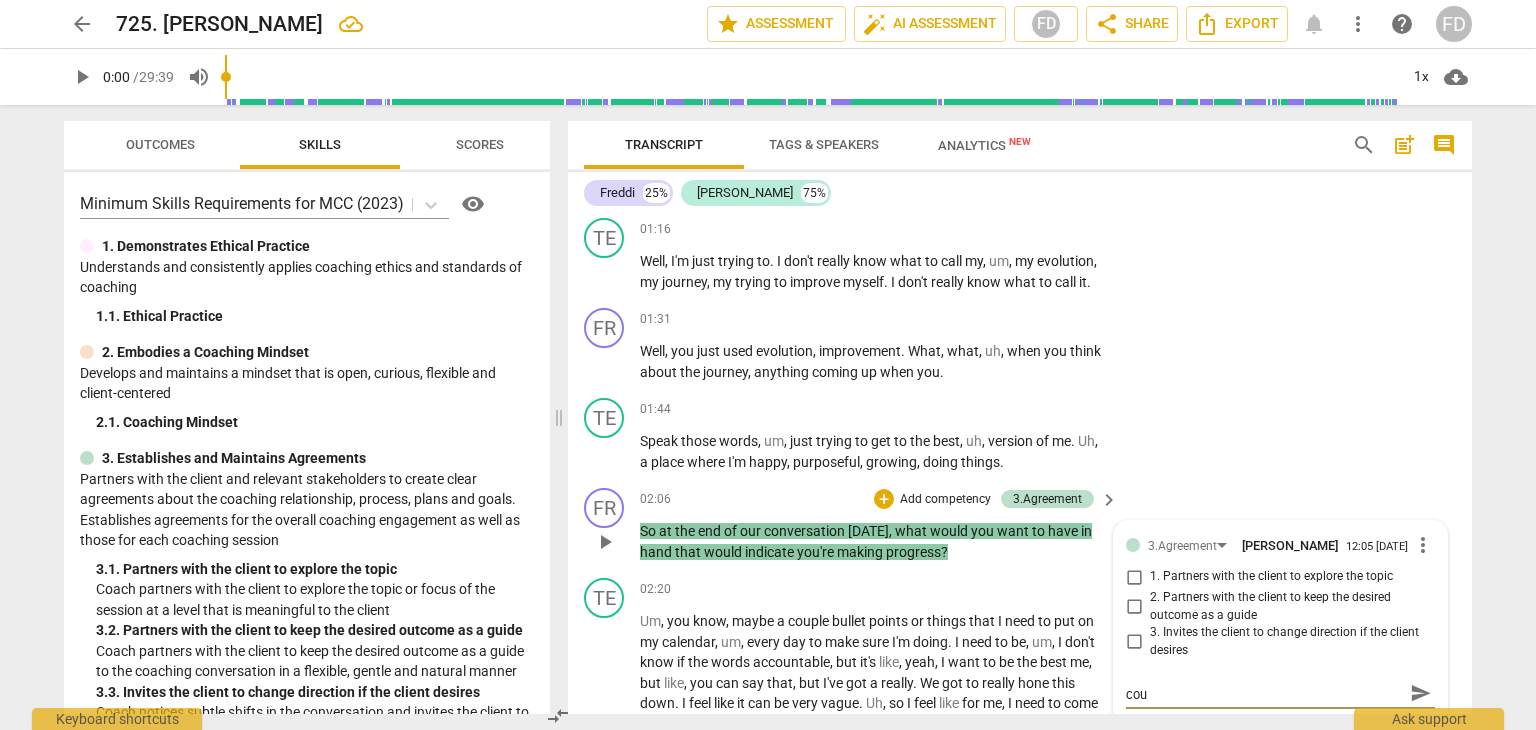 type on "Jumping too fast to this part of teh dialogue. I coul" 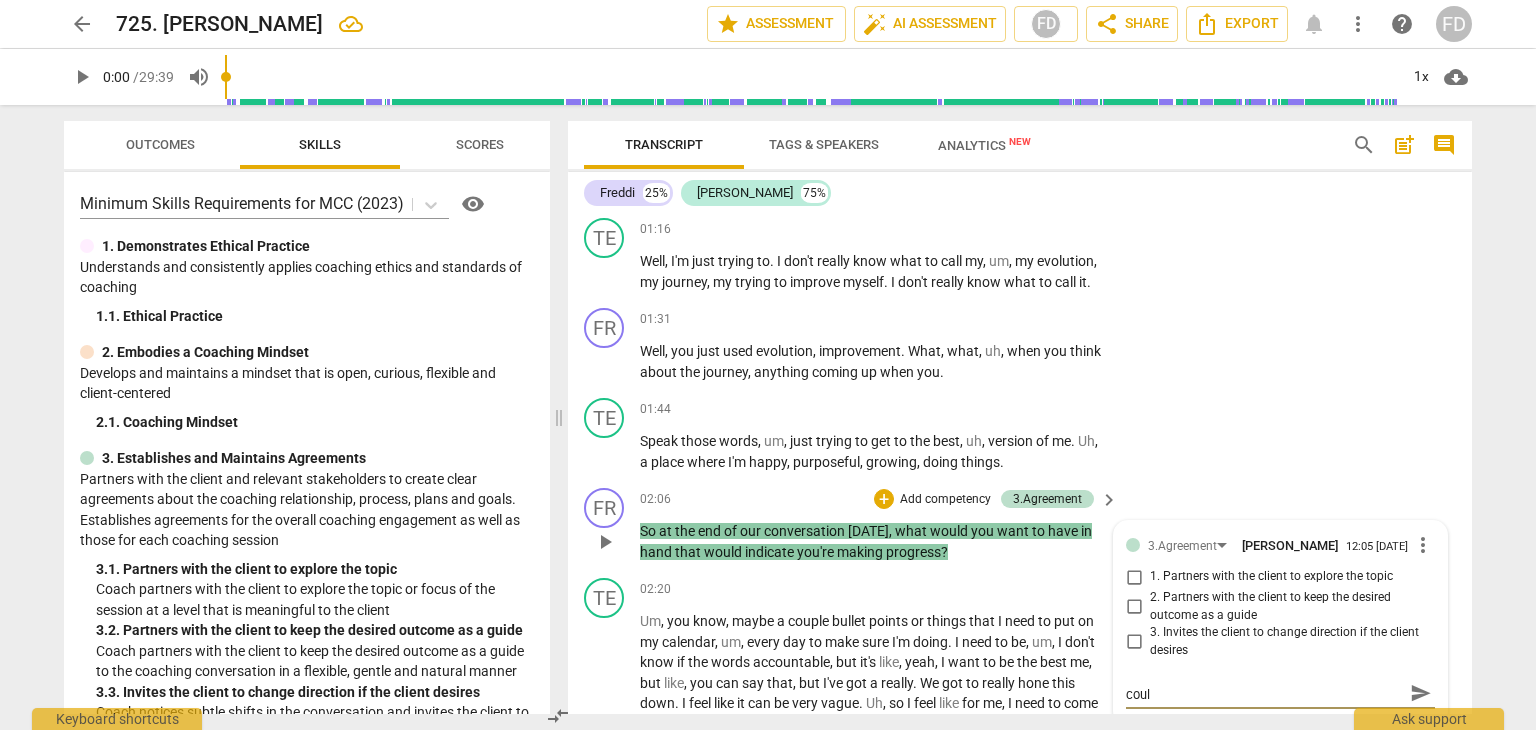 type on "Jumping too fast to this part of teh dialogue. I could" 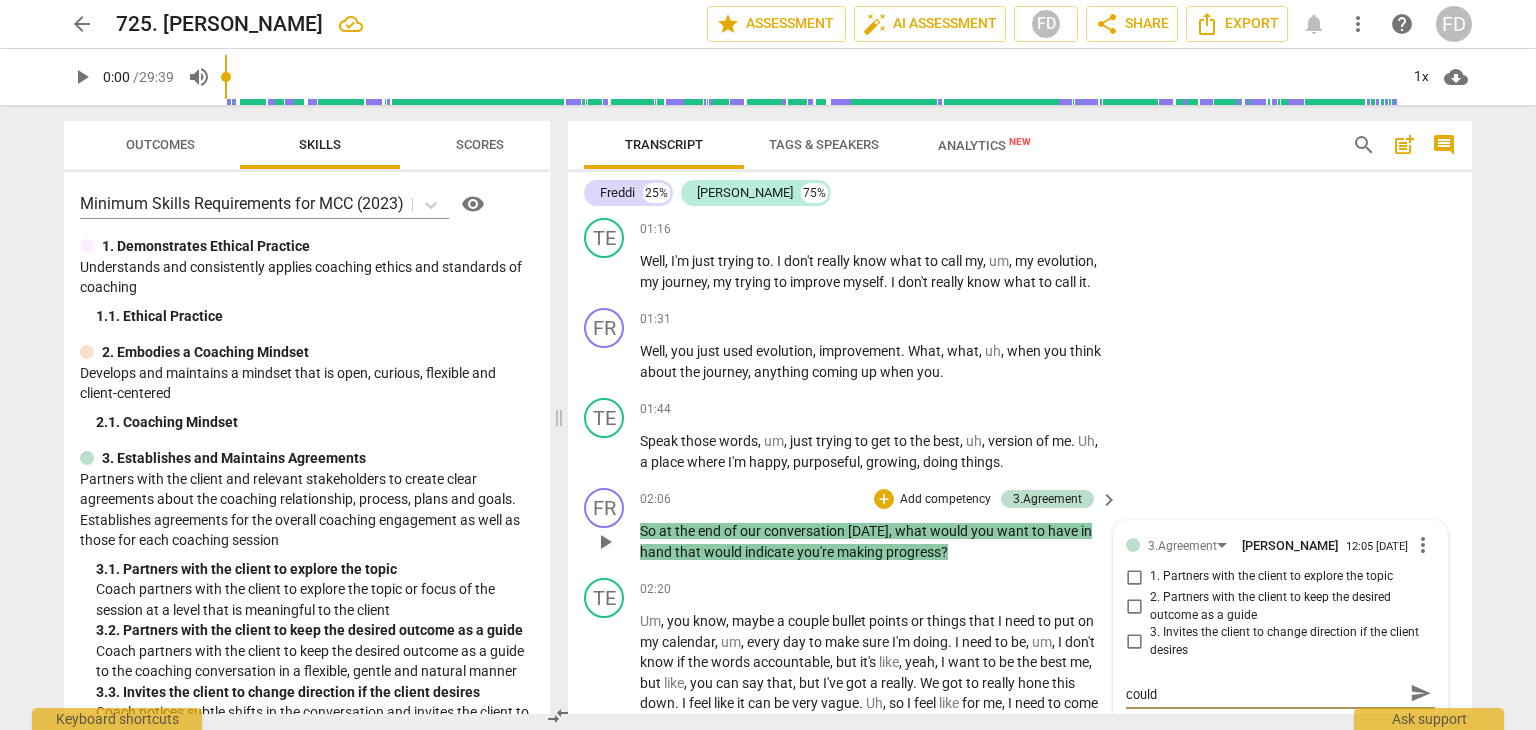 type on "Jumping too fast to this part of teh dialogue. I could" 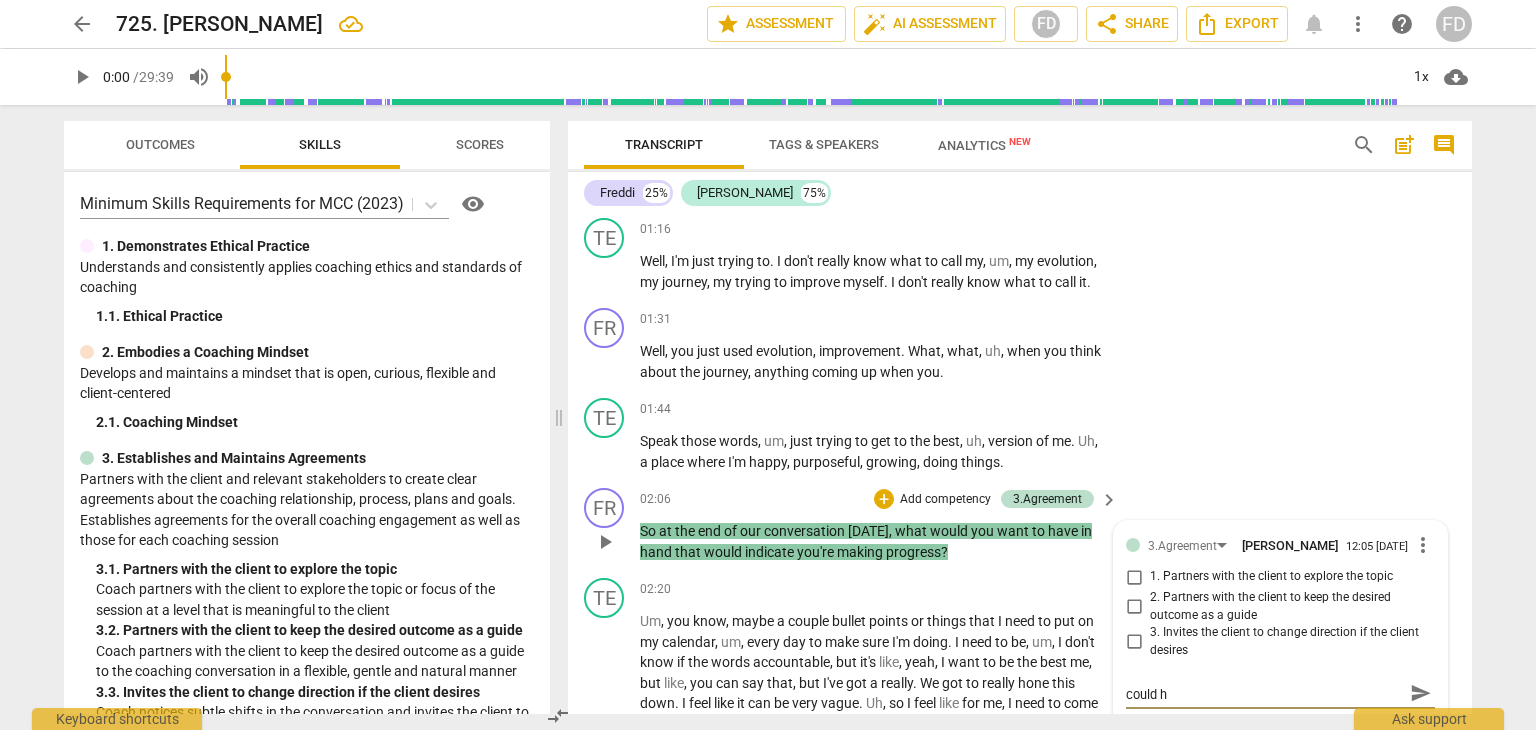 type on "Jumping too fast to this part of teh dialogue. I could ha" 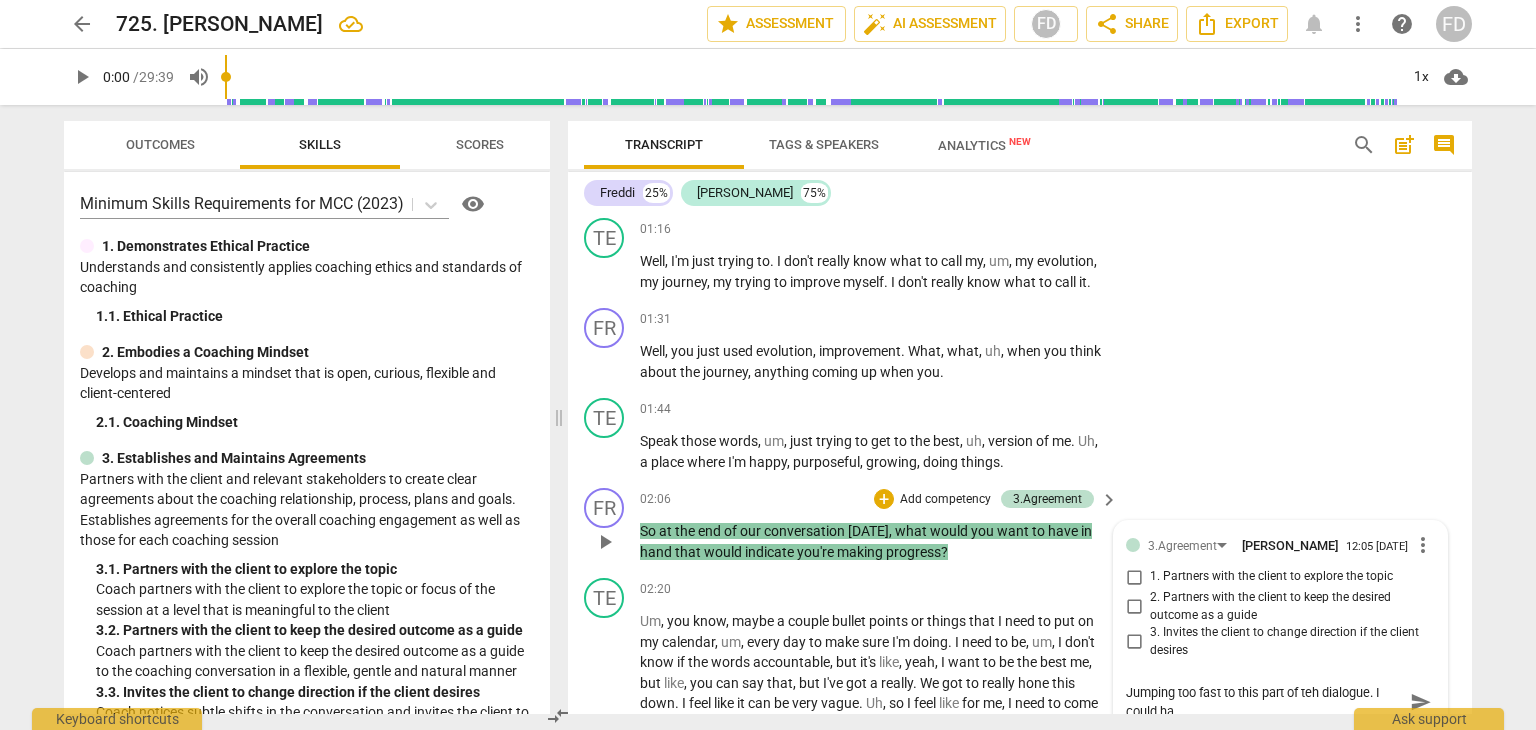 scroll, scrollTop: 544, scrollLeft: 0, axis: vertical 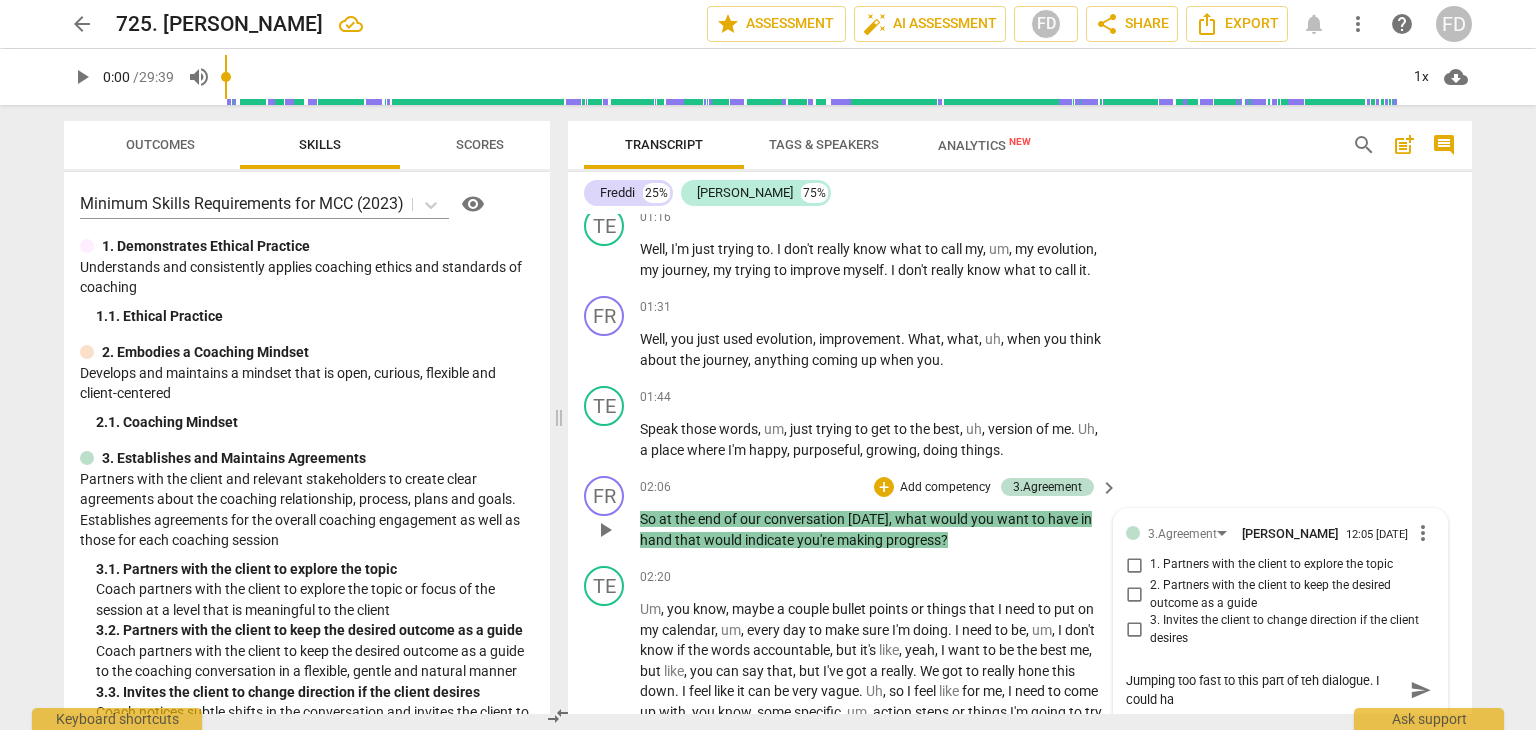 type on "Jumping too fast to this part of teh dialogue. I could hav" 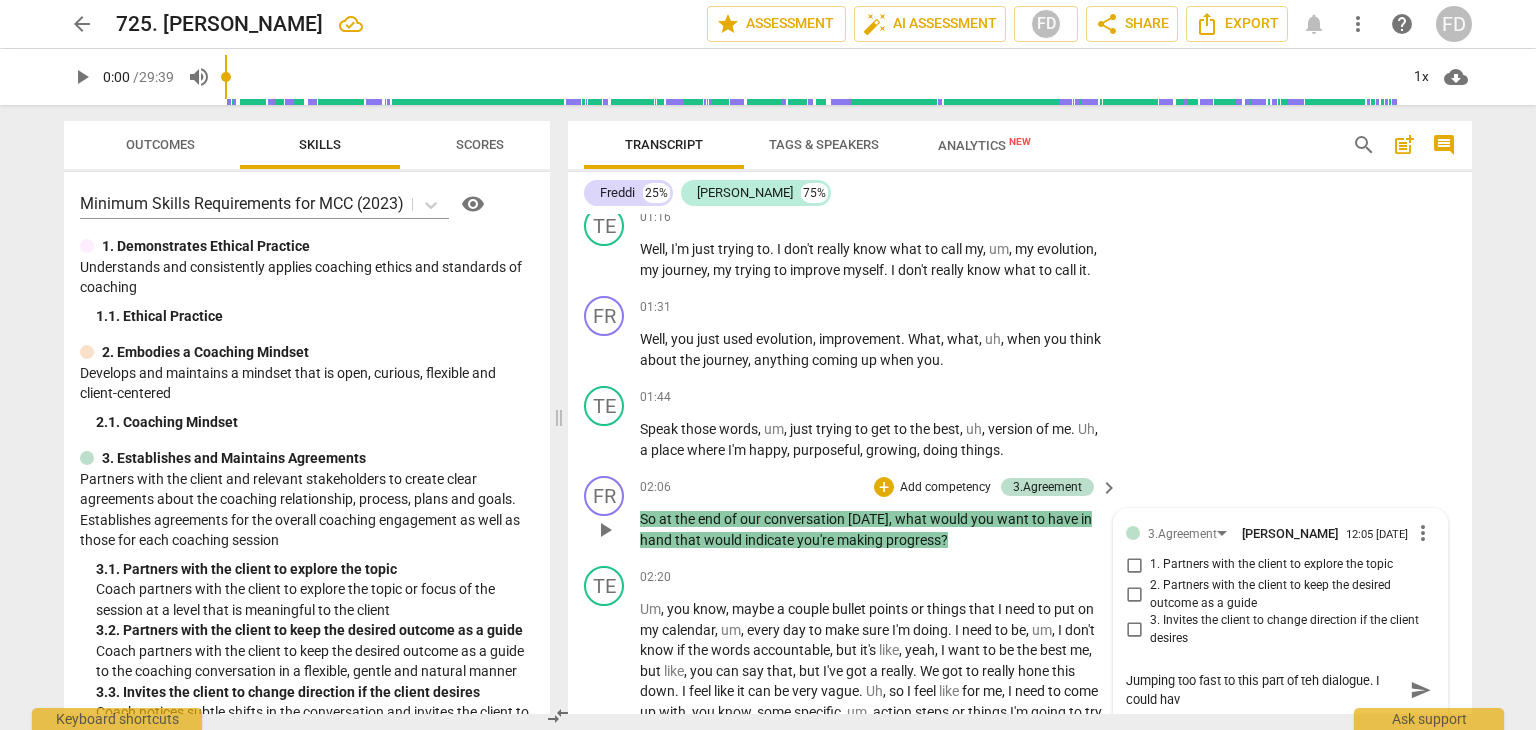 type on "Jumping too fast to this part of teh dialogue. I could have" 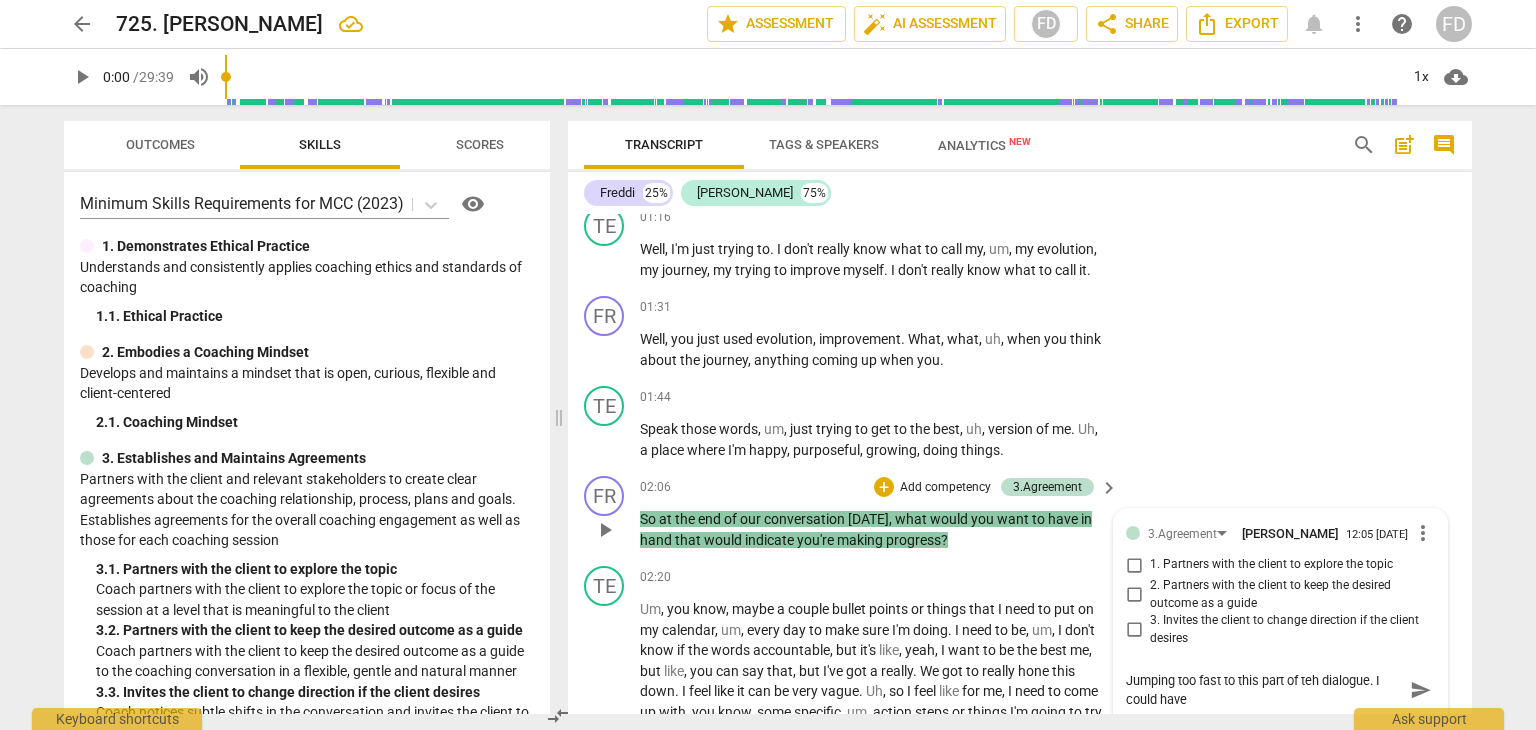 type on "Jumping too fast to this part of teh dialogue. I could have" 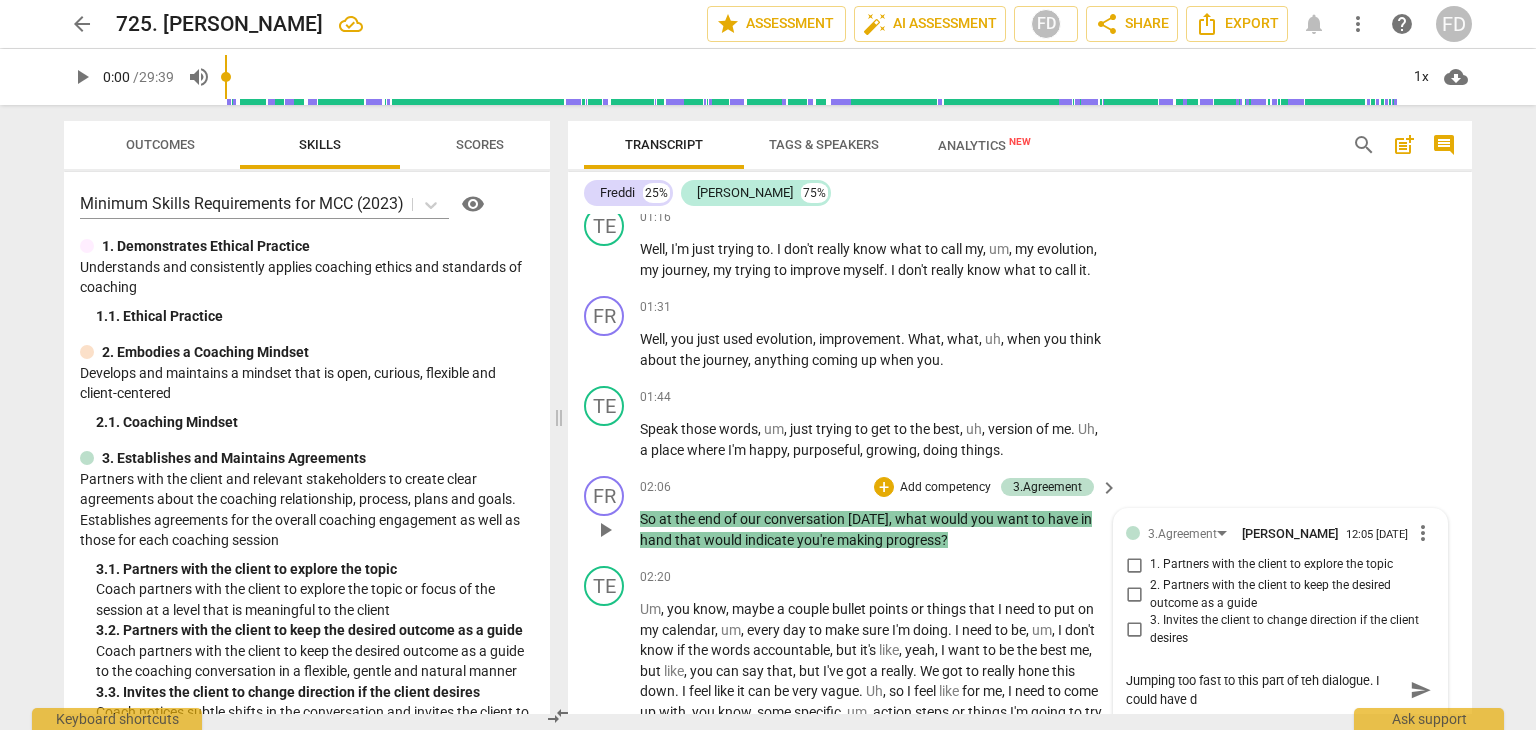 type on "Jumping too fast to this part of teh dialogue. I could have do" 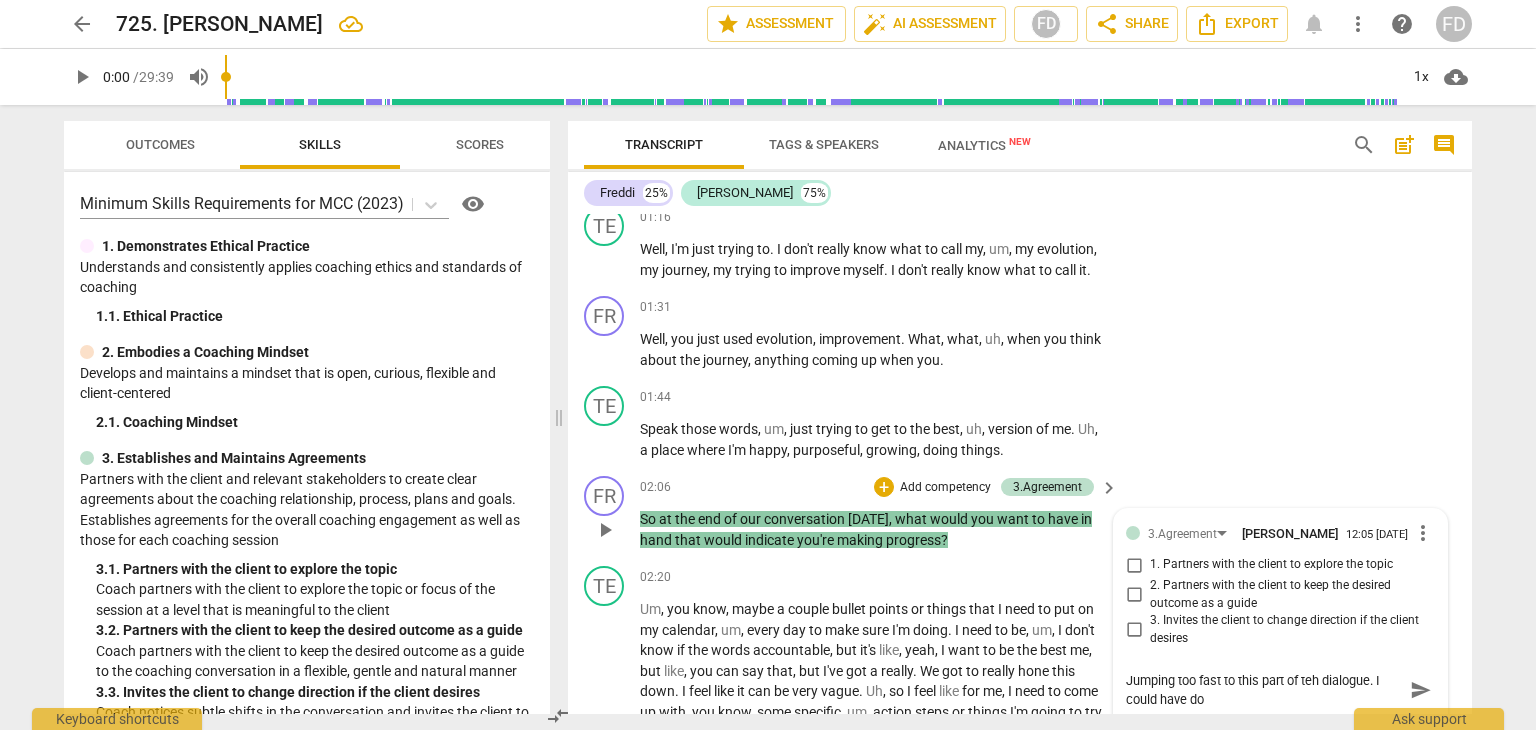 type on "Jumping too fast to this part of teh dialogue. I could have don" 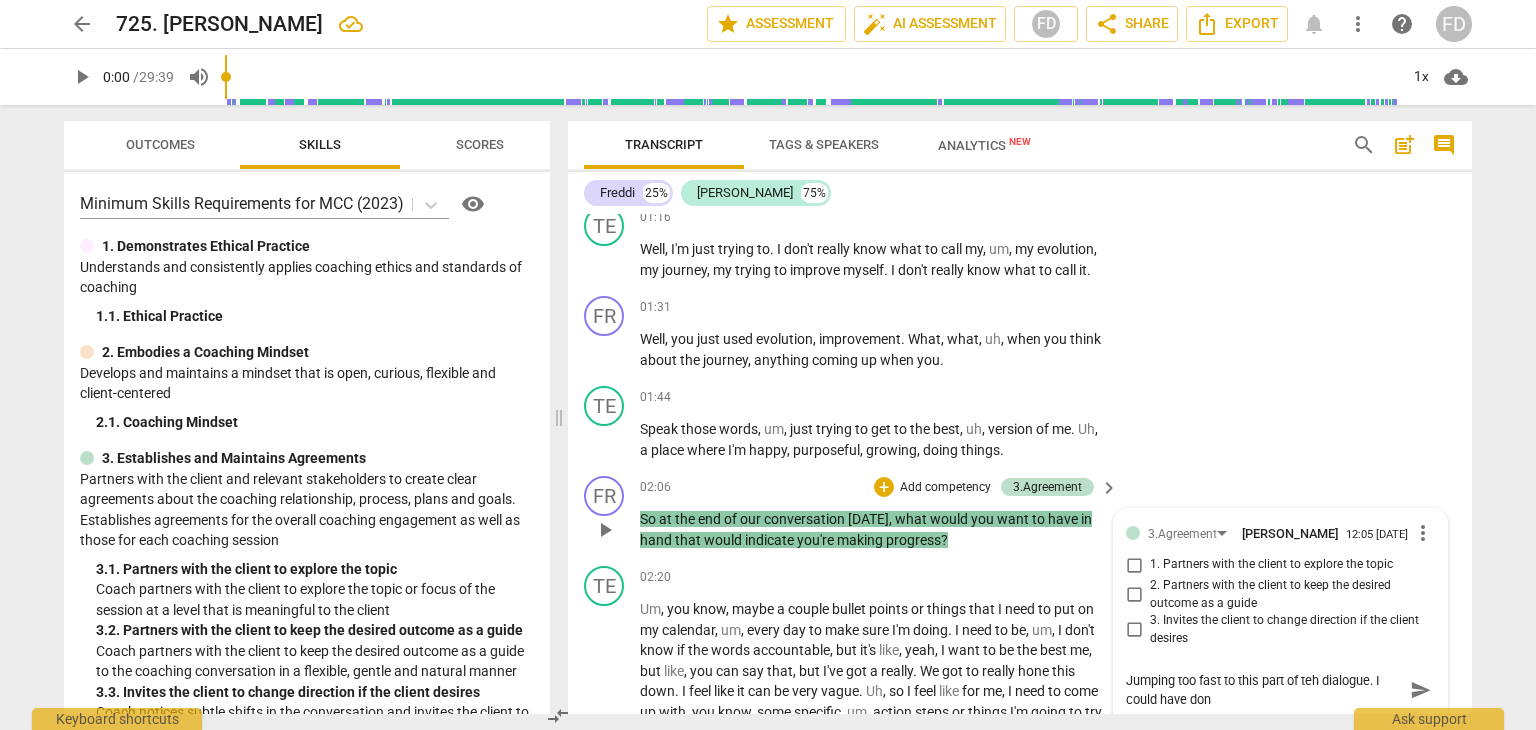 type on "Jumping too fast to this part of teh dialogue. I could have done" 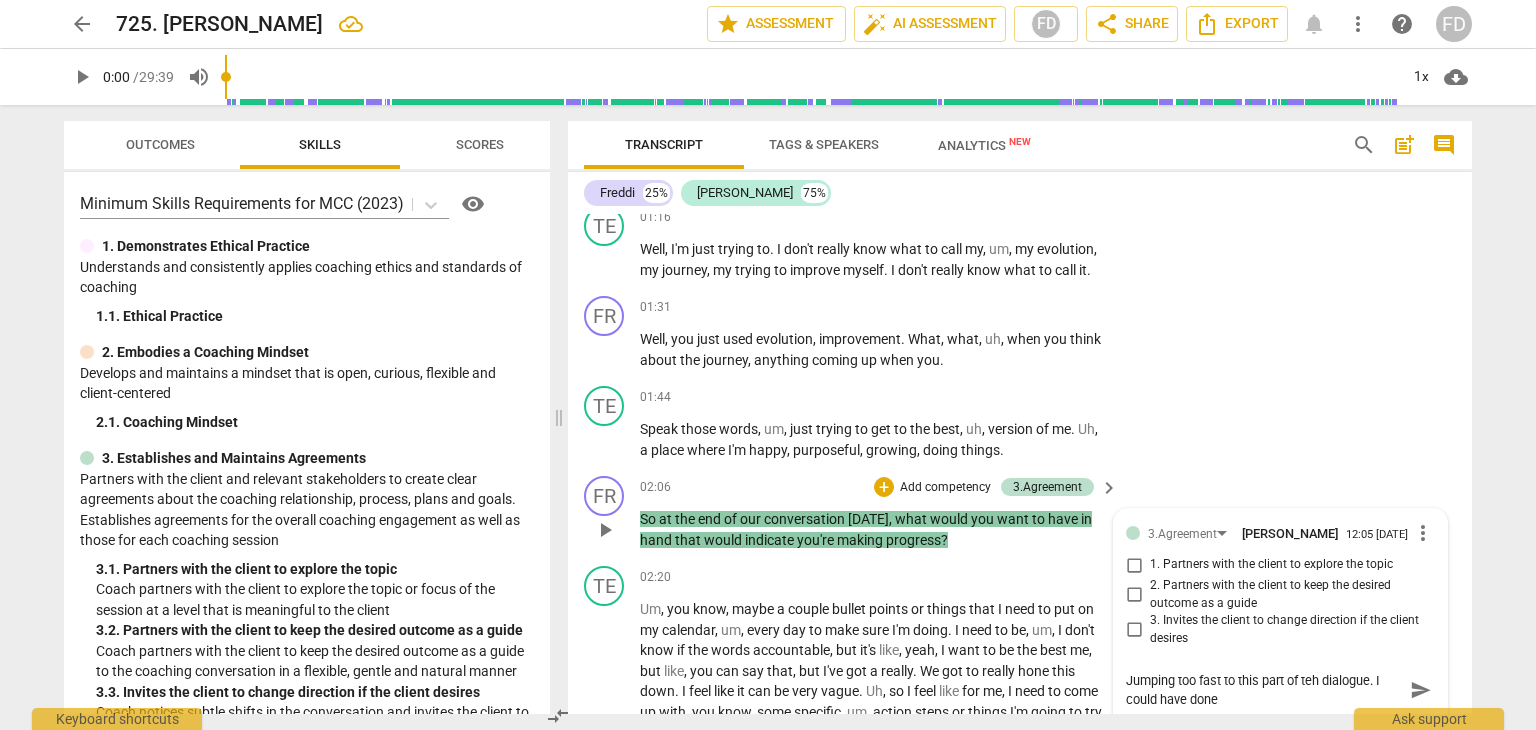 type on "Jumping too fast to this part of teh dialogue. I could have done" 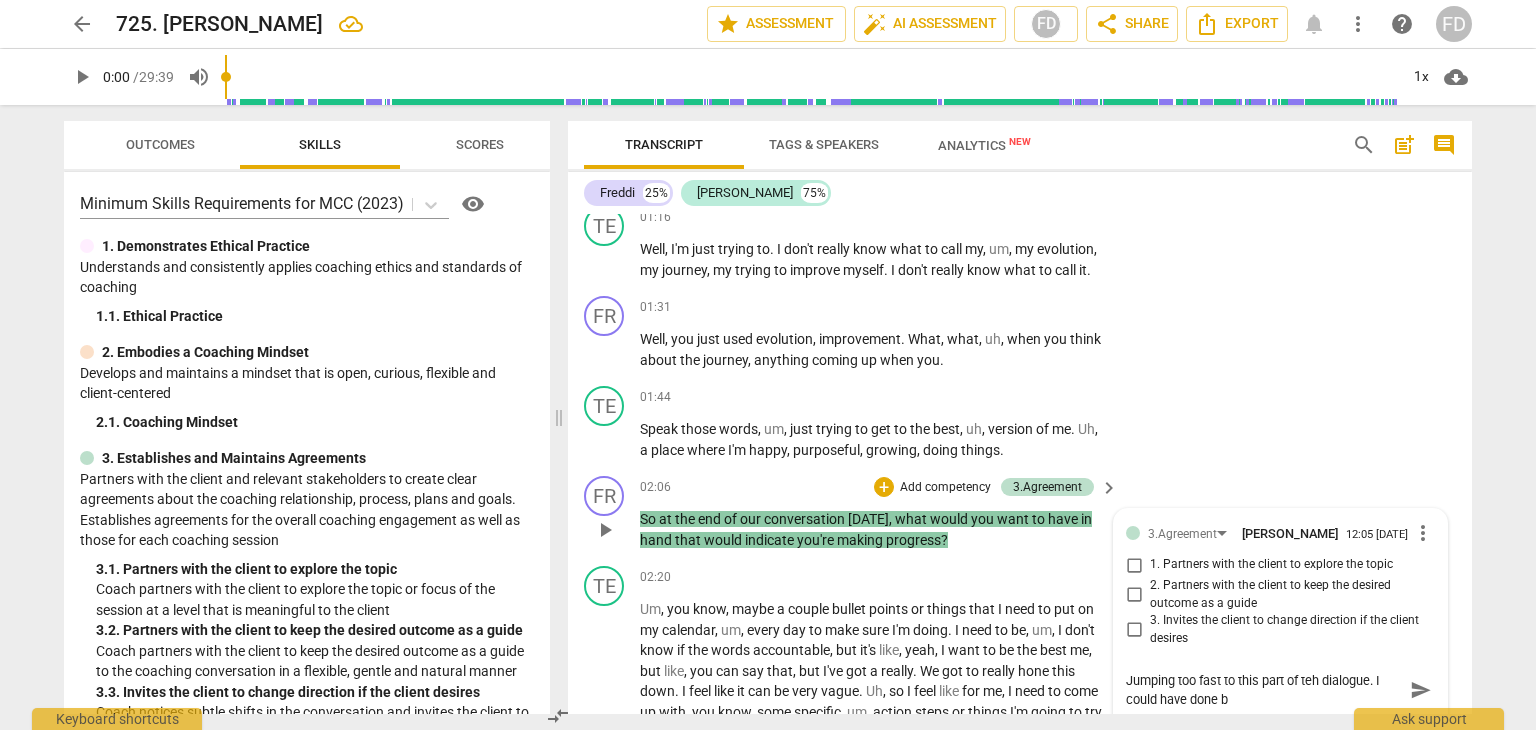 type on "Jumping too fast to this part of teh dialogue. I could have done be" 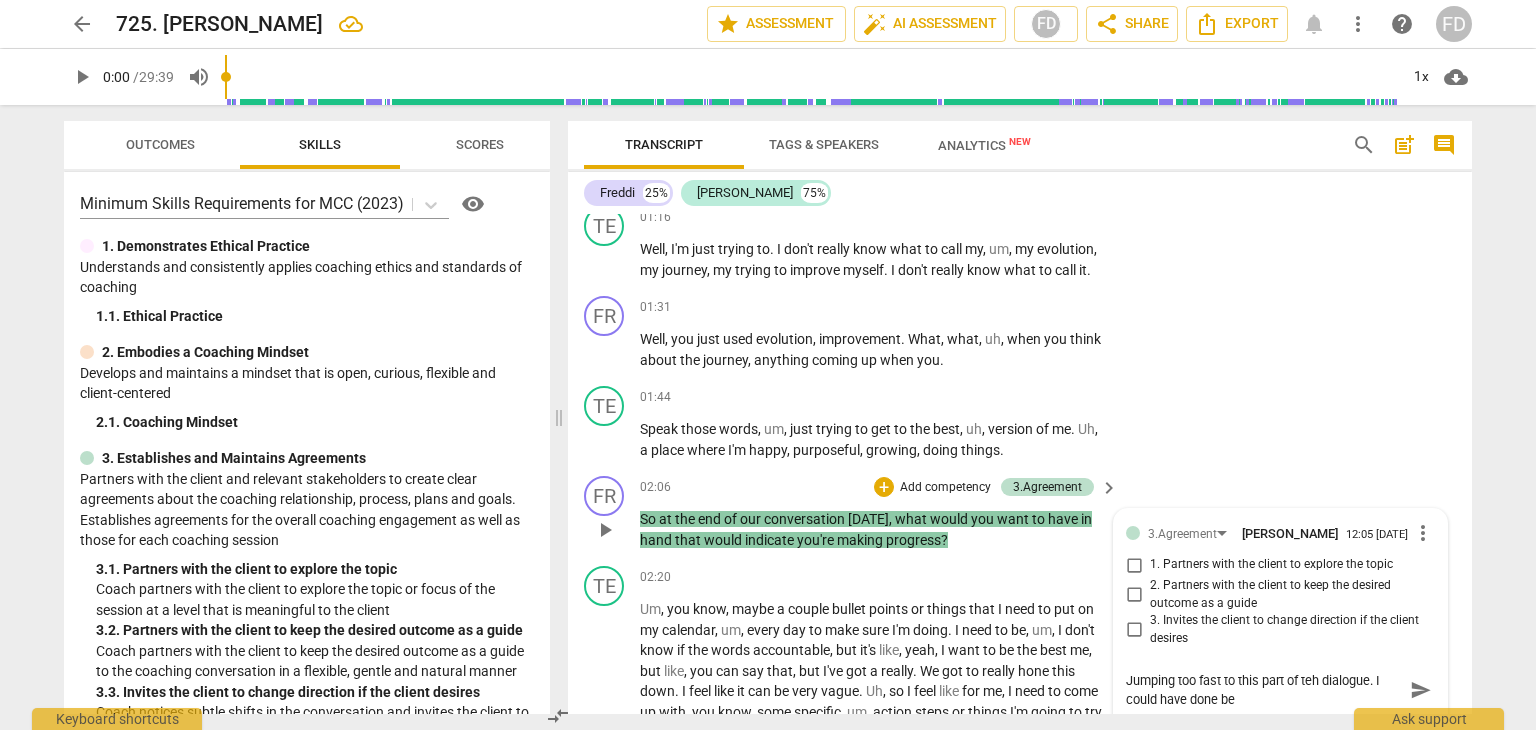 type on "Jumping too fast to this part of teh dialogue. I could have done bet" 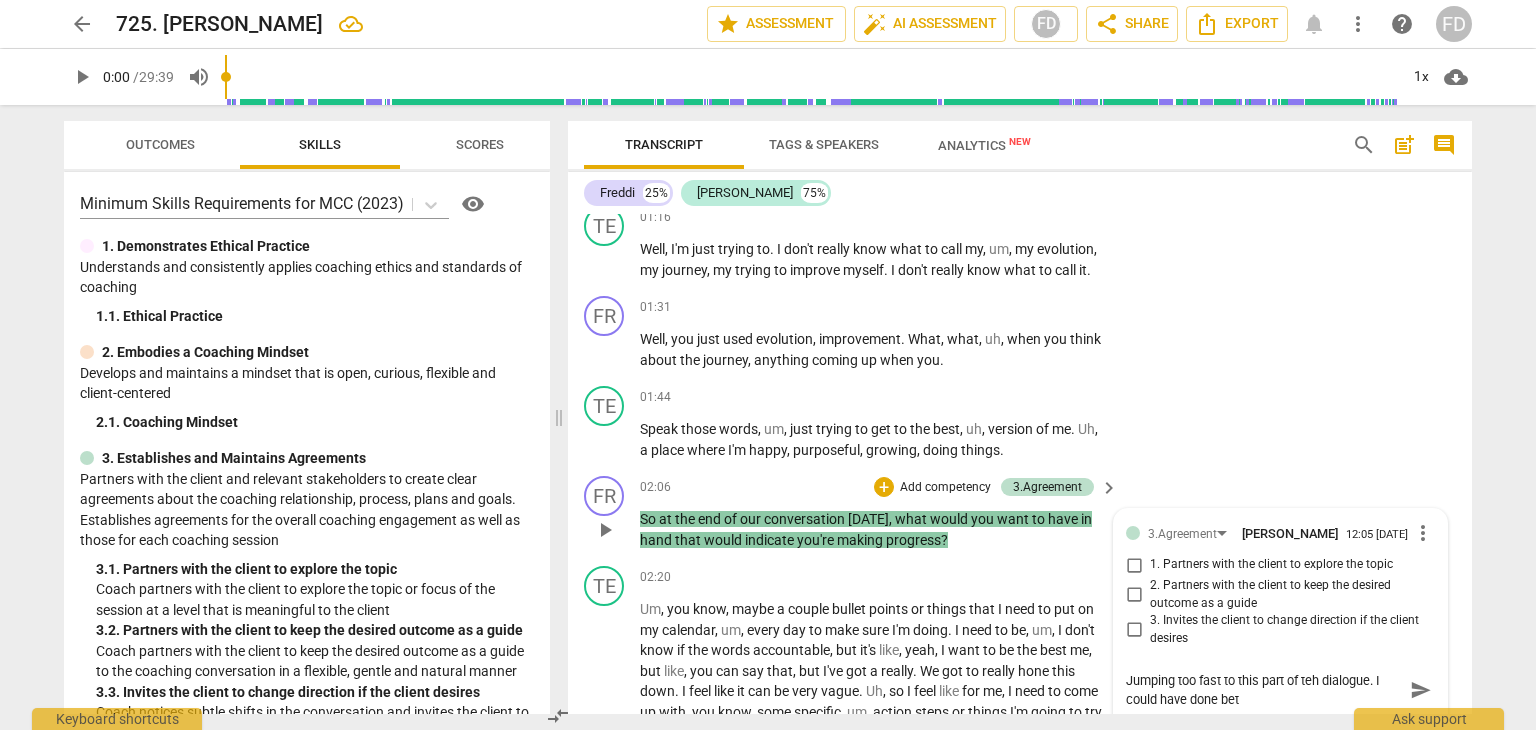 type on "Jumping too fast to this part of teh dialogue. I could have done bett" 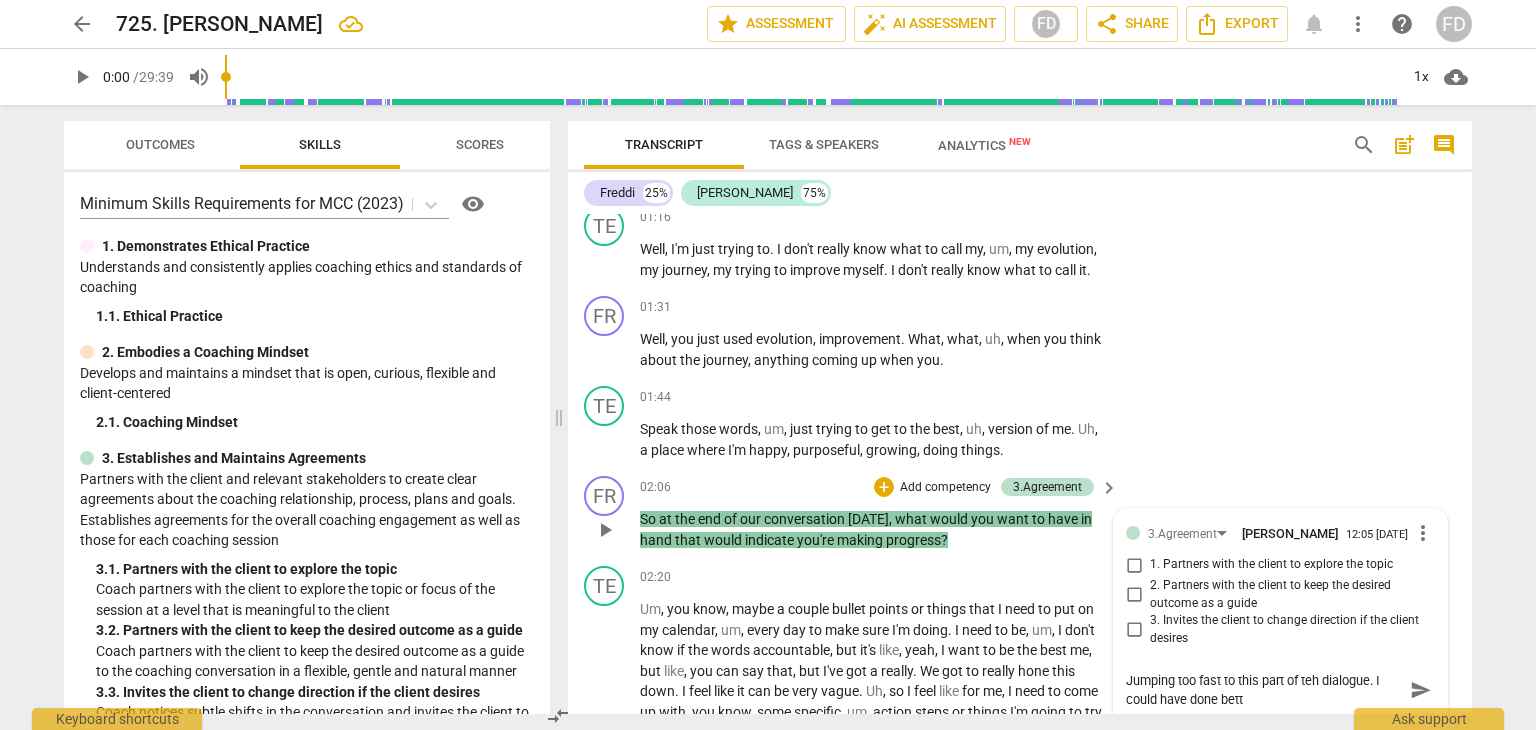 type on "Jumping too fast to this part of teh dialogue. I could have done bette" 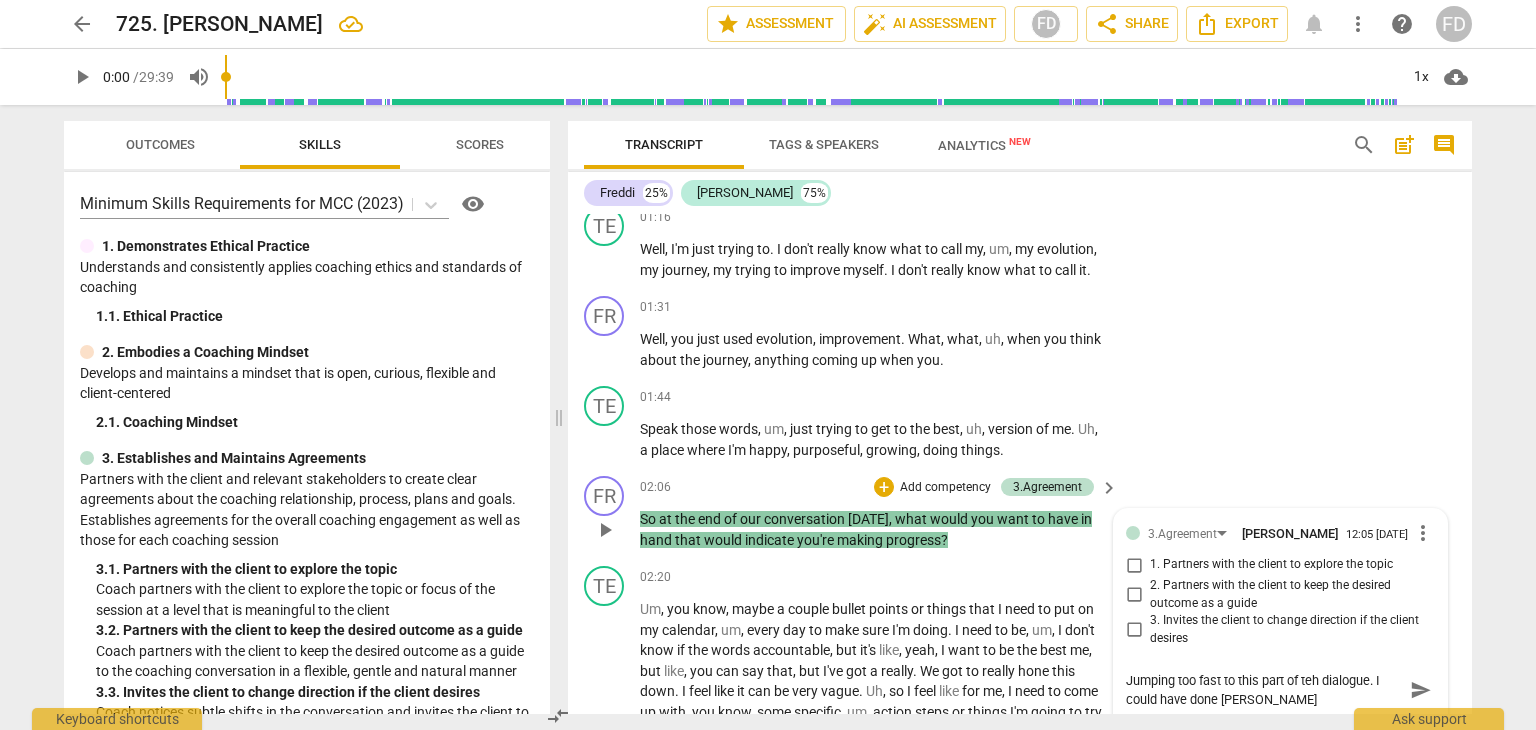 type on "Jumping too fast to this part of teh dialogue. I could have done better" 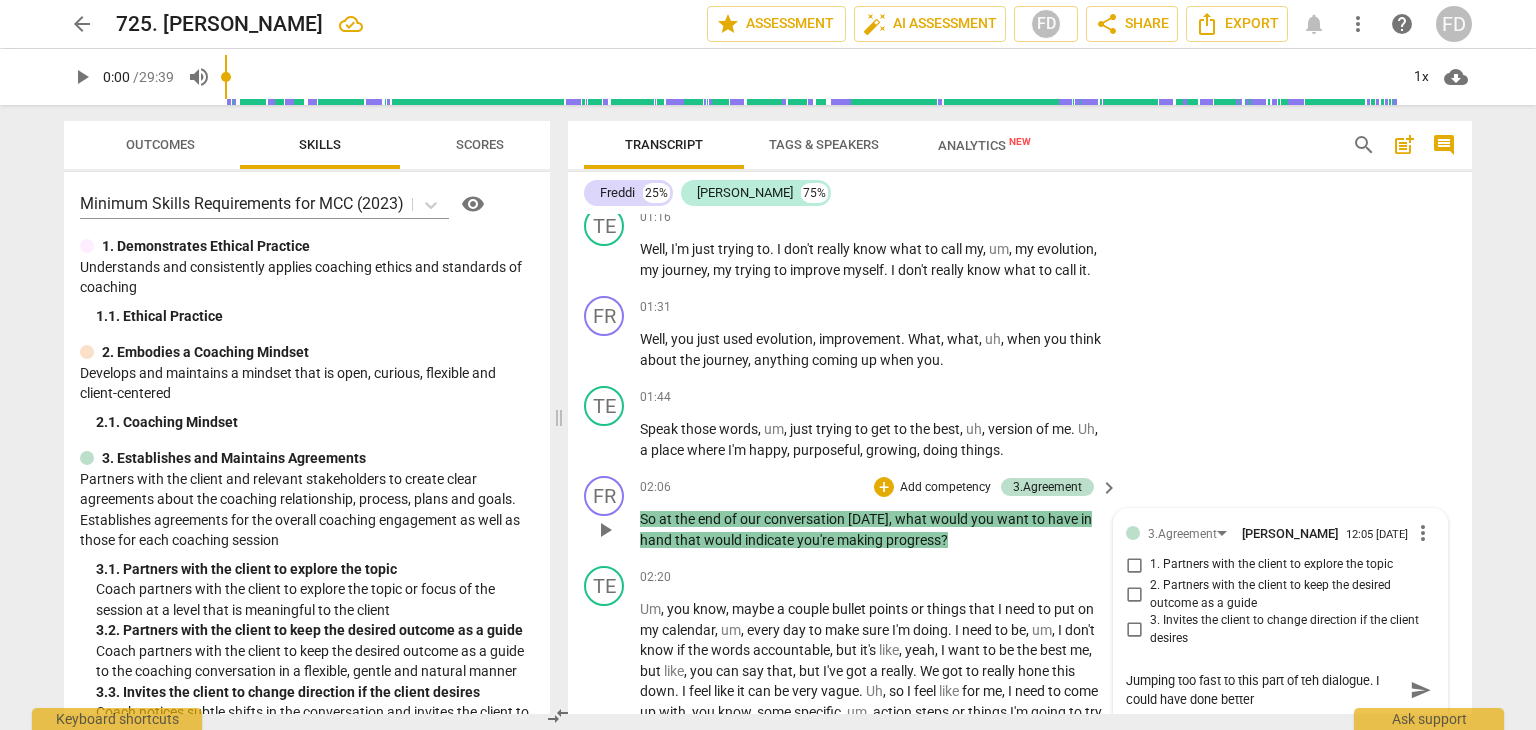 type on "Jumping too fast to this part of teh dialogue. I could have done better" 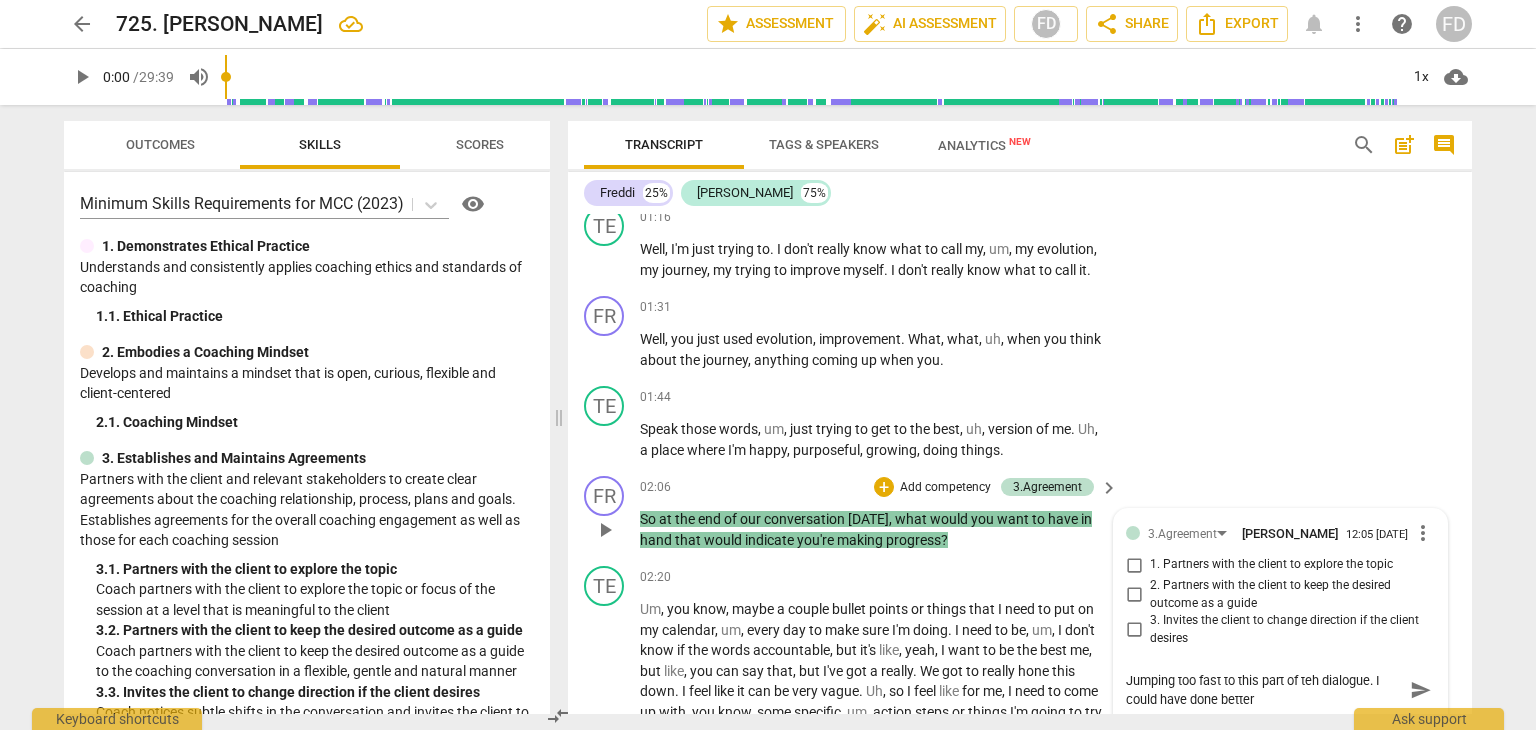 type on "Jumping too fast to this part of teh dialogue. I could have done better f" 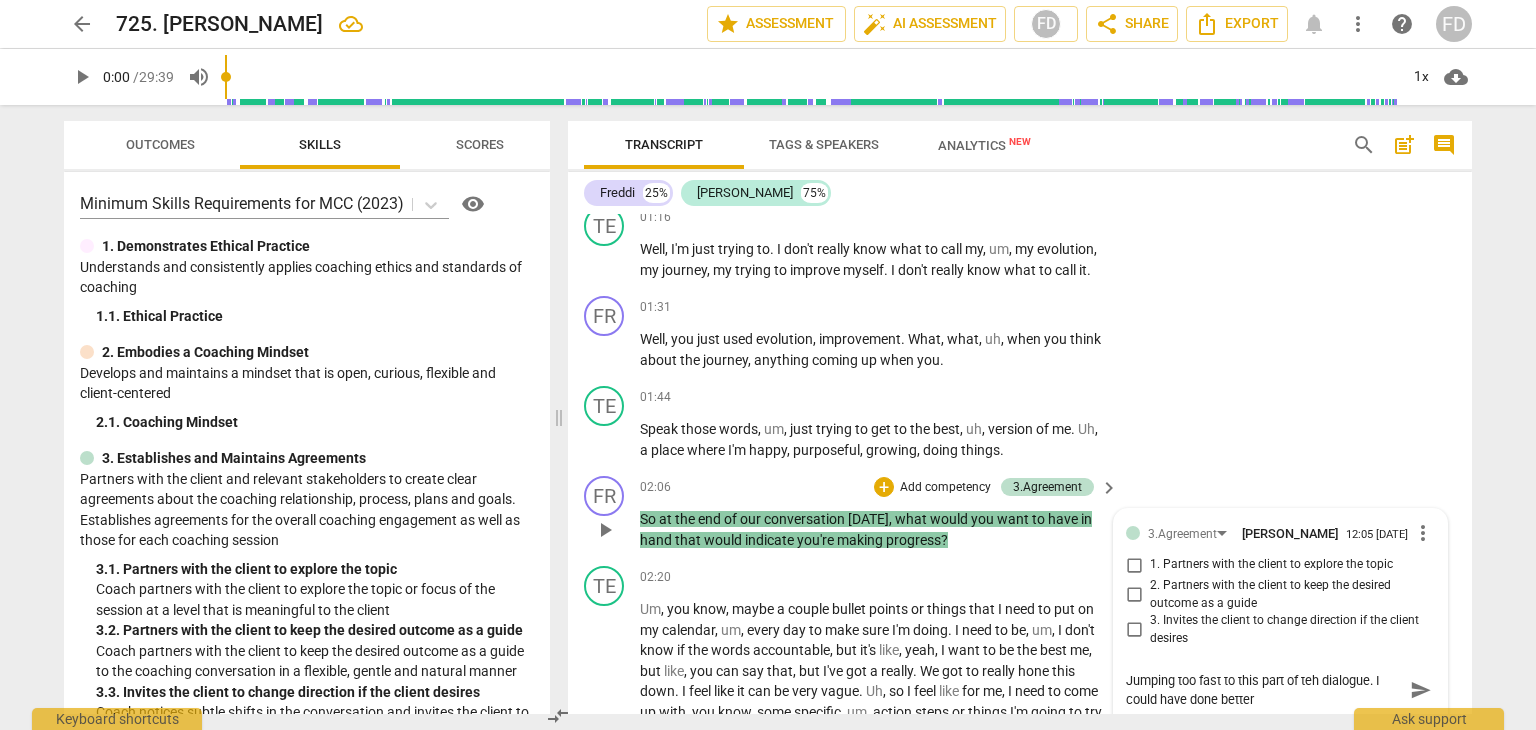type on "Jumping too fast to this part of teh dialogue. I could have done better f" 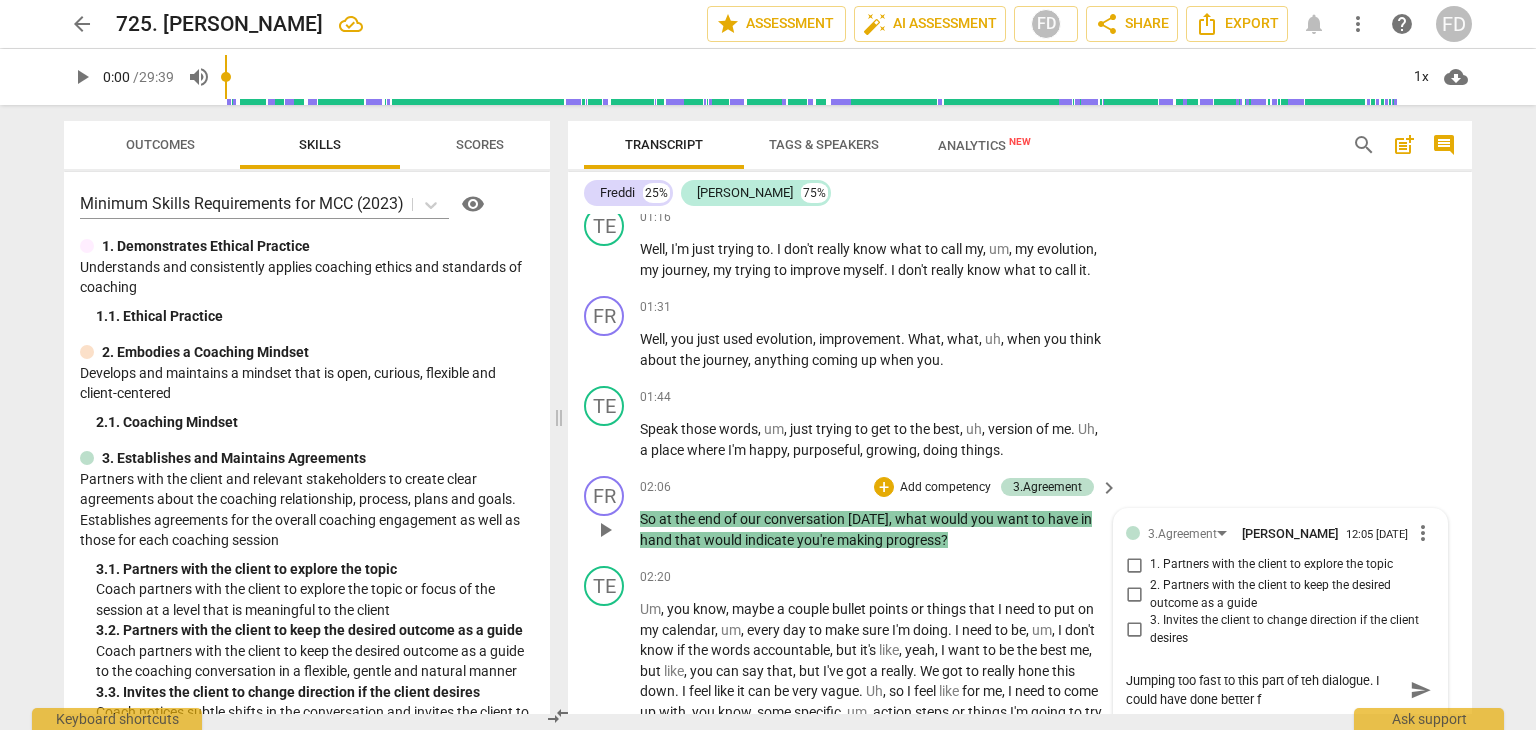 type on "Jumping too fast to this part of teh dialogue. I could have done better fr" 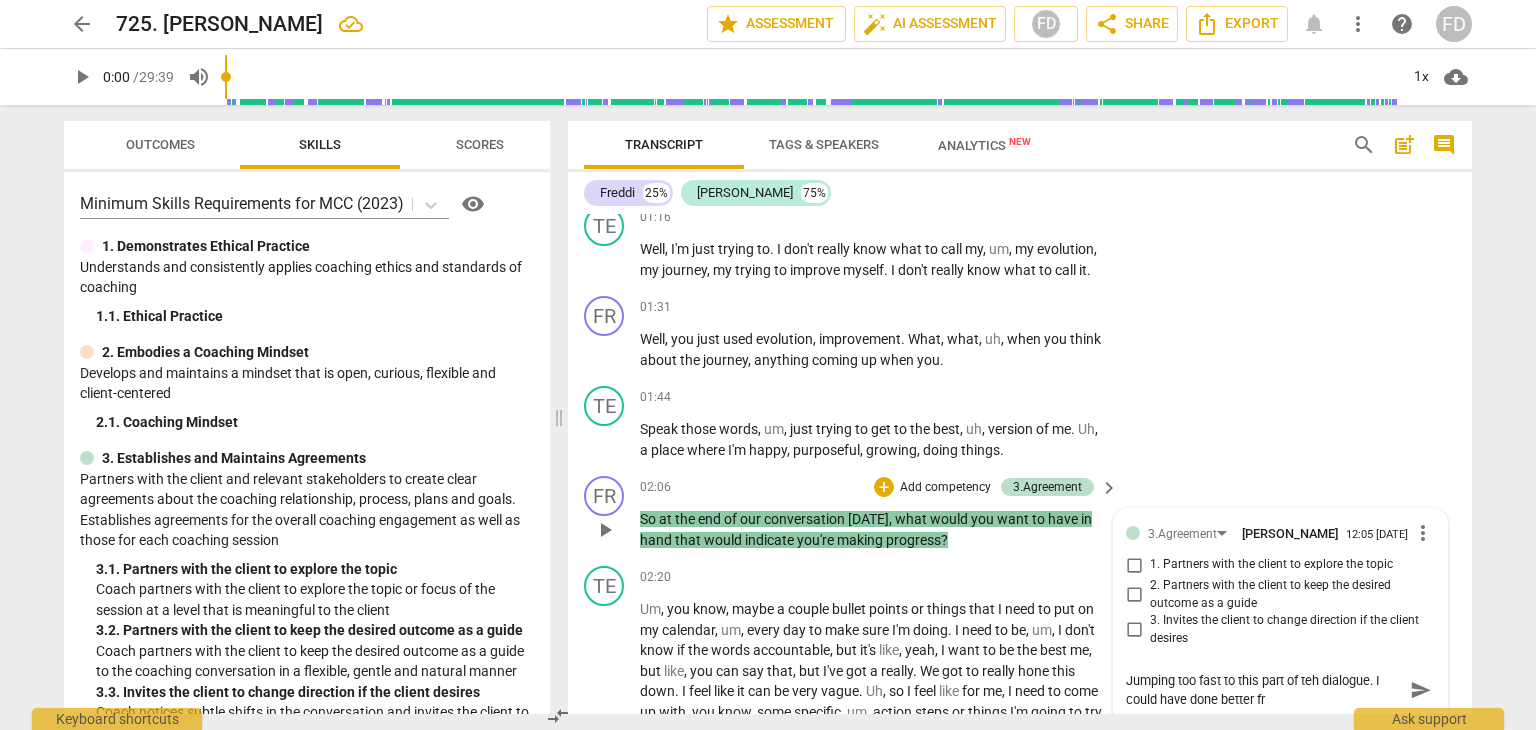 type on "Jumping too fast to this part of teh dialogue. I could have done better fra" 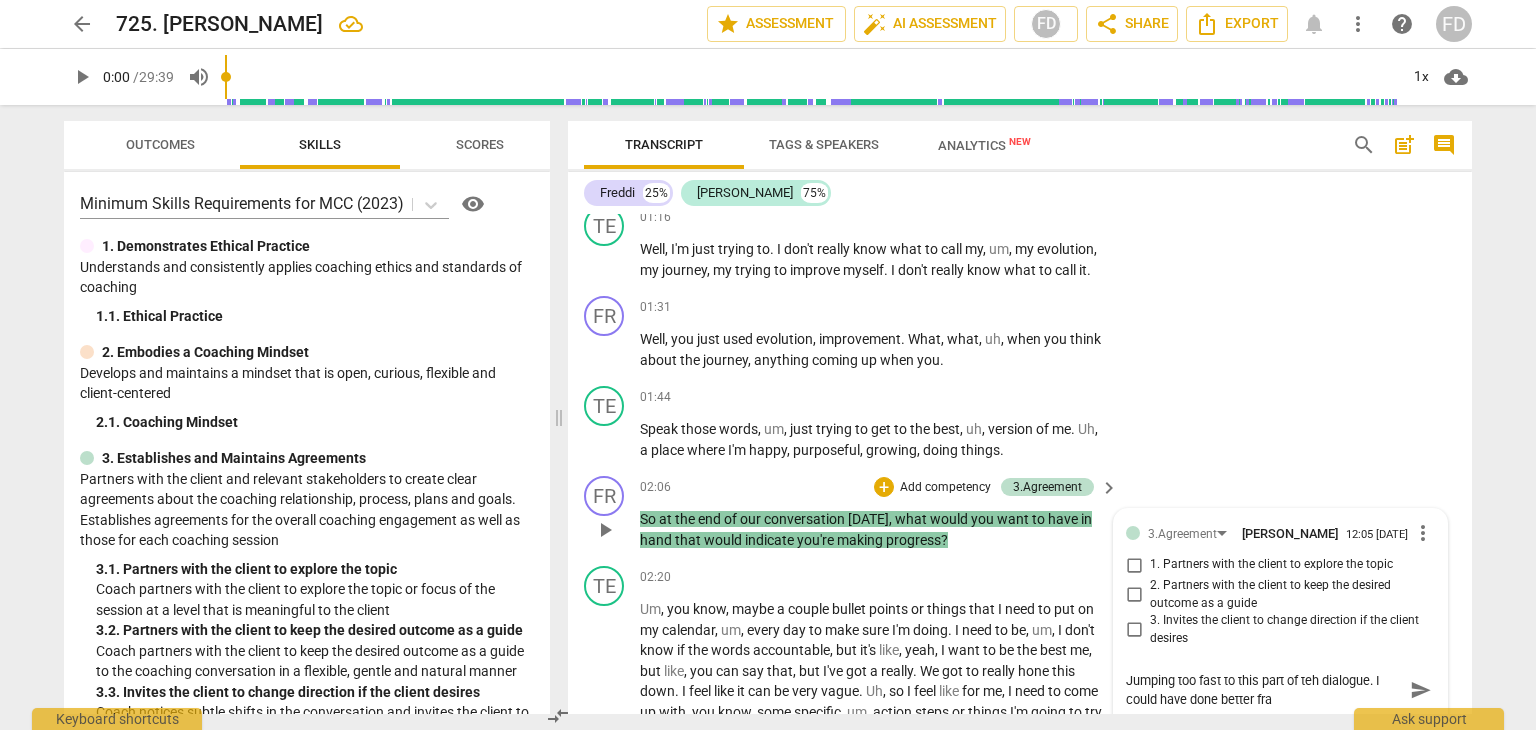 type on "Jumping too fast to this part of teh dialogue. I could have done better fram" 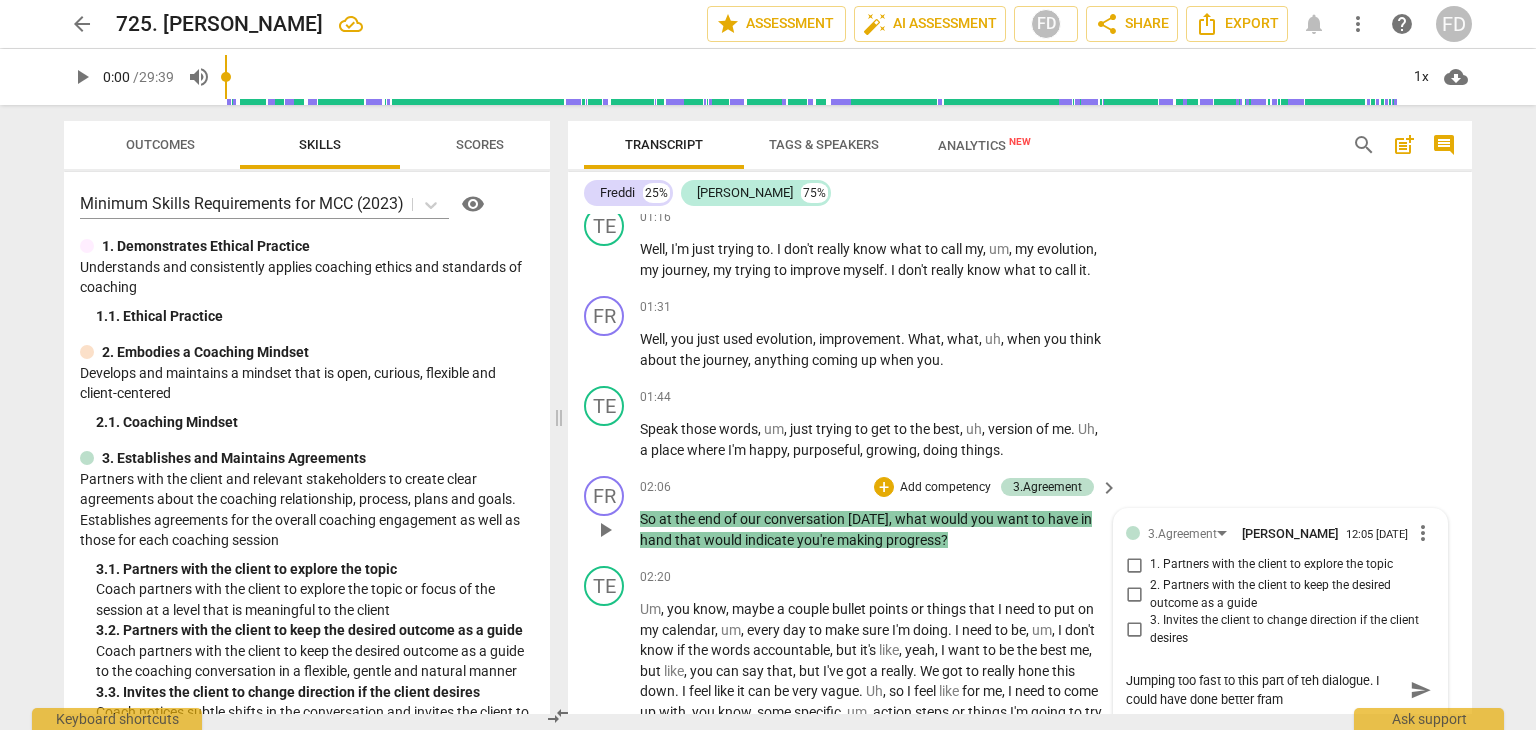 type on "Jumping too fast to this part of teh dialogue. I could have done better frami" 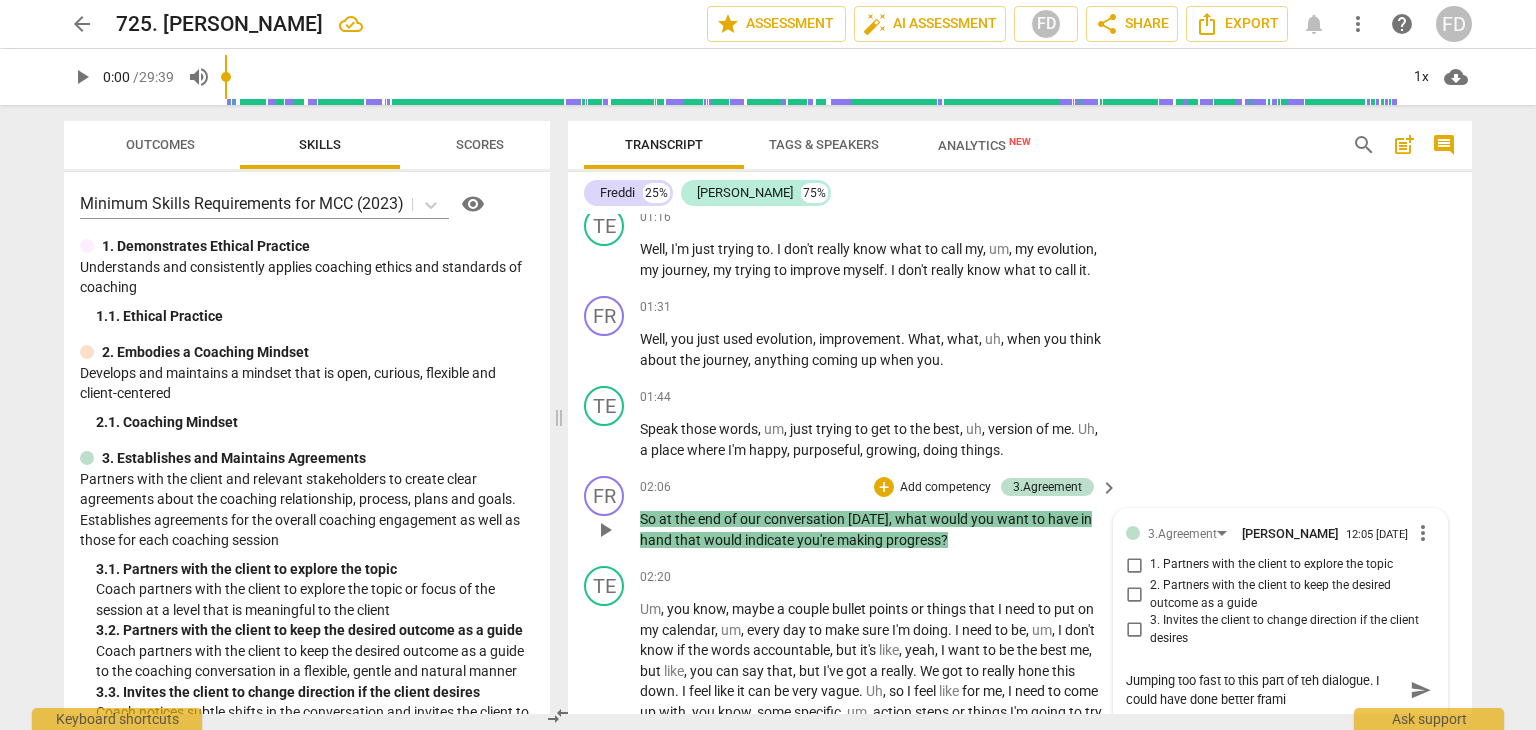 type on "Jumping too fast to this part of teh dialogue. I could have done better framin" 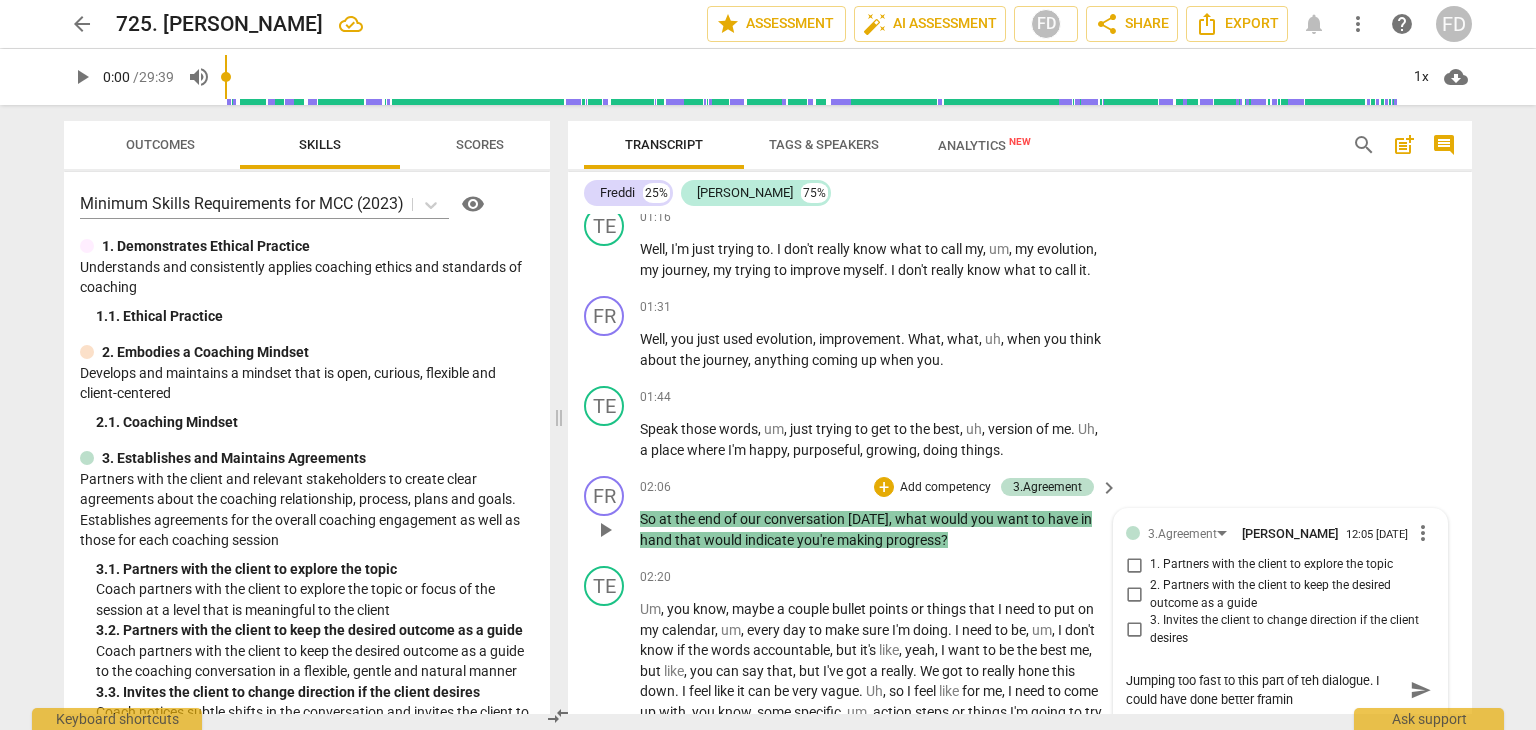 type on "Jumping too fast to this part of teh dialogue. I could have done better framing" 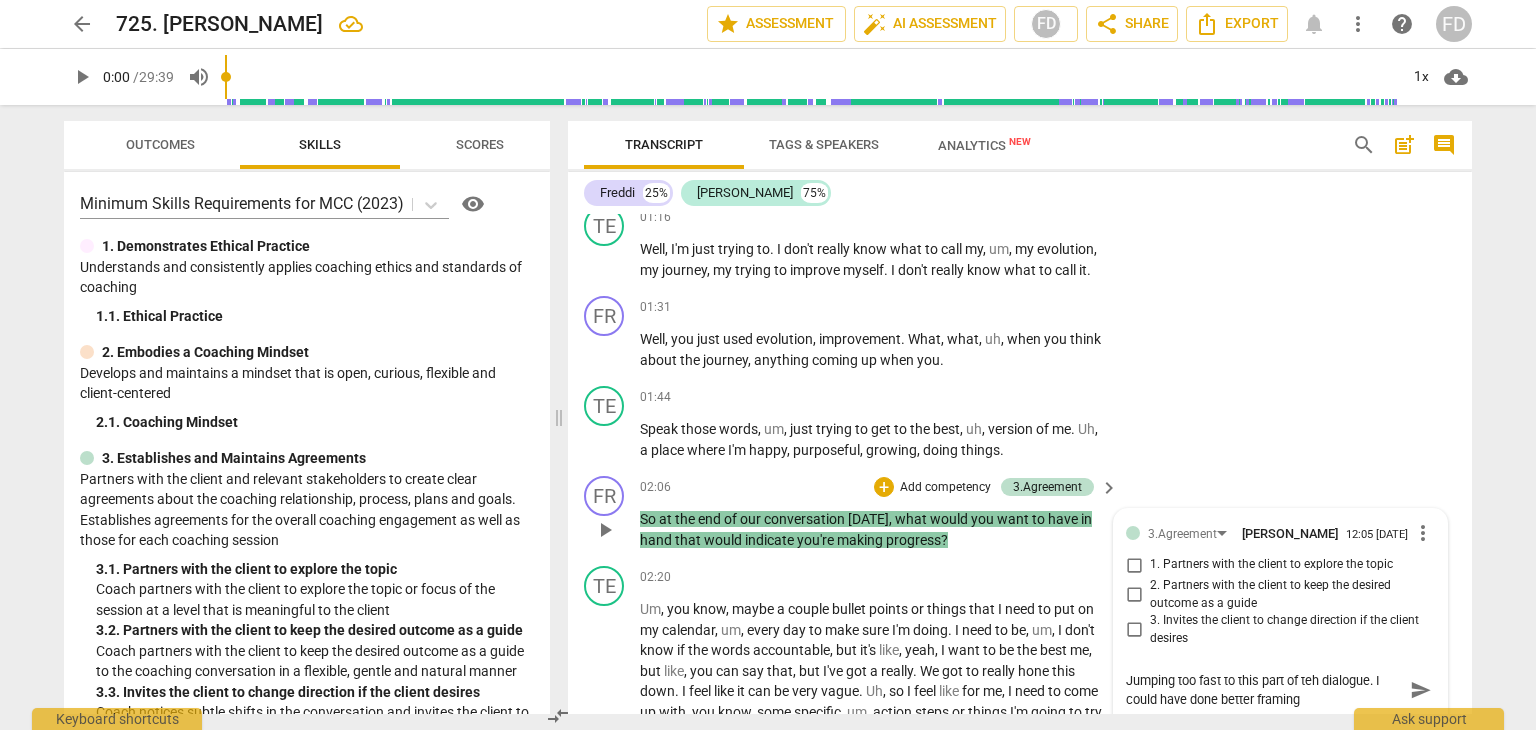 type on "Jumping too fast to this part of teh dialogue. I could have done better framing" 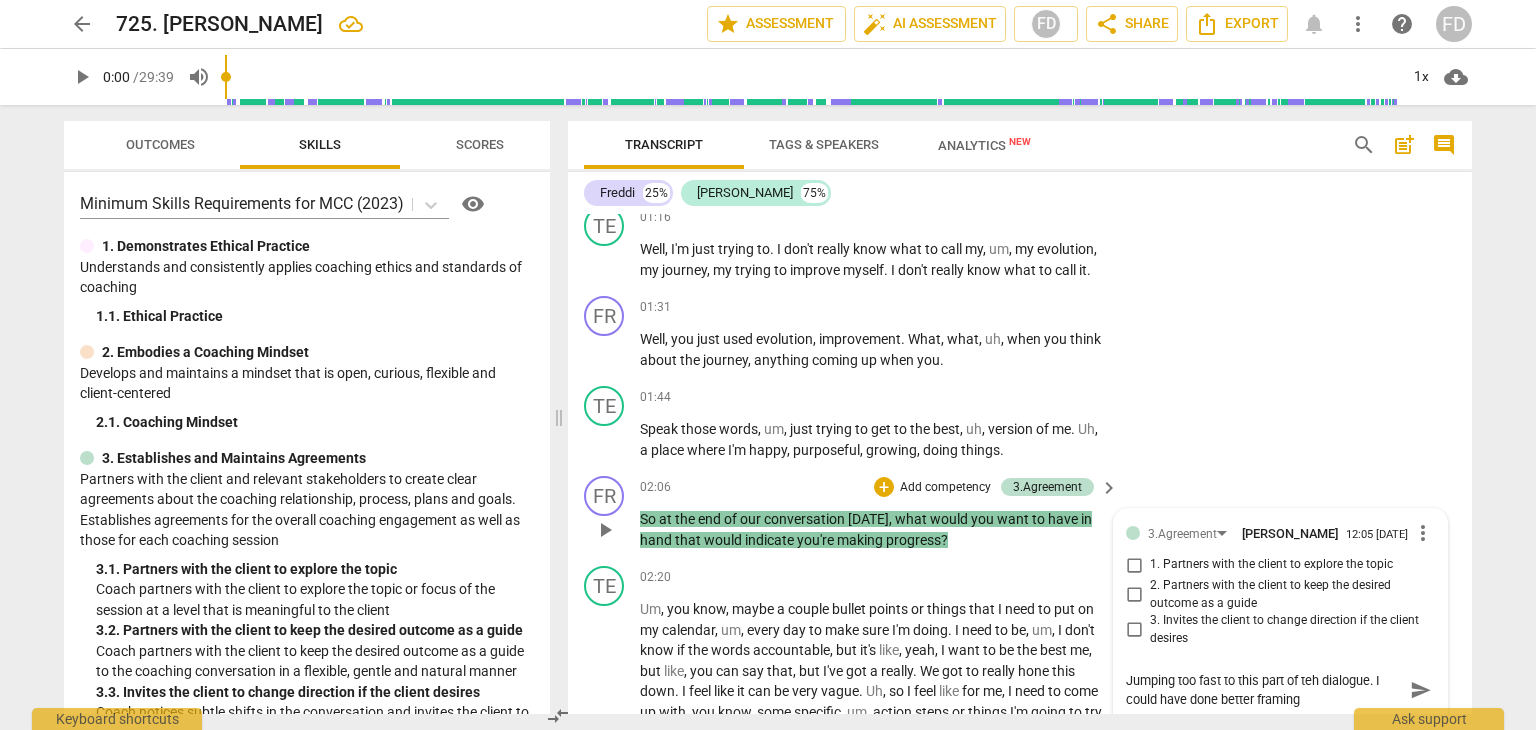 type on "Jumping too fast to this part of teh dialogue. I could have done better framing" 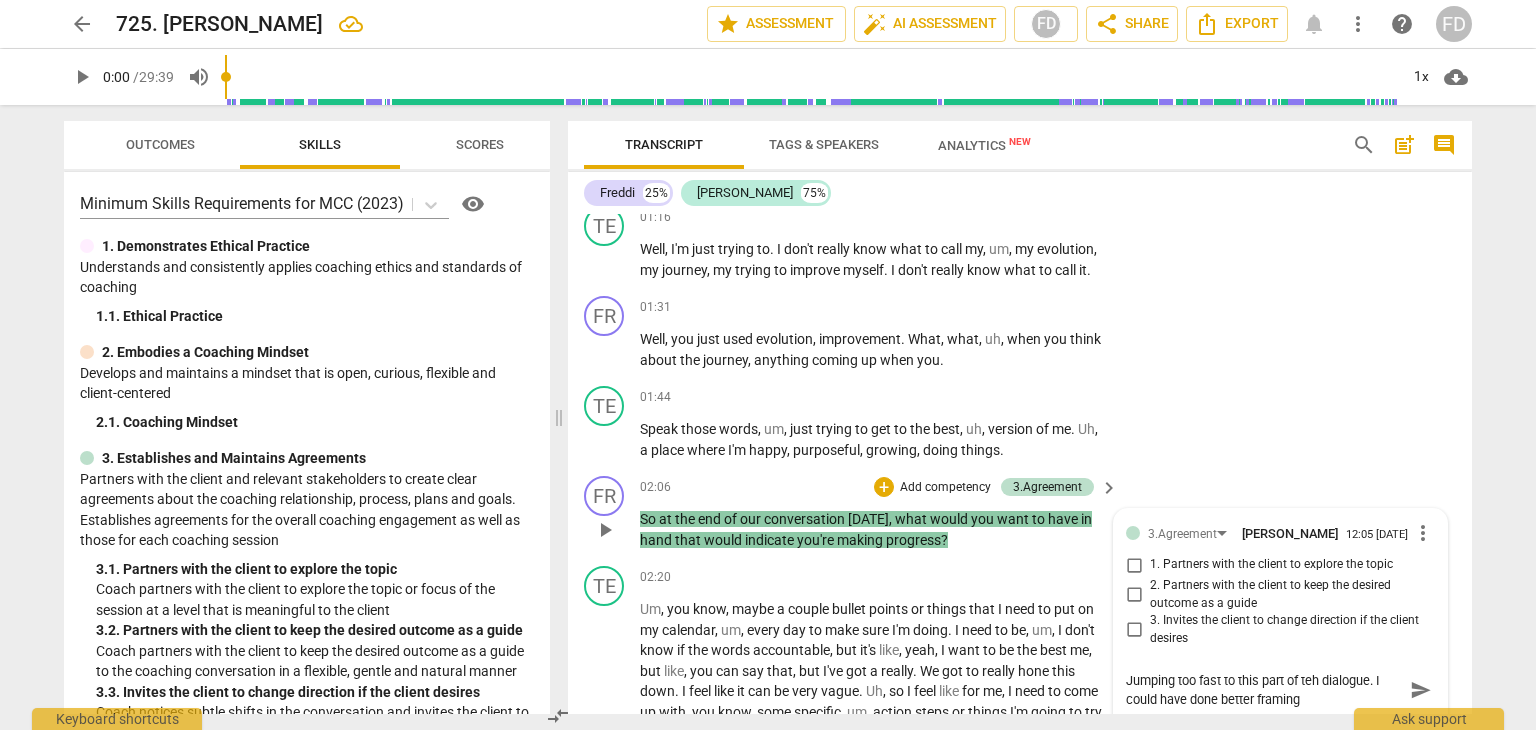 type on "Jumping too fast to this part of teh dialogue. I could have done better framing" 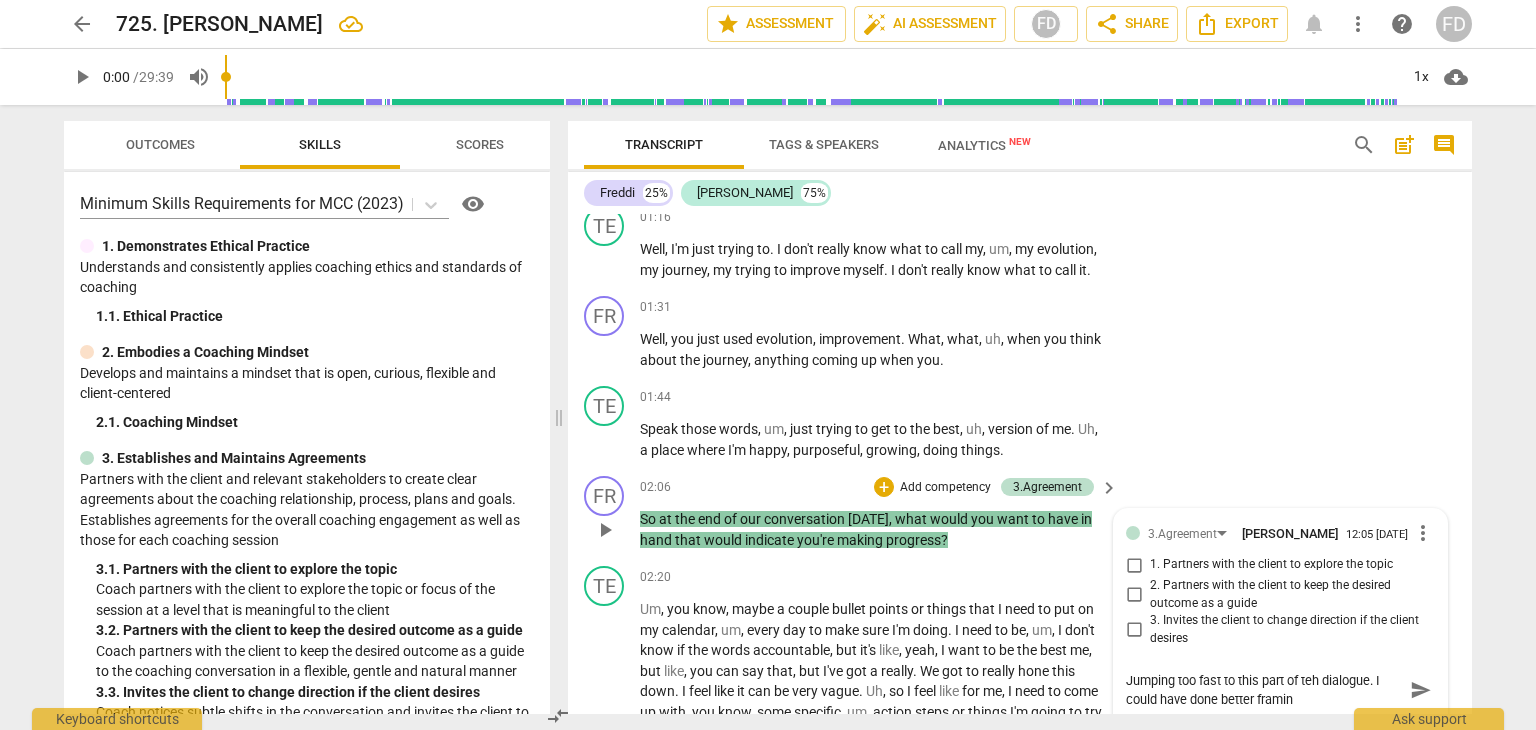 type on "Jumping too fast to this part of teh dialogue. I could have done better frami" 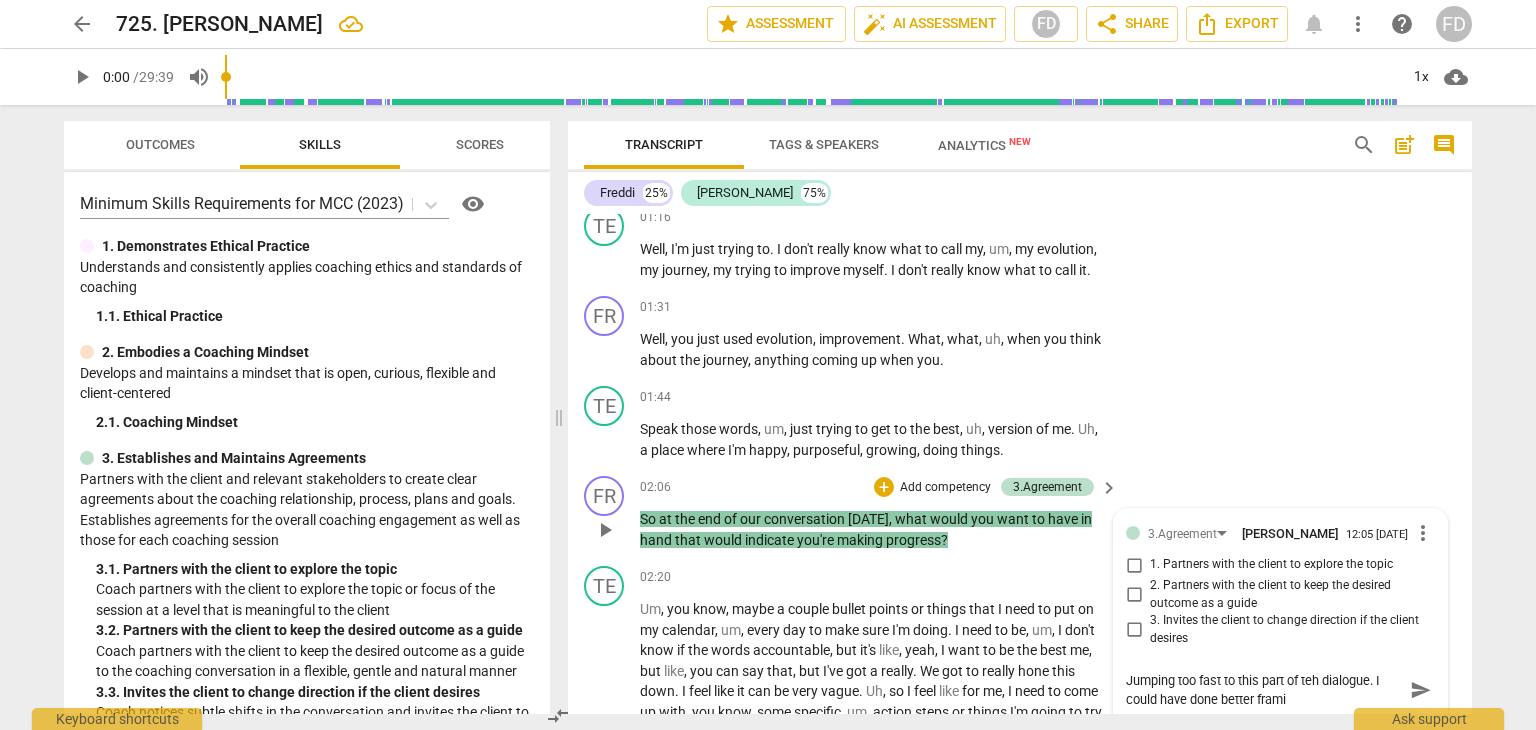 type on "Jumping too fast to this part of teh dialogue. I could have done better fram" 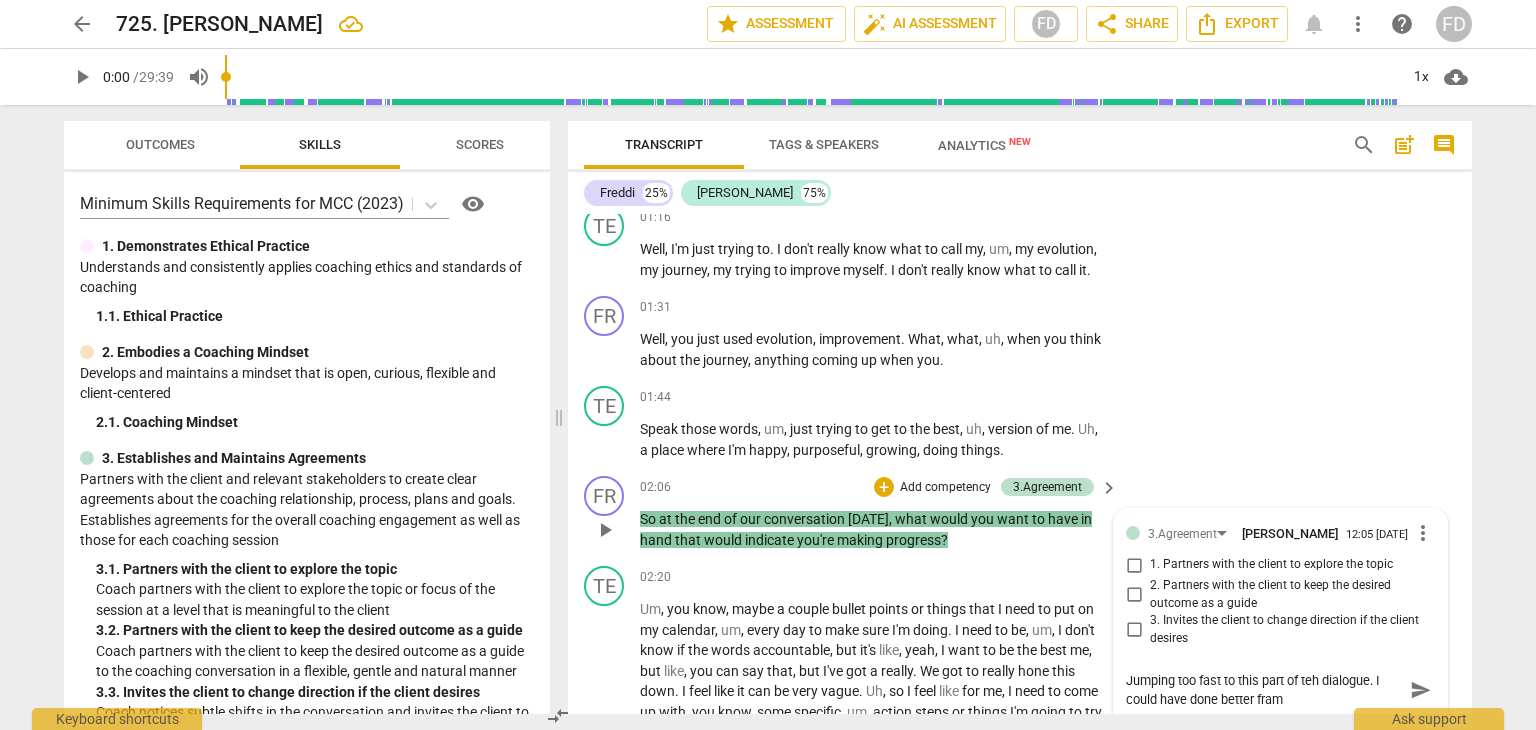 type on "Jumping too fast to this part of teh dialogue. I could have done better fra" 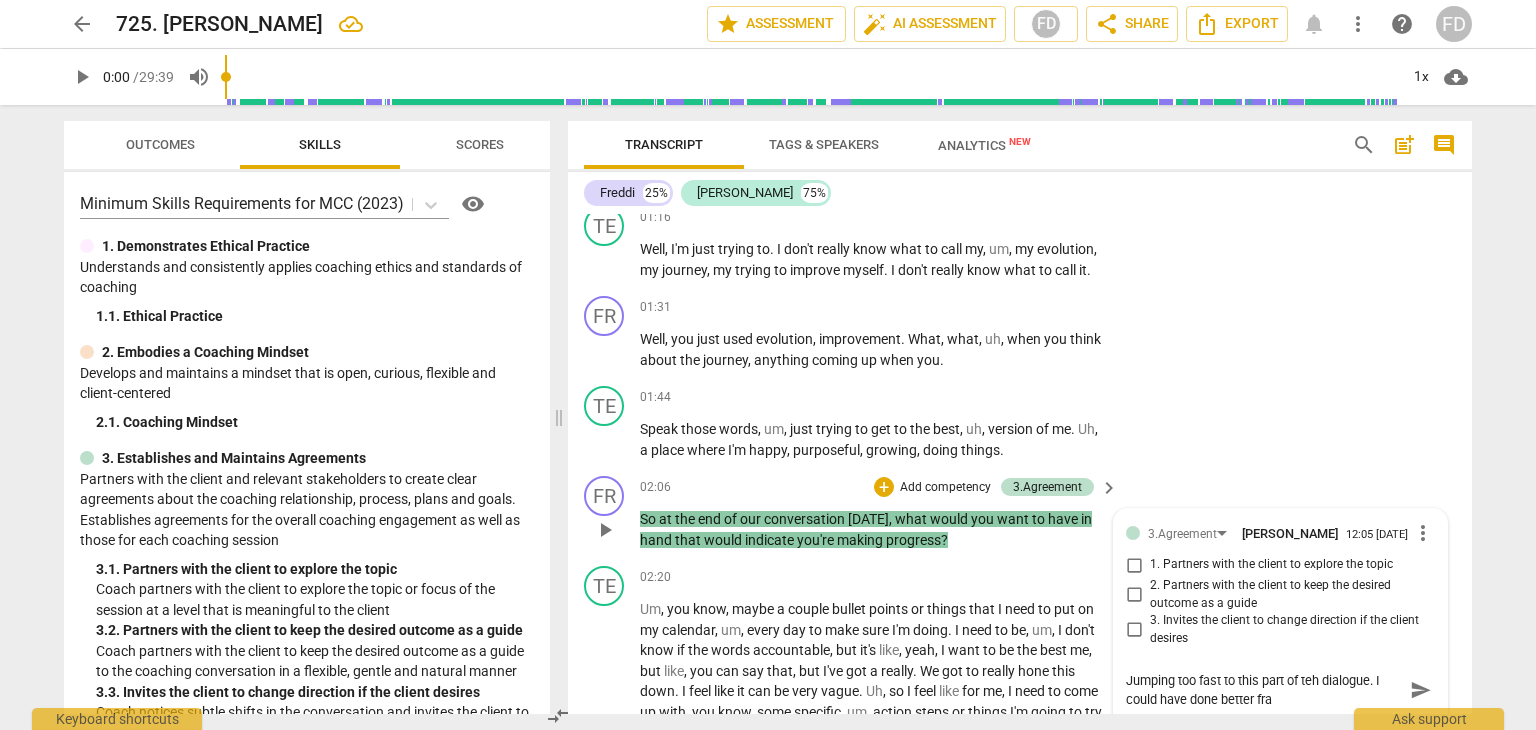type on "Jumping too fast to this part of teh dialogue. I could have done better fr" 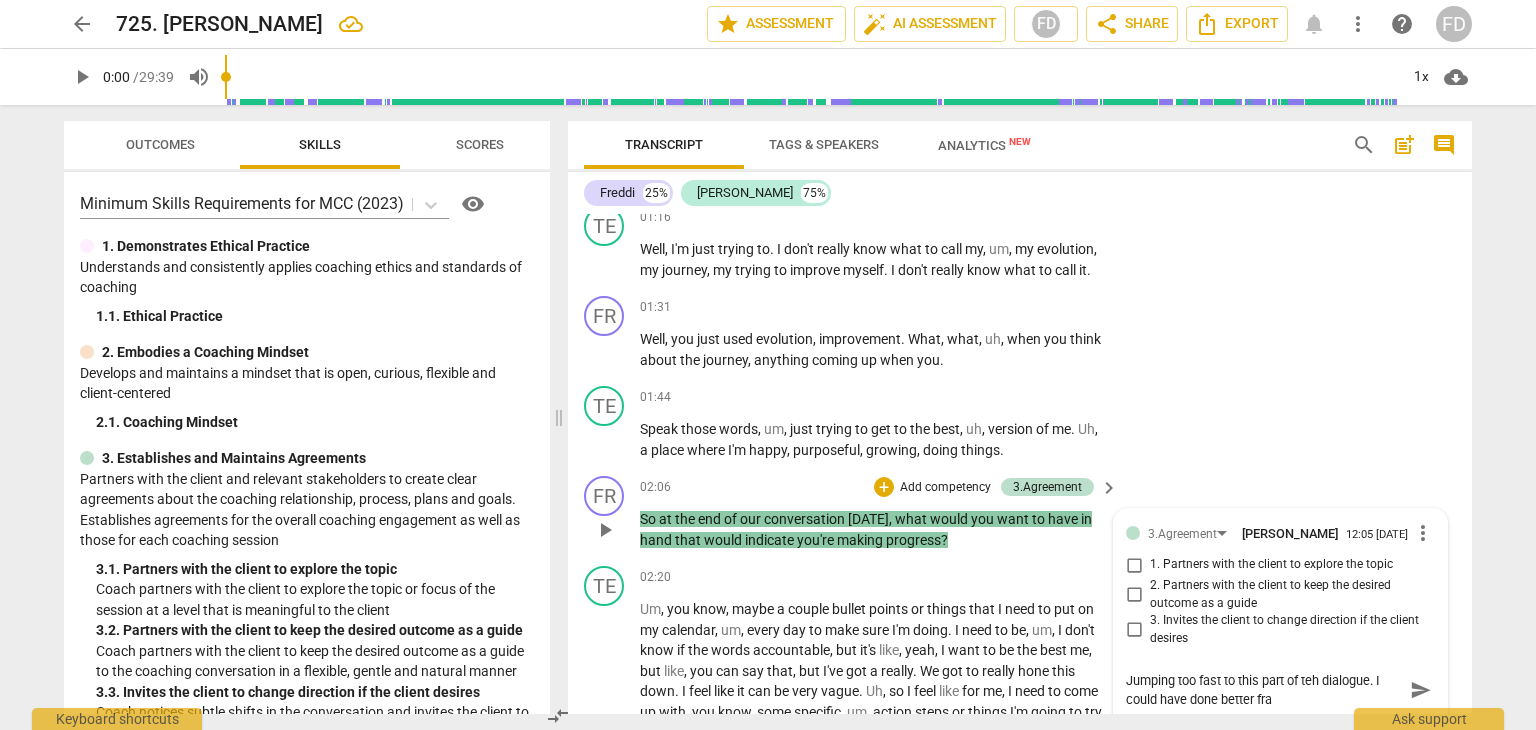 type on "Jumping too fast to this part of teh dialogue. I could have done better fr" 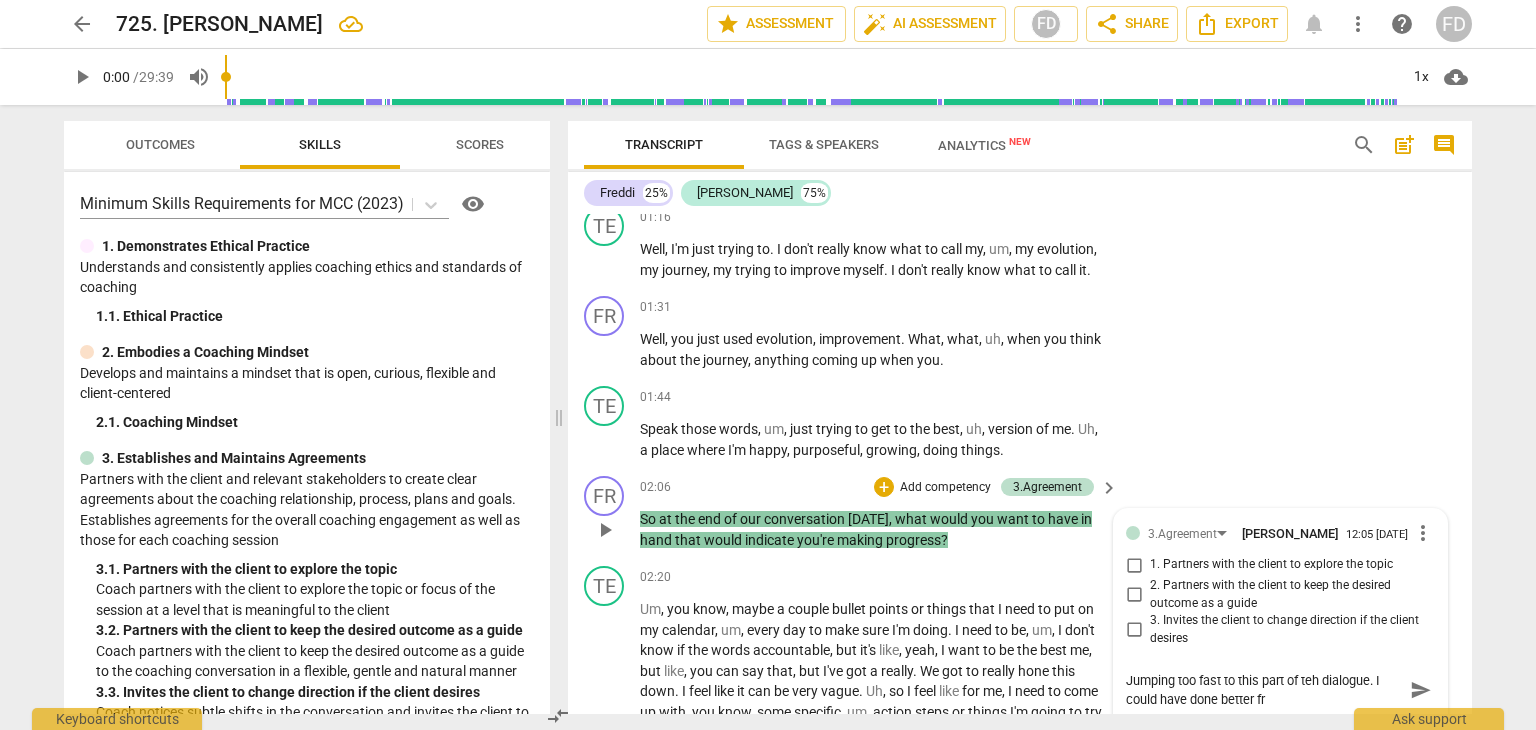 type on "Jumping too fast to this part of teh dialogue. I could have done better f" 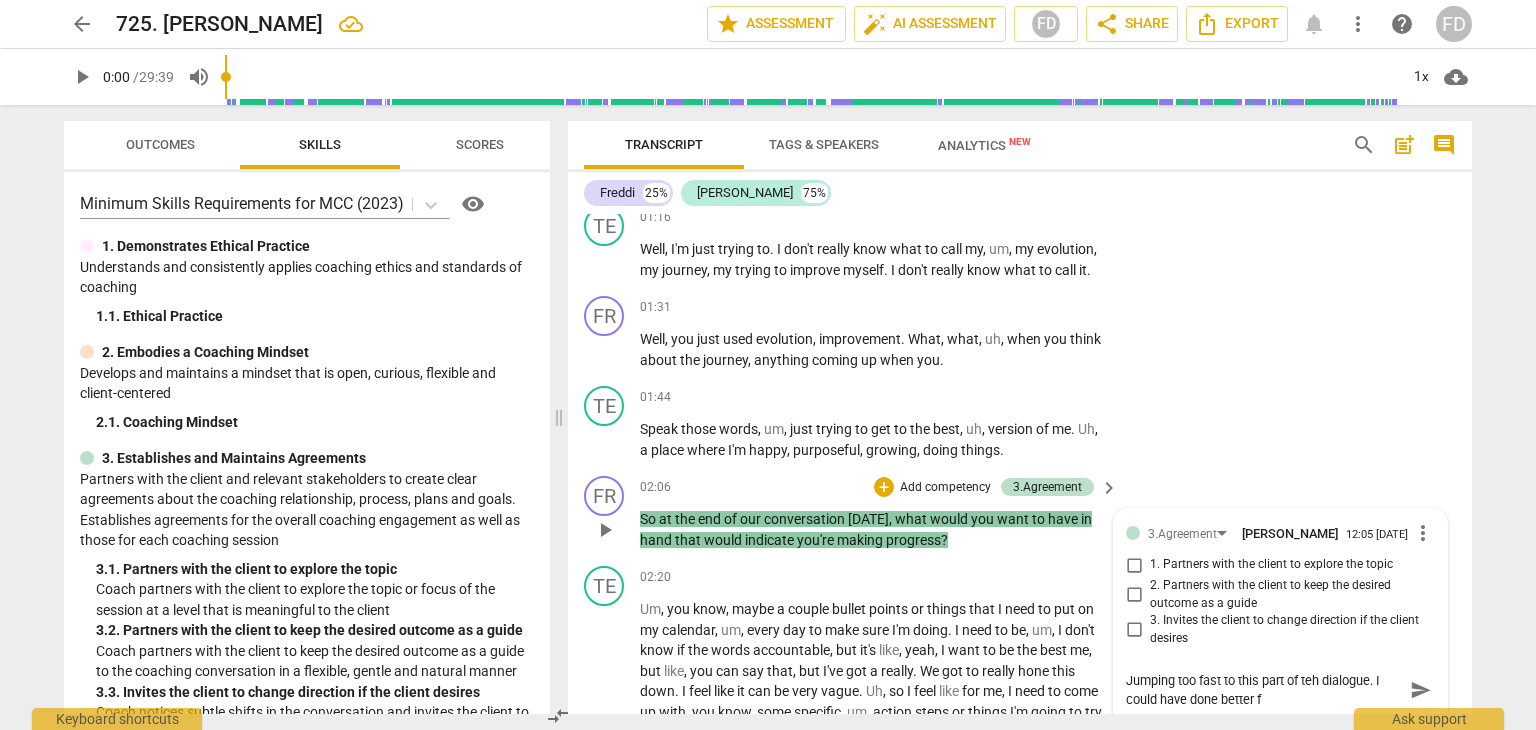 type on "Jumping too fast to this part of teh dialogue. I could have done better" 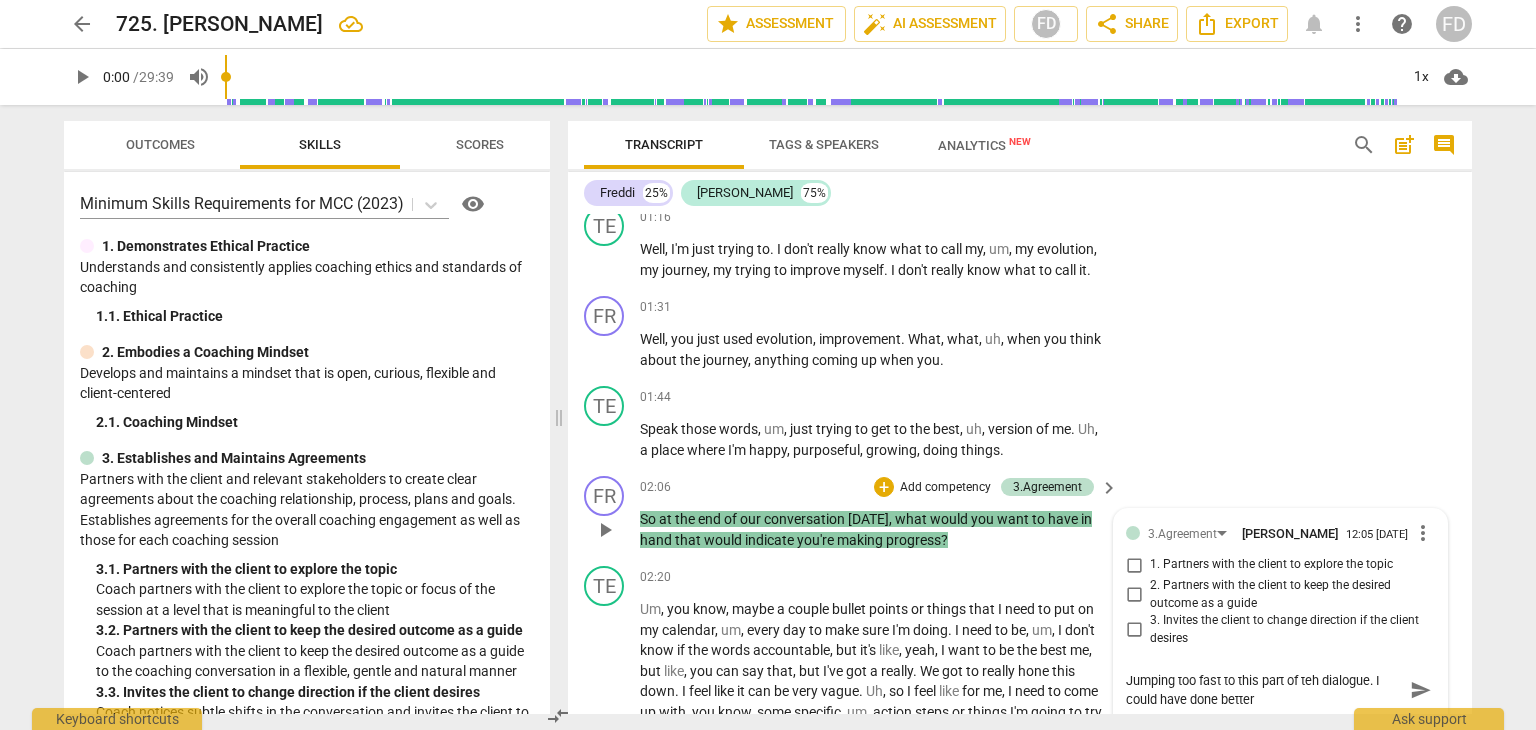type on "Jumping too fast to this part of teh dialogue. I could have done better w" 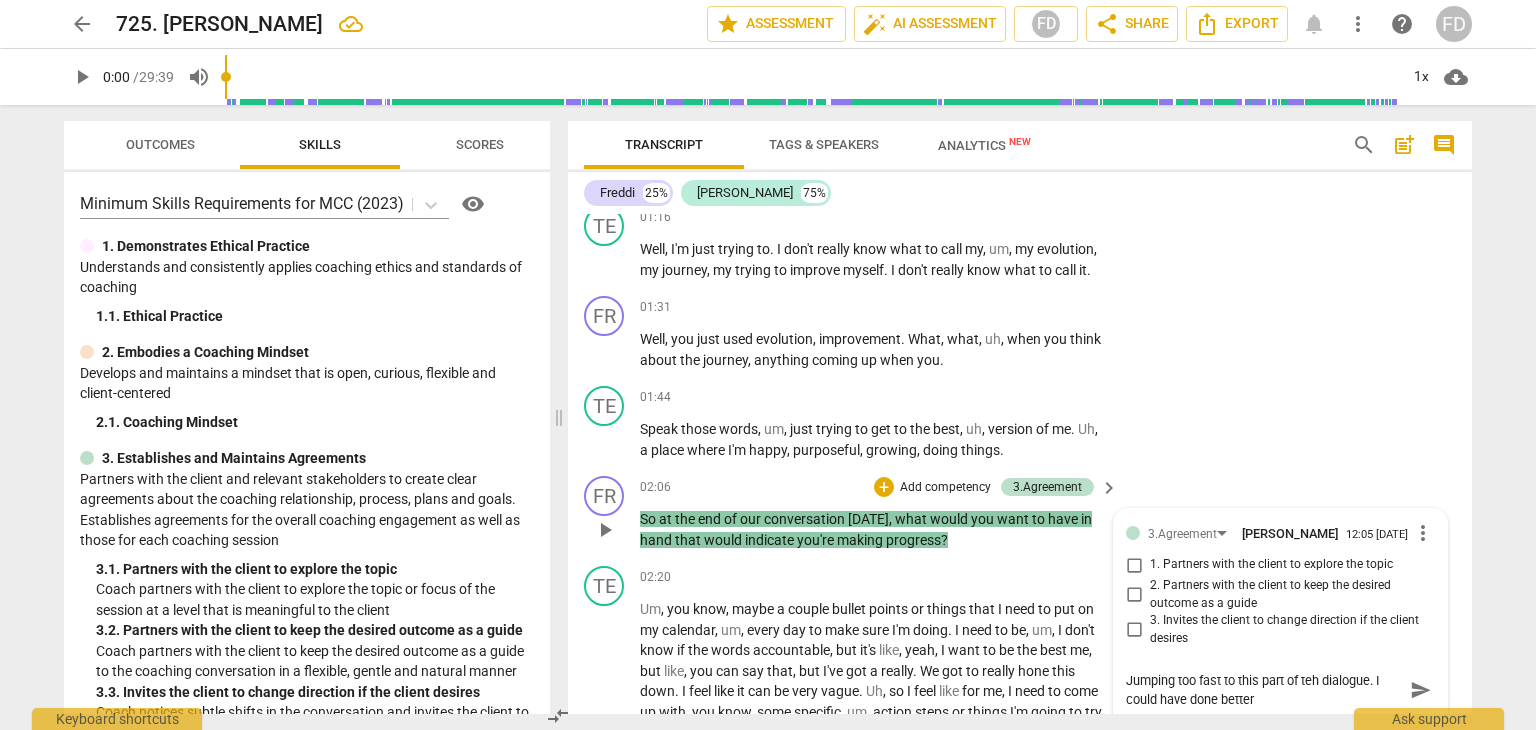 type on "Jumping too fast to this part of teh dialogue. I could have done better w" 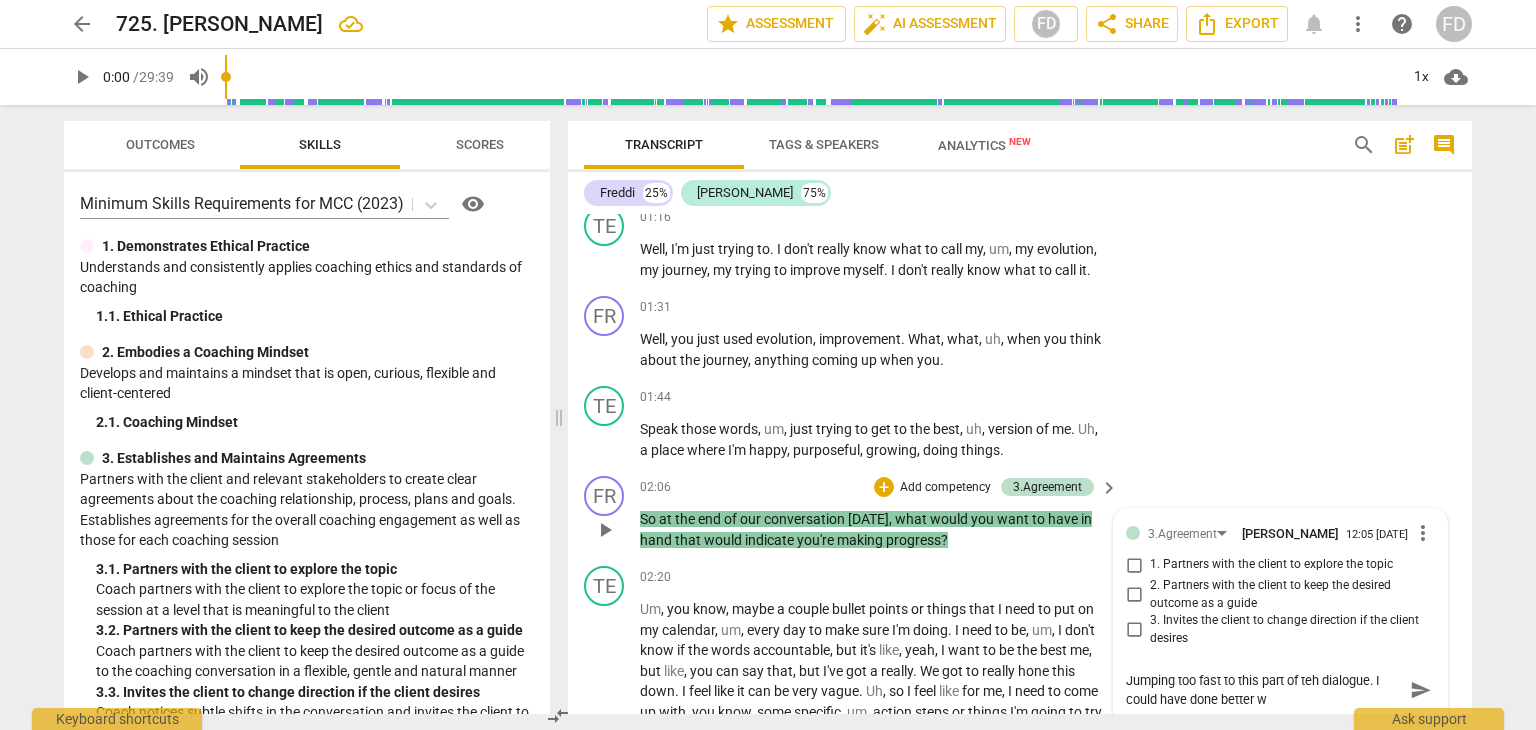 type on "Jumping too fast to this part of teh dialogue. I could have done better wi" 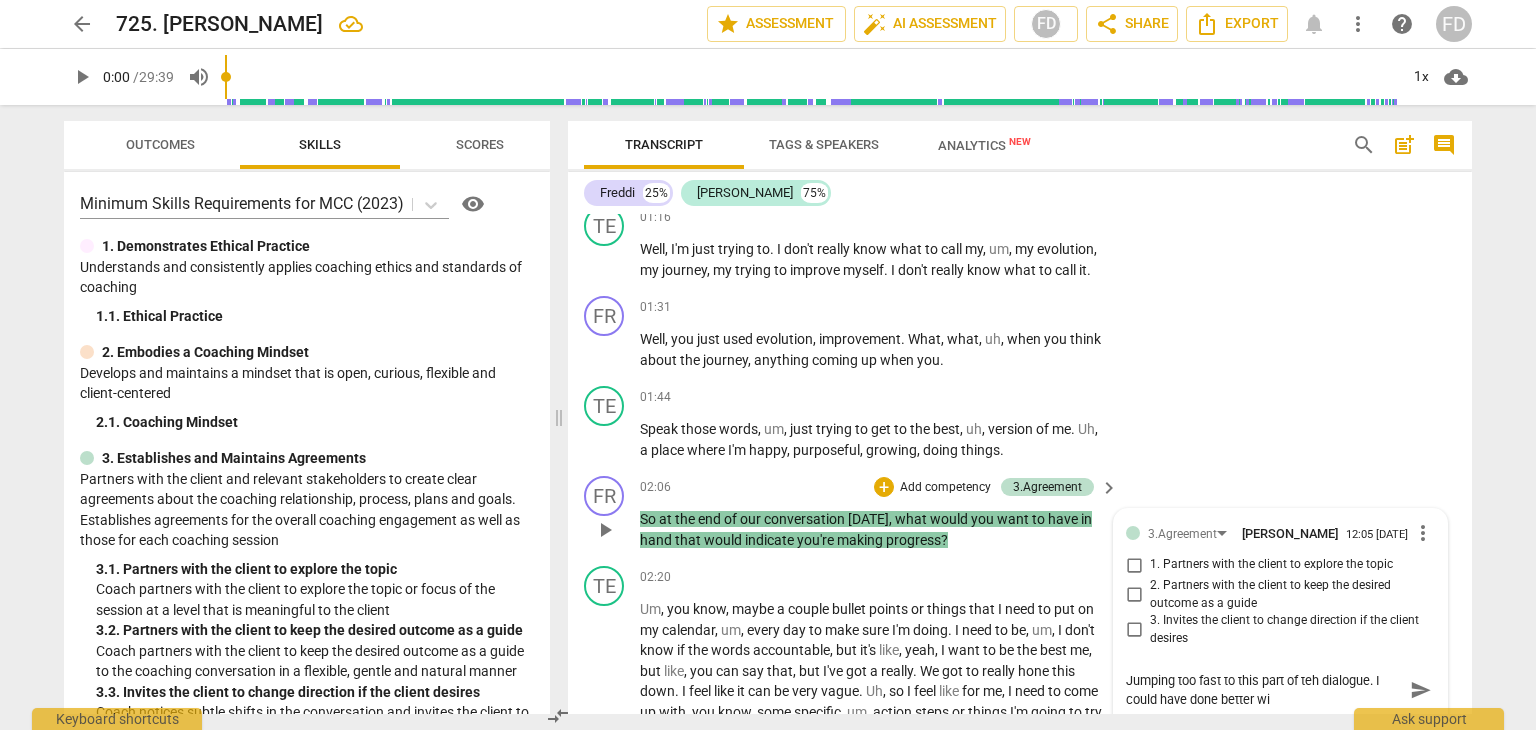 type on "Jumping too fast to this part of teh dialogue. I could have done better wit" 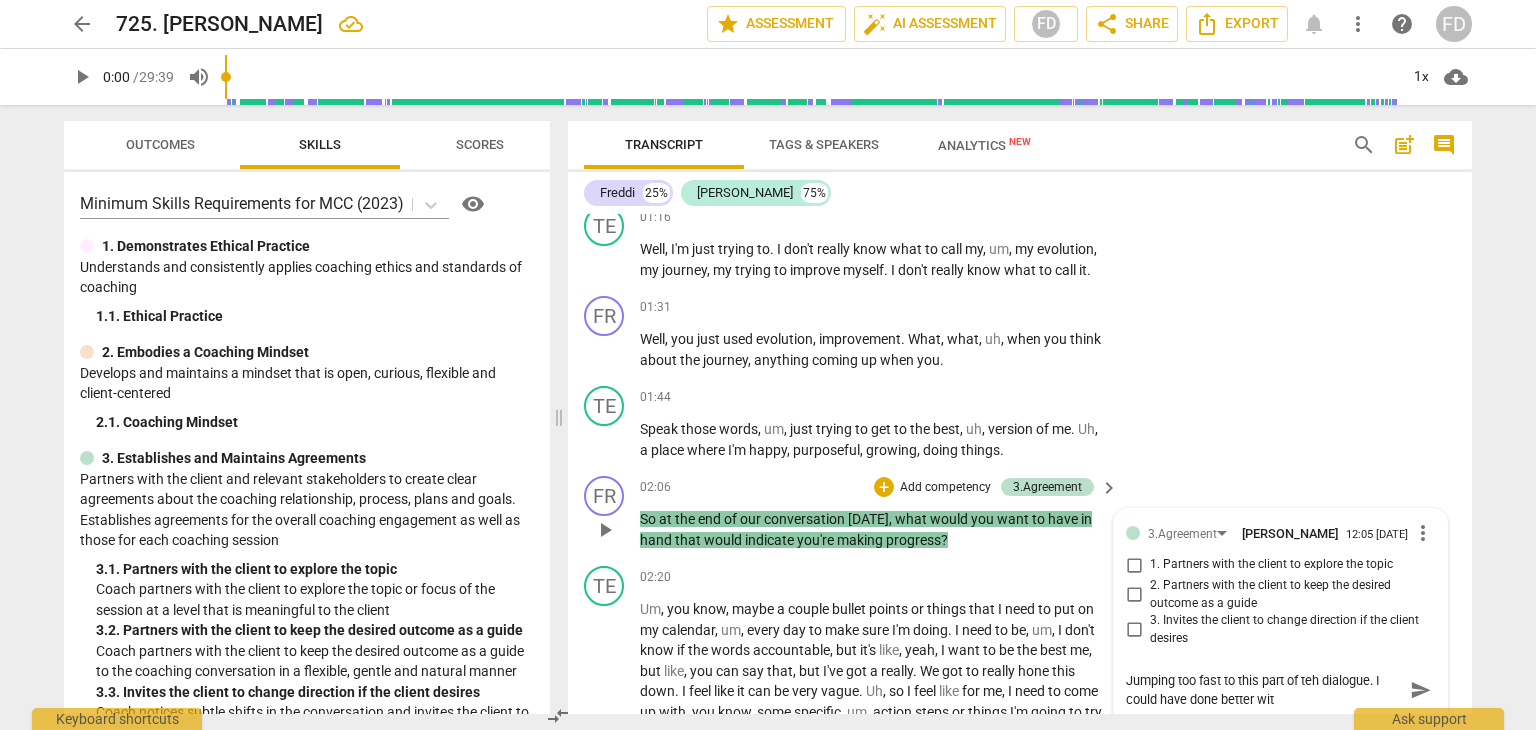type on "Jumping too fast to this part of teh dialogue. I could have done better with" 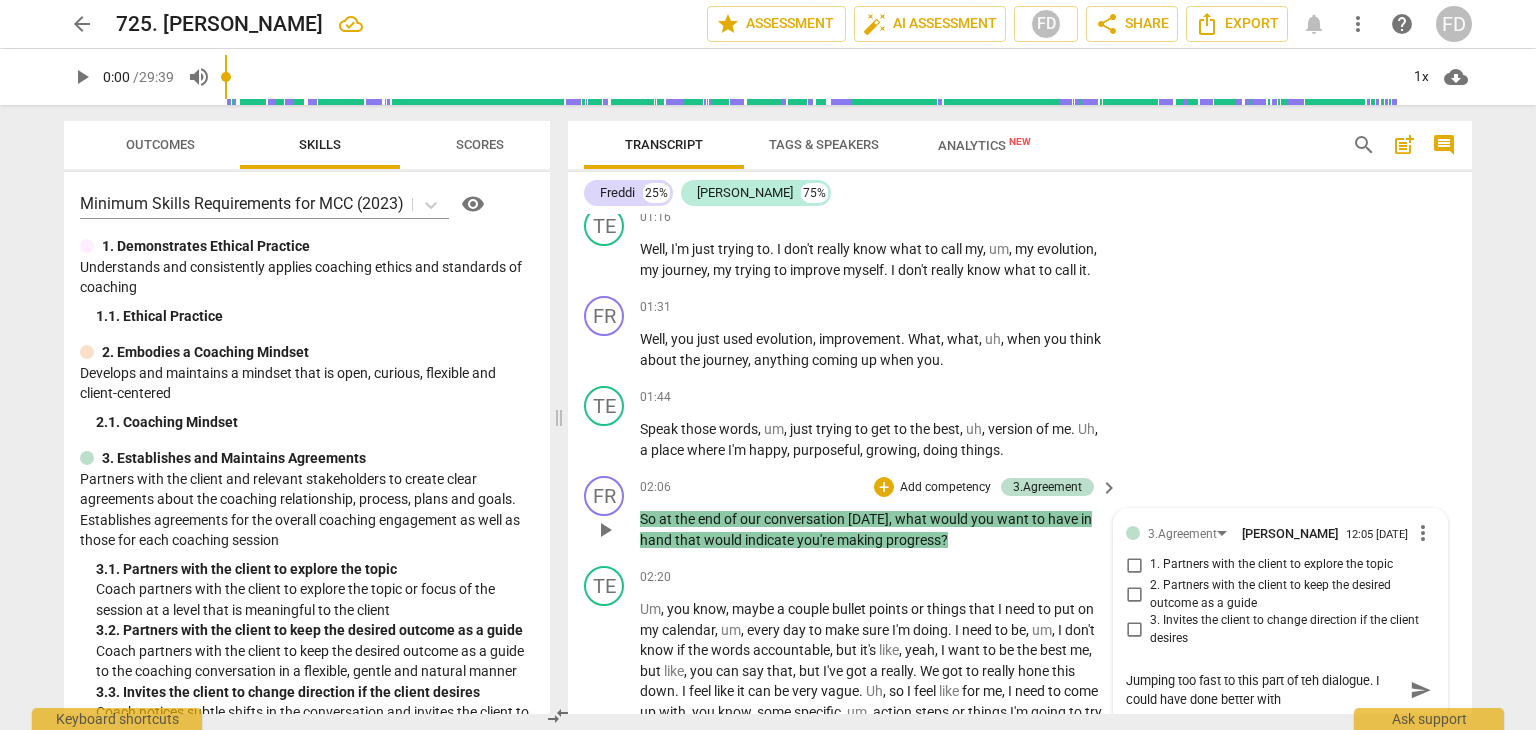 type on "Jumping too fast to this part of teh dialogue. I could have done better with" 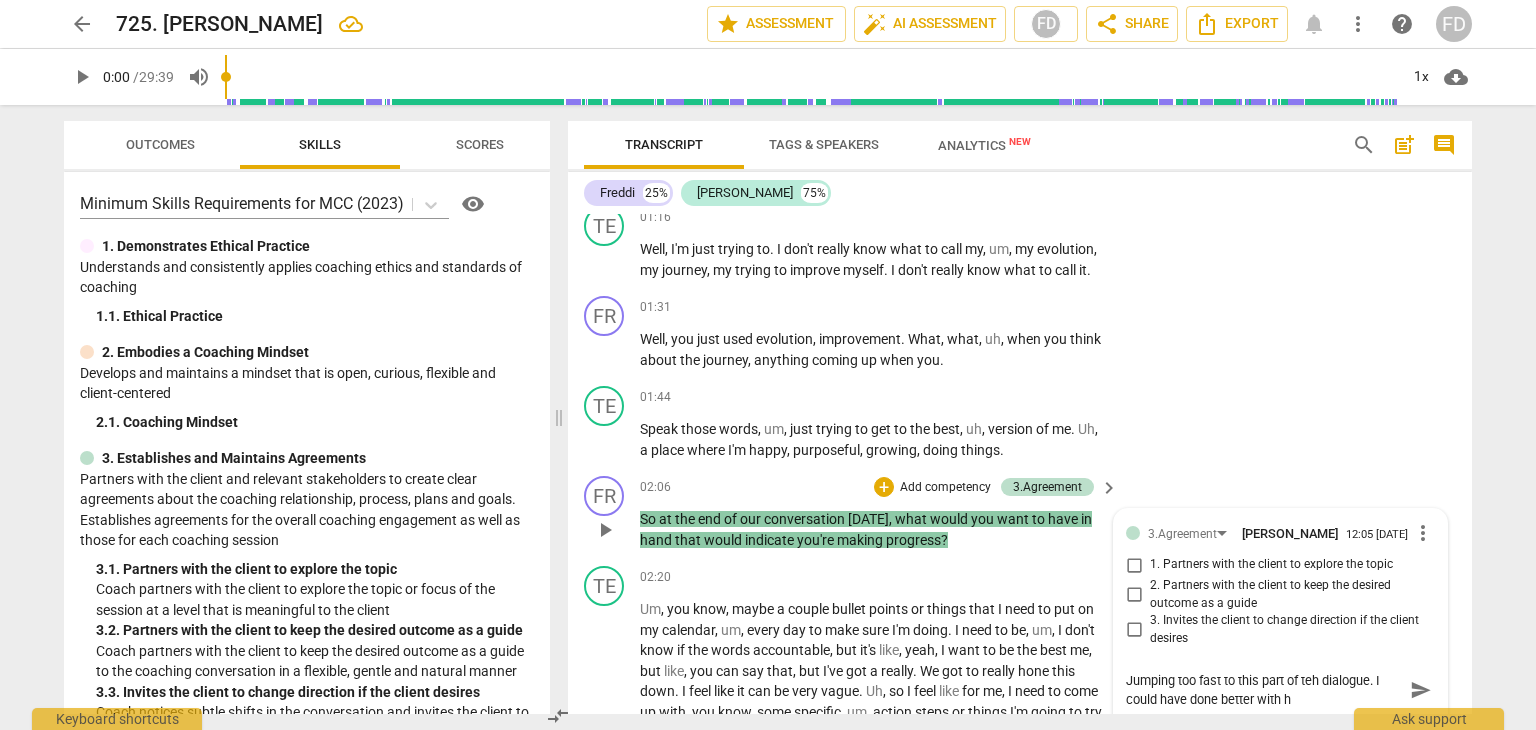 type on "Jumping too fast to this part of teh dialogue. I could have done better with he" 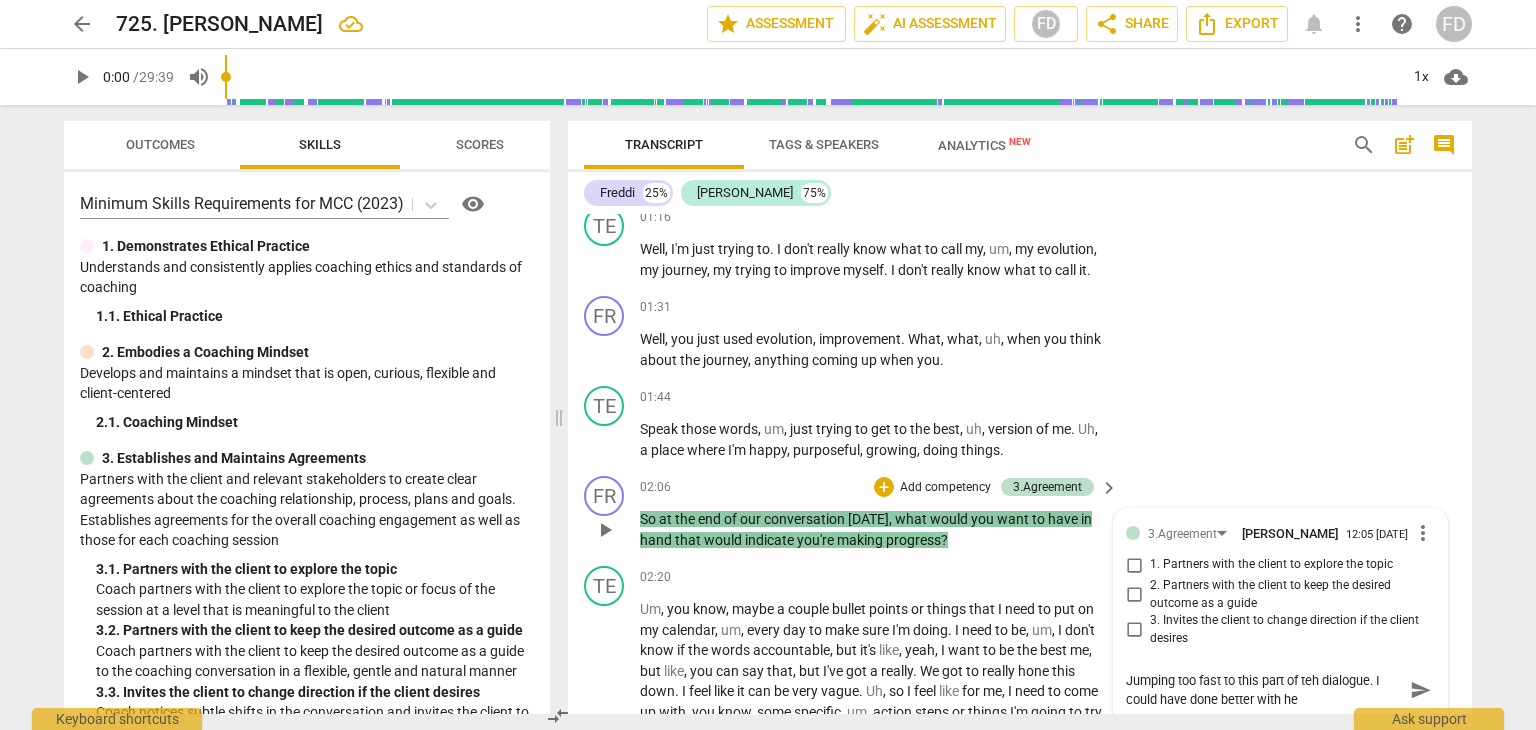 type on "Jumping too fast to this part of teh dialogue. I could have done better with her" 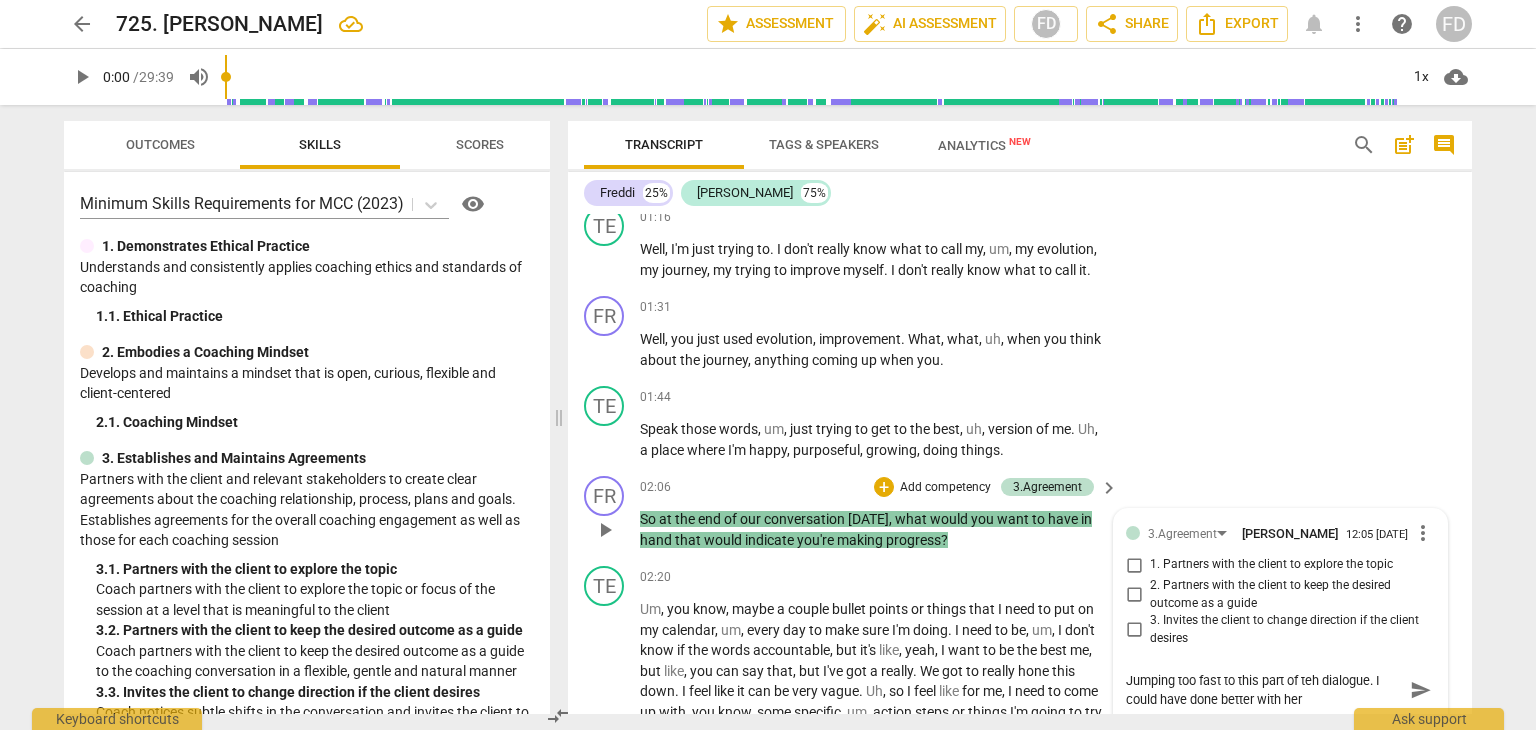 type on "Jumping too fast to this part of teh dialogue. I could have done better with her" 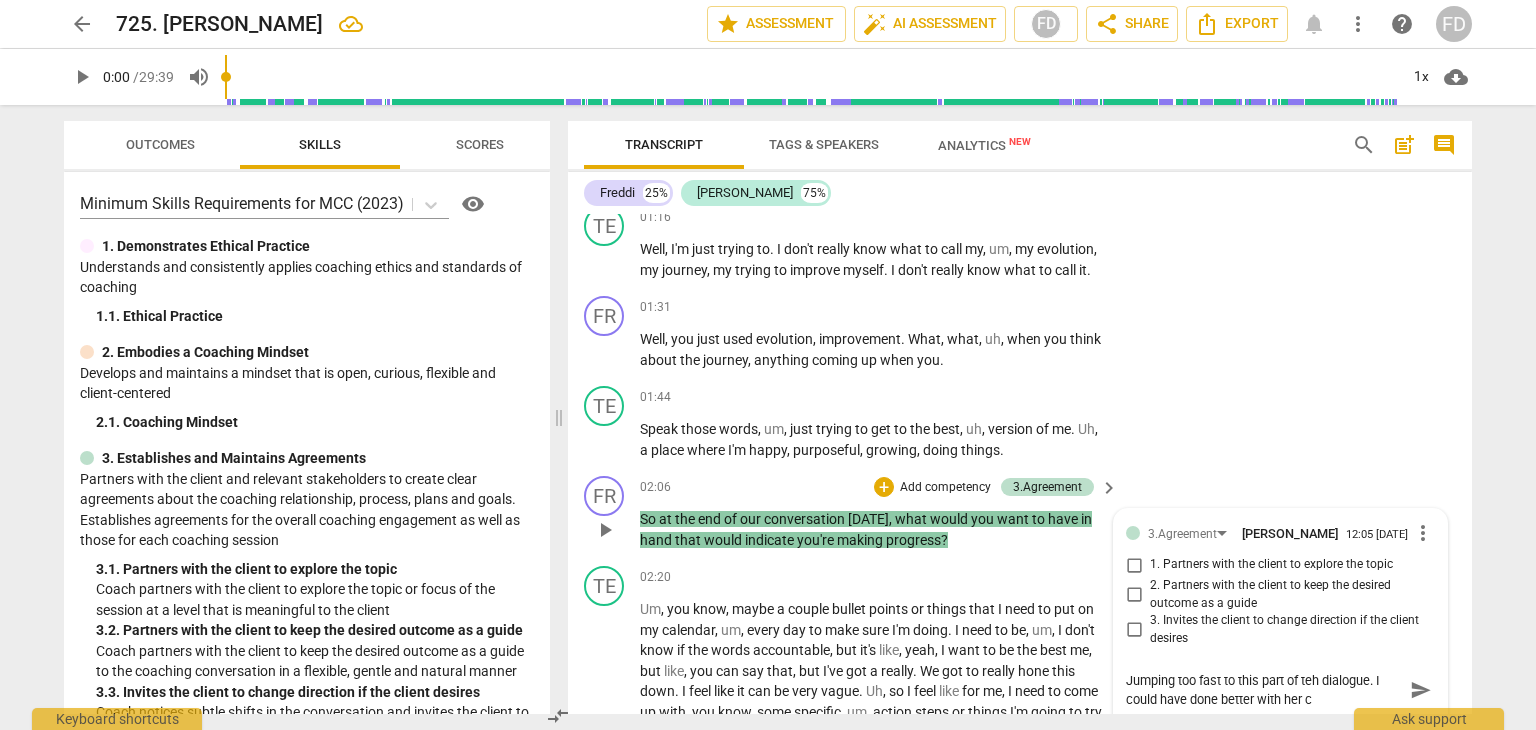 type on "Jumping too fast to this part of teh dialogue. I could have done better with her cl" 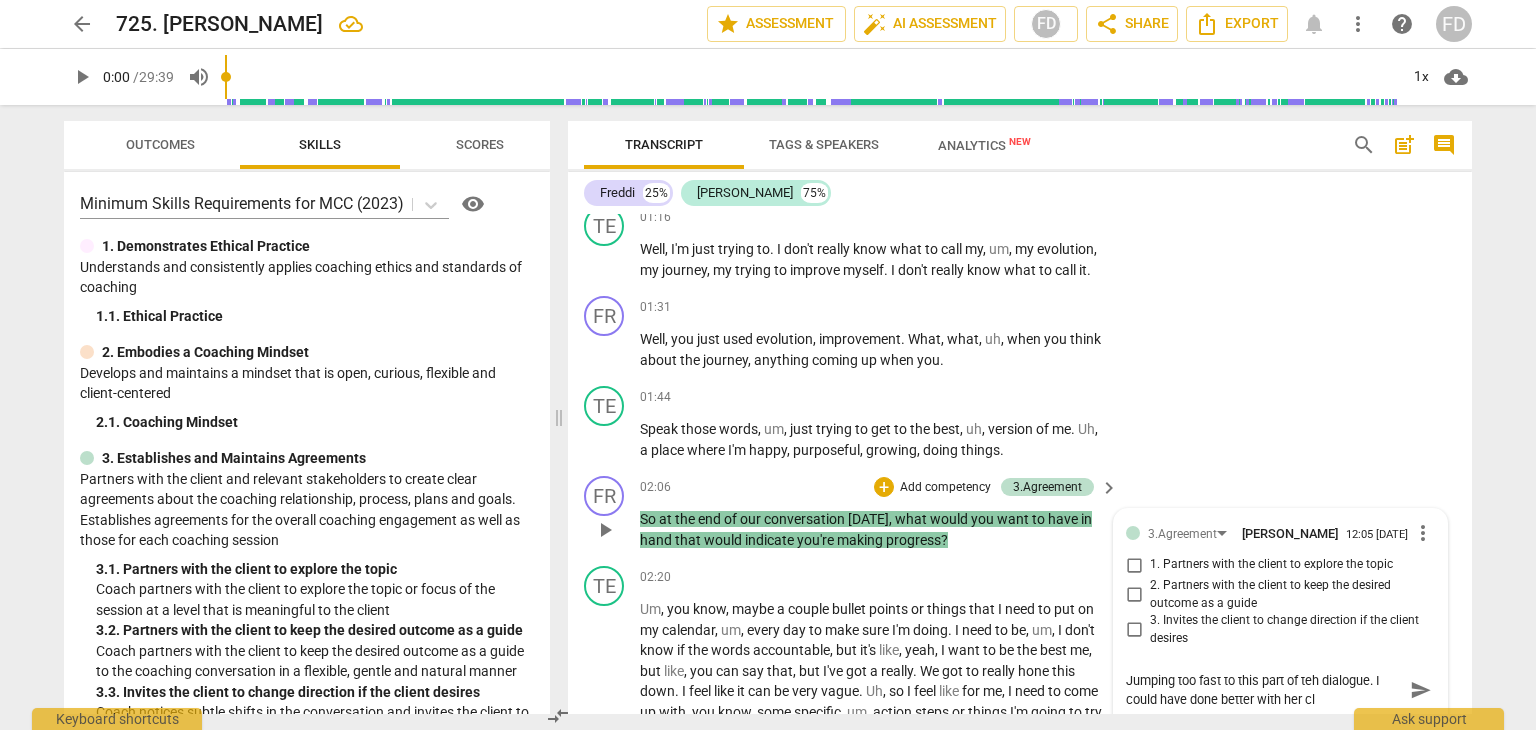 type on "Jumping too fast to this part of teh dialogue. I could have done better with her cla" 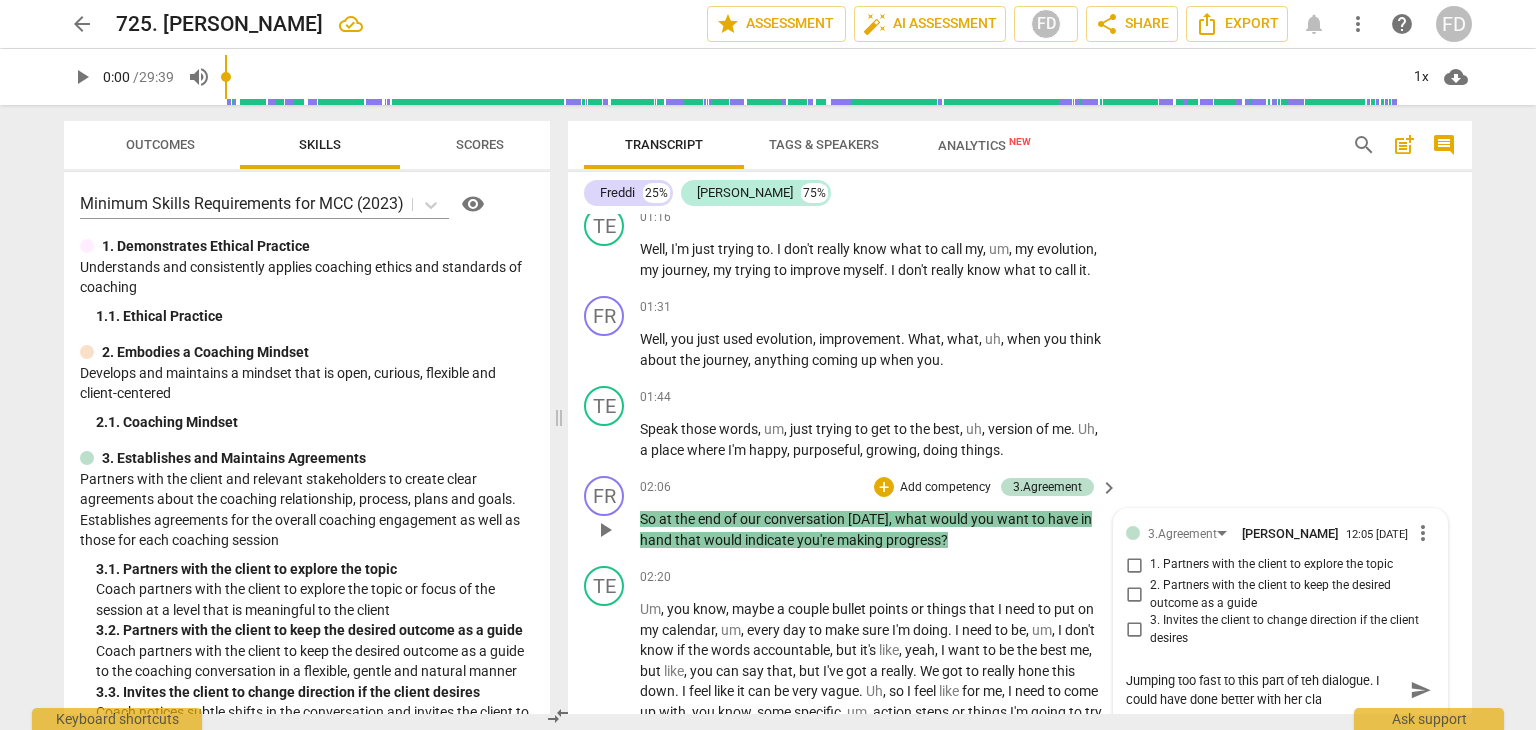 type on "Jumping too fast to this part of teh dialogue. I could have done better with her clar" 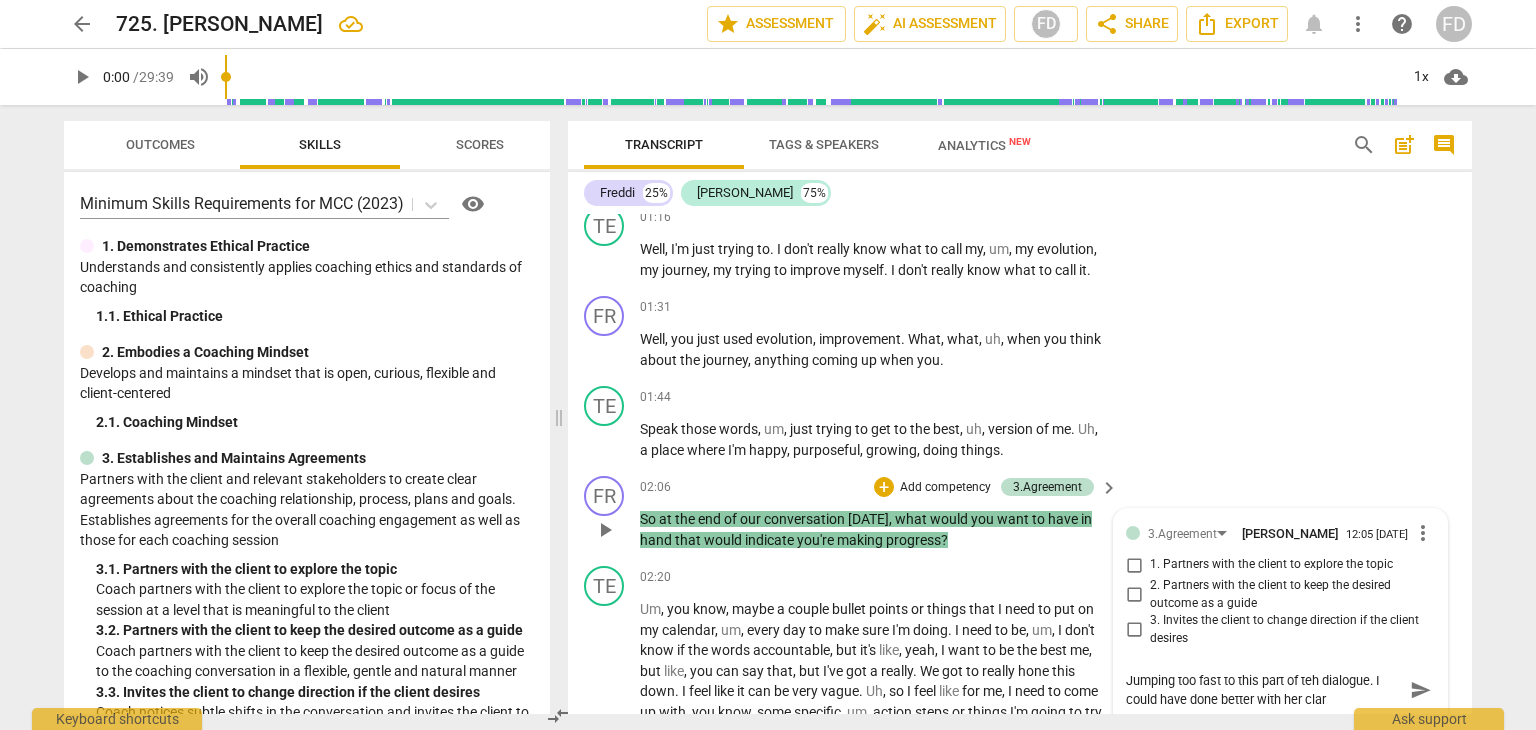 type on "Jumping too fast to this part of teh dialogue. I could have done better with her clari" 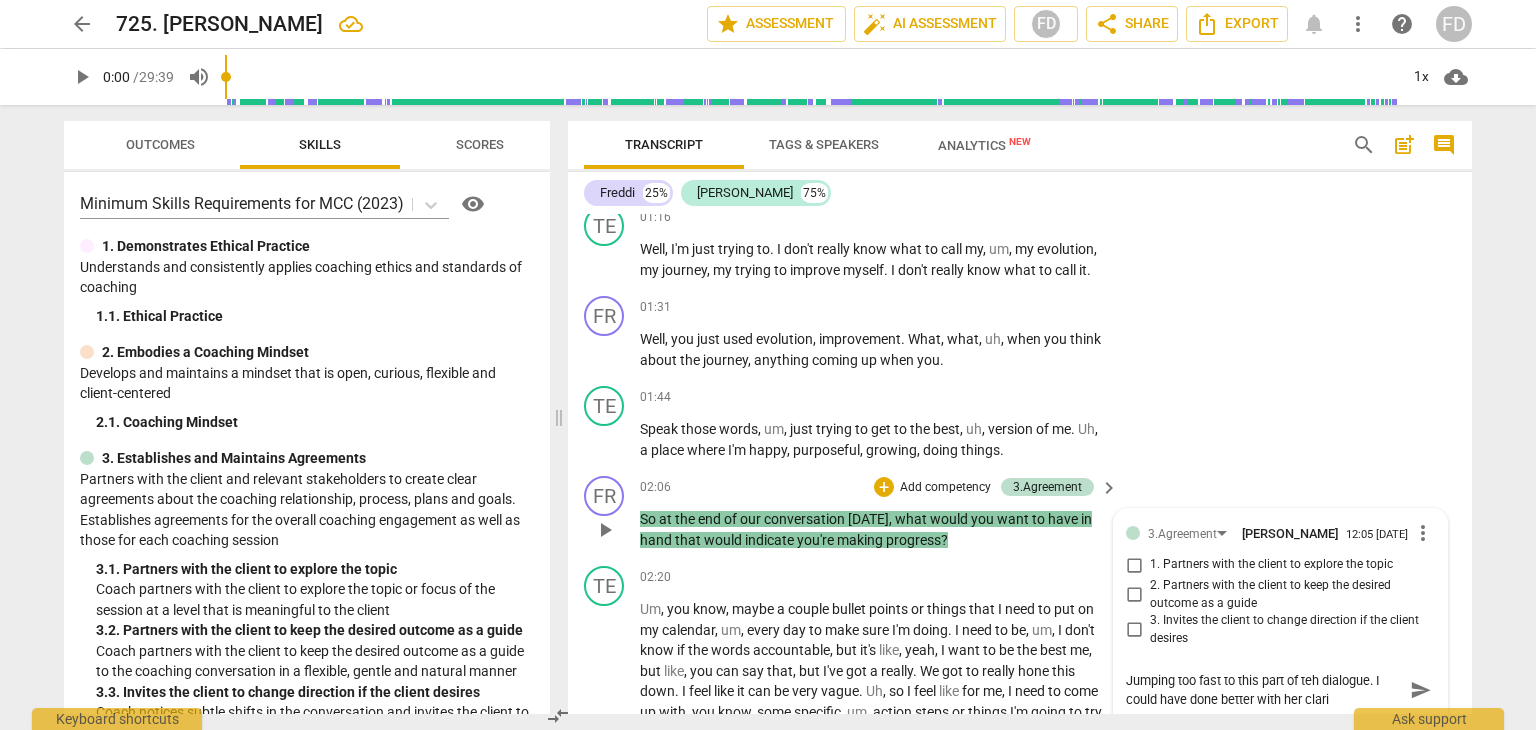 type on "Jumping too fast to this part of teh dialogue. I could have done better with her clarif" 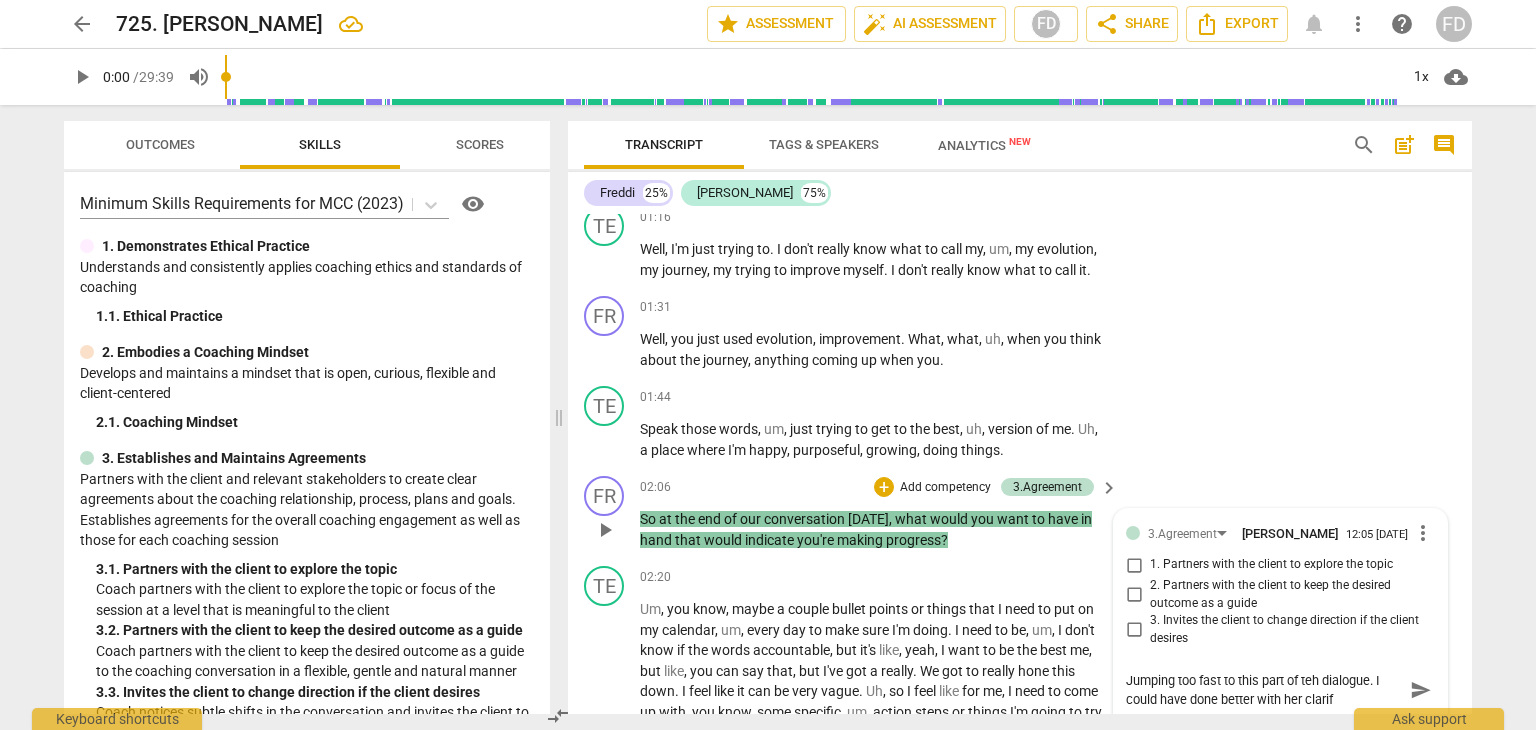 type on "Jumping too fast to this part of teh dialogue. I could have done better with her clarifi" 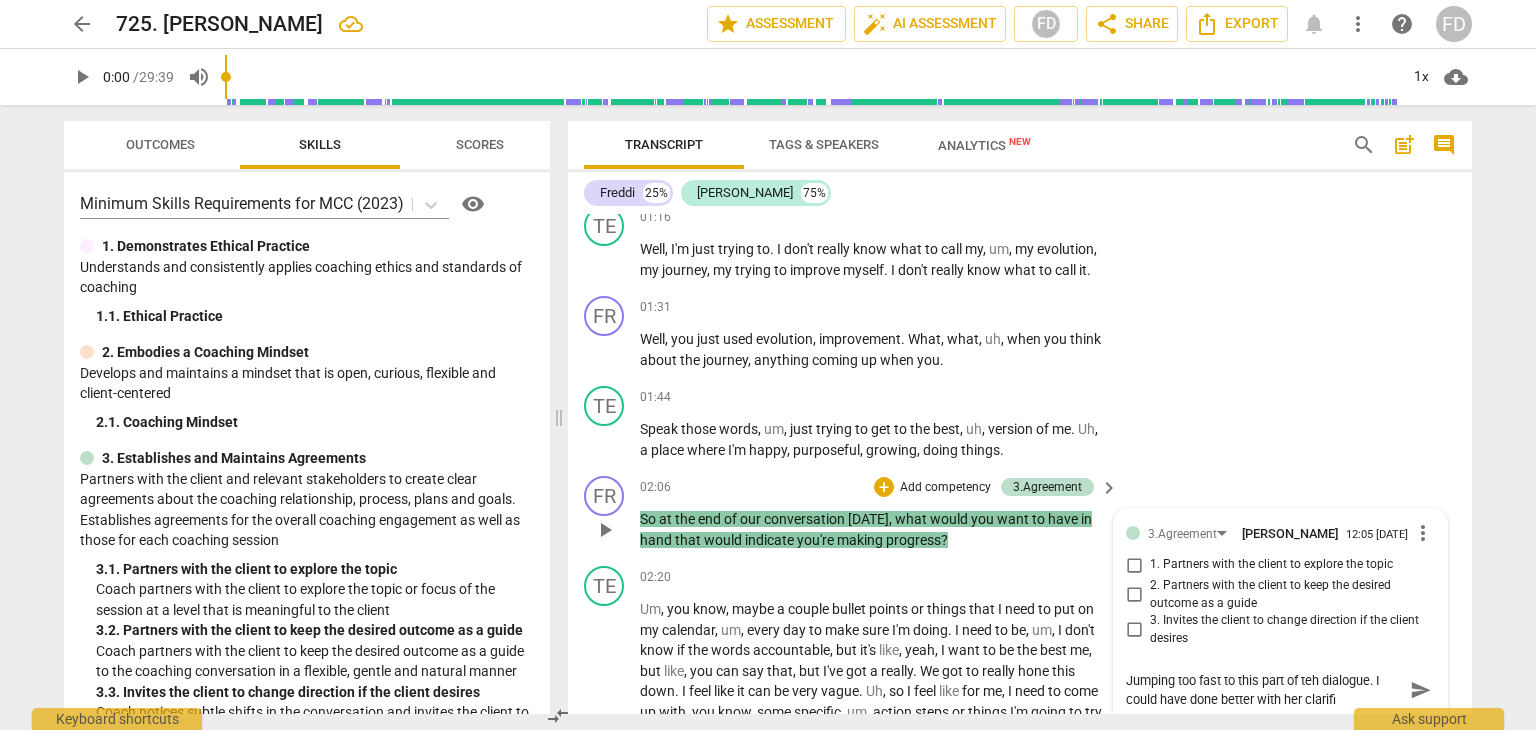 type 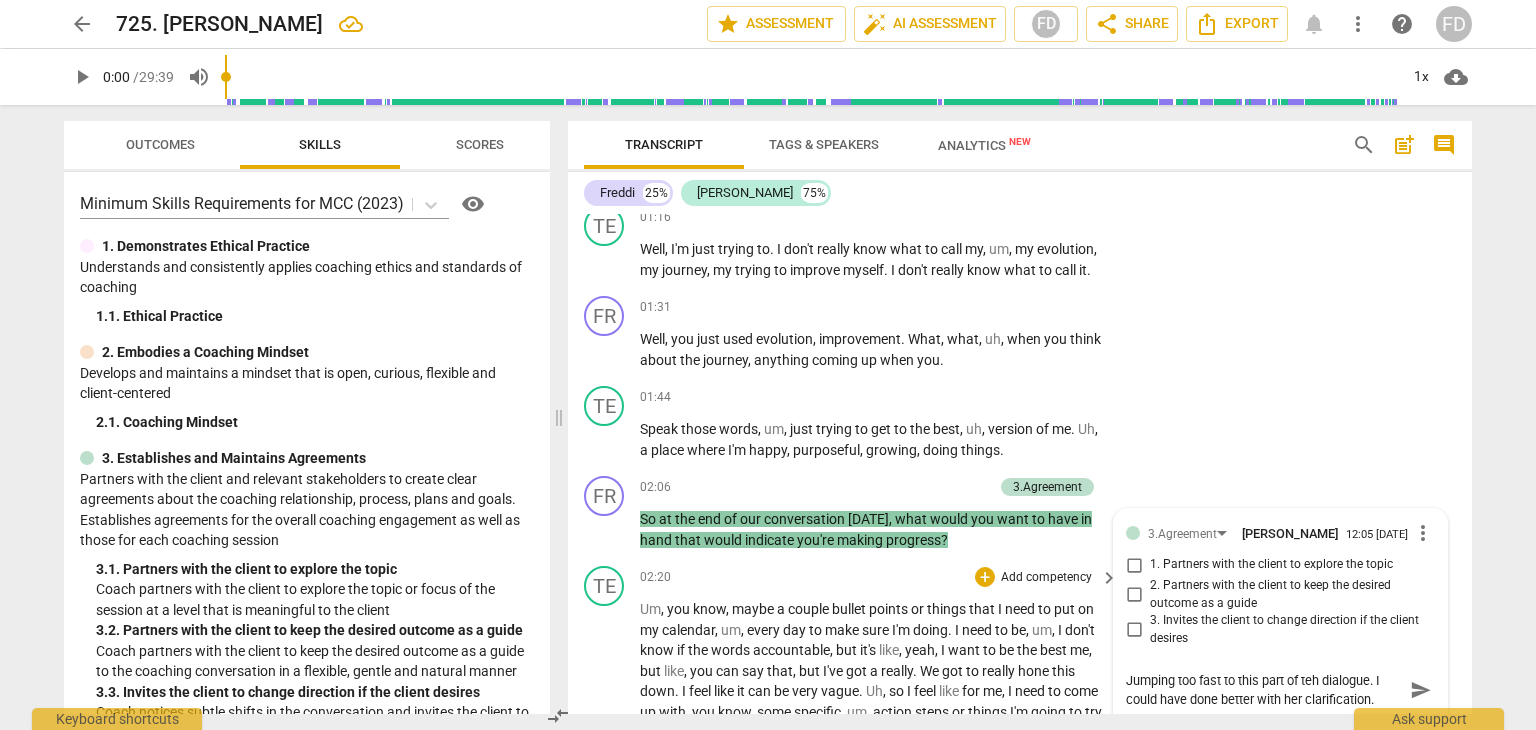click on "TE play_arrow pause 02:20 + Add competency keyboard_arrow_right Um ,   you   know ,   maybe   a   couple   bullet   points   or   things   that   I   need   to   put   on   my   calendar ,   um ,   every   day   to   make   sure   I'm   doing .   I   need   to   be ,   um ,   I   don't   know   if   the   words   accountable ,   but   it's   like ,   yeah ,   I   want   to   be   the   best   me ,   but   like ,   you   can   say   that ,   but   I've   got   a   really .   We   got   to   really   hone   this   down .   I   feel   like   it   can   be   very   vague .   Uh ,   so   I   feel   like   for   me ,   I   need   to   come   up   with ,   you   know ,   some   specific ,   um ,   action   steps   or   things   I'm   going   to   try   to   do .   Whether   it's   just ,   you   know ,   on   my ,   um ,   on   my   Google   calendar ,   um ,   I've   added ,   um ,   you   know ,   at   6:00am   or   whatever ,   I   wake   up .   I've   added   gratitude   to   remind   myself ,   you   know ," at bounding box center [1020, 705] 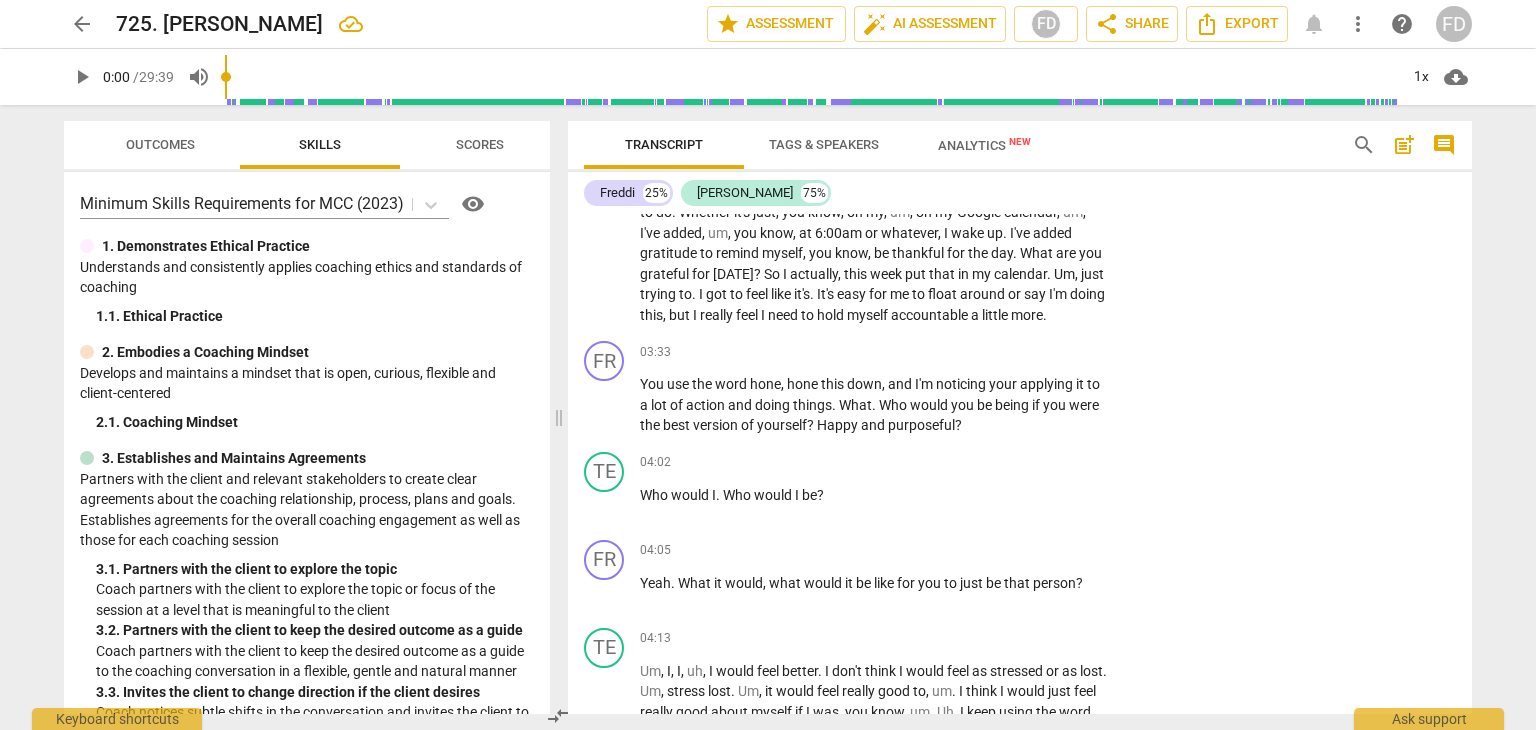 scroll, scrollTop: 1104, scrollLeft: 0, axis: vertical 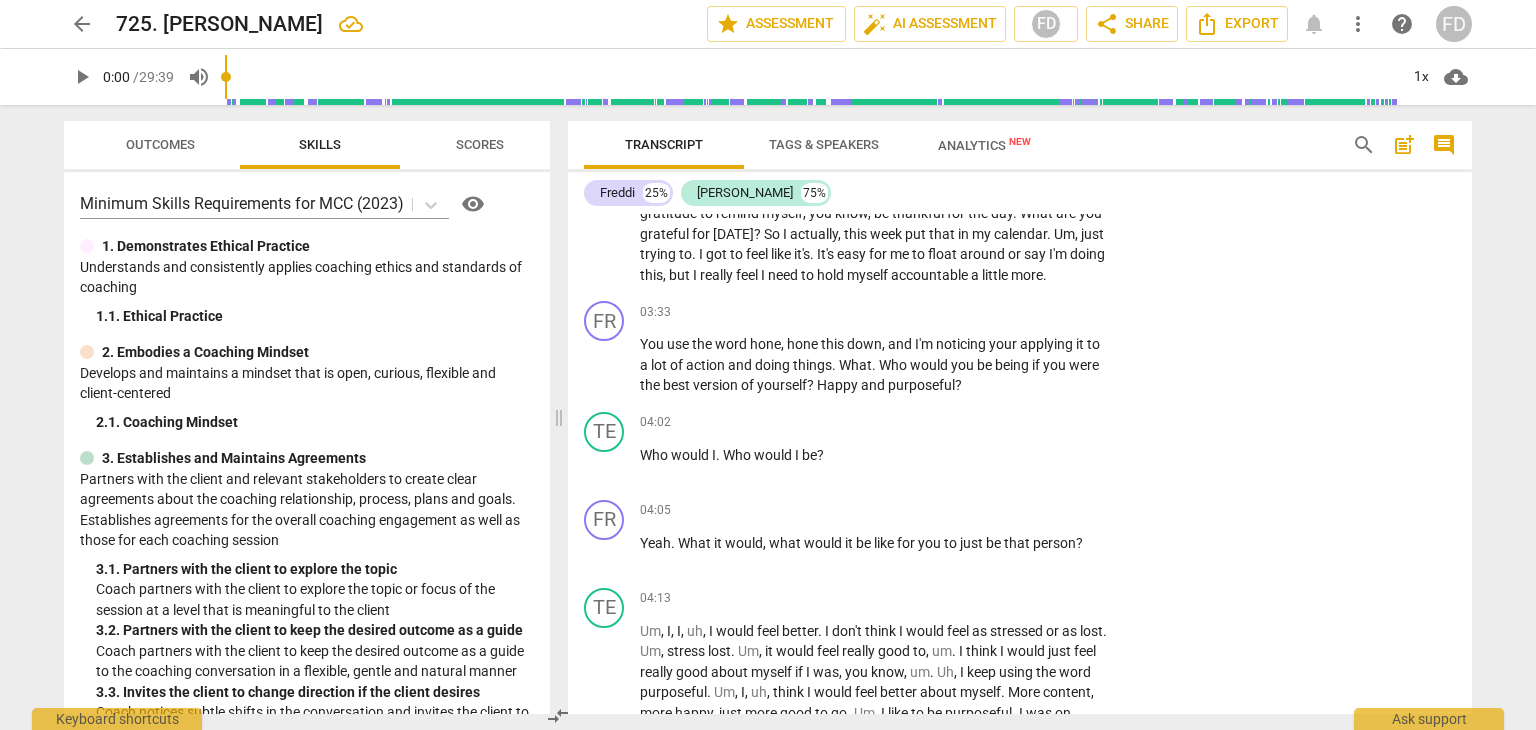 click on "Outcomes Skills Scores Minimum Skills Requirements for MCC (2023) visibility 1. Demonstrates Ethical Practice Understands and consistently applies coaching ethics and standards of coaching 1. 1. Ethical Practice 2. Embodies a Coaching Mindset Develops and maintains a mindset that is open, curious, flexible and client-centered 2. 1. Coaching Mindset 3. Establishes and Maintains Agreements  Partners with the client and relevant stakeholders to create clear agreements about the coaching relationship, process, plans and goals. Establishes agreements for the overall coaching engagement as well as those for each coaching session 3. 1. Partners with the client to explore the topic Coach partners with the client to explore the topic or focus of the session at a level that is meaningful to the client 3. 2. Partners with the client to keep the desired outcome as a guide Coach partners with the client to keep the desired outcome as a guide to the coaching conversation in a flexible, gentle and natural manner 3. 4. 4. 4." at bounding box center (303, 417) 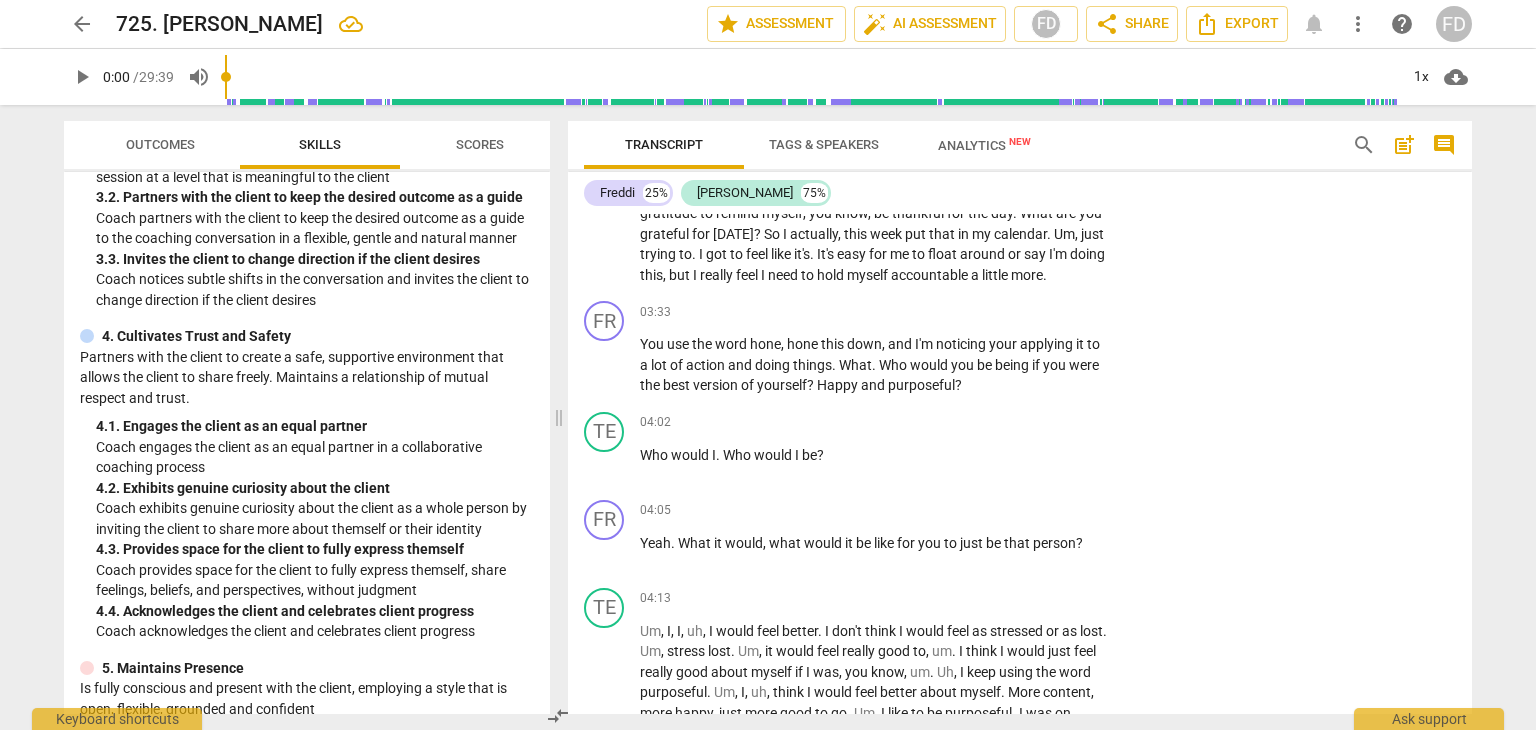 scroll, scrollTop: 434, scrollLeft: 0, axis: vertical 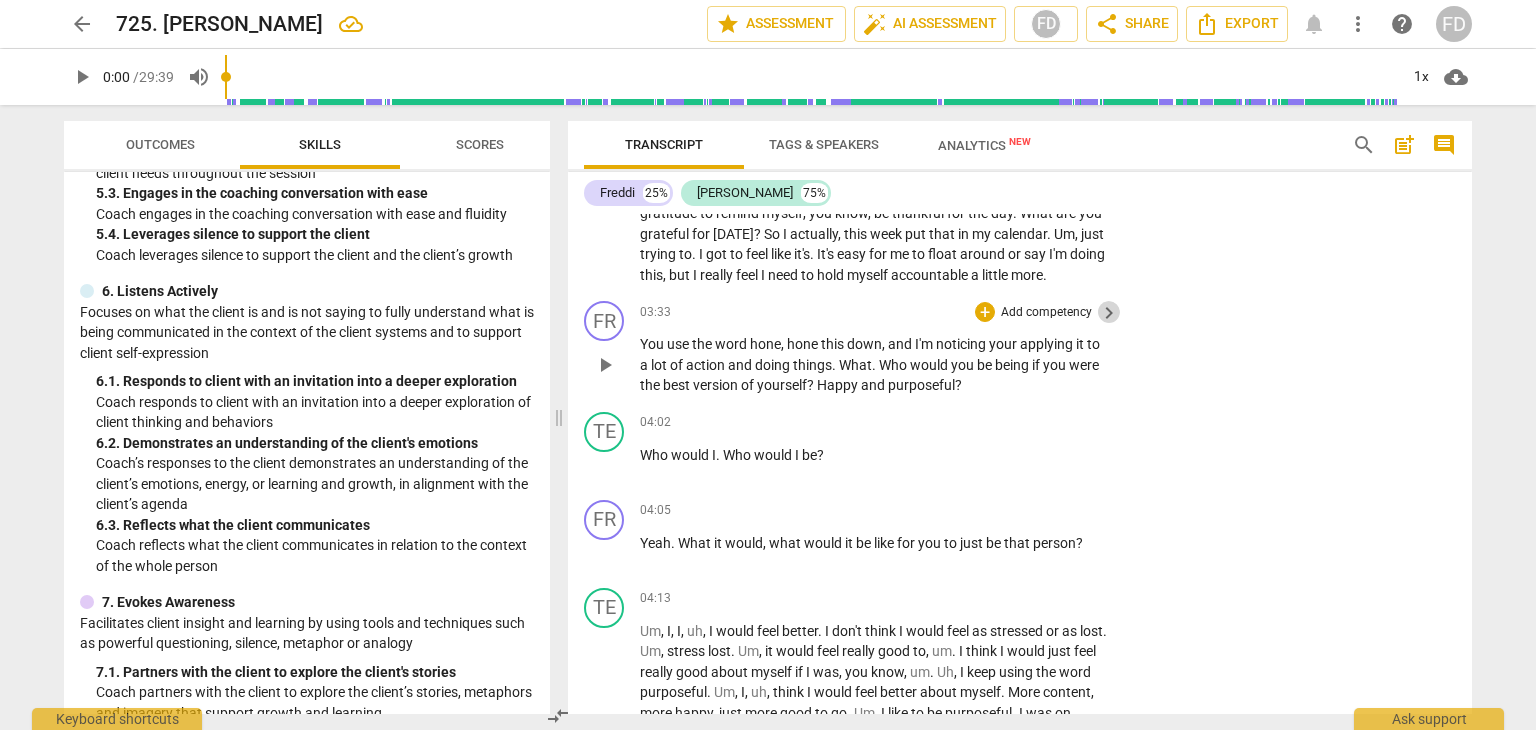 click on "keyboard_arrow_right" at bounding box center (1109, 313) 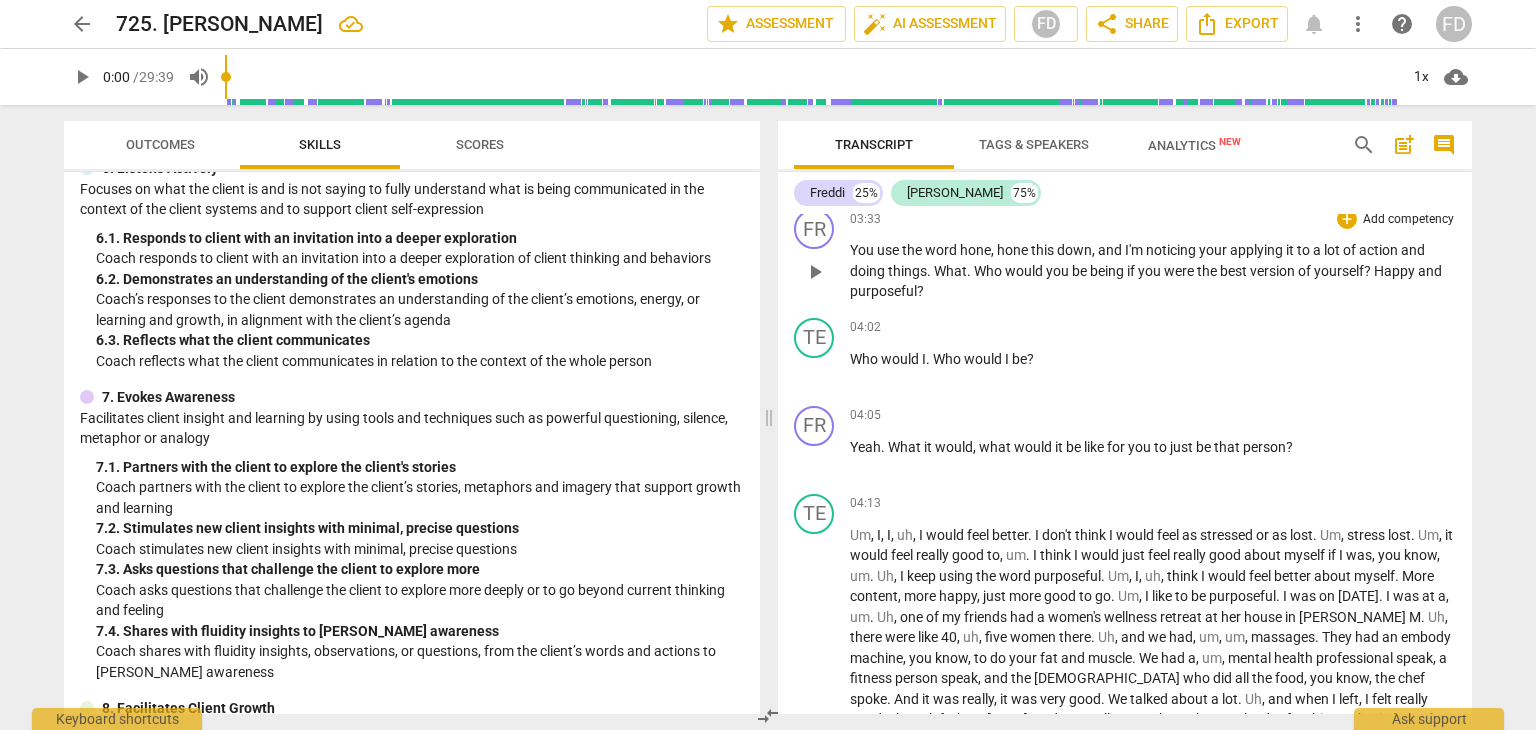 scroll, scrollTop: 1055, scrollLeft: 0, axis: vertical 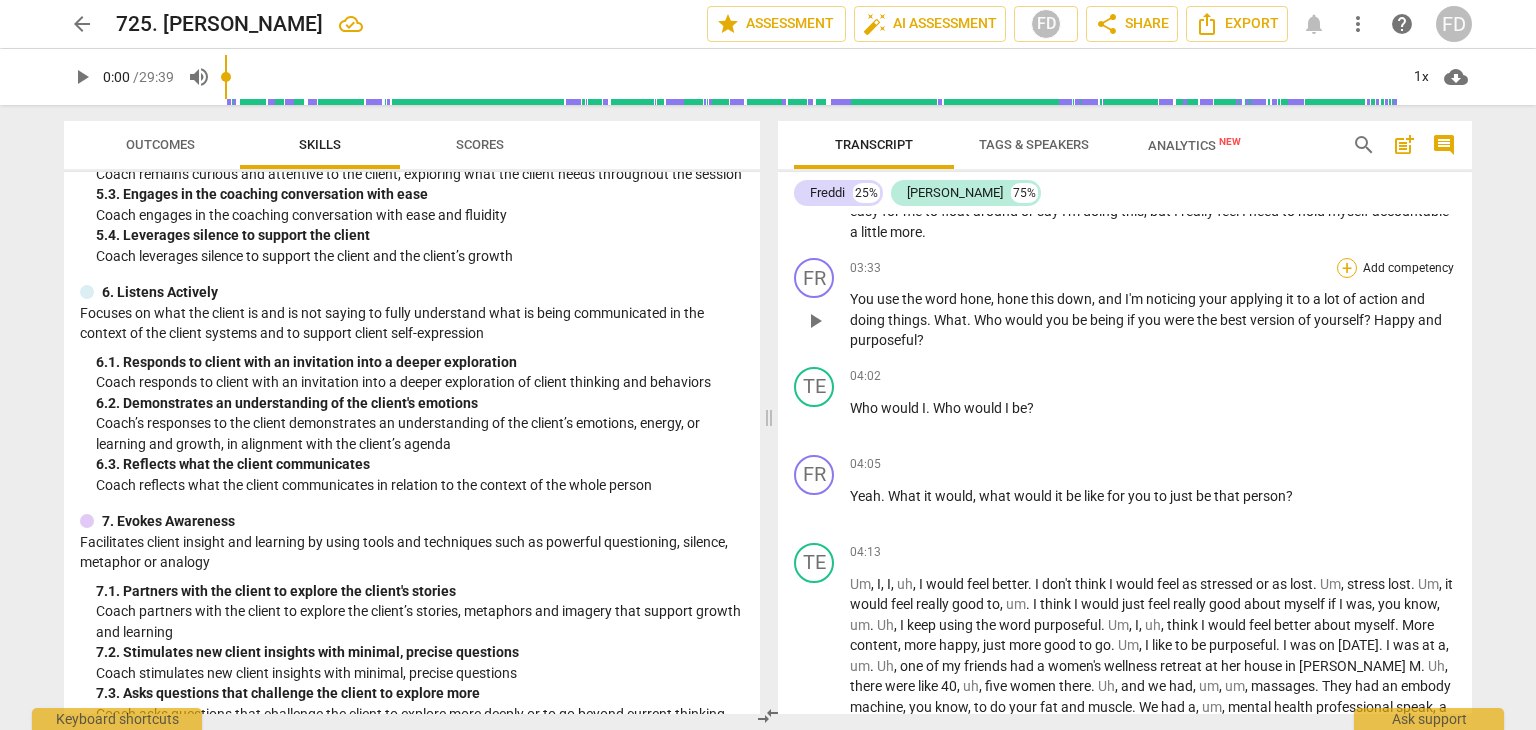 click on "+" at bounding box center [1347, 268] 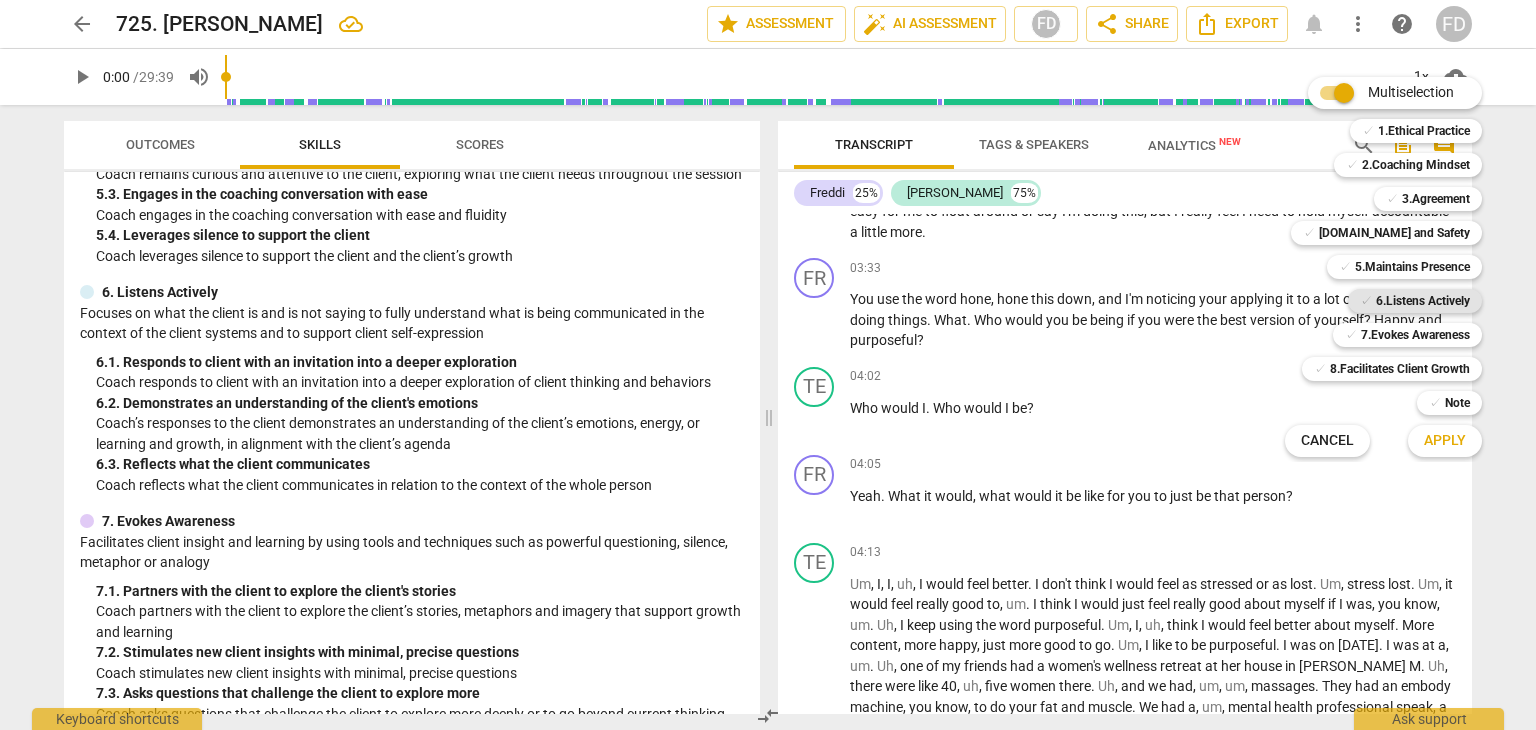 click on "6.Listens Actively" at bounding box center [1423, 301] 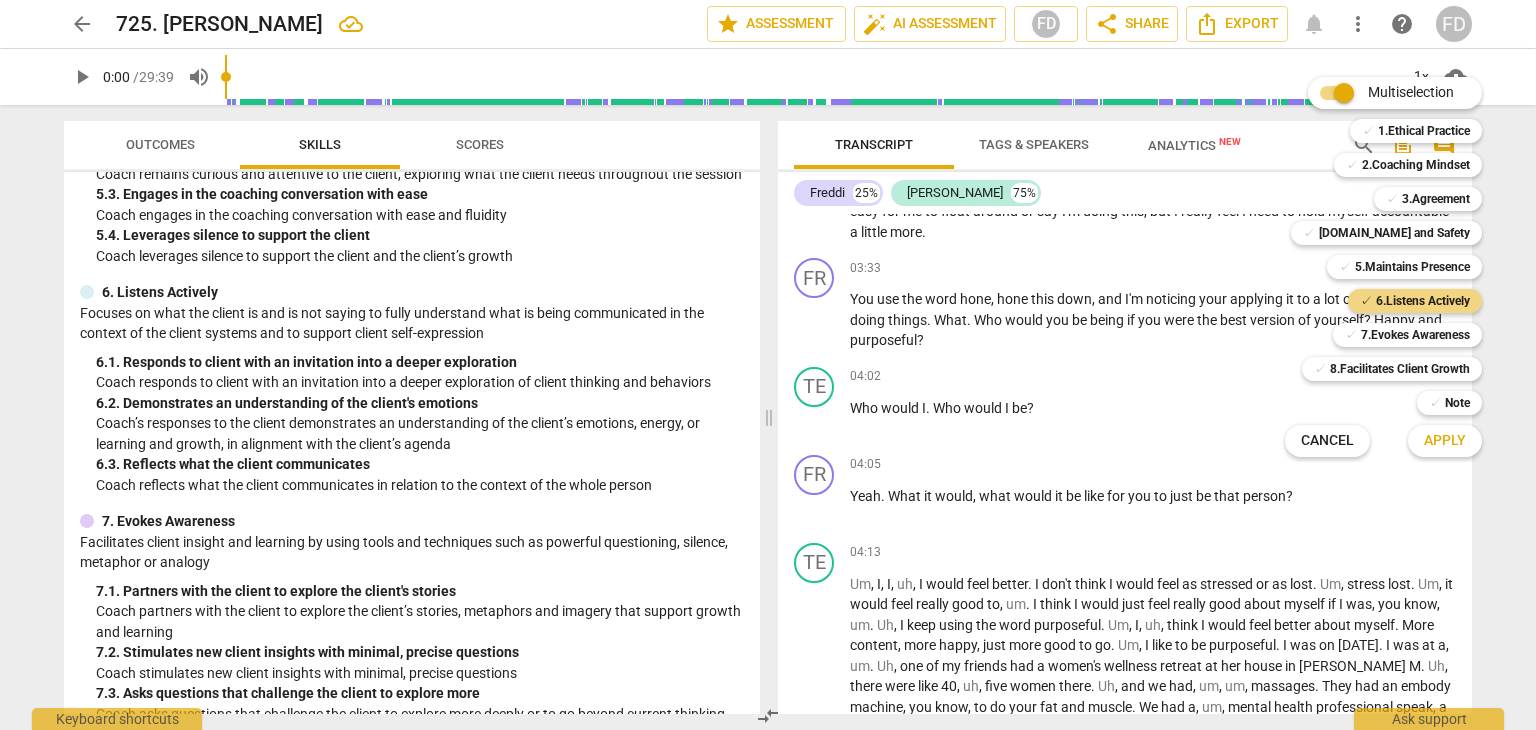 click on "Apply" at bounding box center [1445, 441] 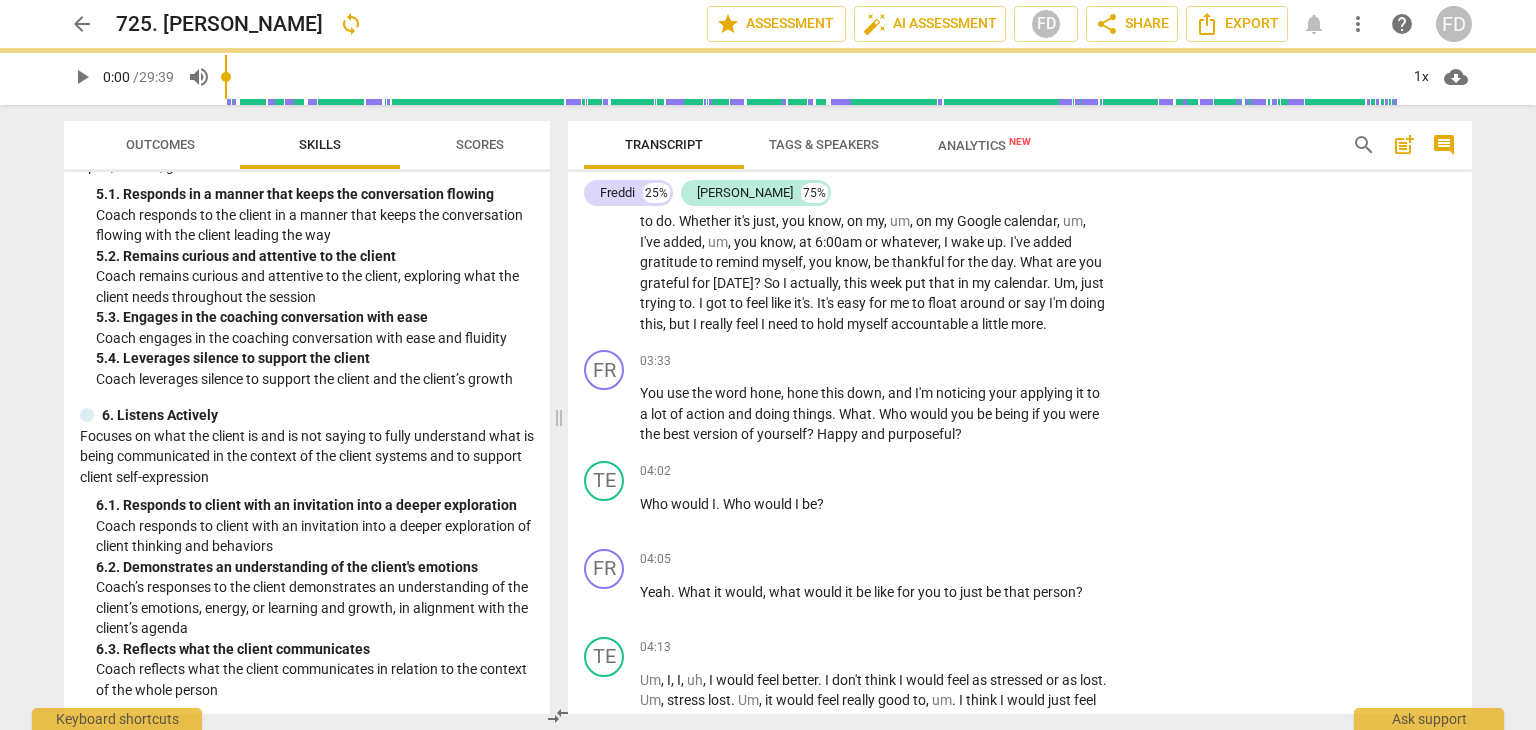 scroll, scrollTop: 1104, scrollLeft: 0, axis: vertical 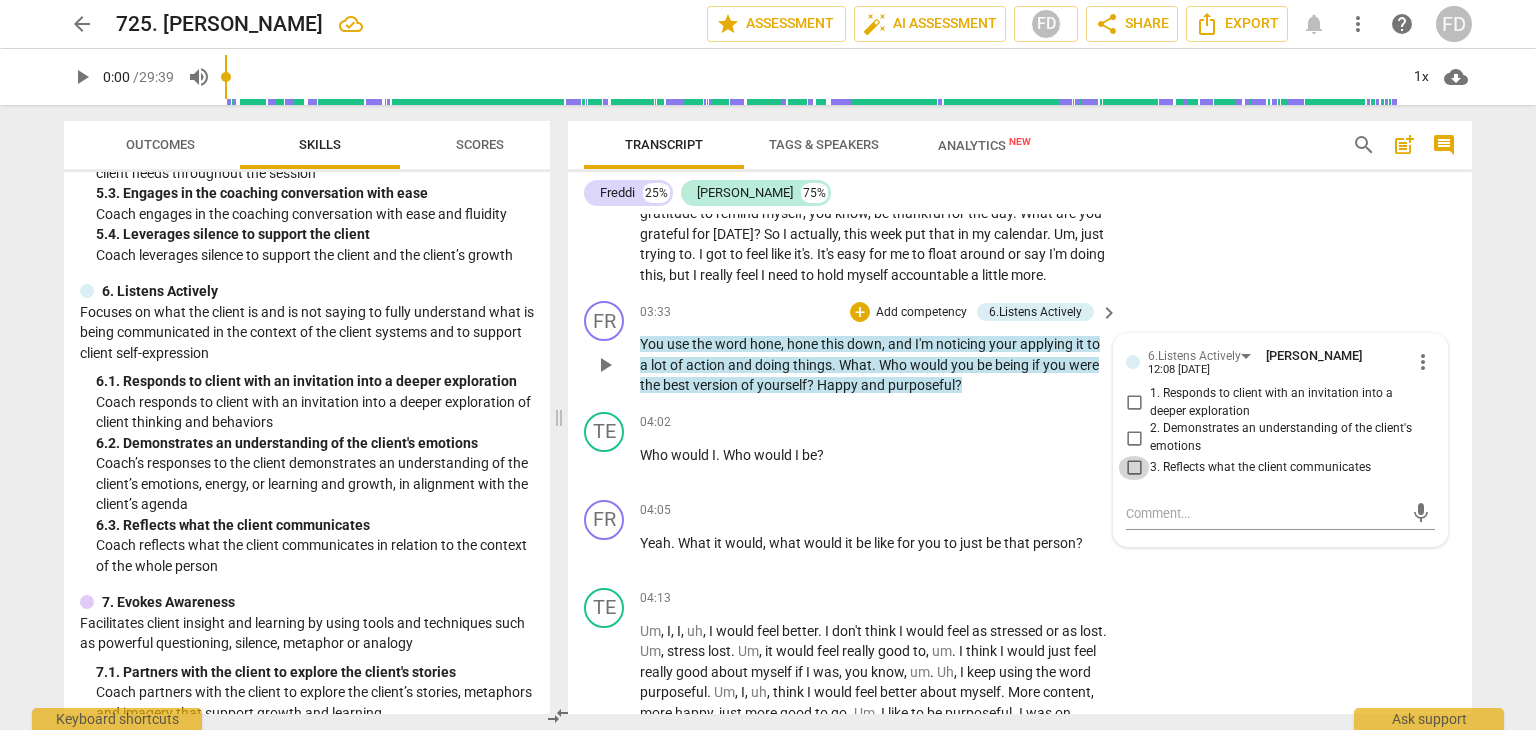 click on "3. Reflects what the client communicates" at bounding box center (1134, 468) 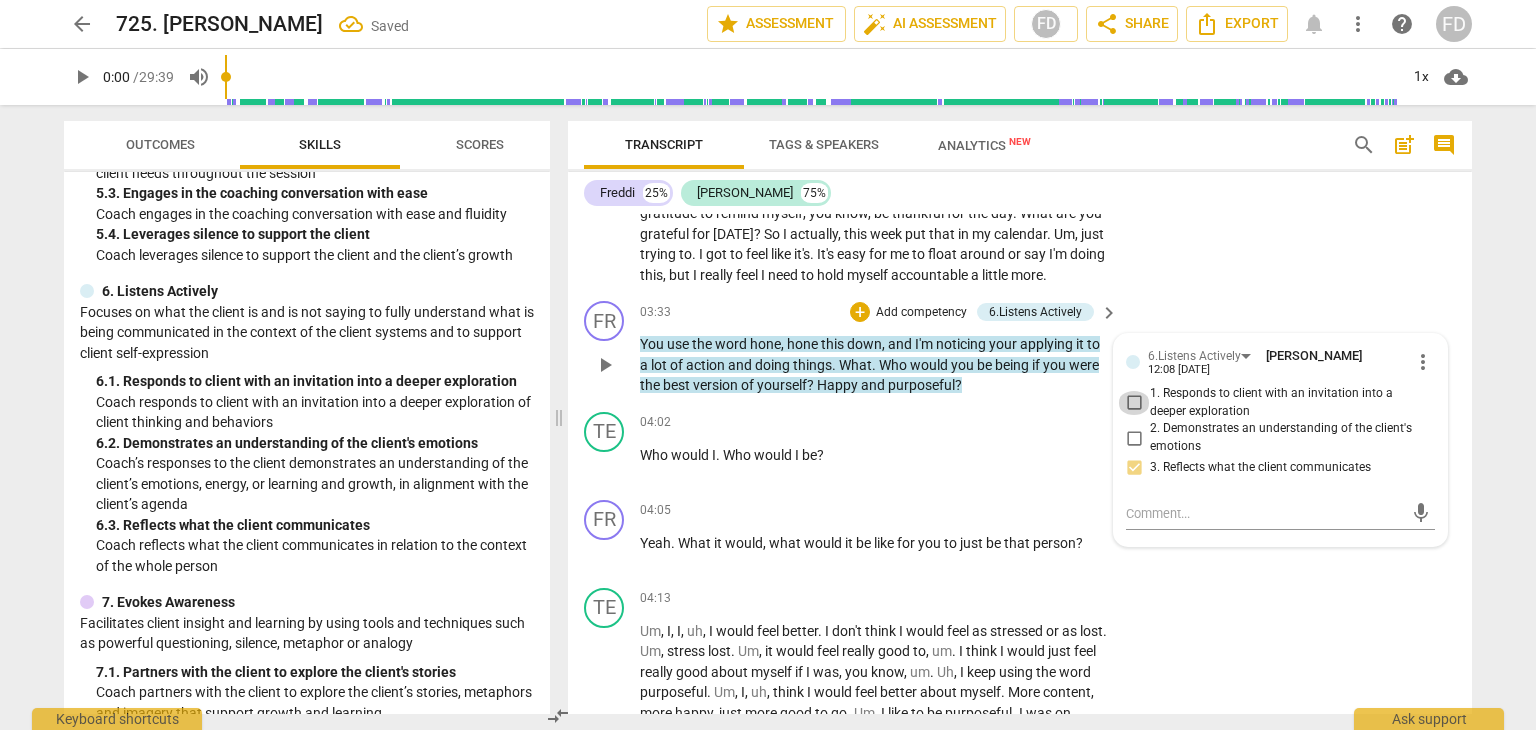 click on "1. Responds to client with an invitation into a deeper exploration" at bounding box center (1134, 403) 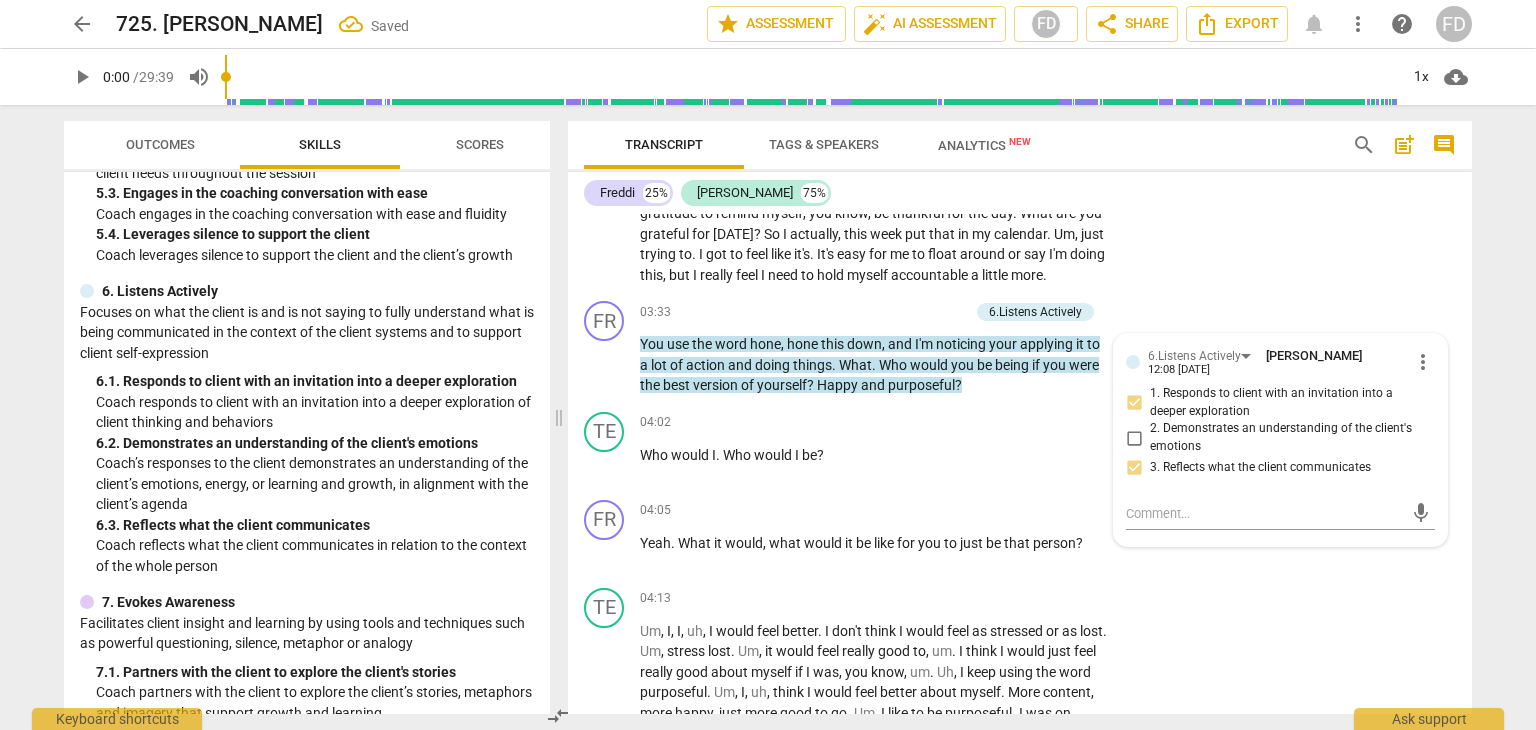scroll, scrollTop: 1540, scrollLeft: 0, axis: vertical 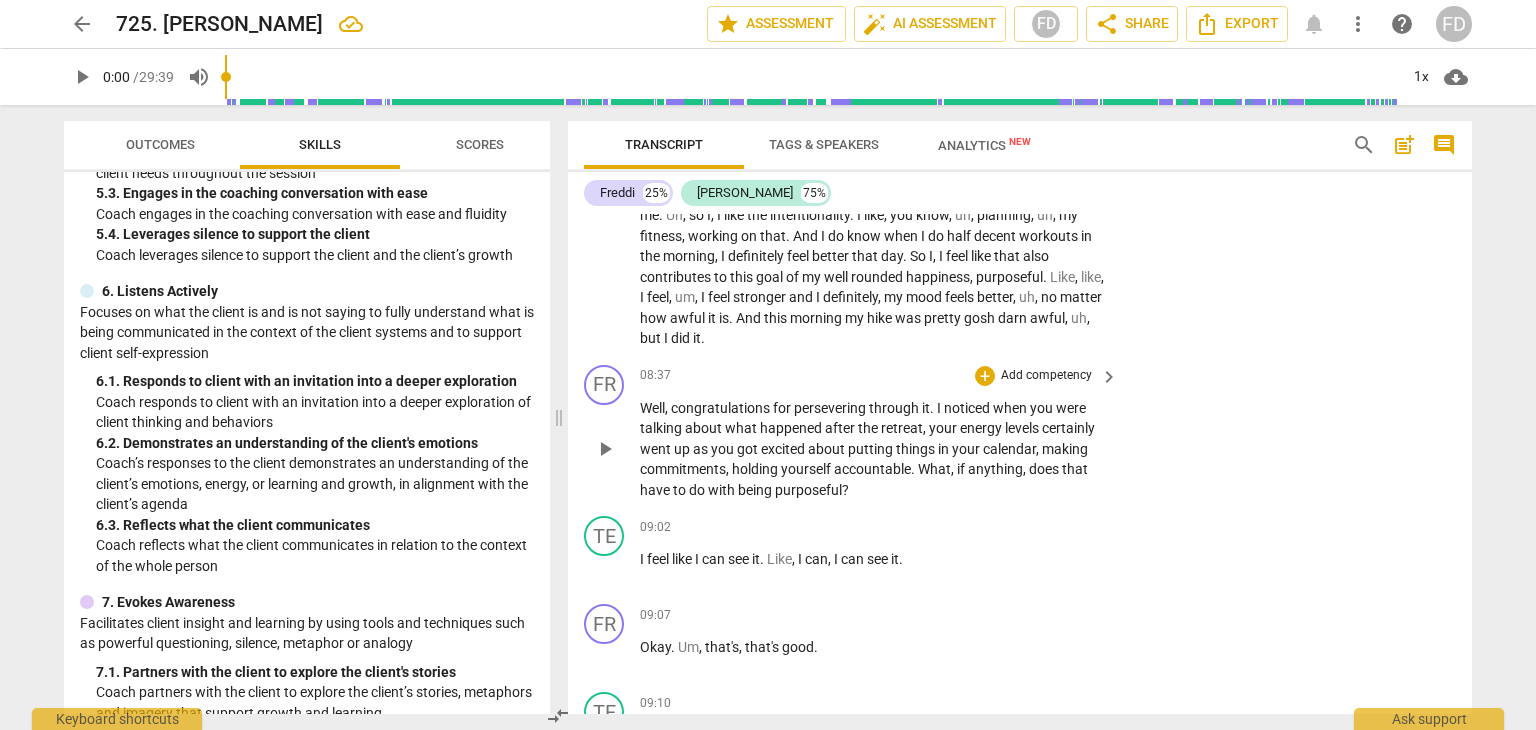click on "keyboard_arrow_right" at bounding box center (1109, 377) 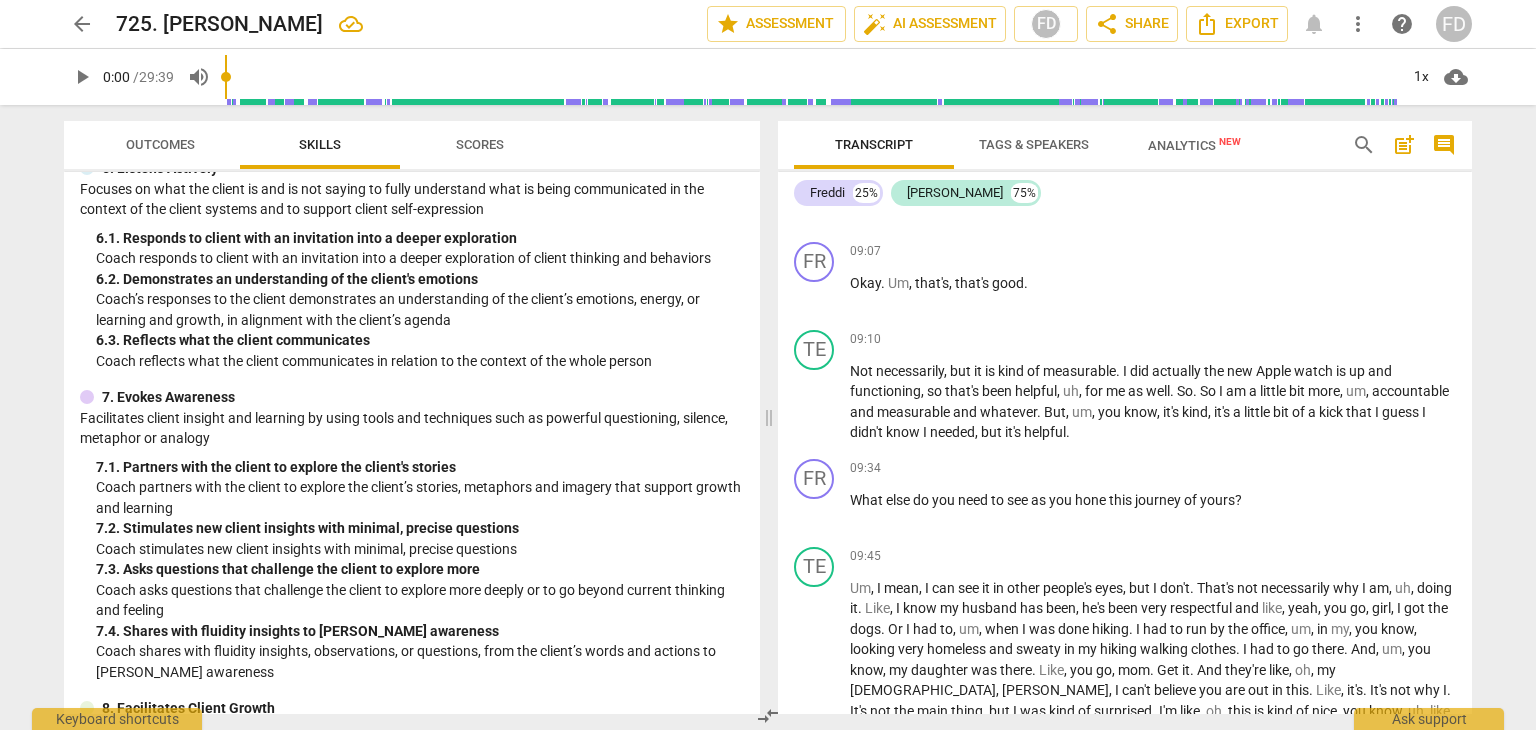 scroll, scrollTop: 2247, scrollLeft: 0, axis: vertical 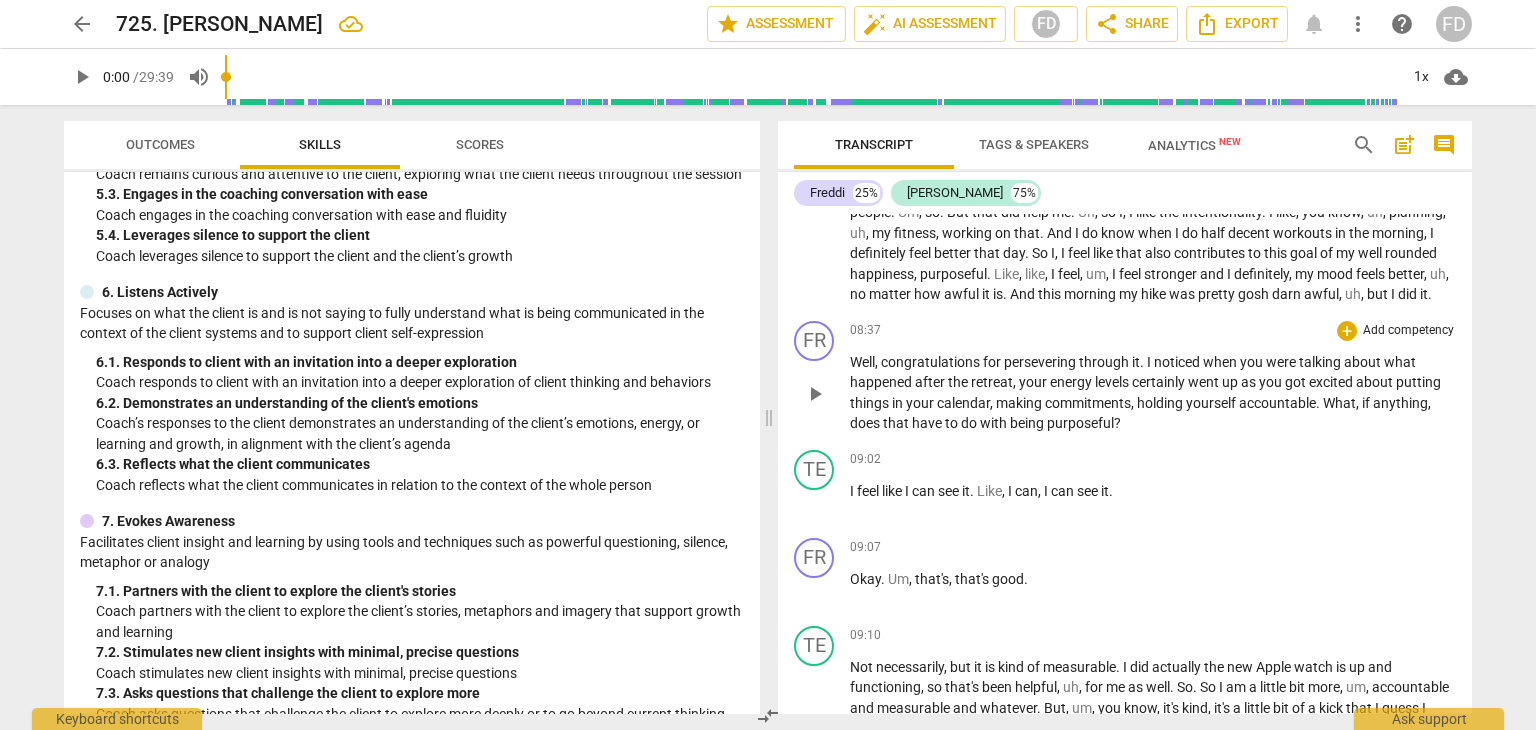 click on "Add competency" at bounding box center (1408, 331) 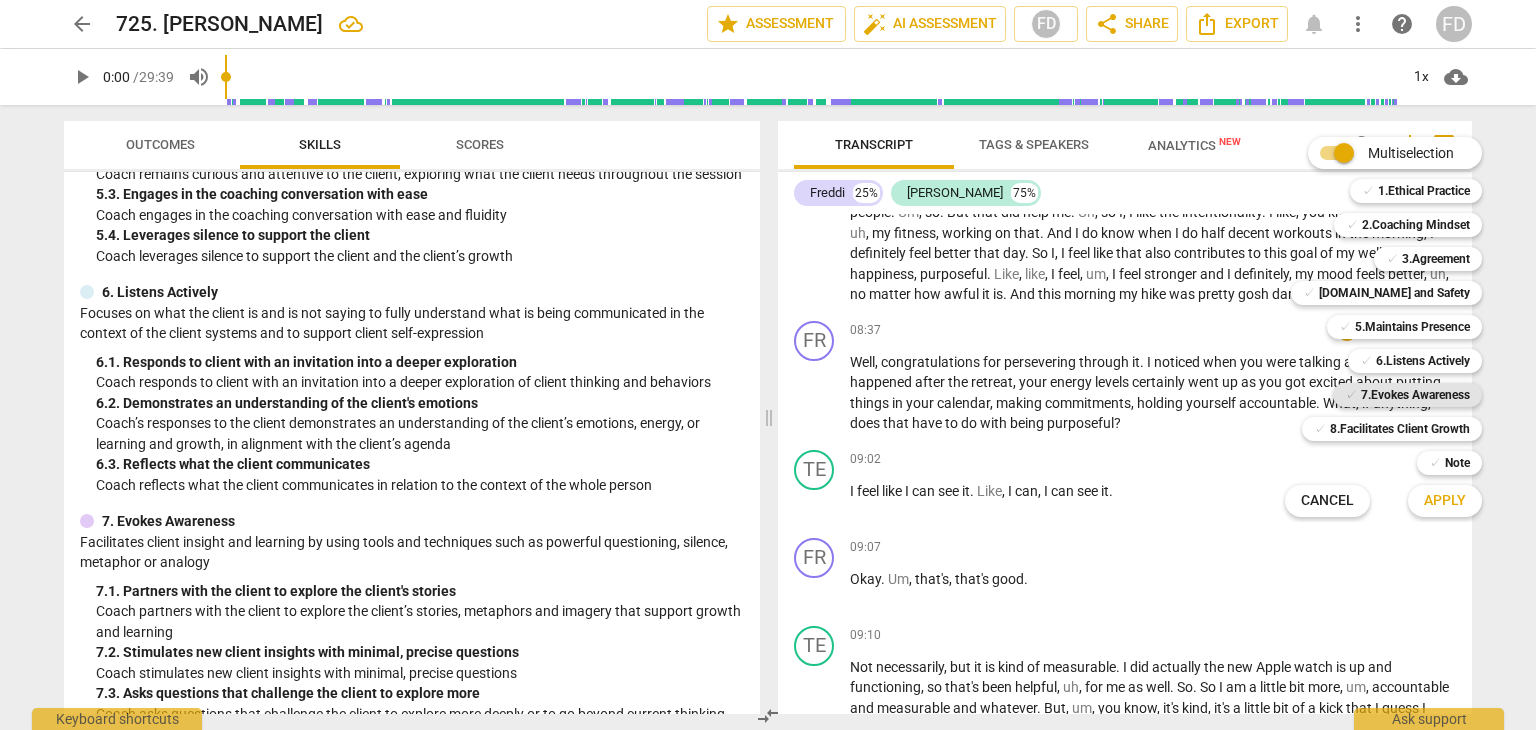 click on "7.Evokes Awareness" at bounding box center (1415, 395) 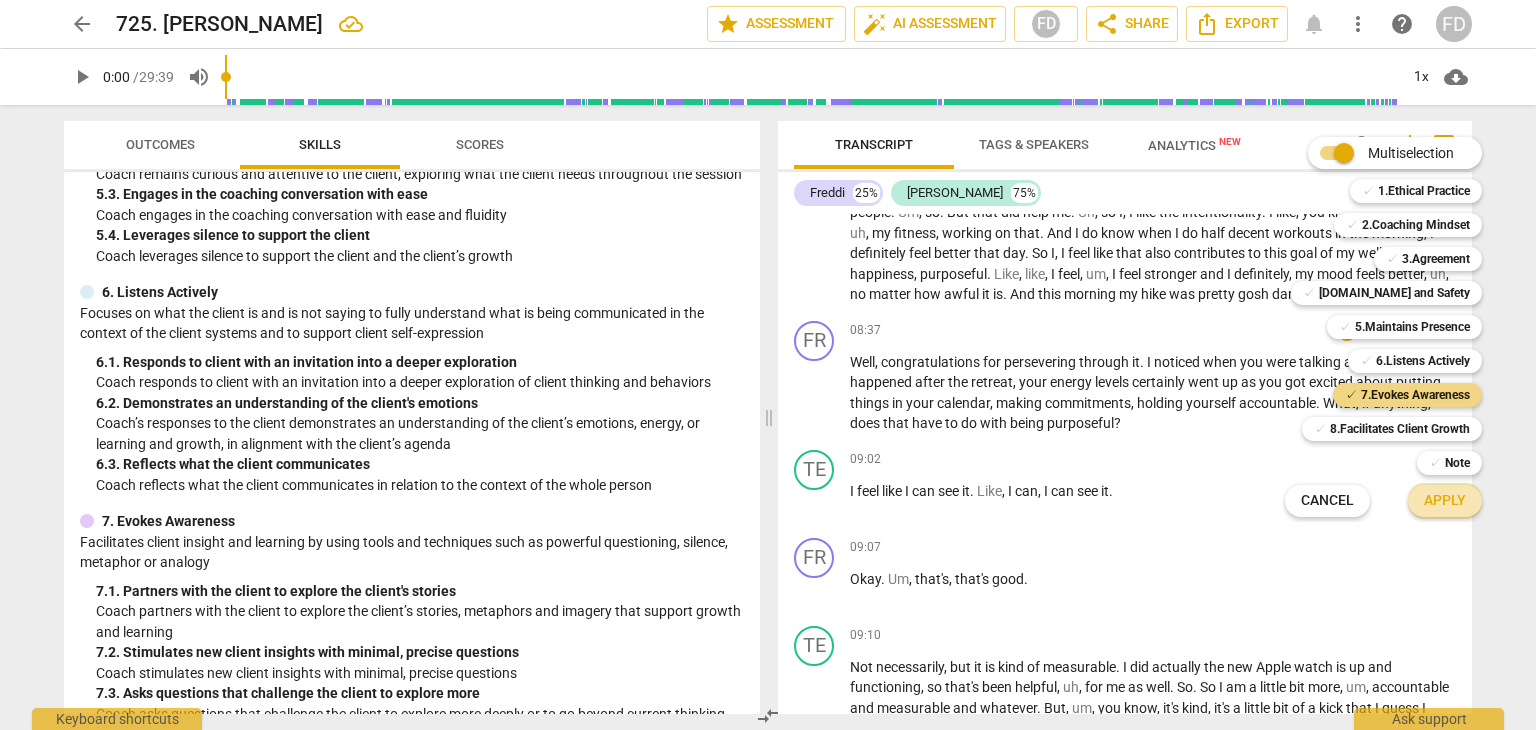 click on "Apply" at bounding box center (1445, 501) 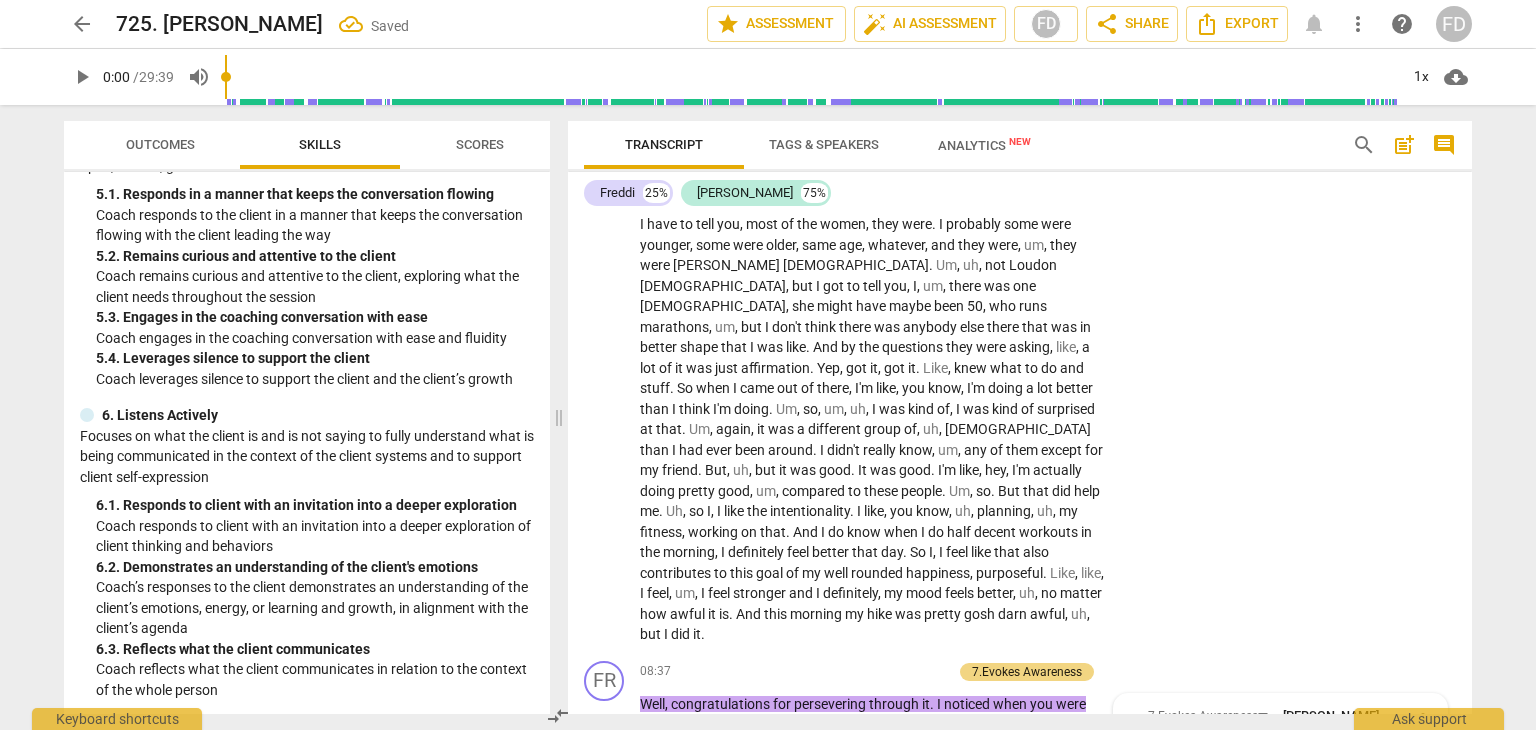scroll, scrollTop: 2484, scrollLeft: 0, axis: vertical 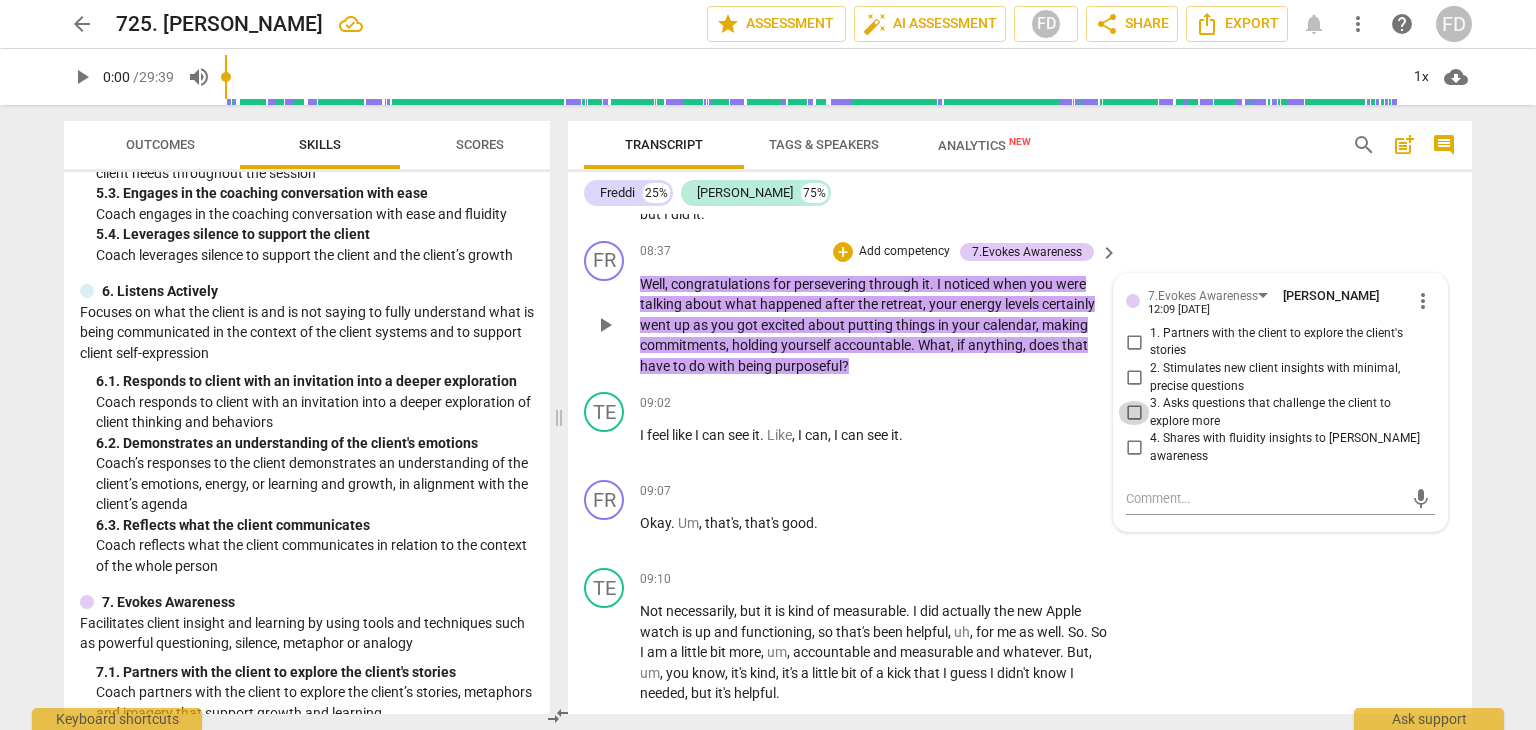 click on "3. Asks questions that challenge the client to explore more" at bounding box center [1134, 413] 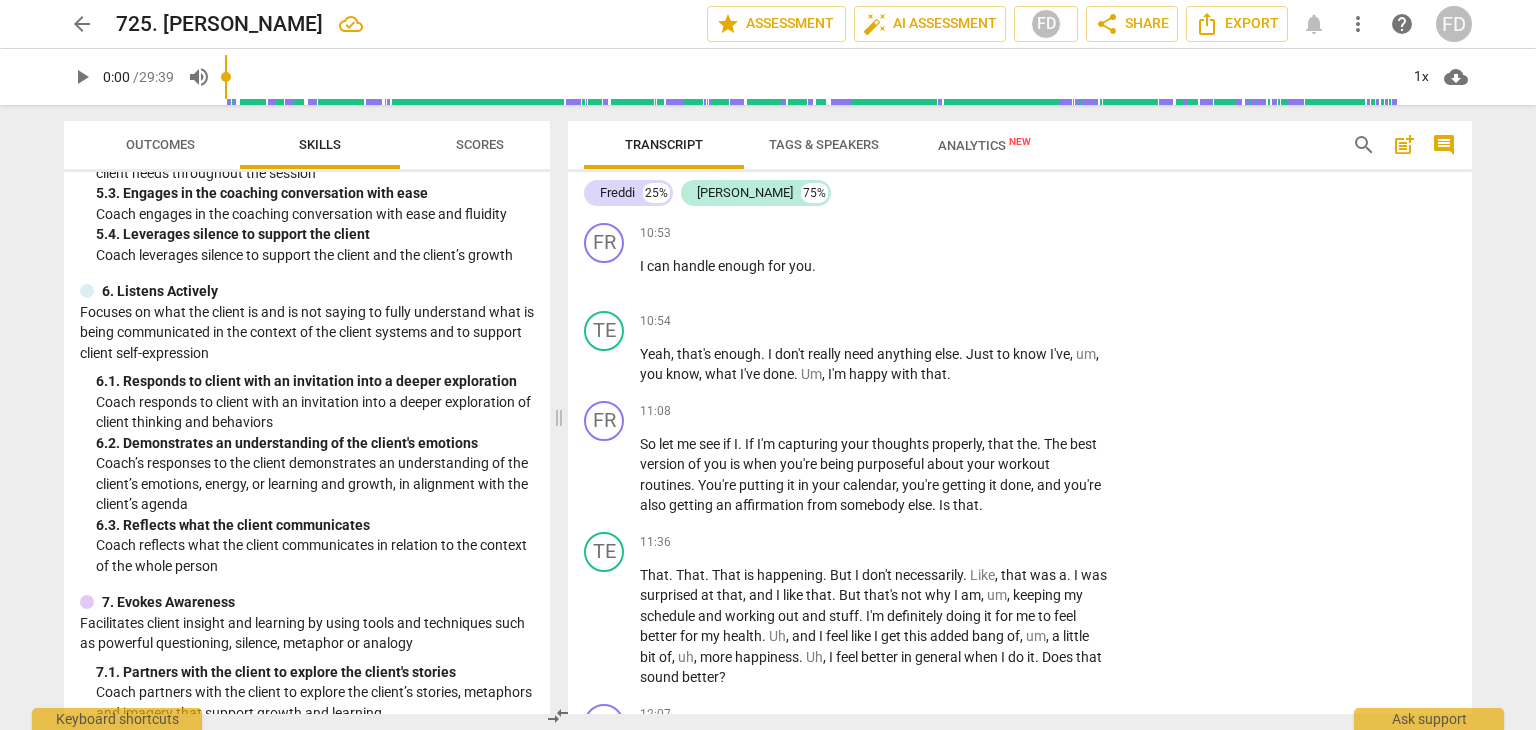 scroll, scrollTop: 3382, scrollLeft: 0, axis: vertical 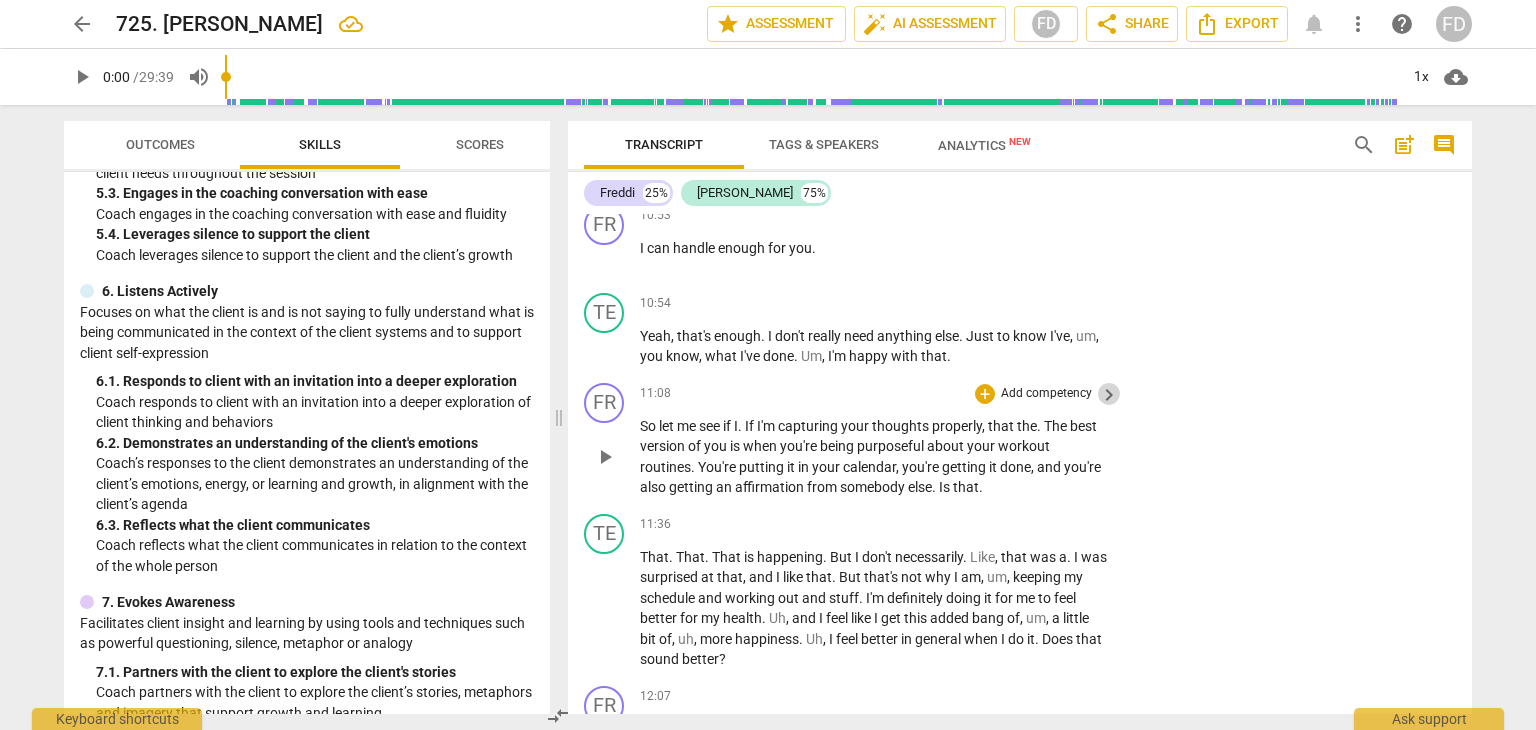 click on "keyboard_arrow_right" at bounding box center [1109, 395] 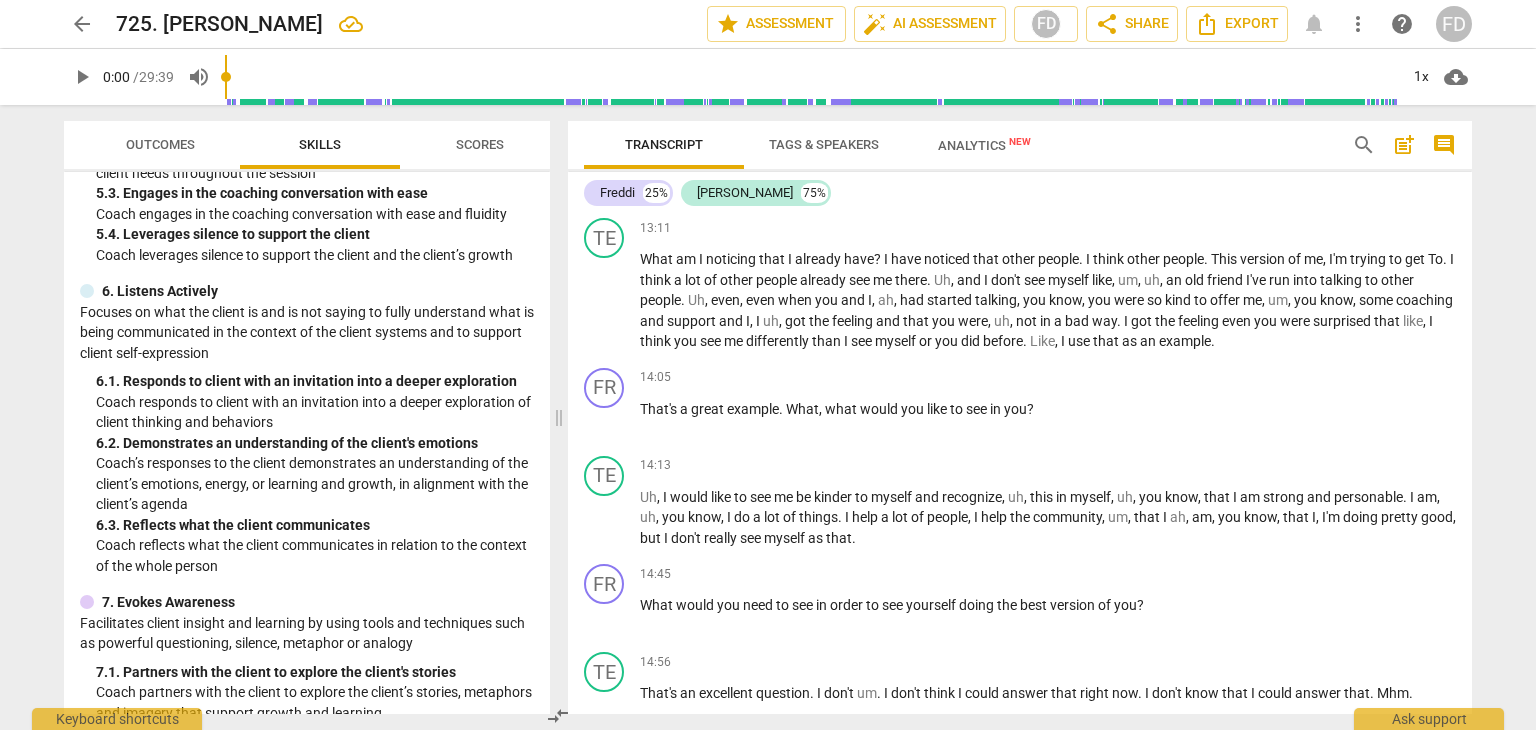 scroll, scrollTop: 2956, scrollLeft: 0, axis: vertical 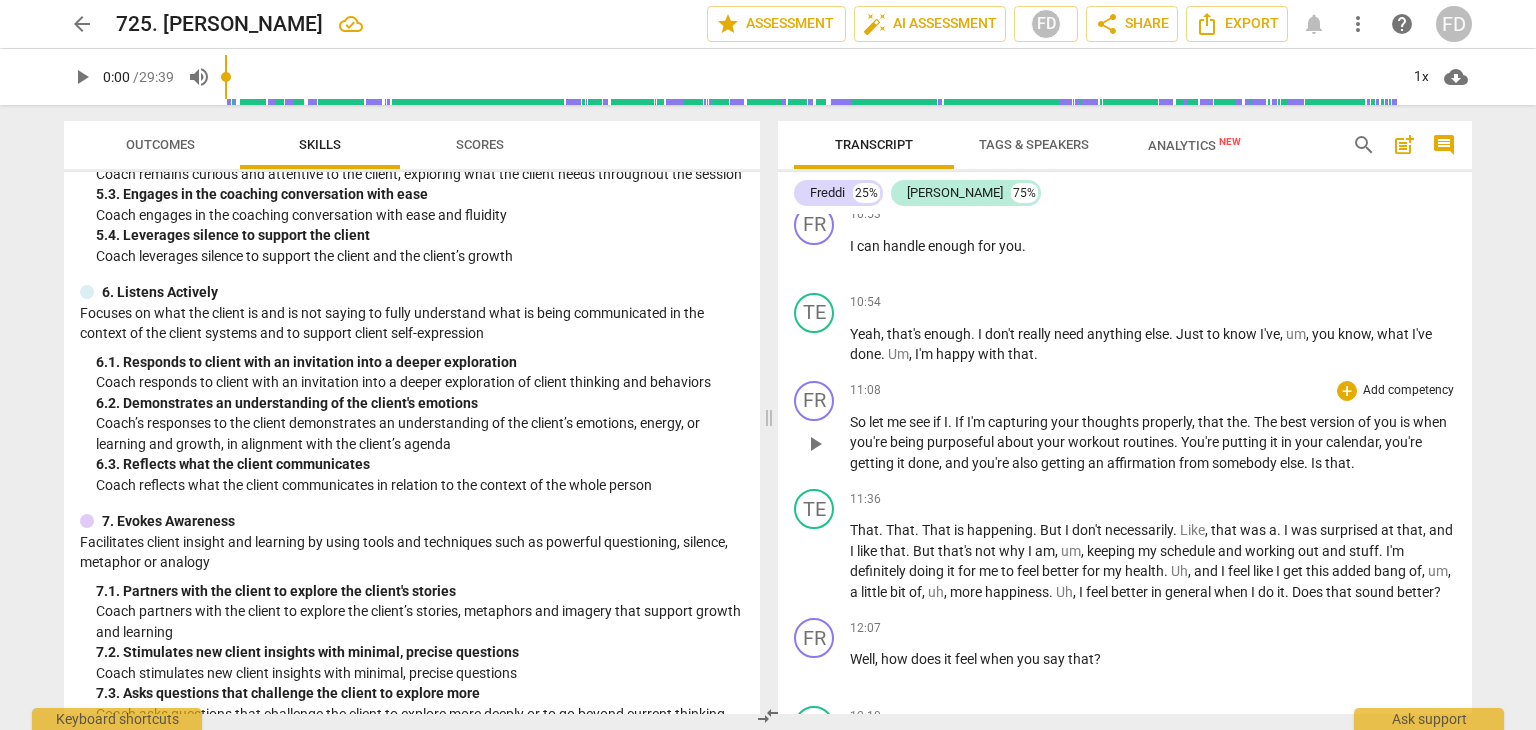 click on "Add competency" at bounding box center [1408, 391] 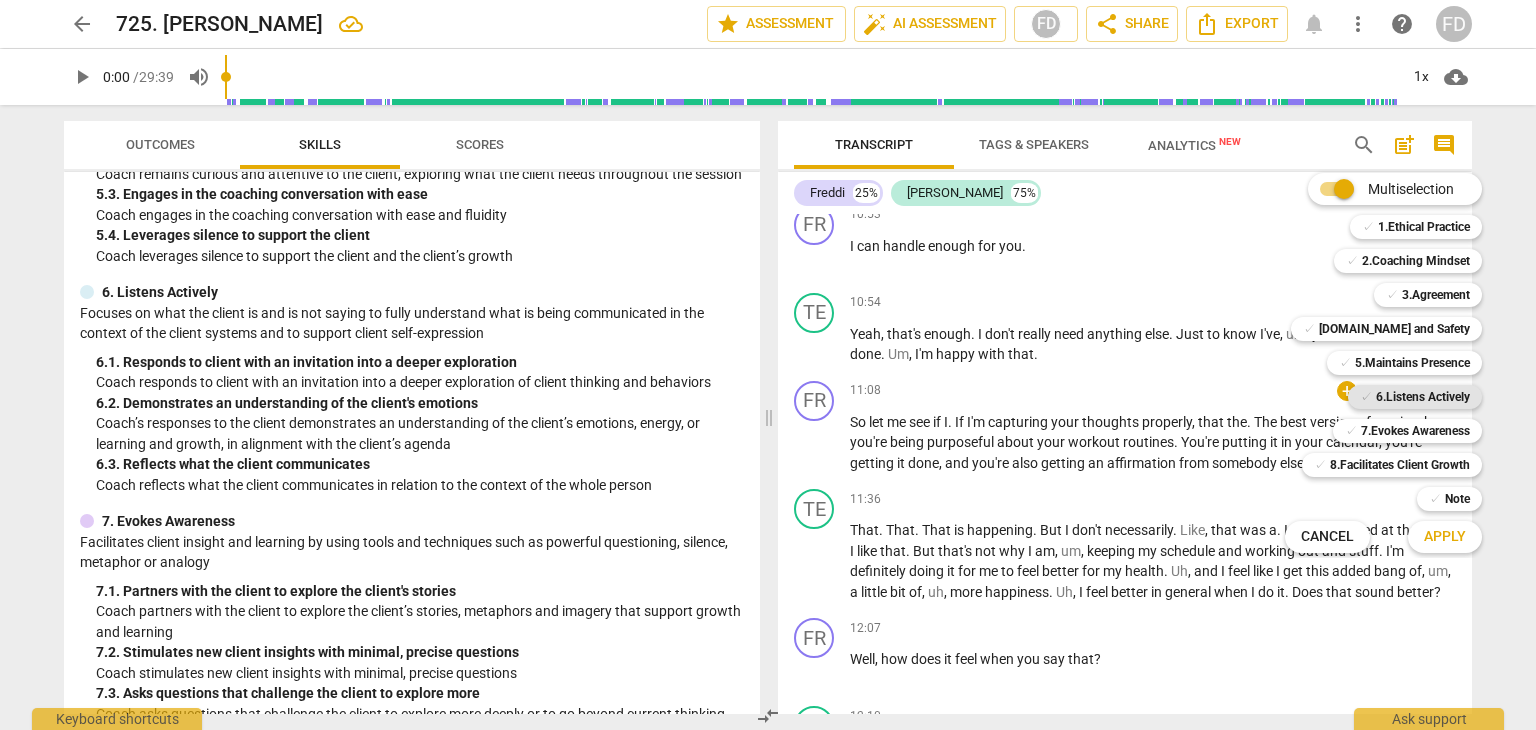 click on "6.Listens Actively" at bounding box center [1423, 397] 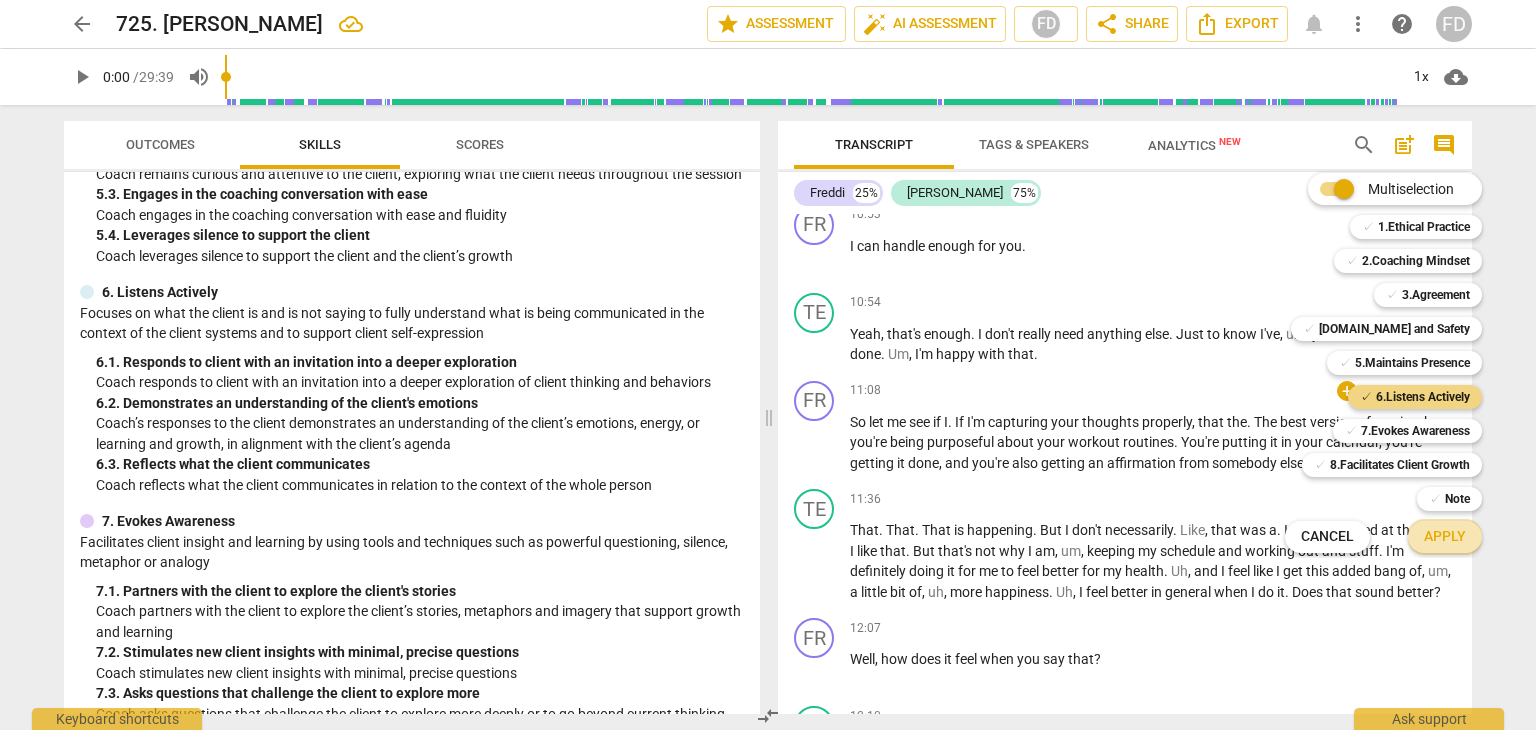 click on "Apply" at bounding box center [1445, 537] 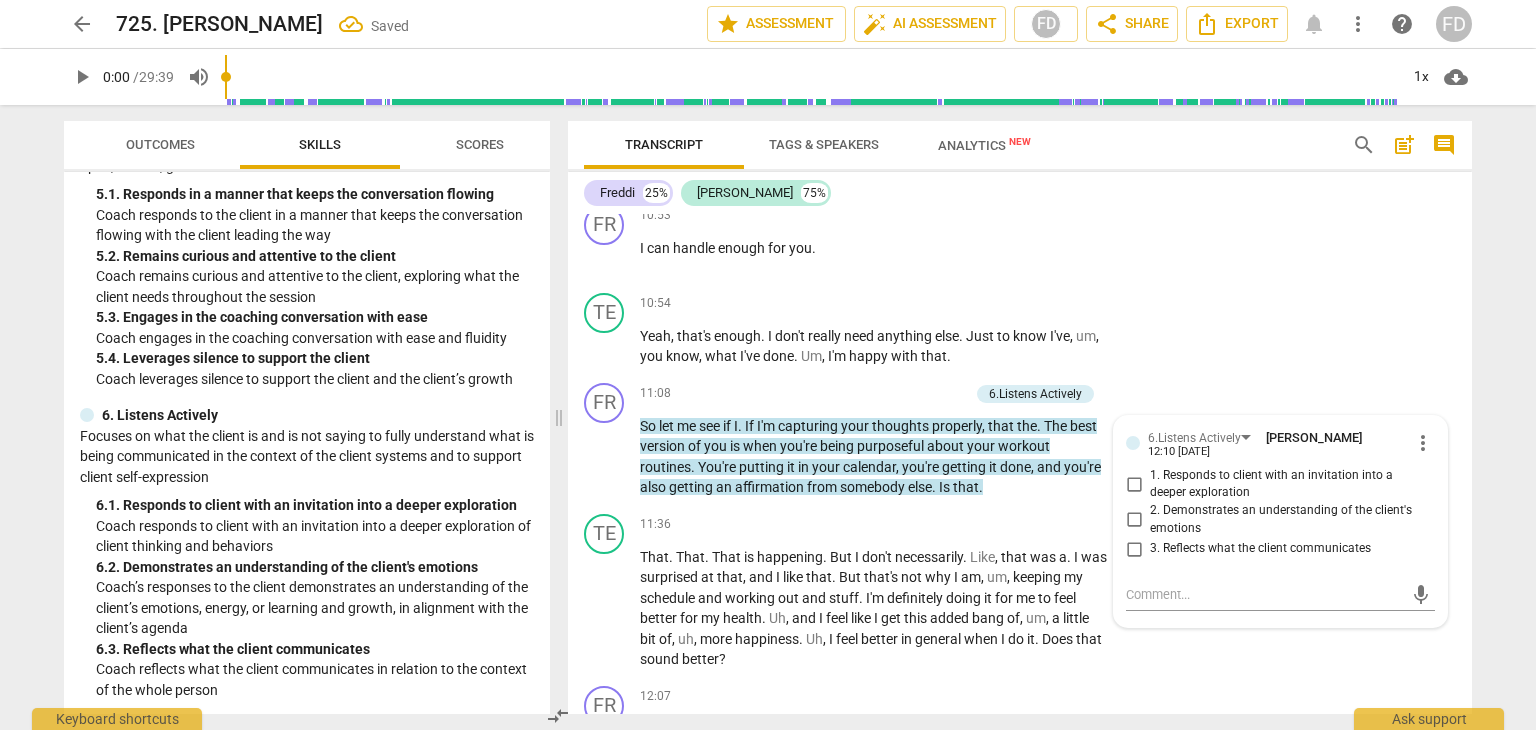 scroll, scrollTop: 1100, scrollLeft: 0, axis: vertical 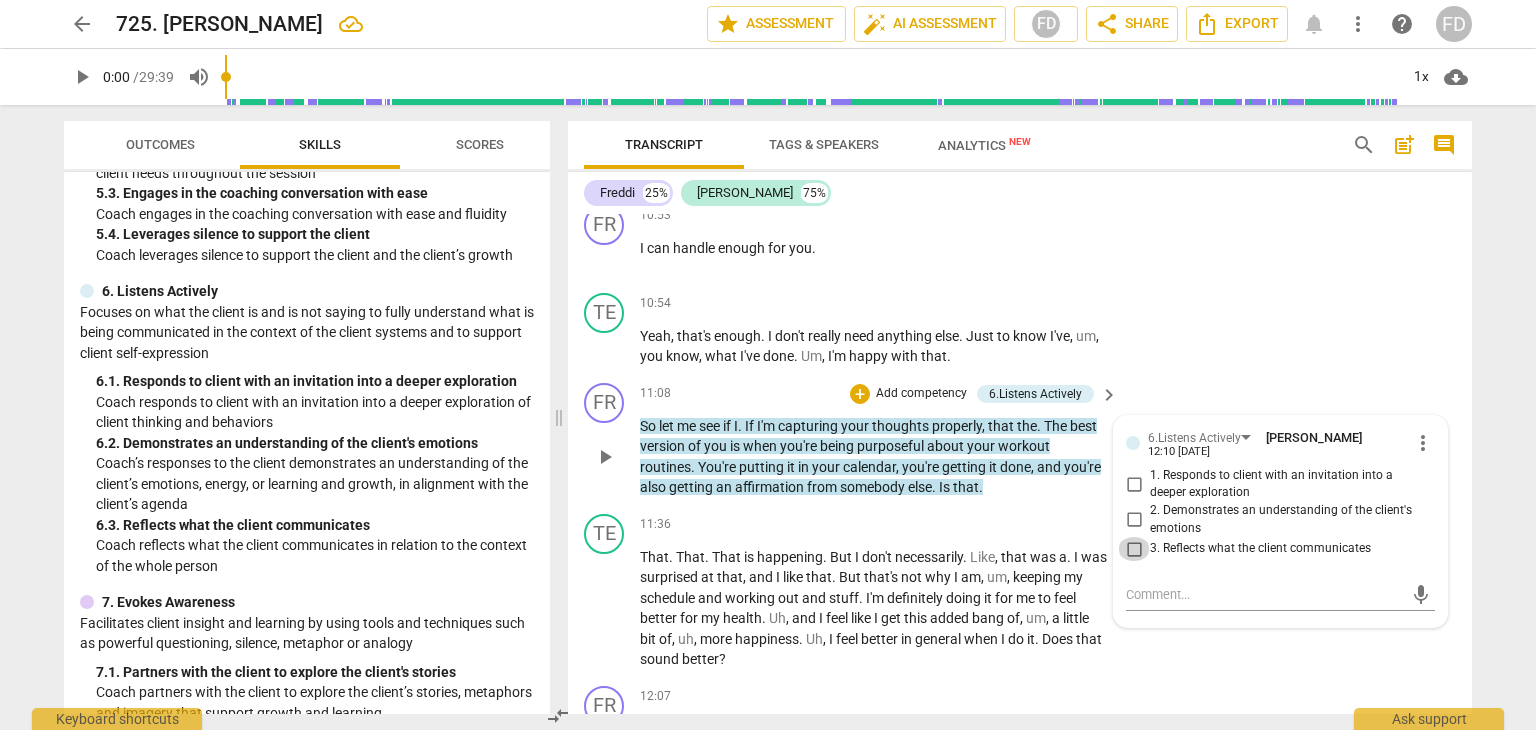 click on "3. Reflects what the client communicates" at bounding box center (1134, 549) 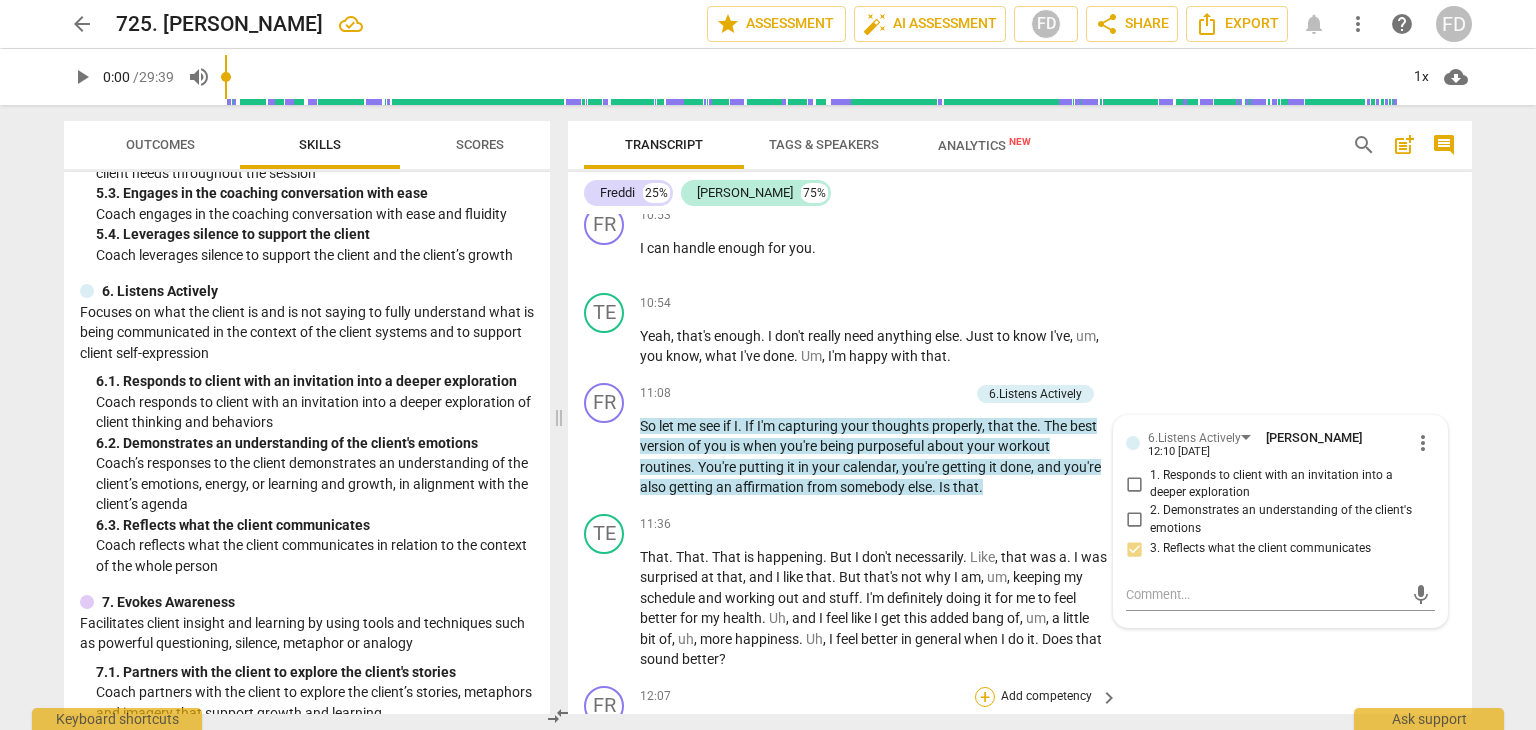 click on "+" at bounding box center [985, 697] 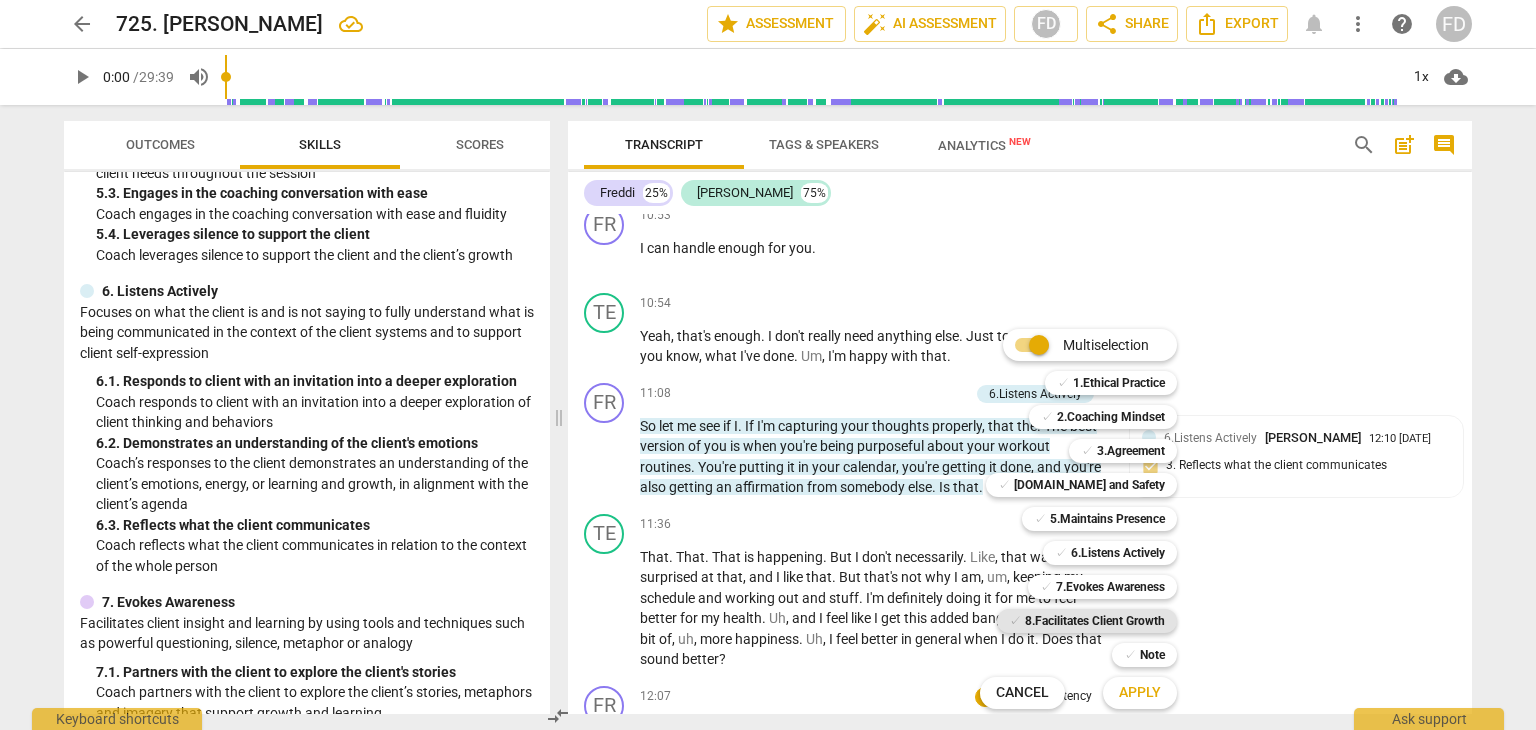 click on "8.Facilitates Client Growth" at bounding box center (1095, 621) 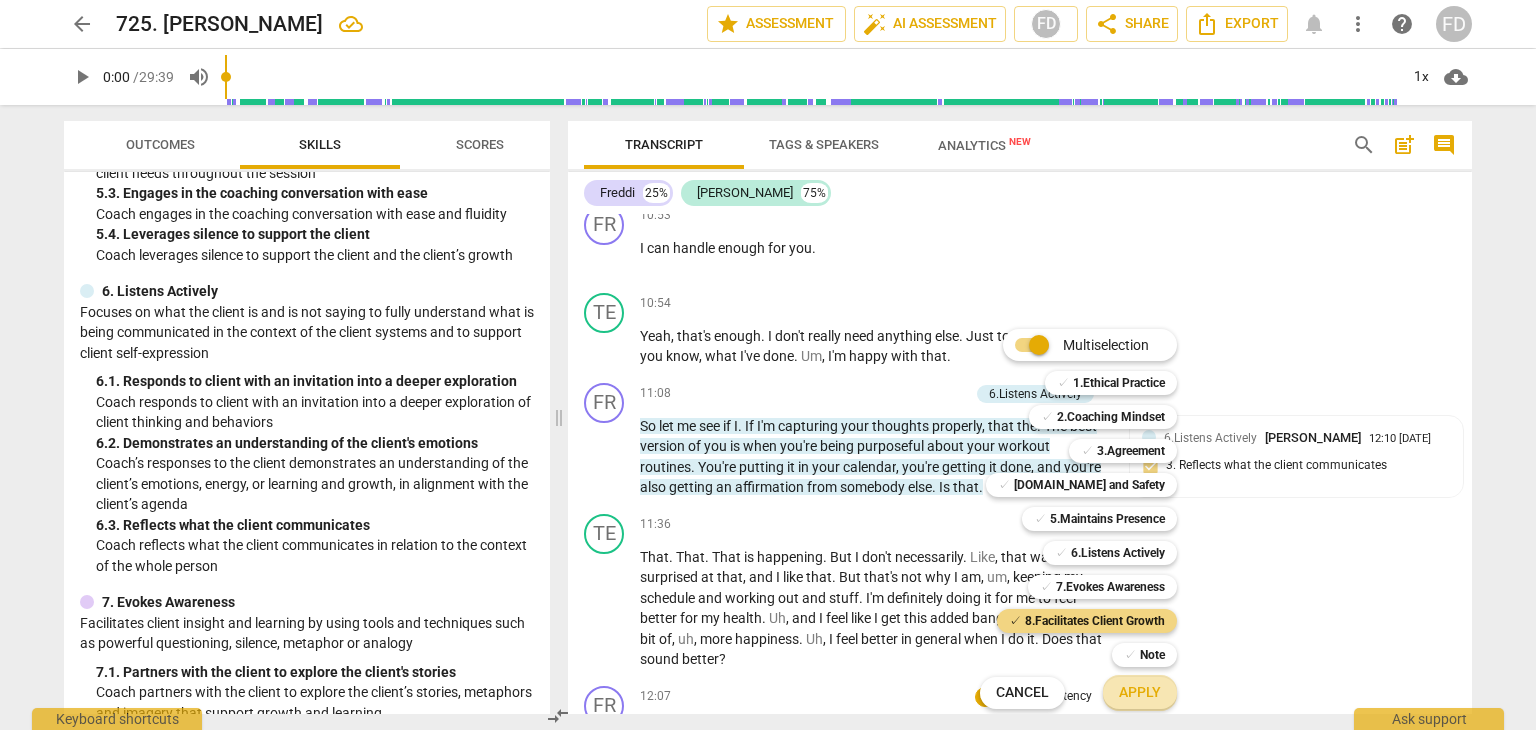 click on "Apply" at bounding box center [1140, 693] 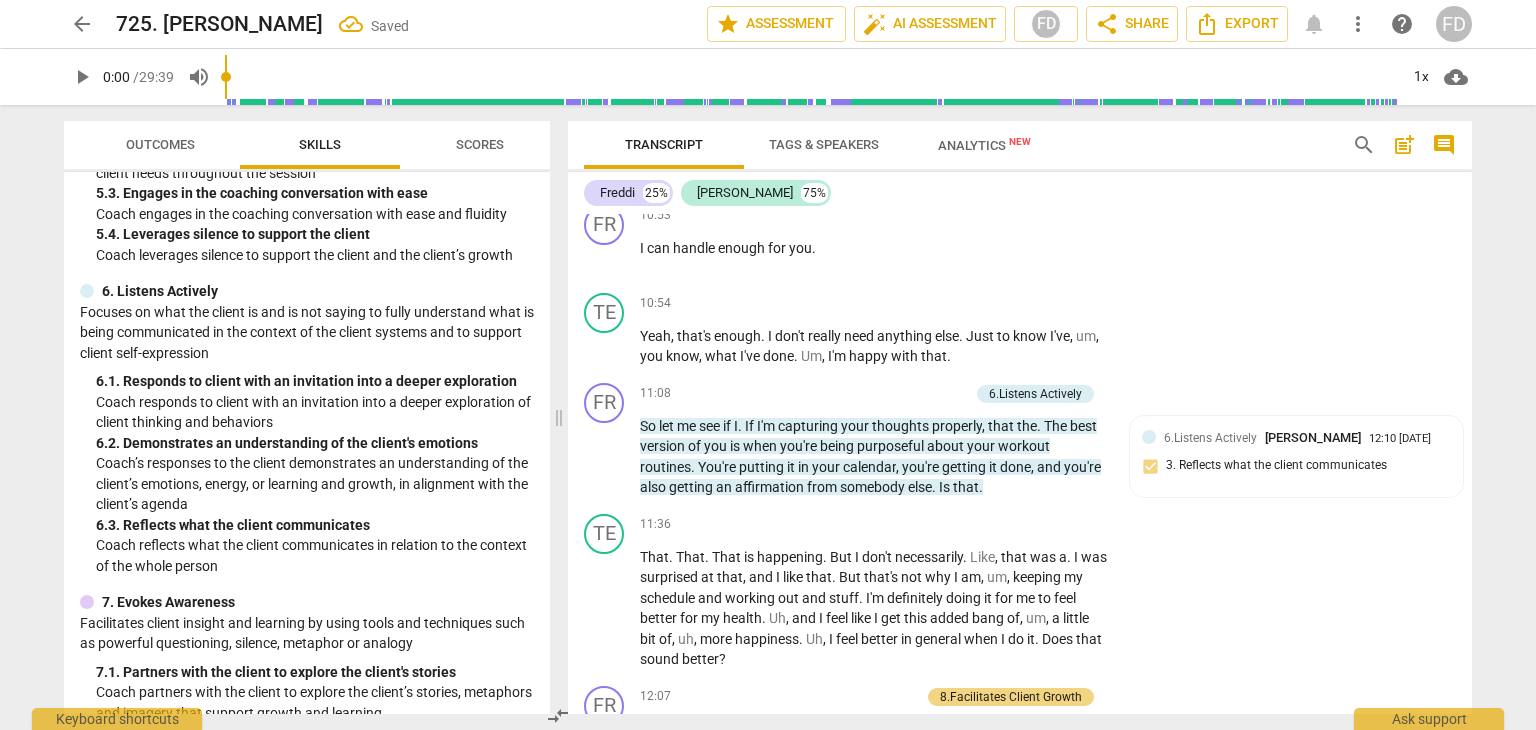 scroll, scrollTop: 3798, scrollLeft: 0, axis: vertical 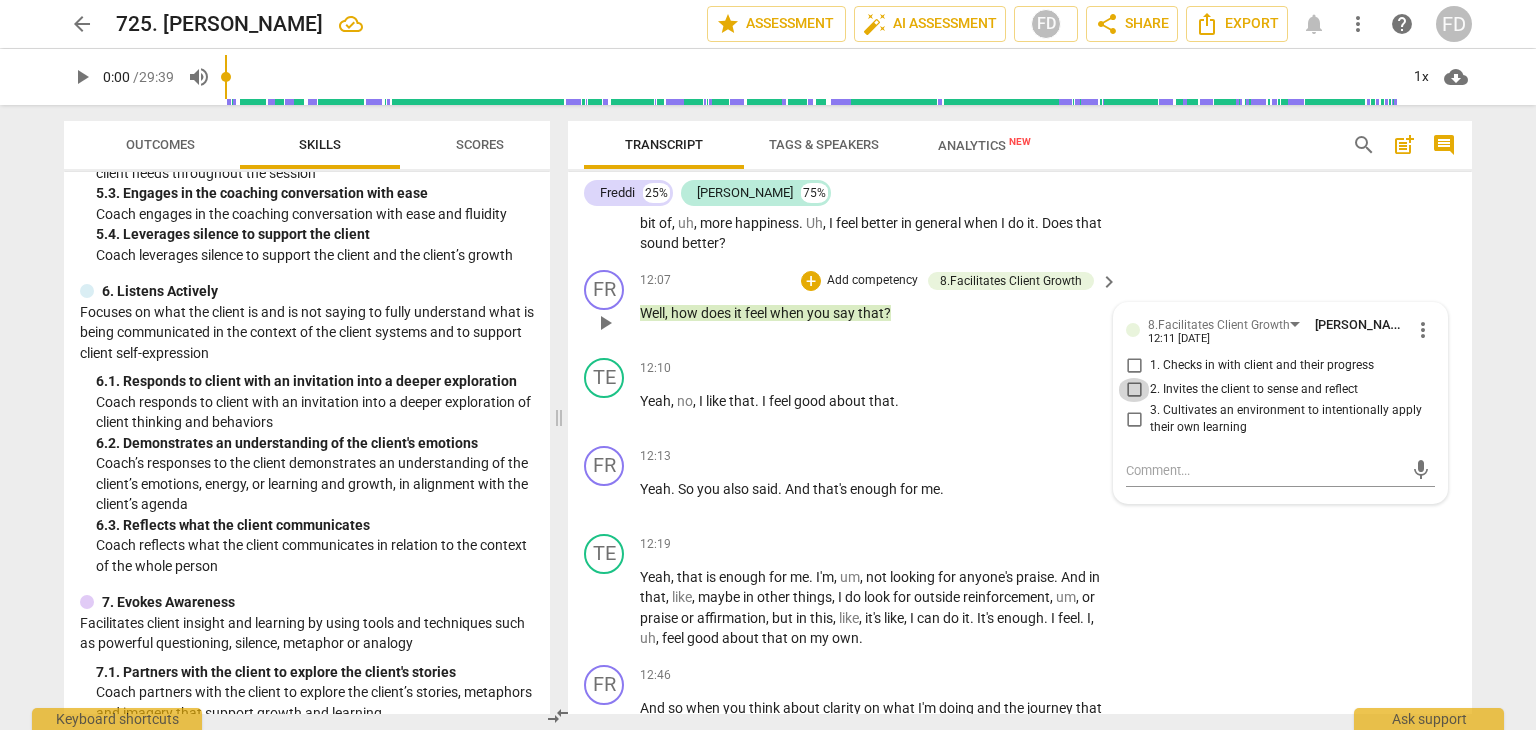 click on "2. Invites the client to sense and reflect" at bounding box center (1134, 390) 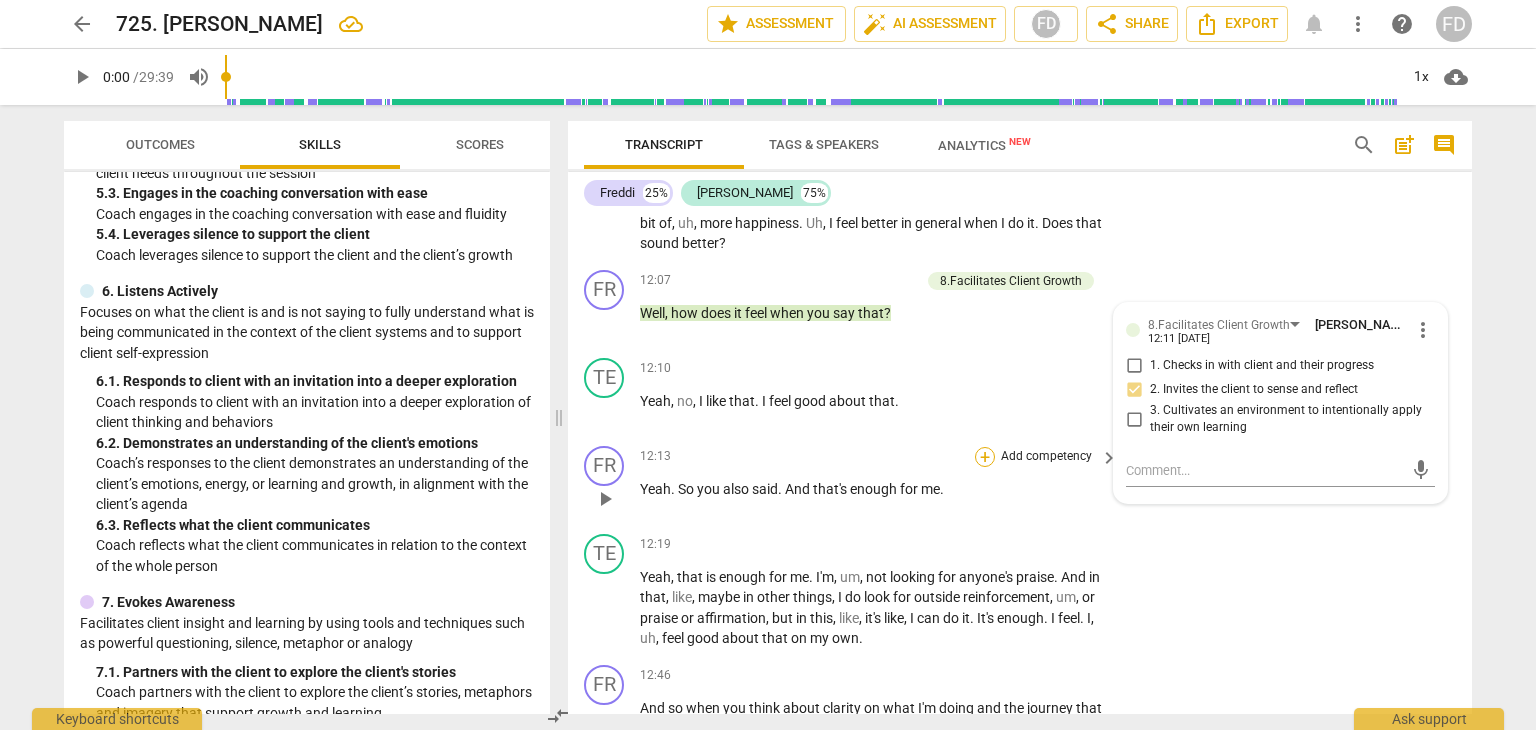 click on "+" at bounding box center [985, 457] 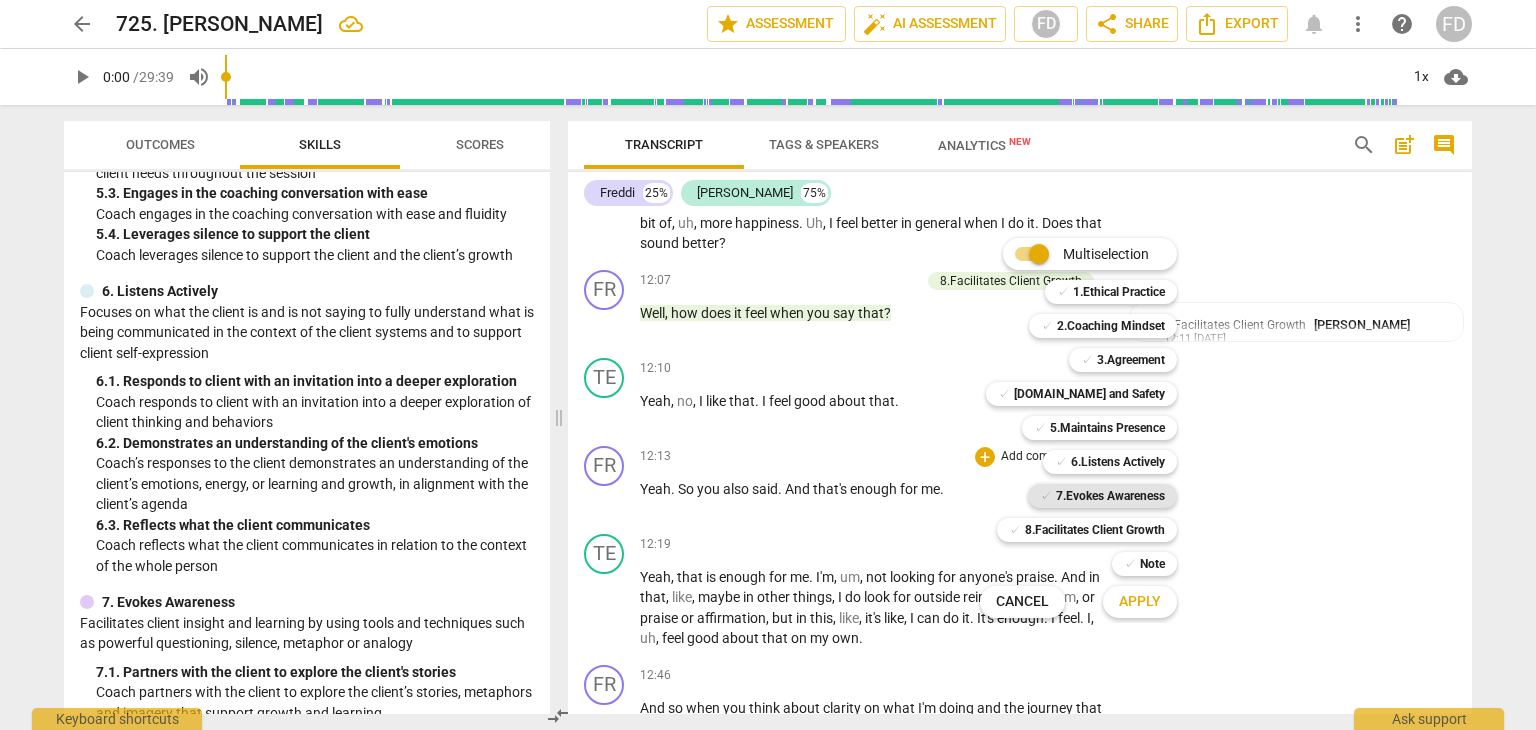 click on "7.Evokes Awareness" at bounding box center [1110, 496] 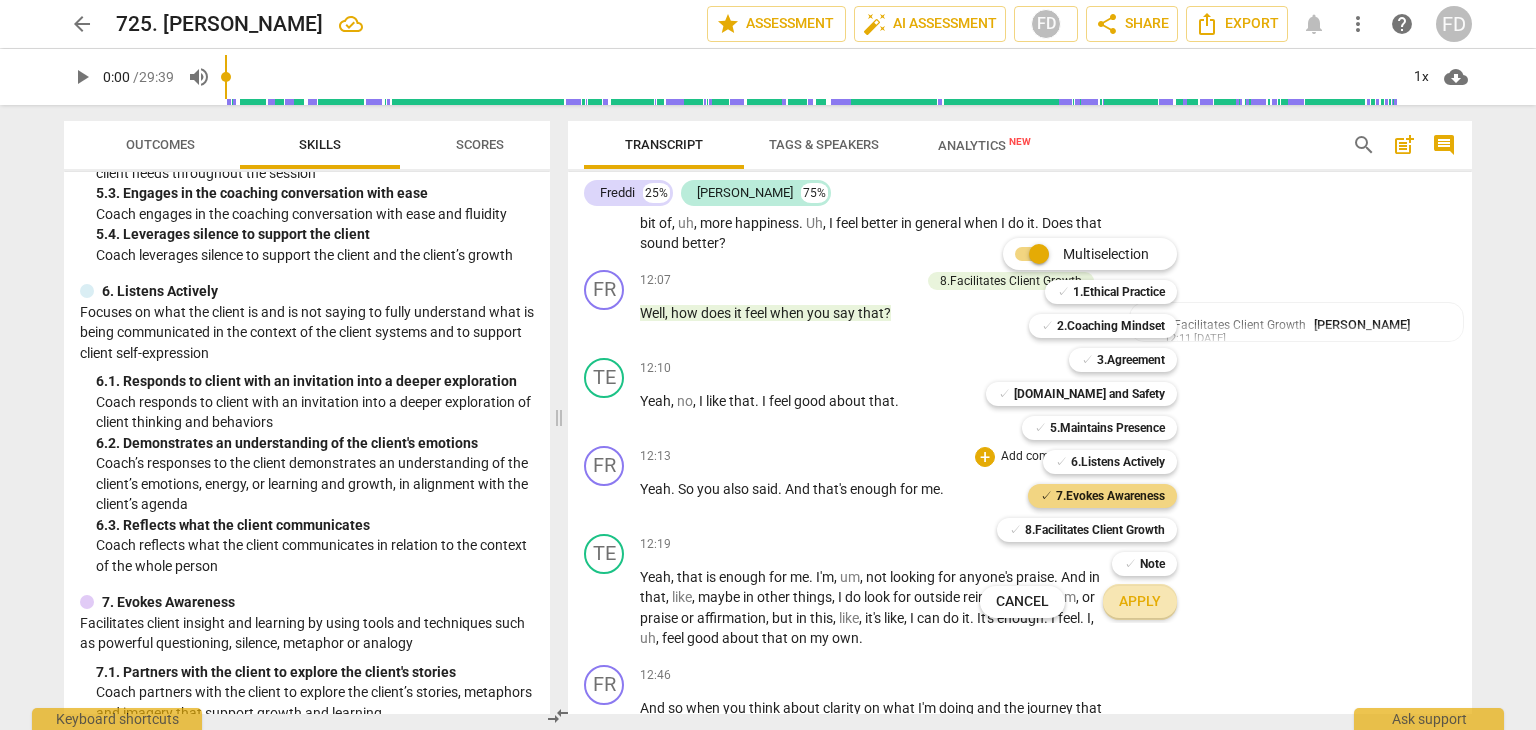 click on "Apply" at bounding box center [1140, 602] 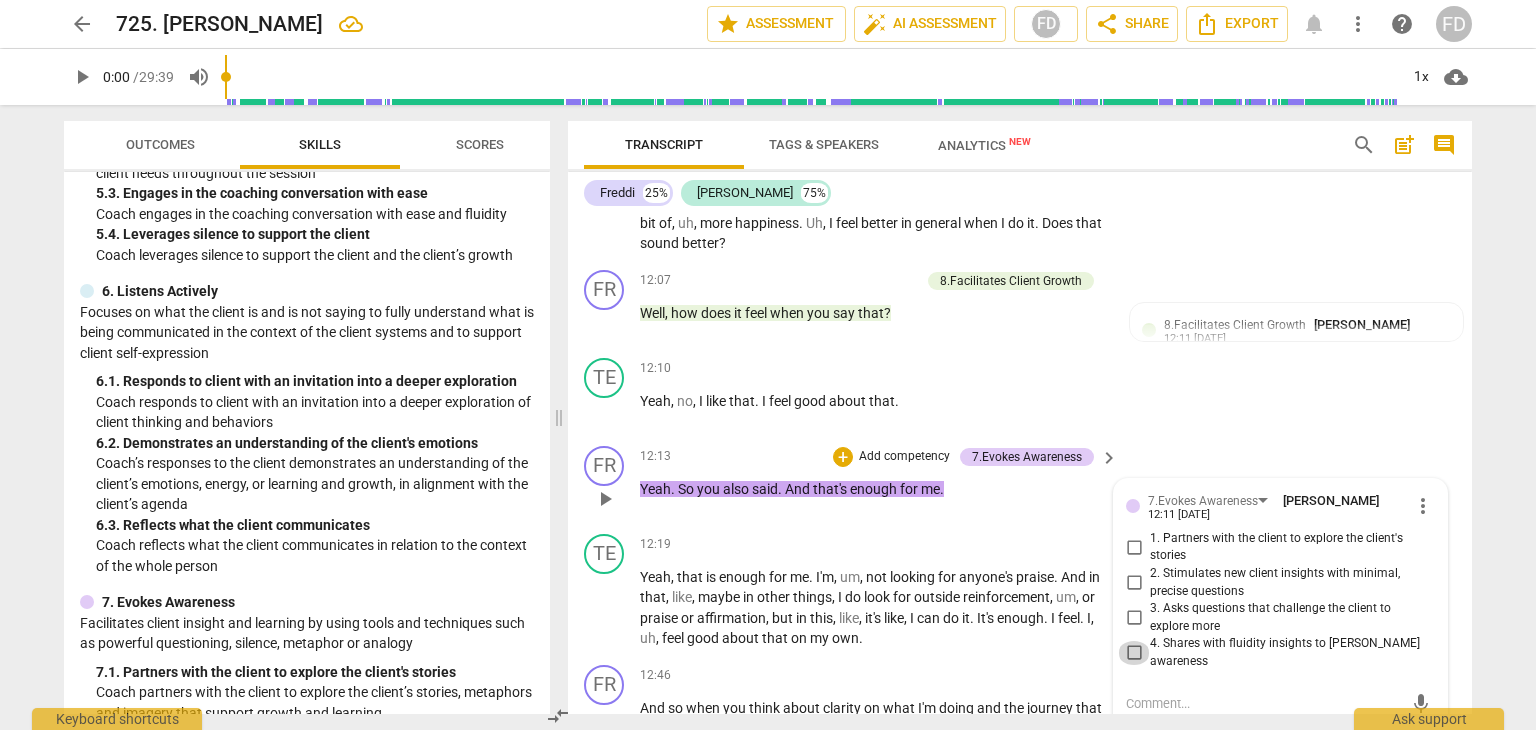click on "4. Shares with fluidity insights to foster awareness" at bounding box center [1134, 653] 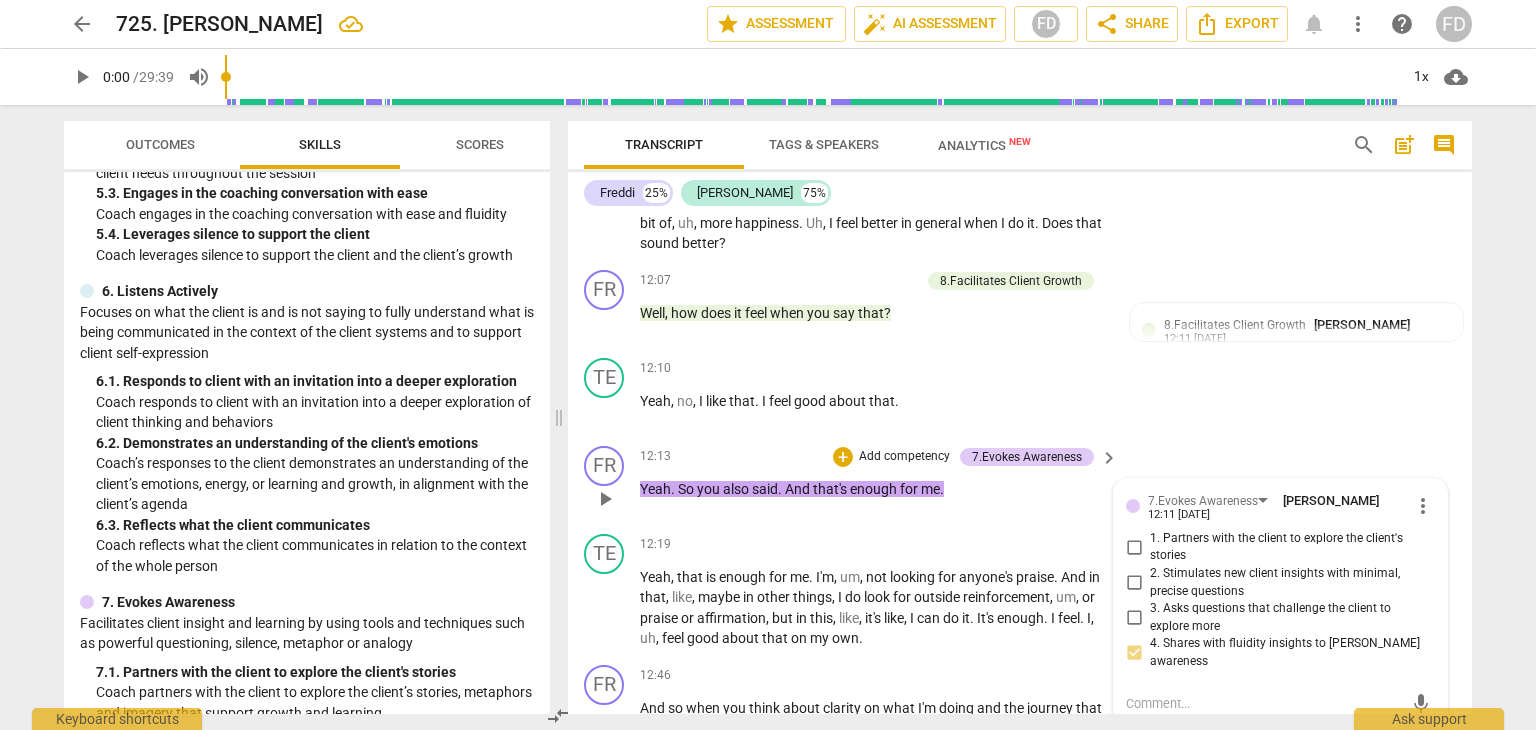 click at bounding box center (1264, 703) 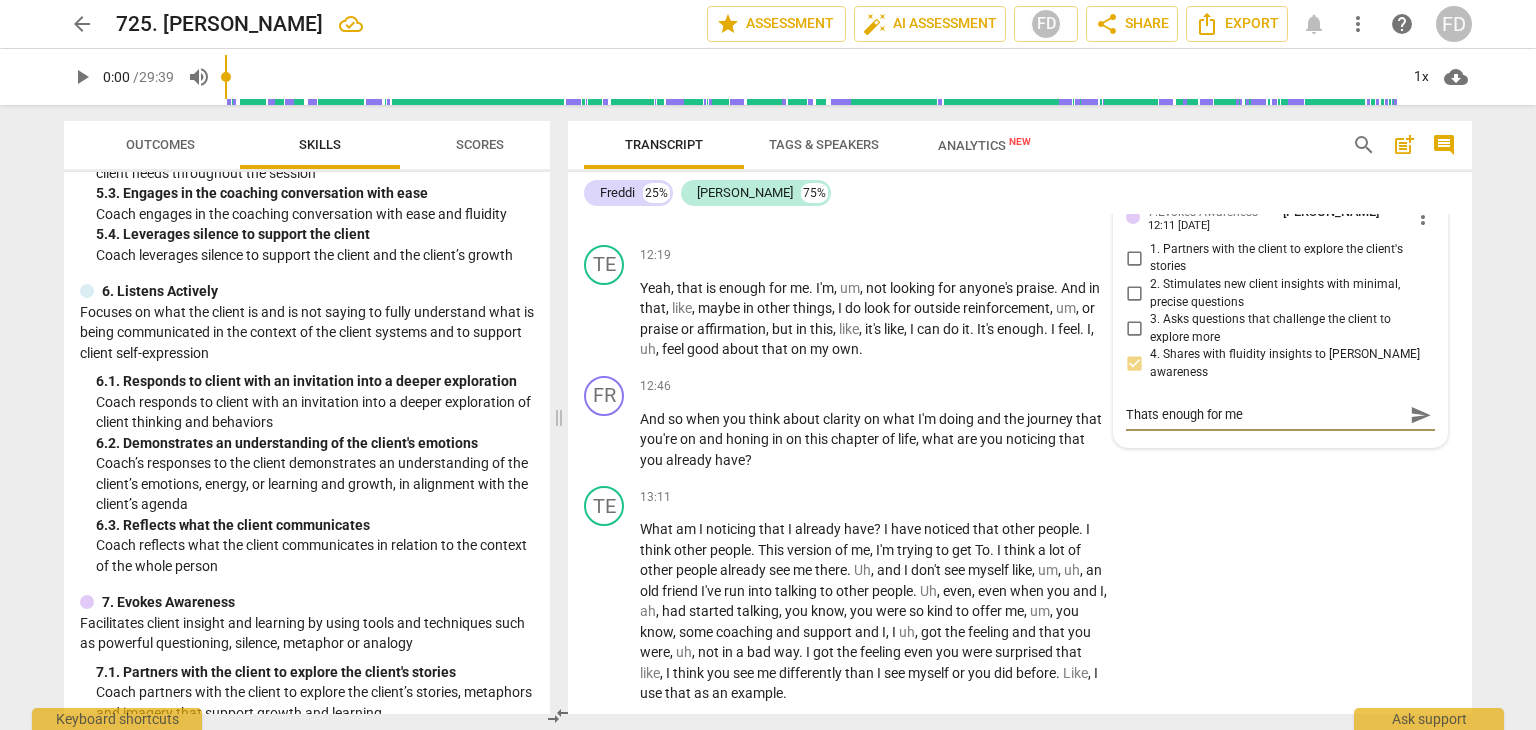 scroll, scrollTop: 4209, scrollLeft: 0, axis: vertical 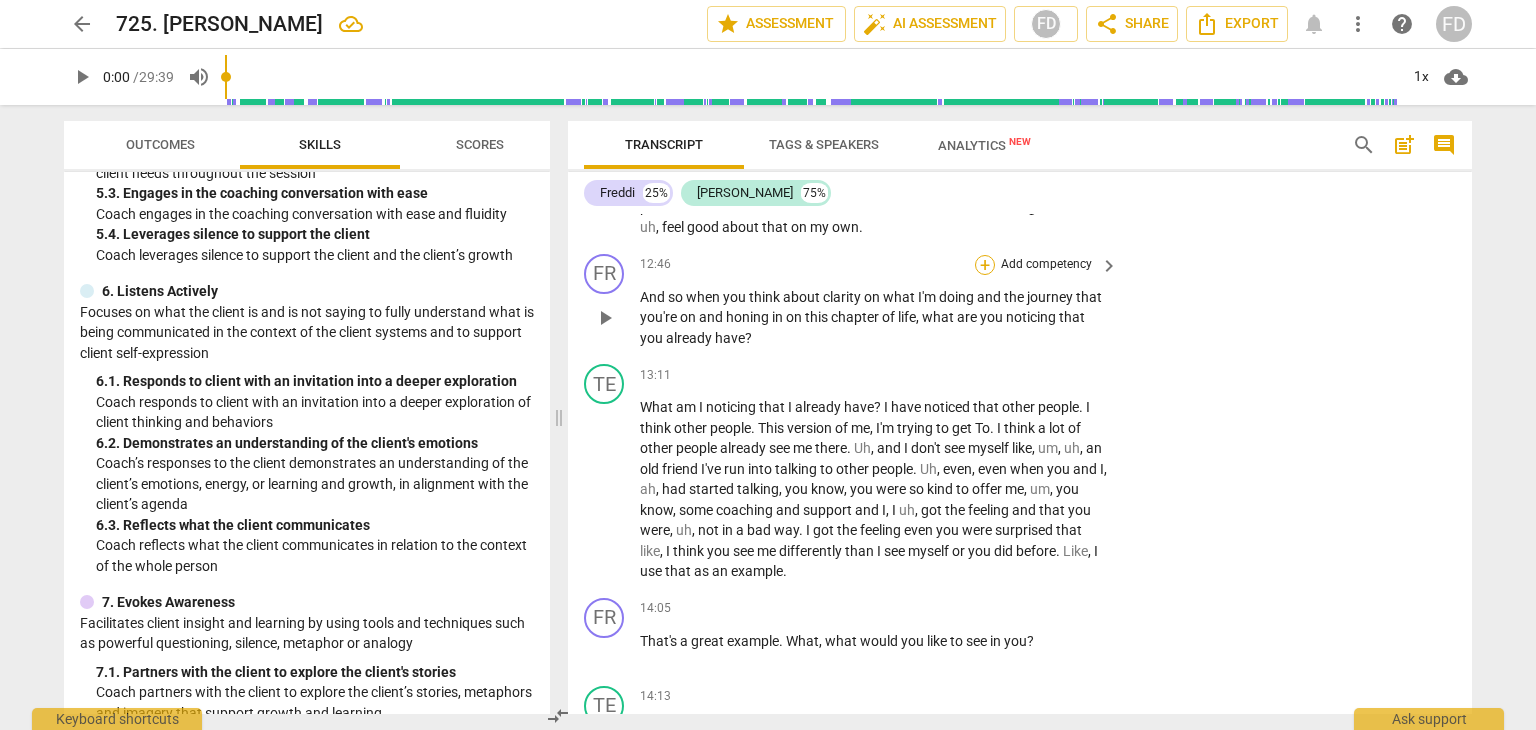 click on "+" at bounding box center (985, 265) 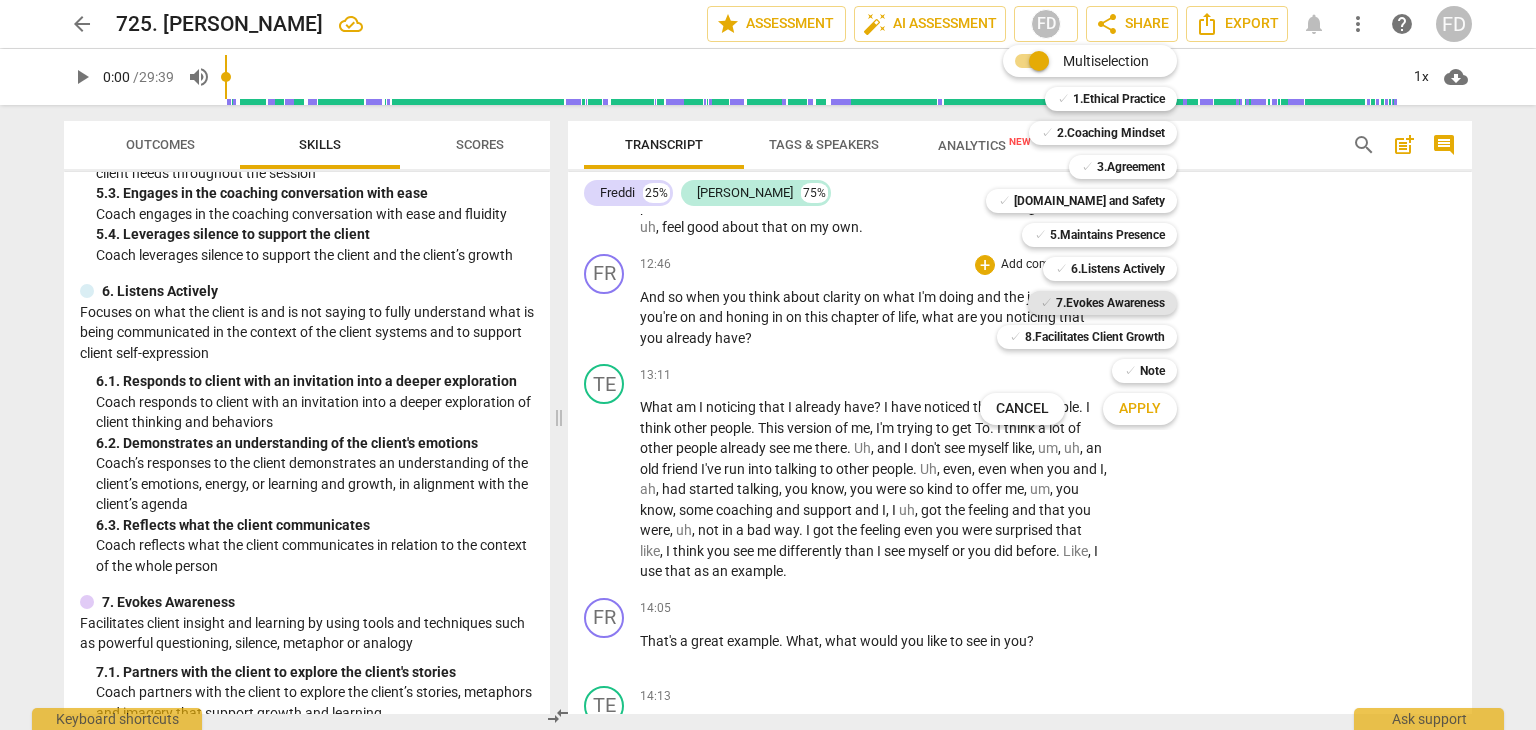 click on "7.Evokes Awareness" at bounding box center (1110, 303) 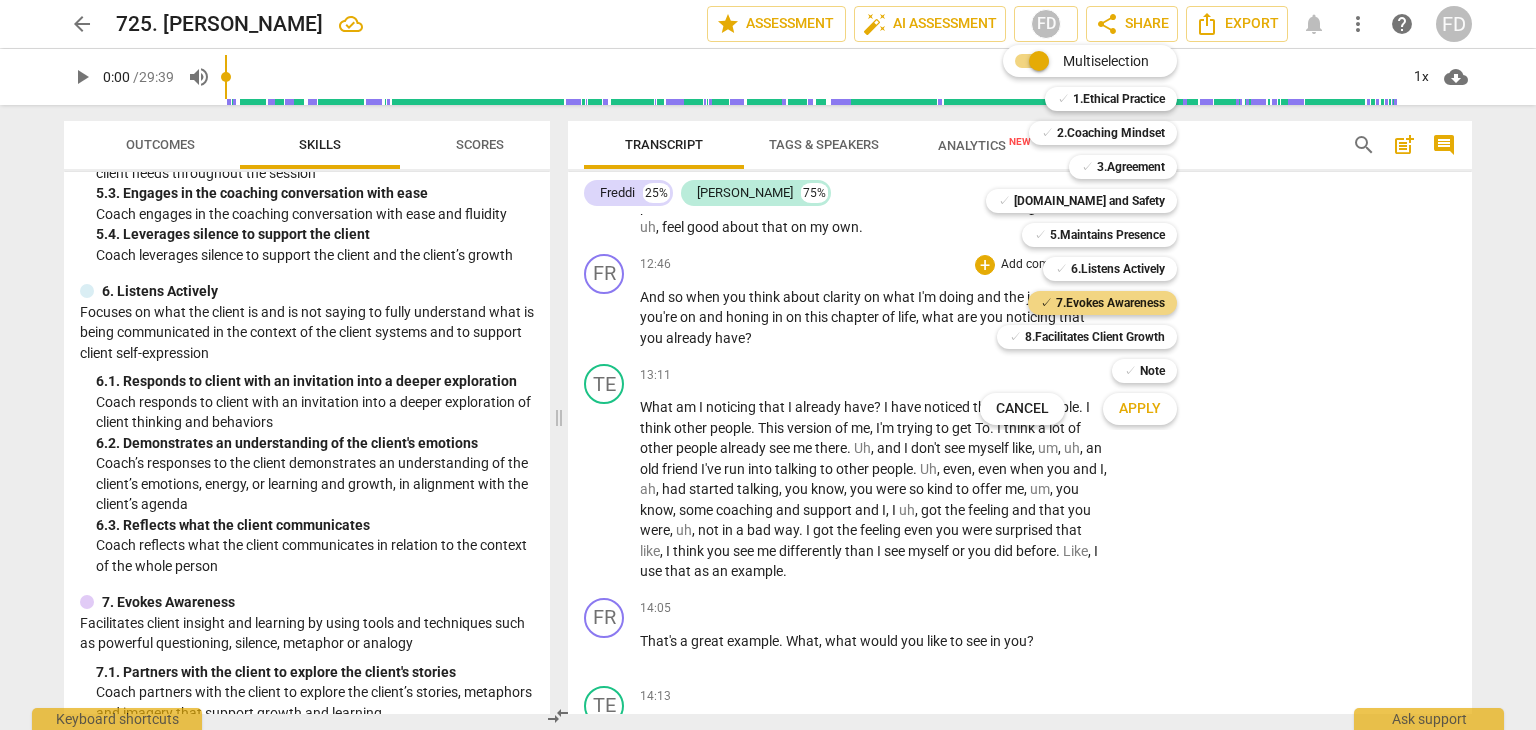 click on "Apply" at bounding box center (1140, 409) 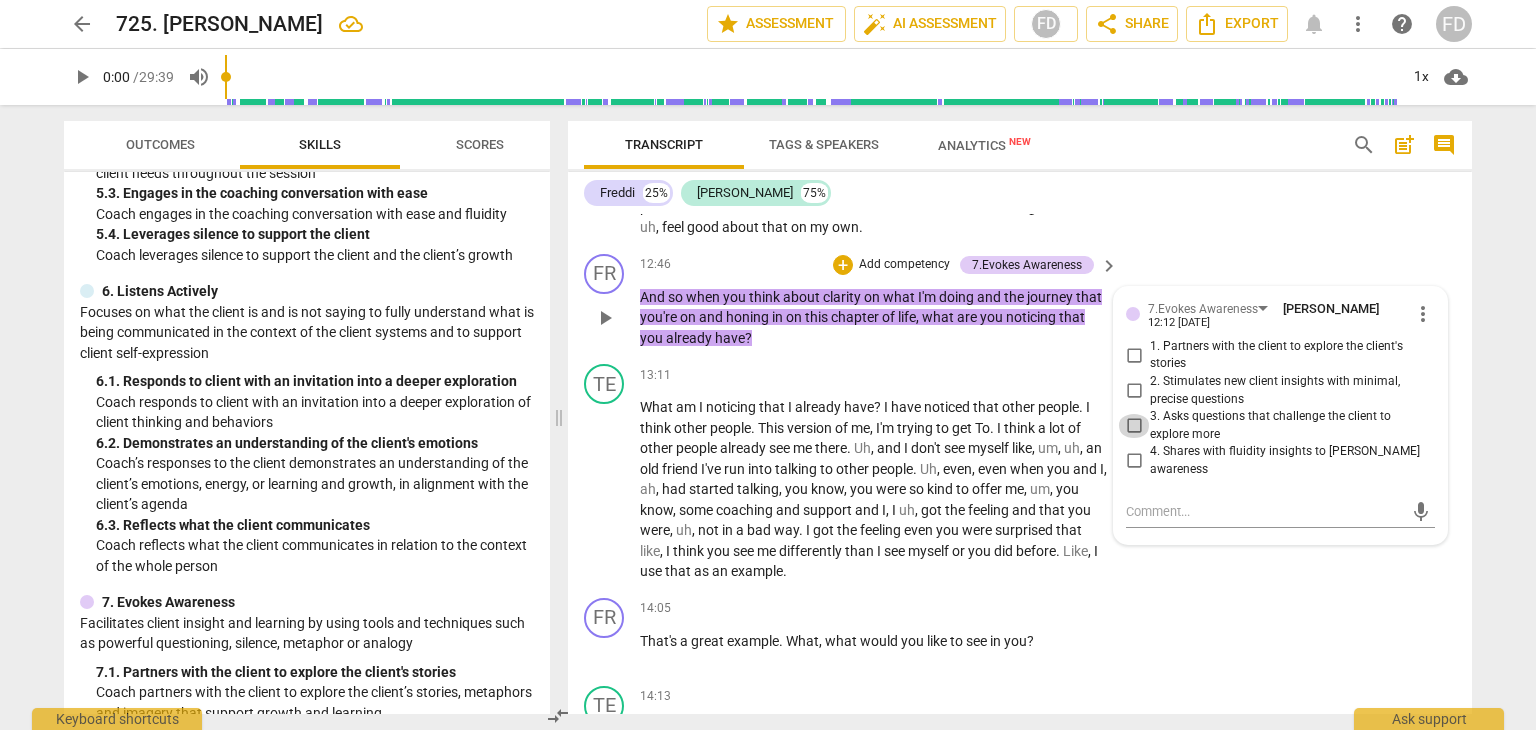click on "3. Asks questions that challenge the client to explore more" at bounding box center [1134, 426] 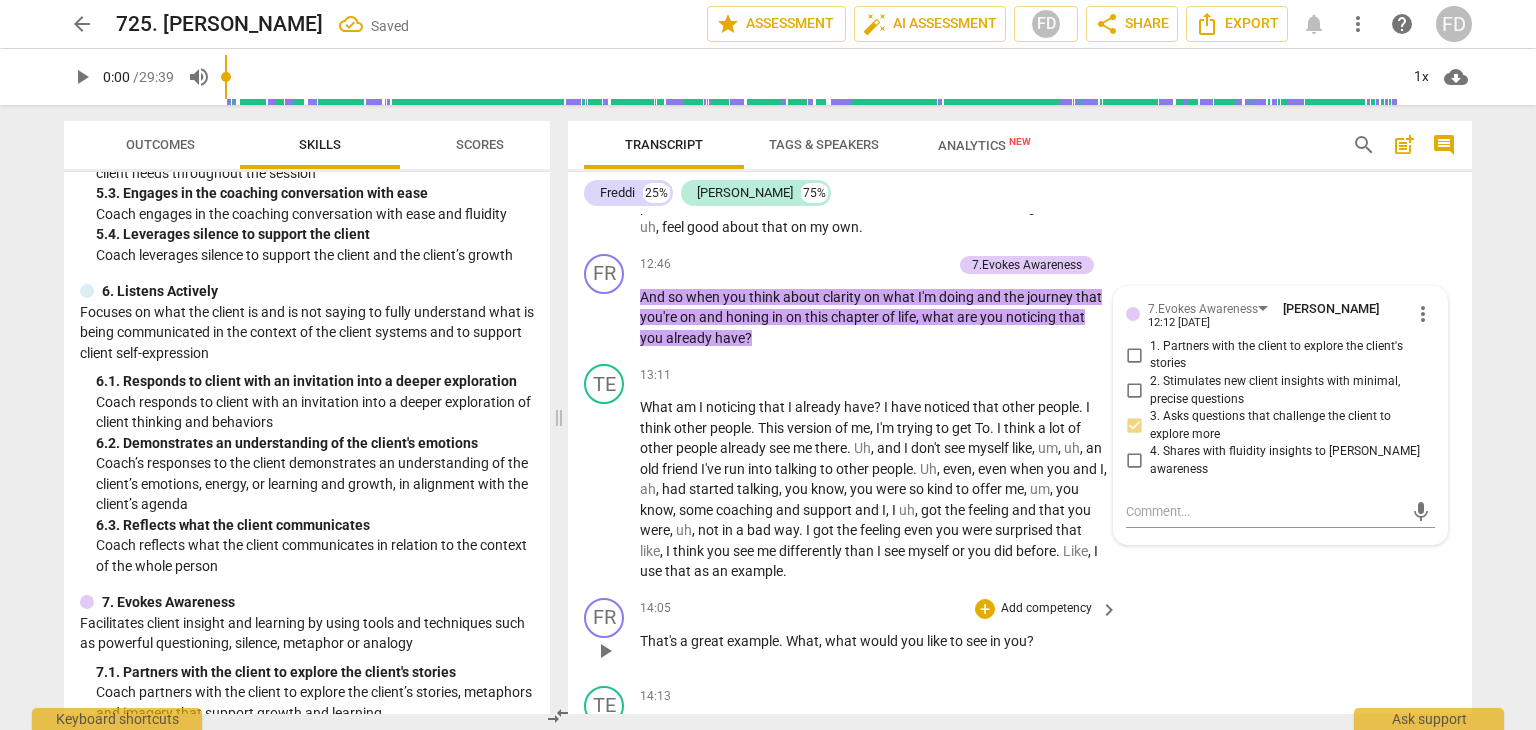 click on "That's   a   great   example .   What ,   what   would   you   like   to   see   in   you ?" at bounding box center [874, 641] 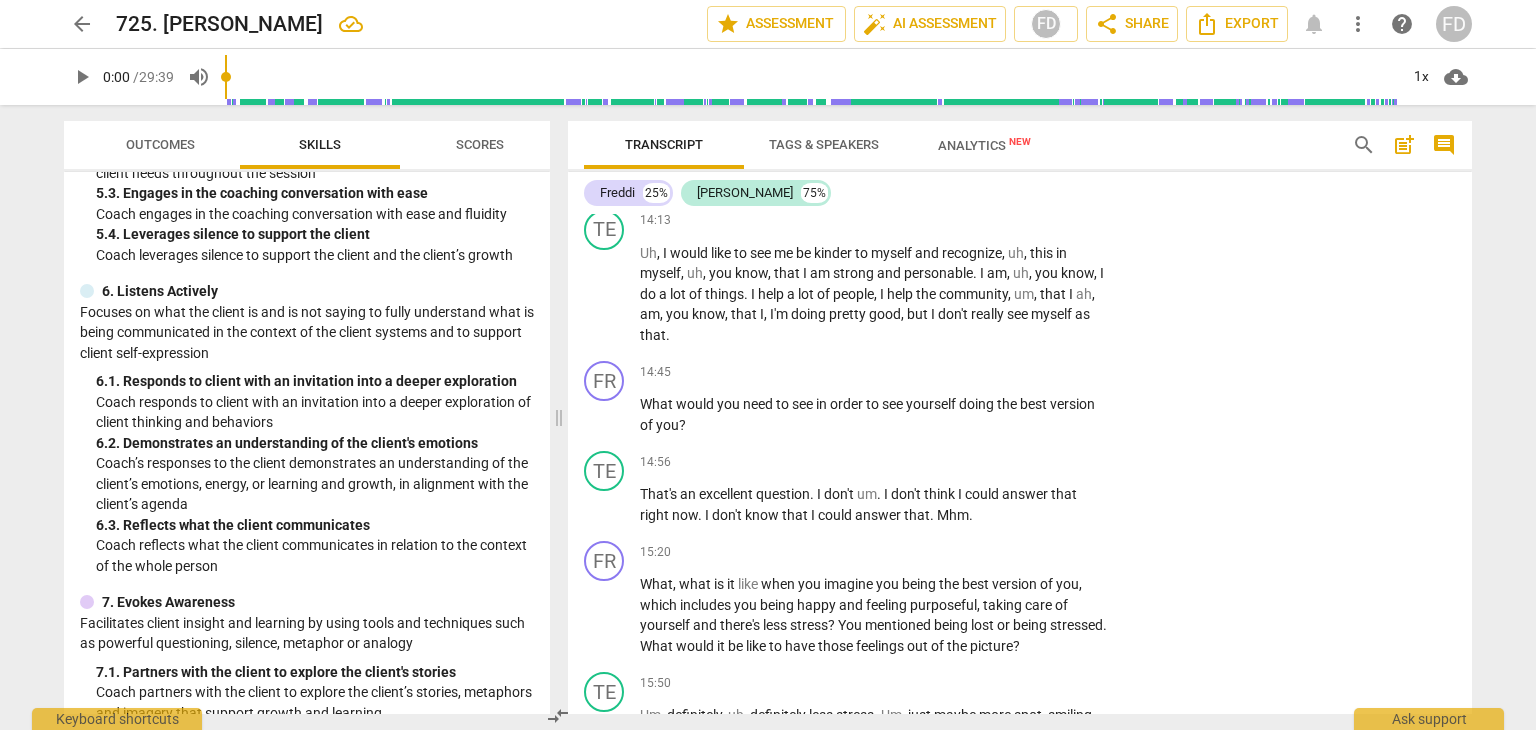 scroll, scrollTop: 4739, scrollLeft: 0, axis: vertical 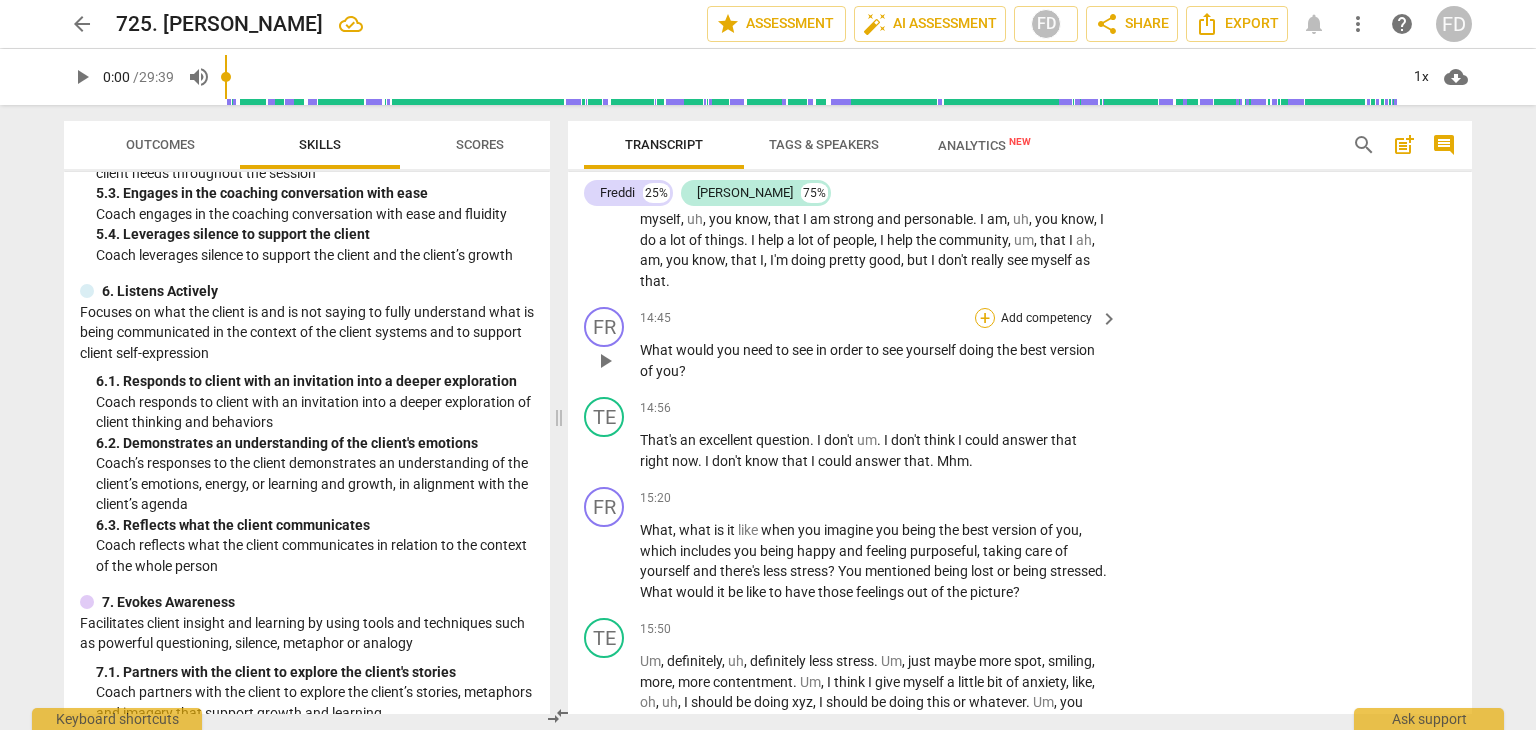 click on "+" at bounding box center (985, 318) 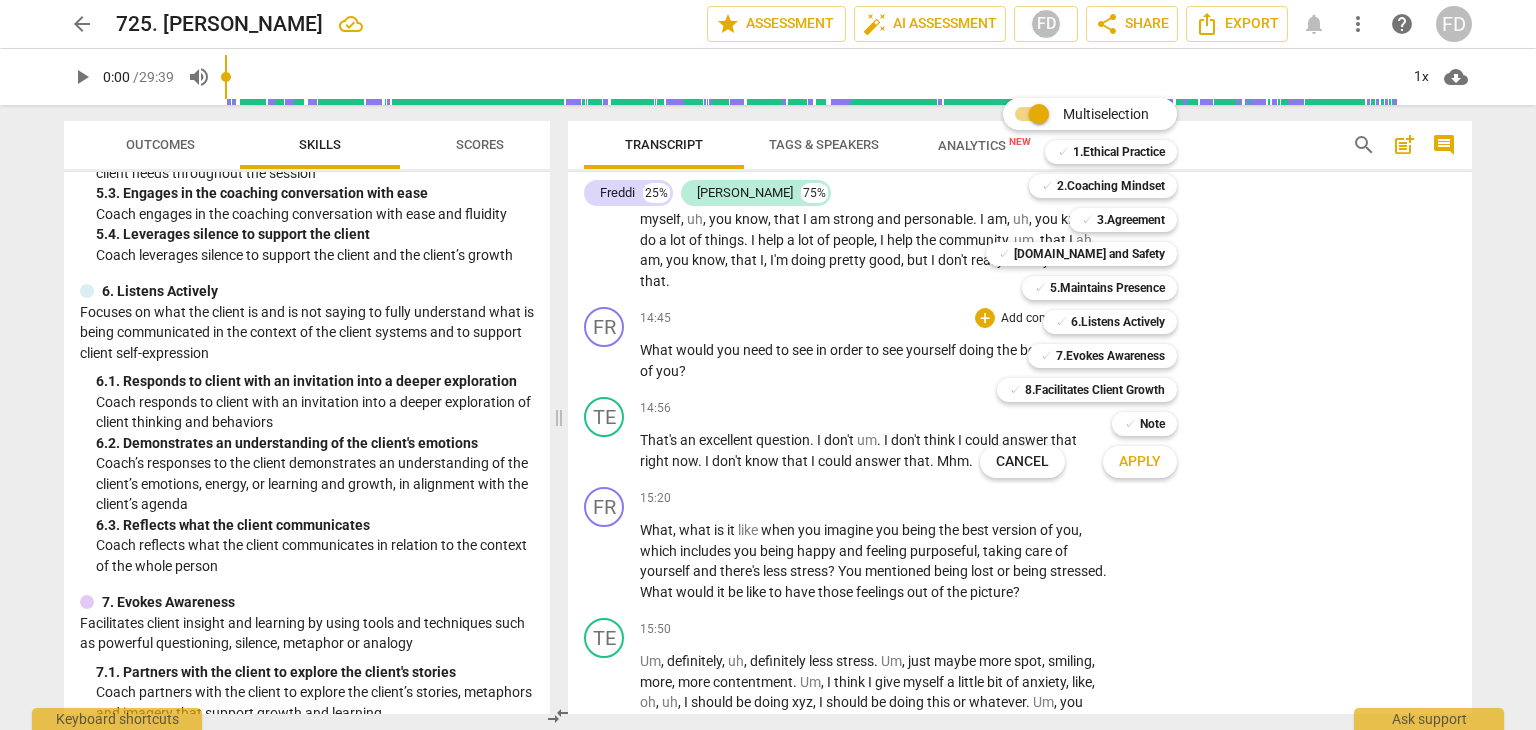 drag, startPoint x: 548, startPoint y: 521, endPoint x: 544, endPoint y: 575, distance: 54.147945 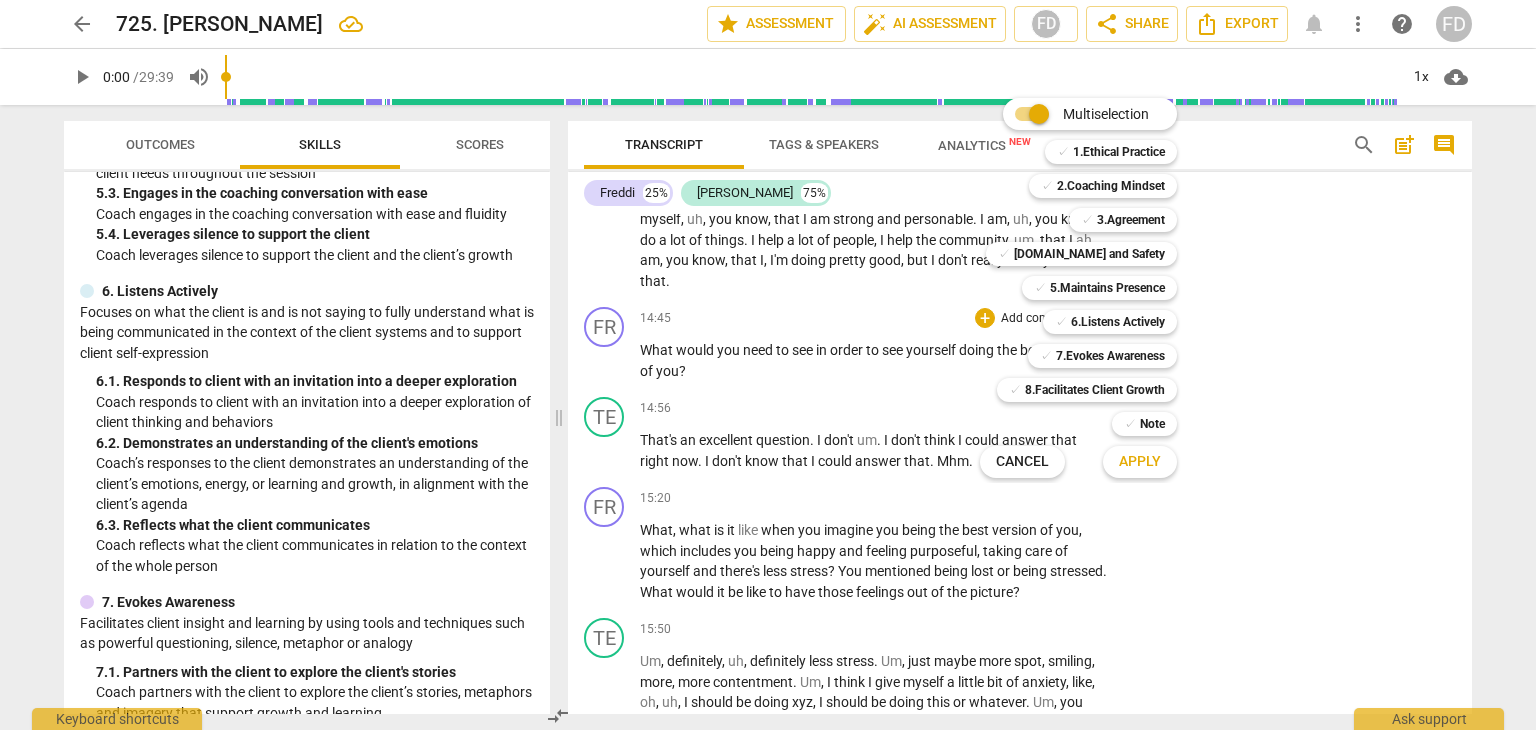 click at bounding box center [768, 365] 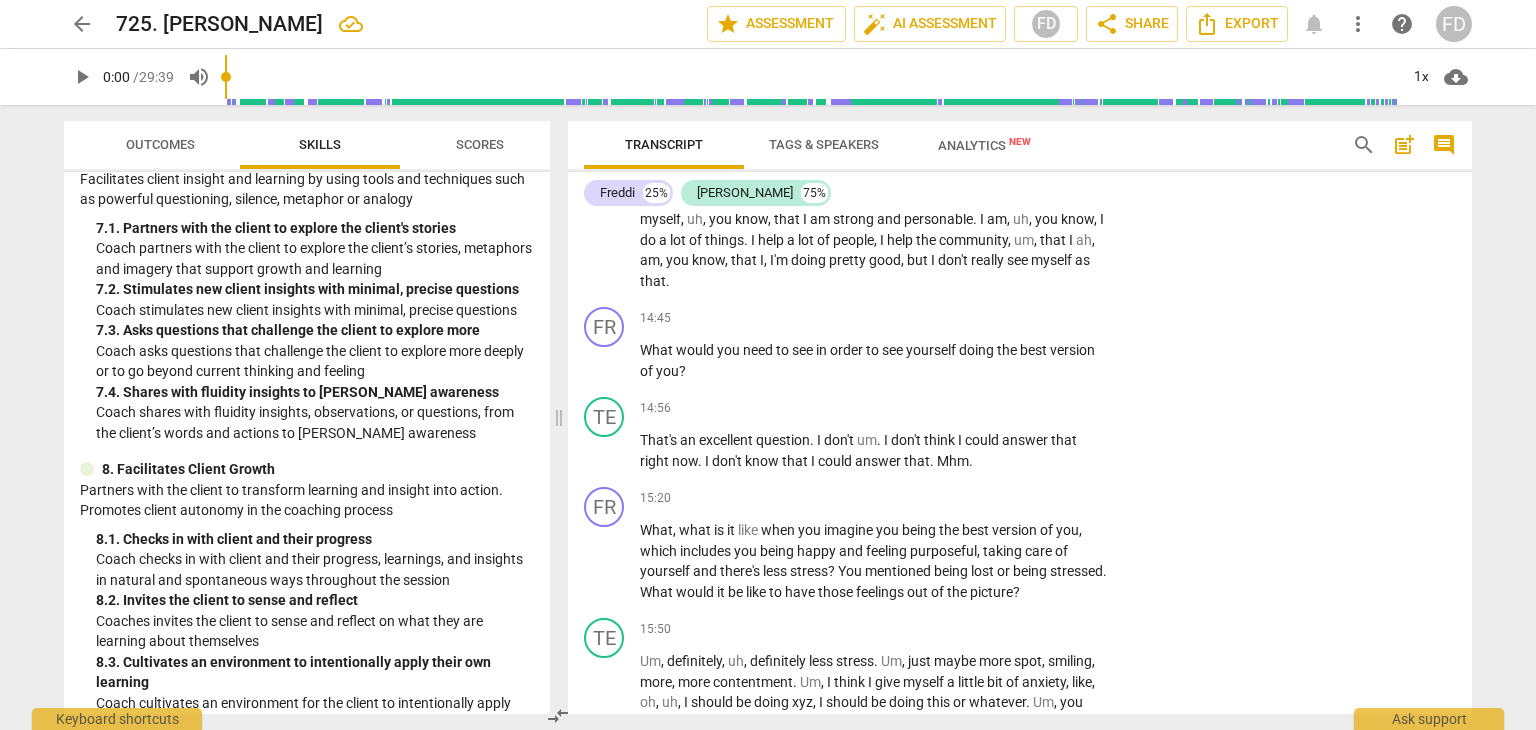 scroll, scrollTop: 1553, scrollLeft: 0, axis: vertical 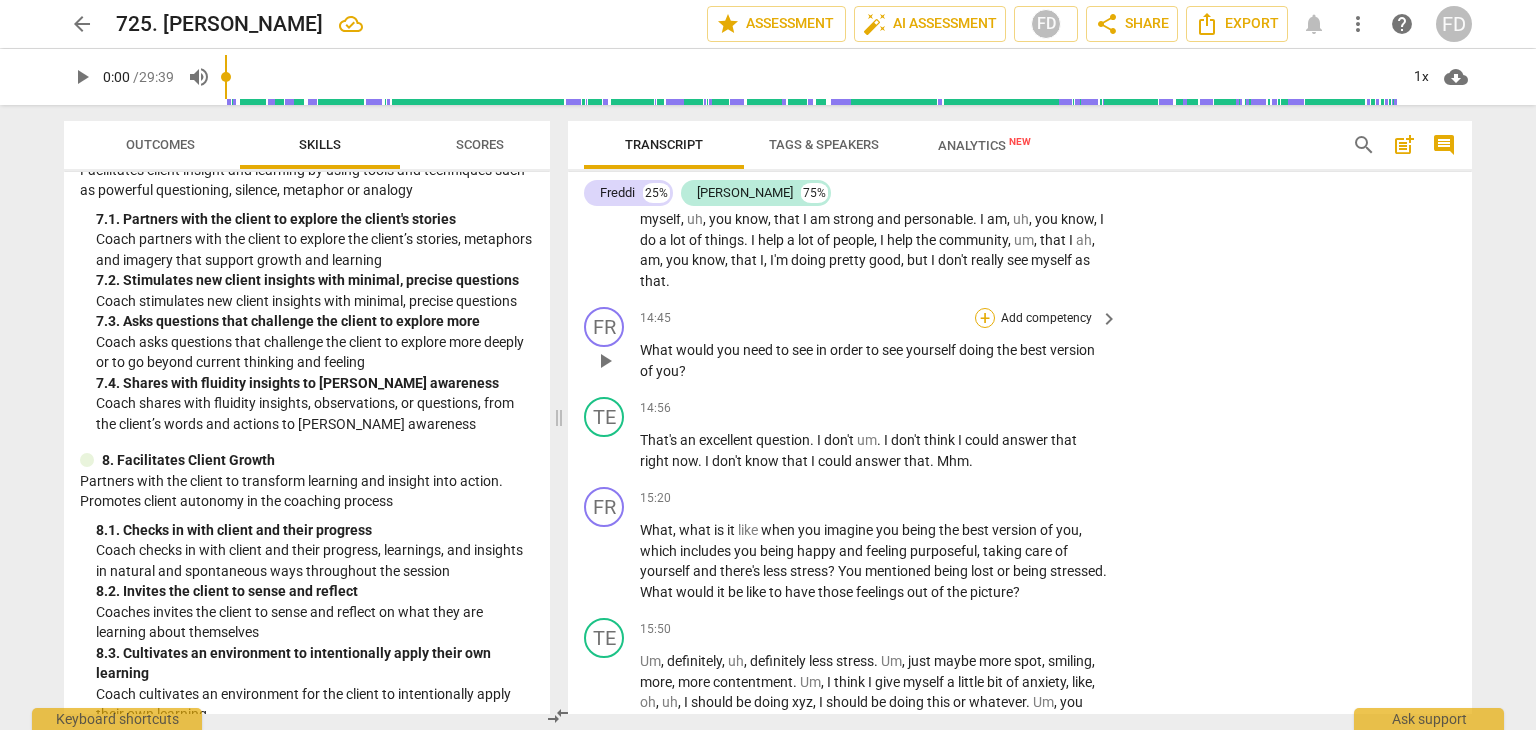 click on "+" at bounding box center (985, 318) 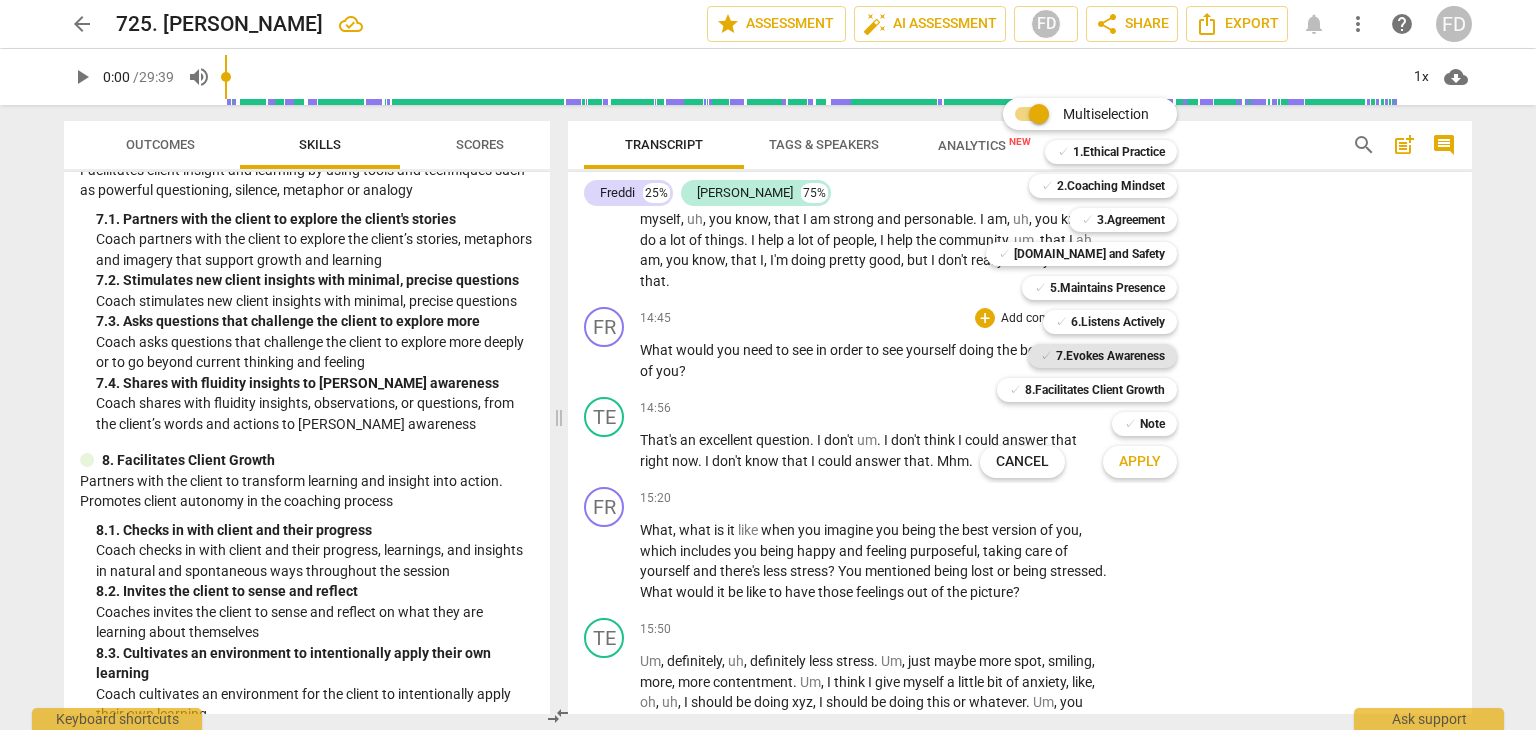 click on "7.Evokes Awareness" at bounding box center (1110, 356) 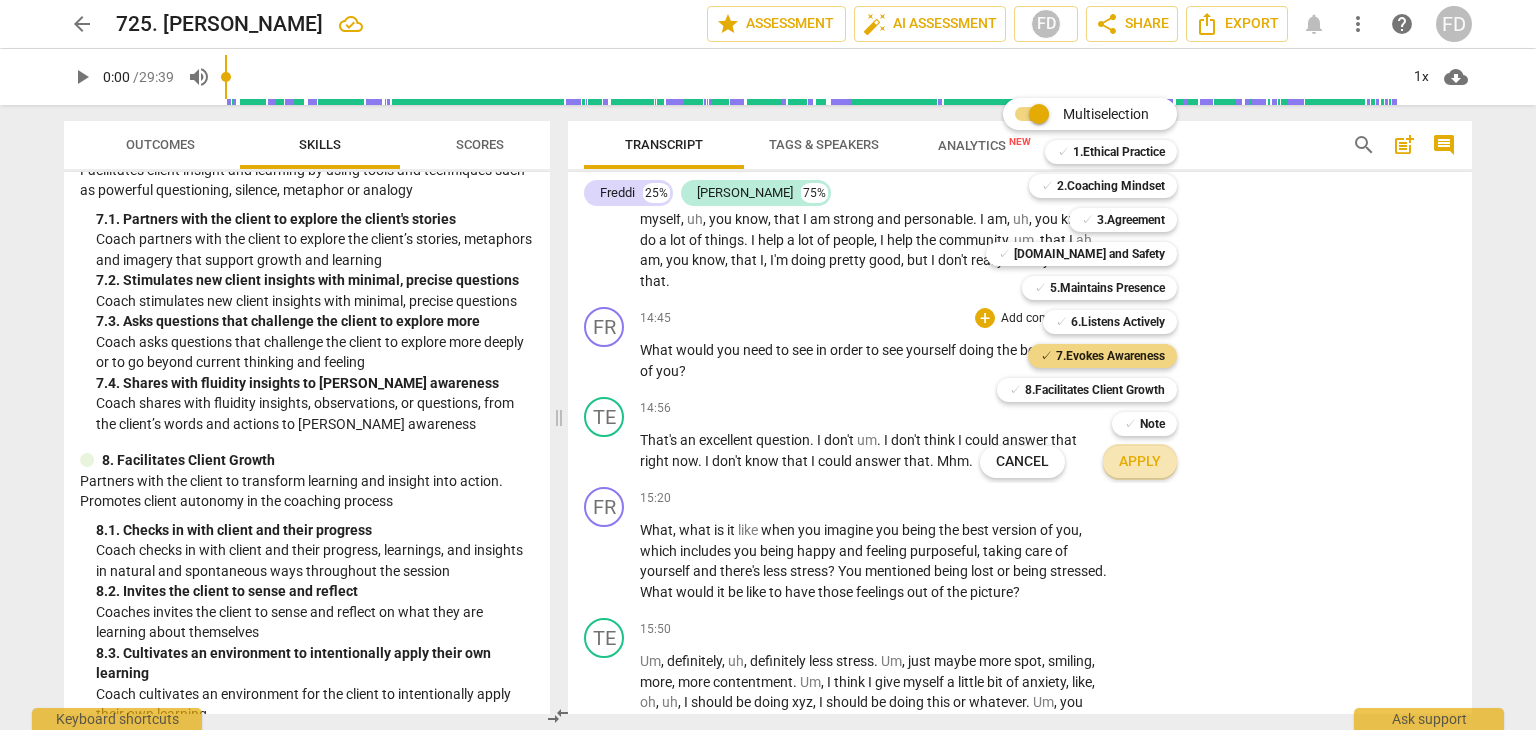click on "Apply" at bounding box center (1140, 462) 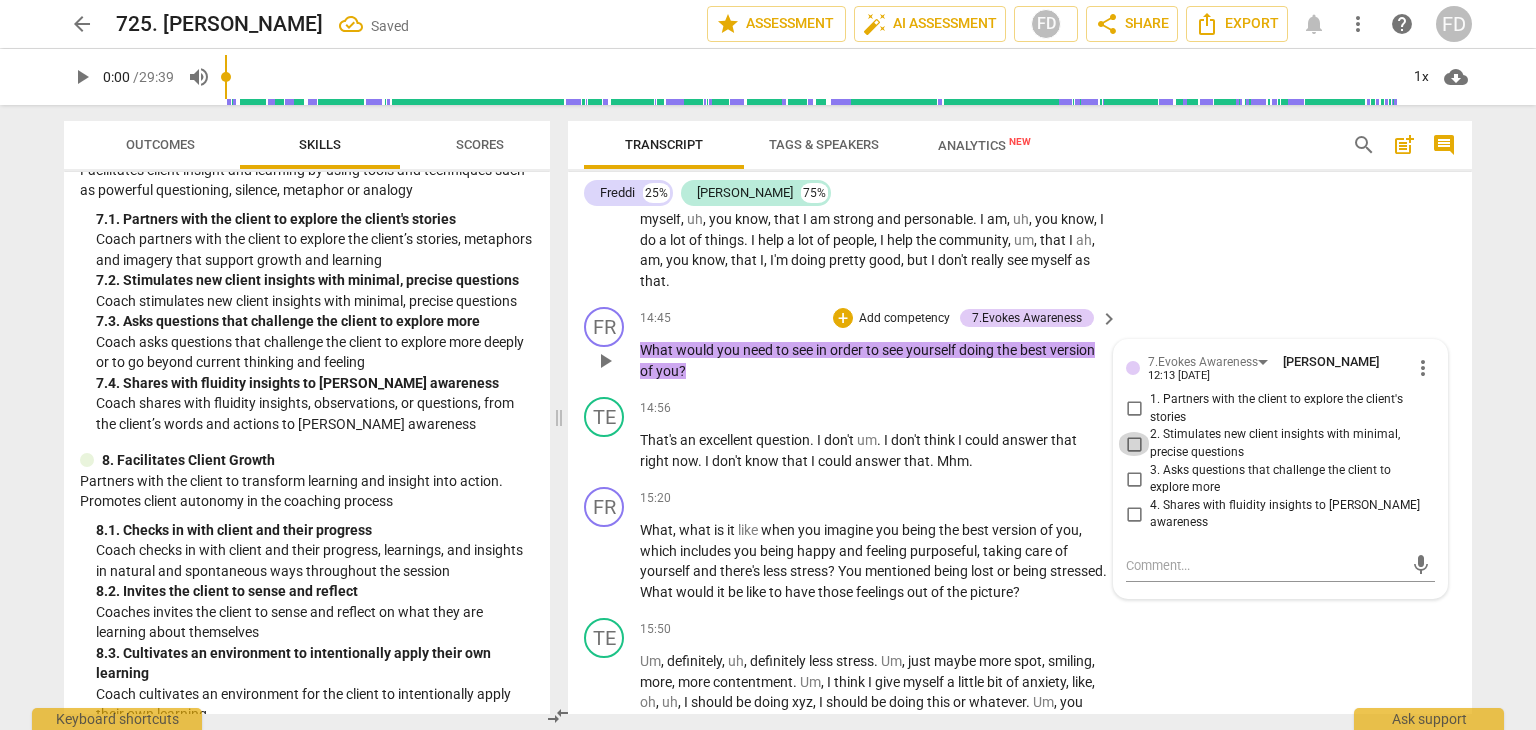 click on "2. Stimulates new client insights with minimal, precise questions" at bounding box center [1134, 444] 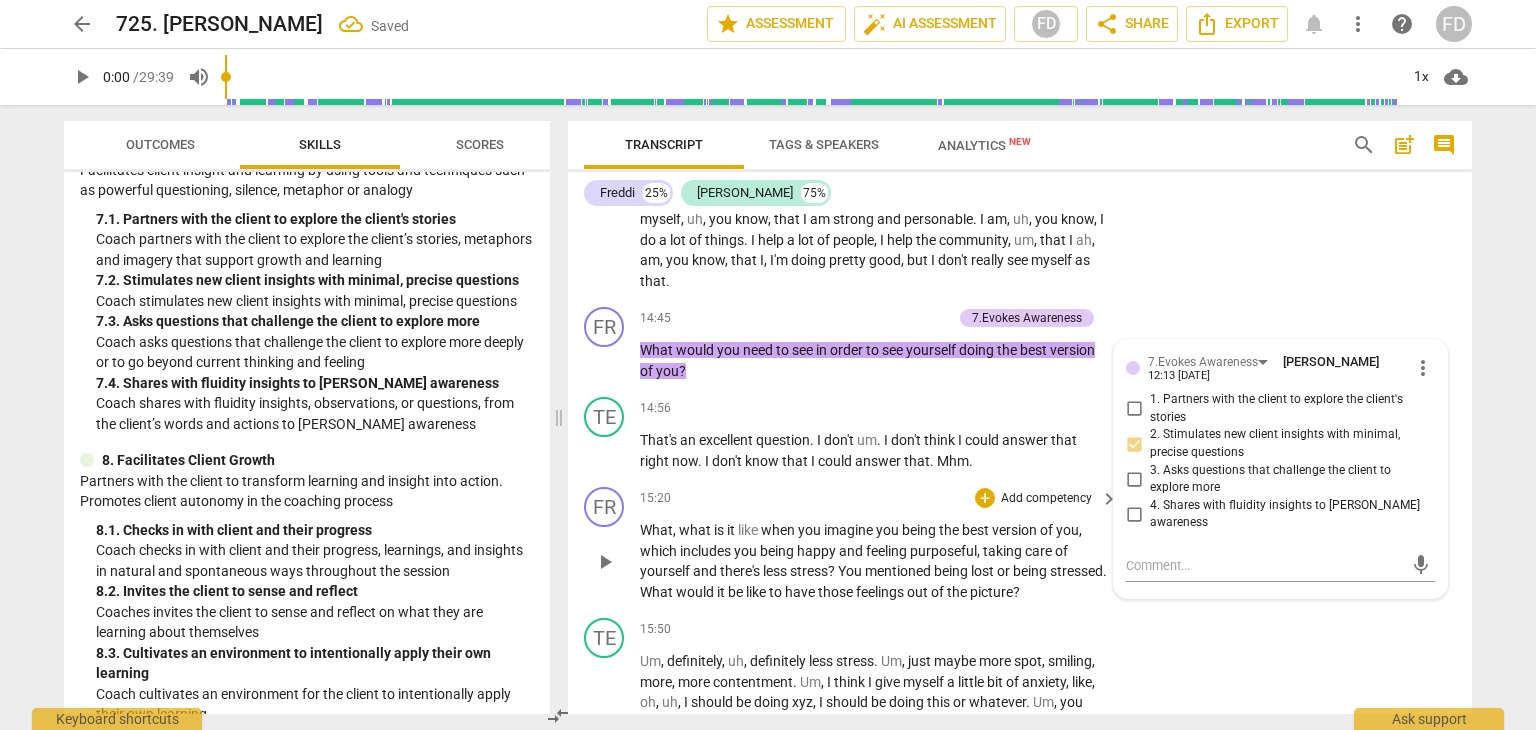 click on "feelings" at bounding box center (881, 592) 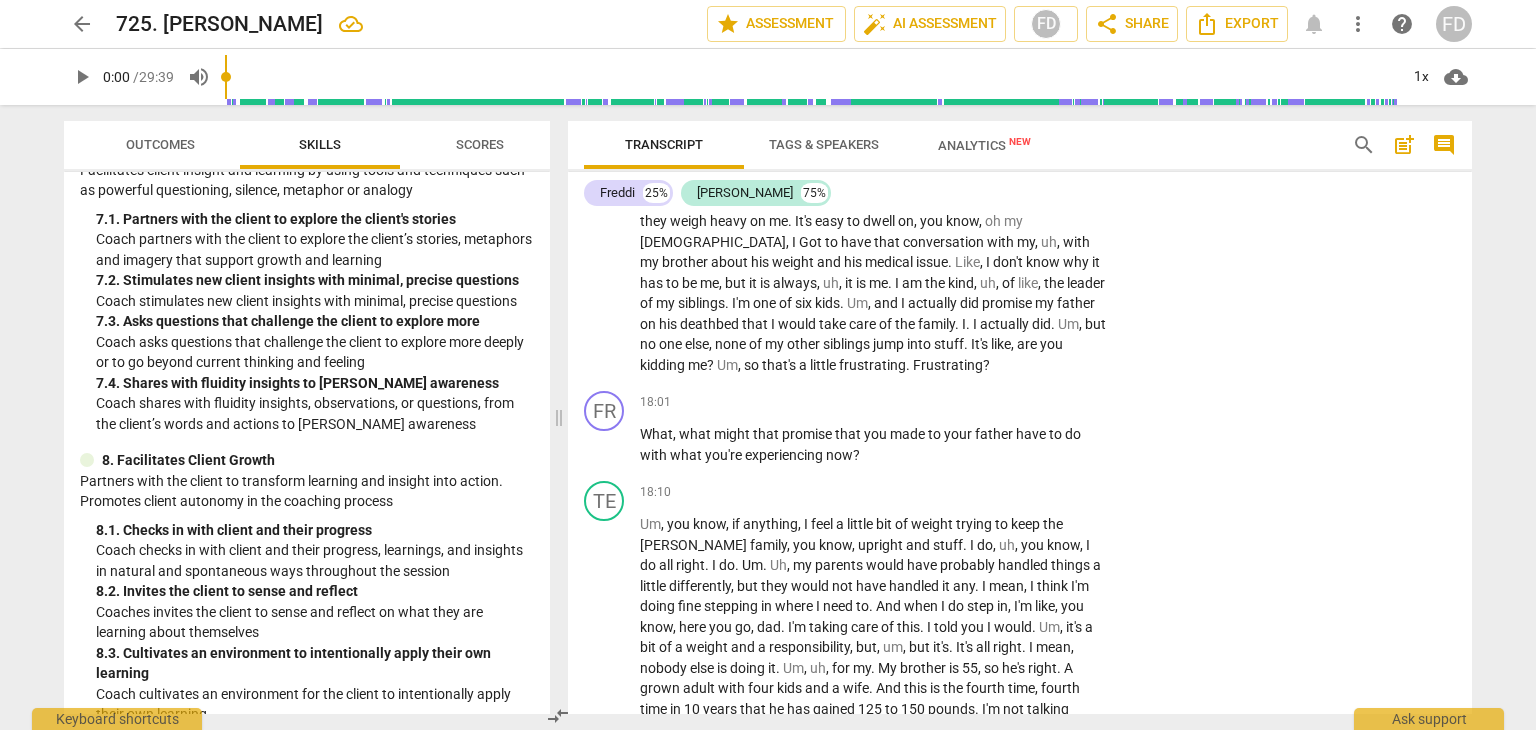 scroll, scrollTop: 5443, scrollLeft: 0, axis: vertical 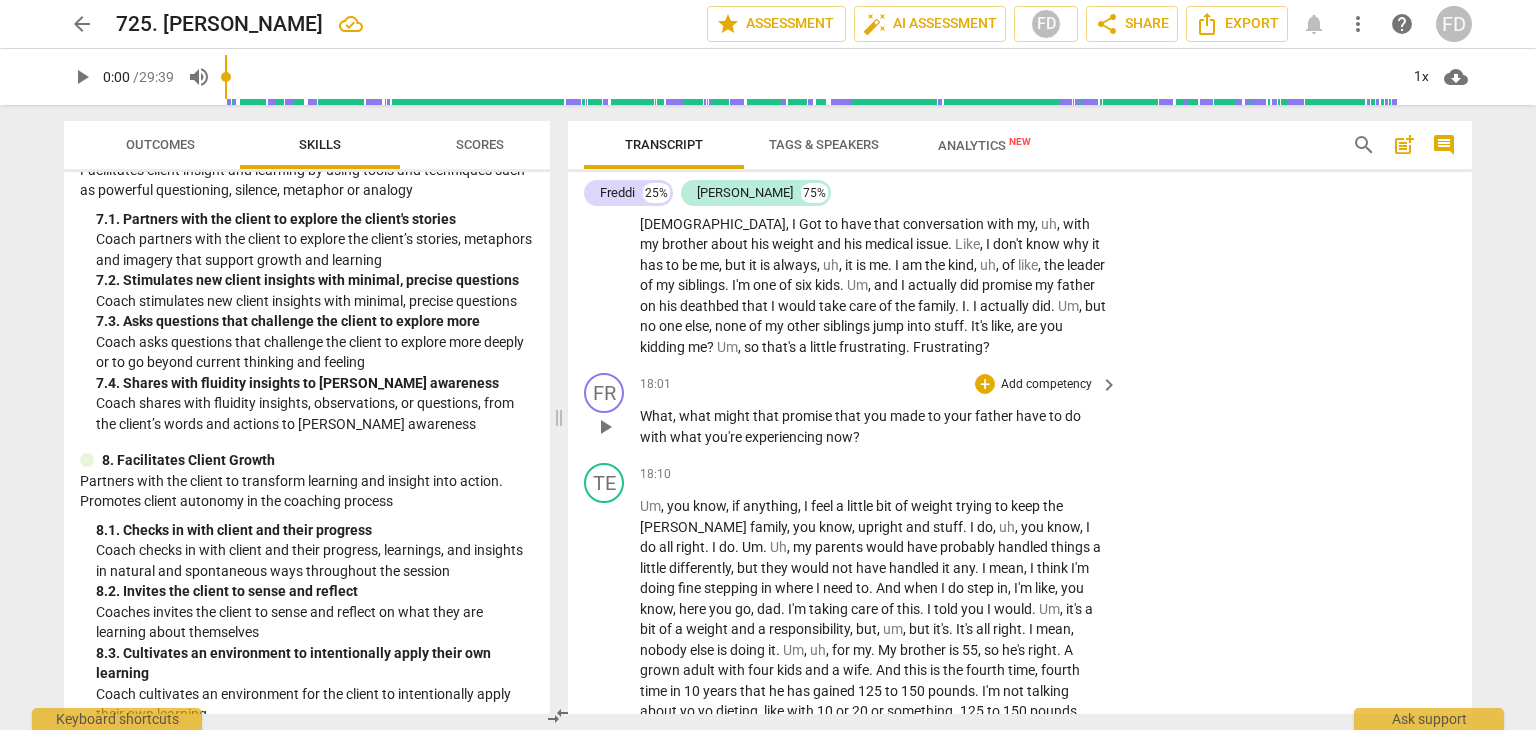 click on "Add competency" at bounding box center (1046, 385) 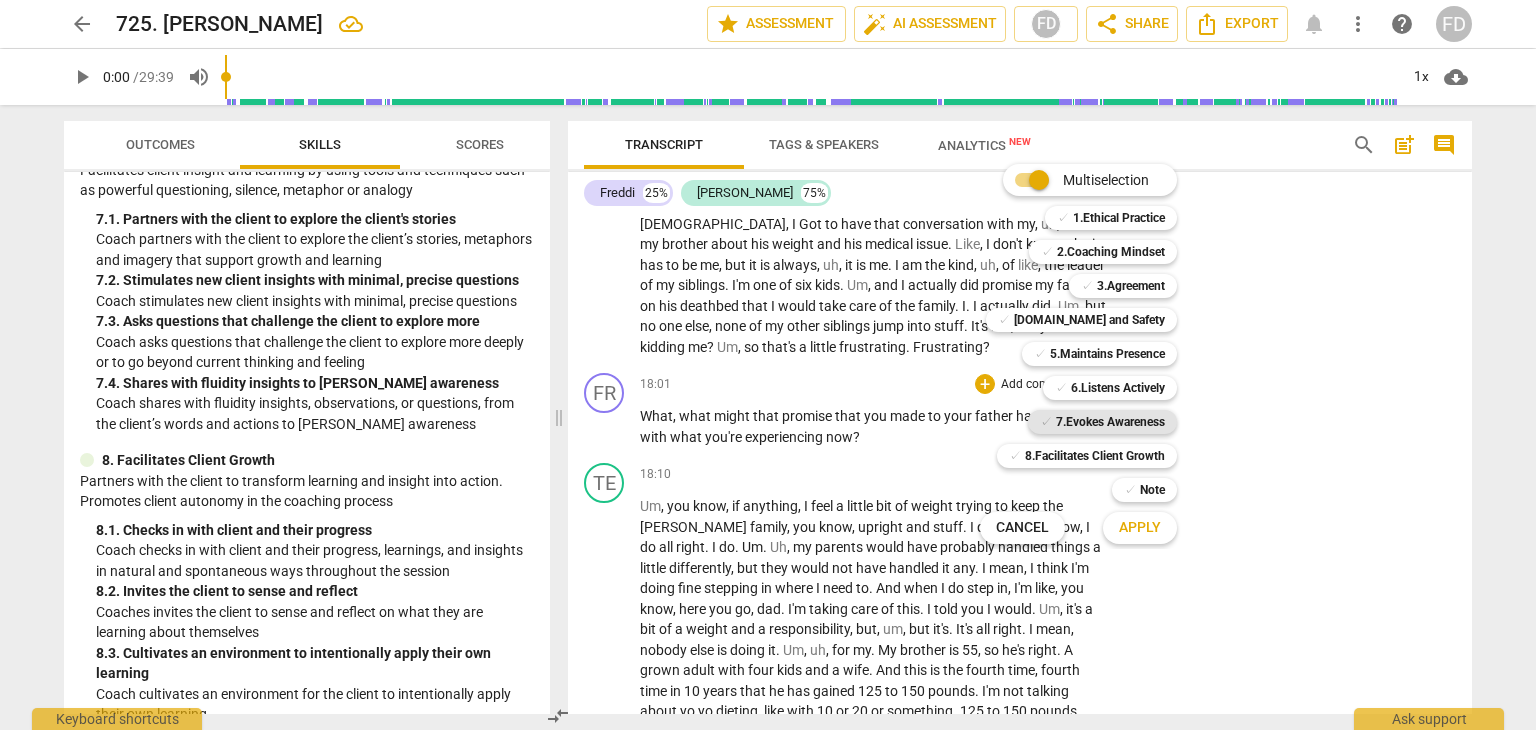 click on "7.Evokes Awareness" at bounding box center [1110, 422] 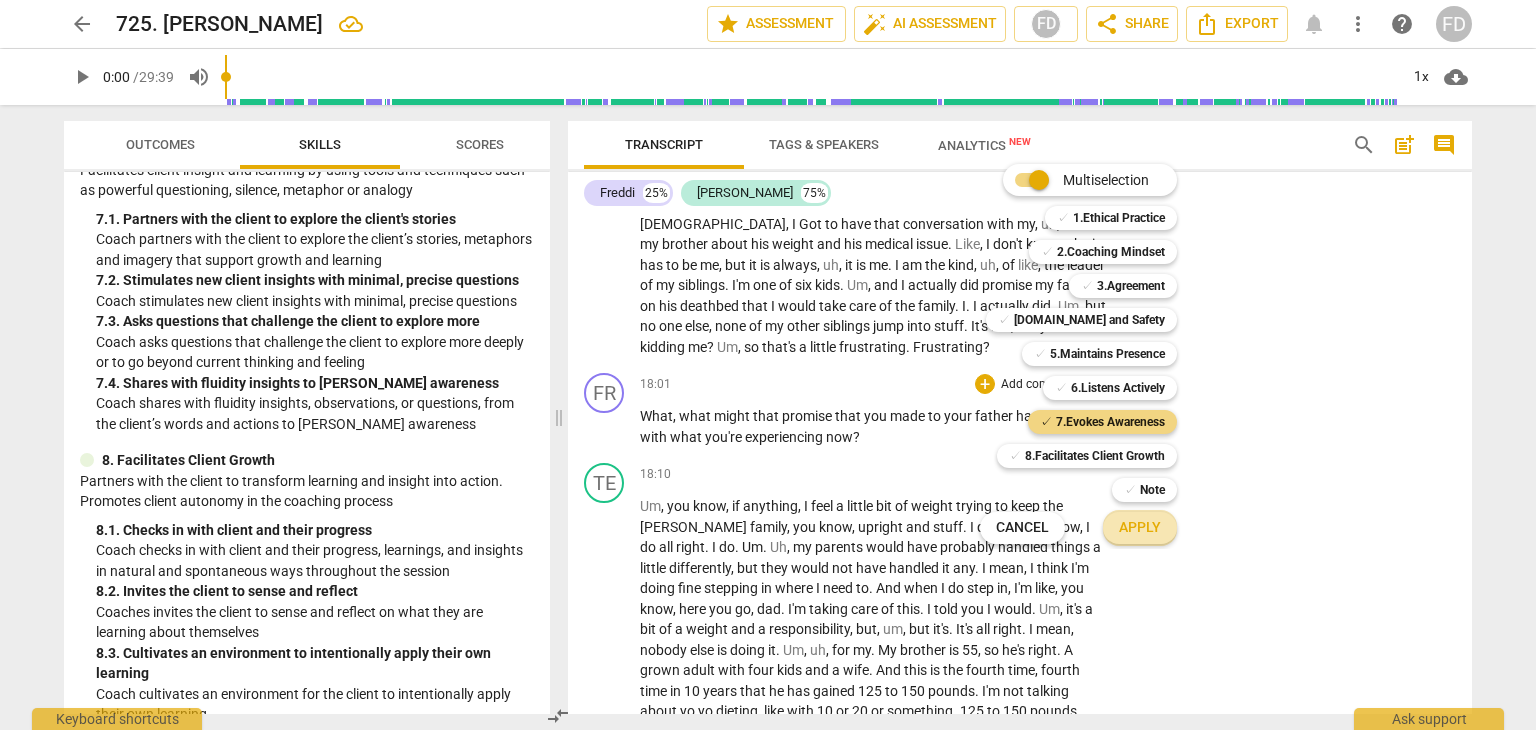 click on "Apply" at bounding box center (1140, 528) 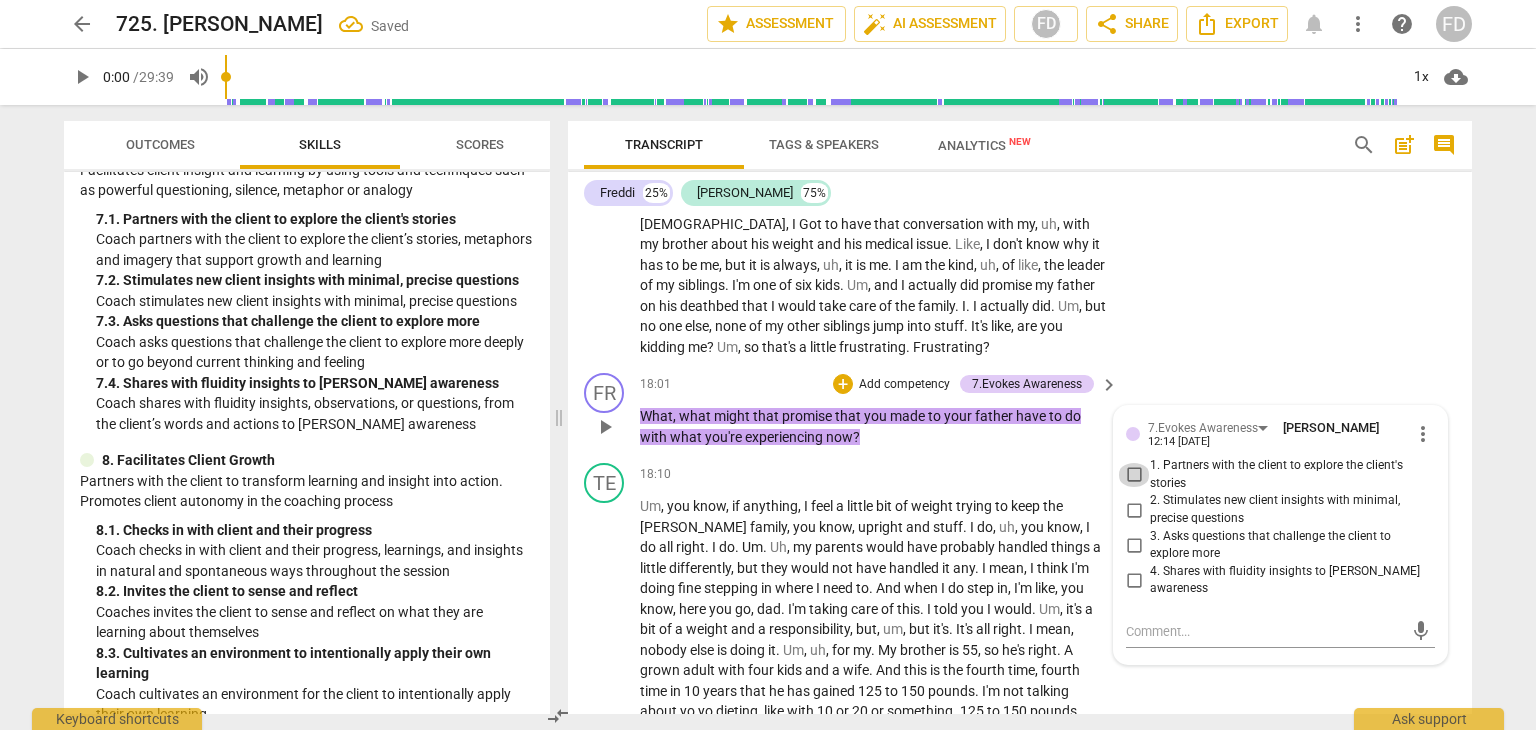 click on "1. Partners with the client to explore the client's stories" at bounding box center [1134, 475] 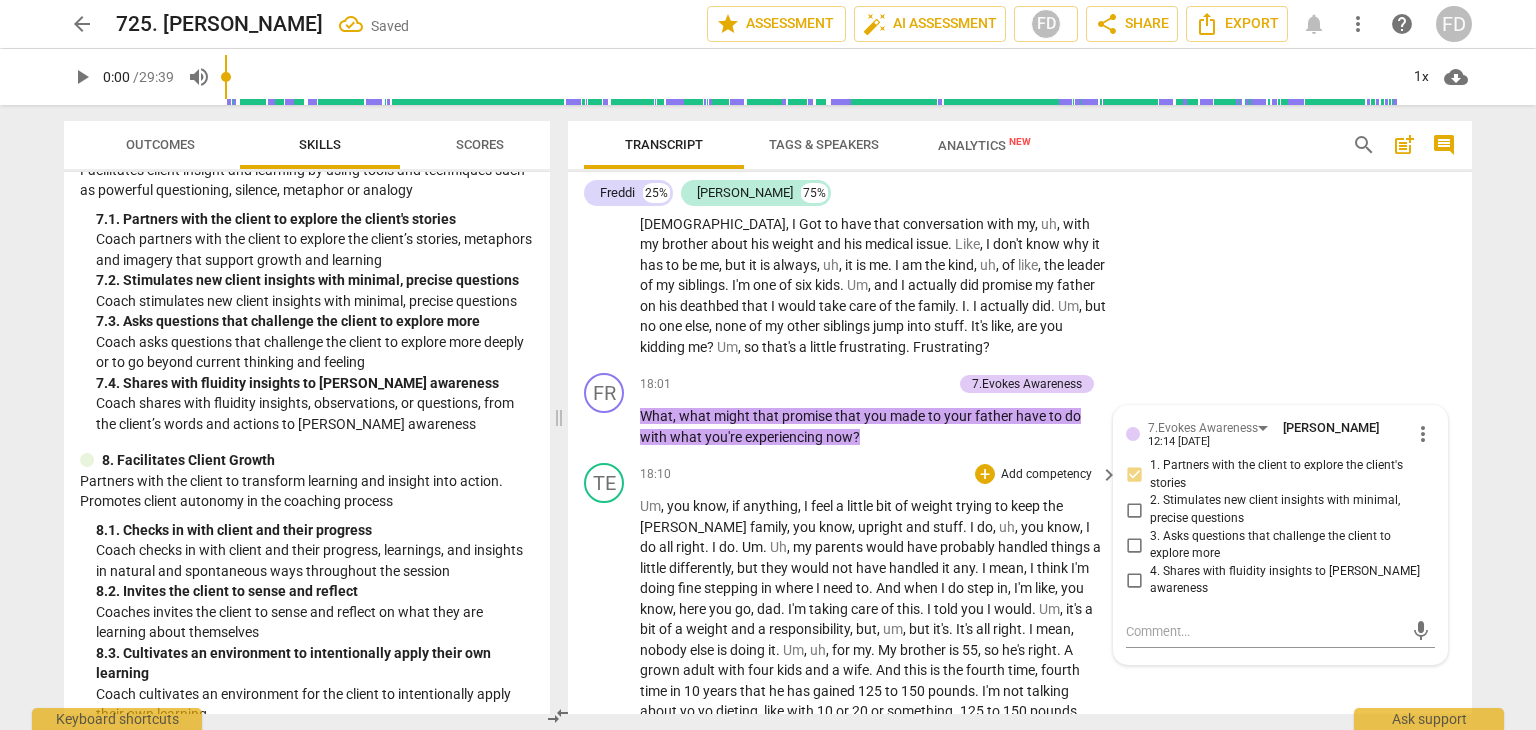 click on "bit" at bounding box center (649, 629) 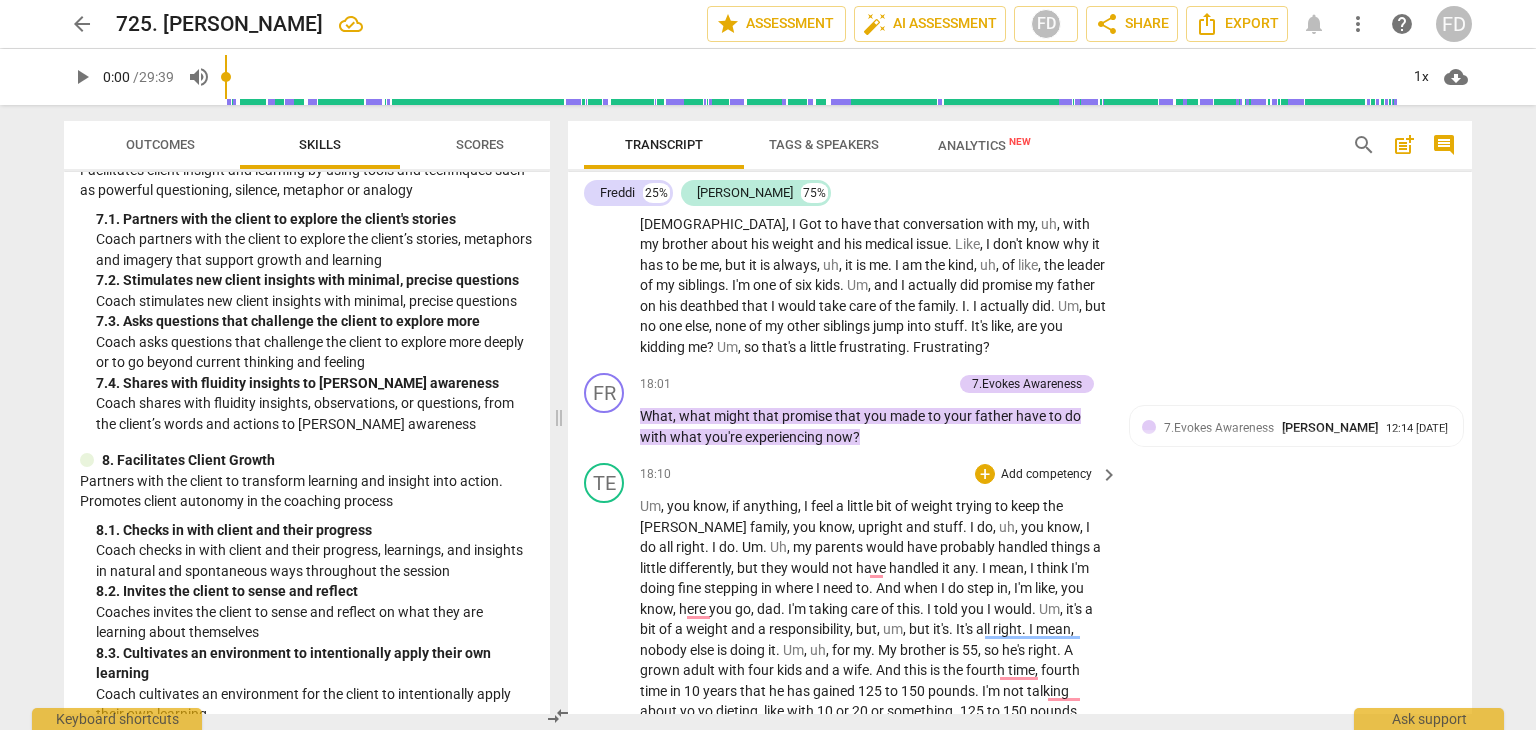 click on "bit" at bounding box center [649, 629] 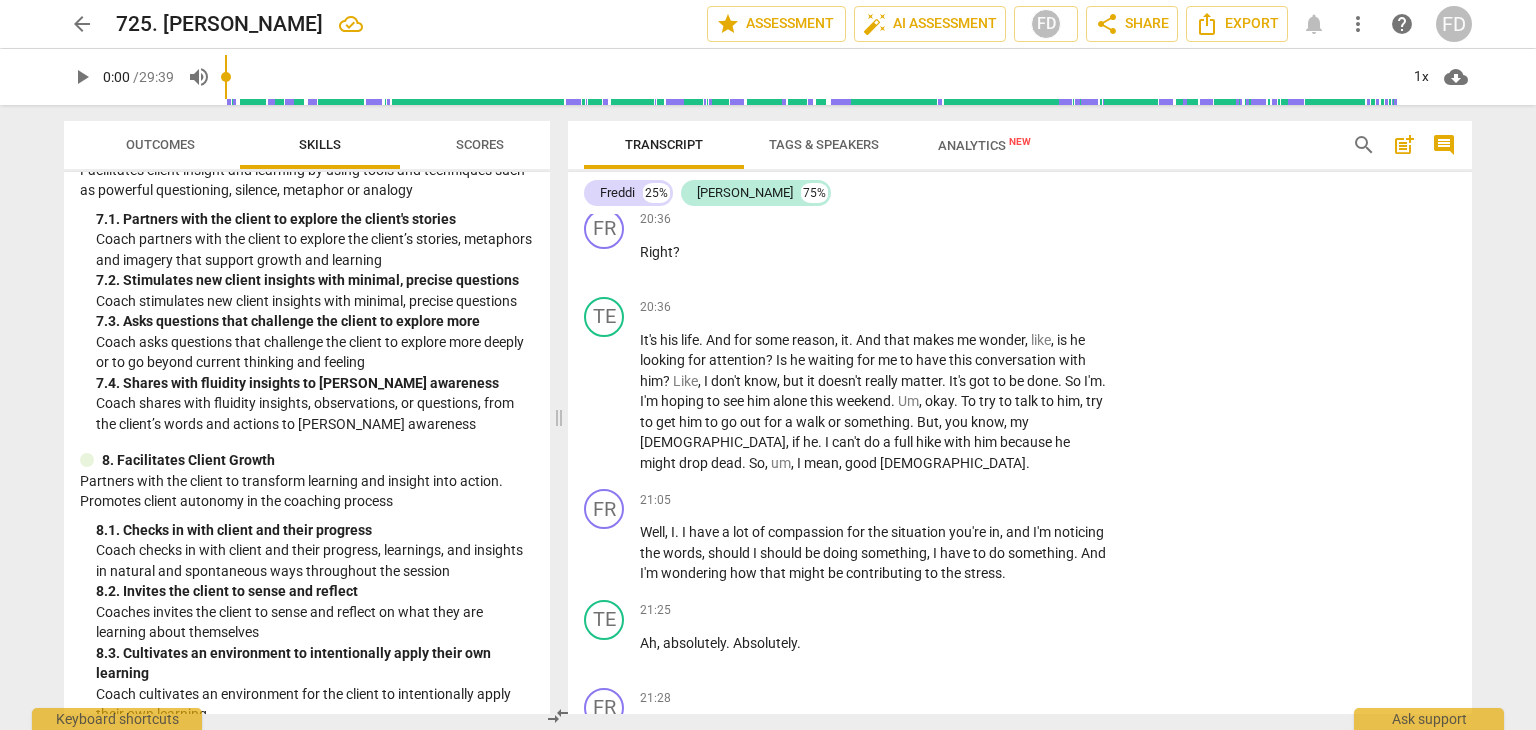 scroll, scrollTop: 6377, scrollLeft: 0, axis: vertical 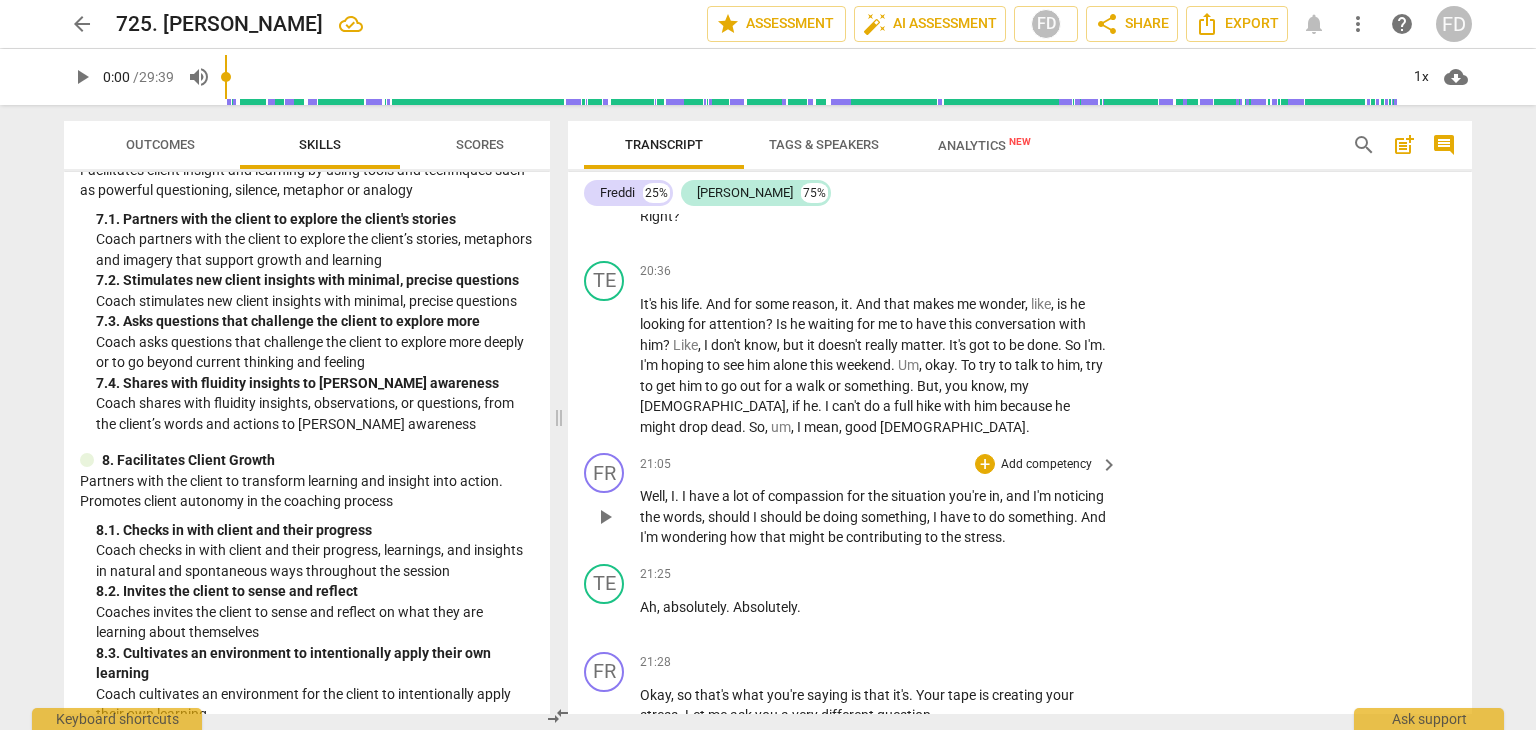 click on "Add competency" at bounding box center [1046, 465] 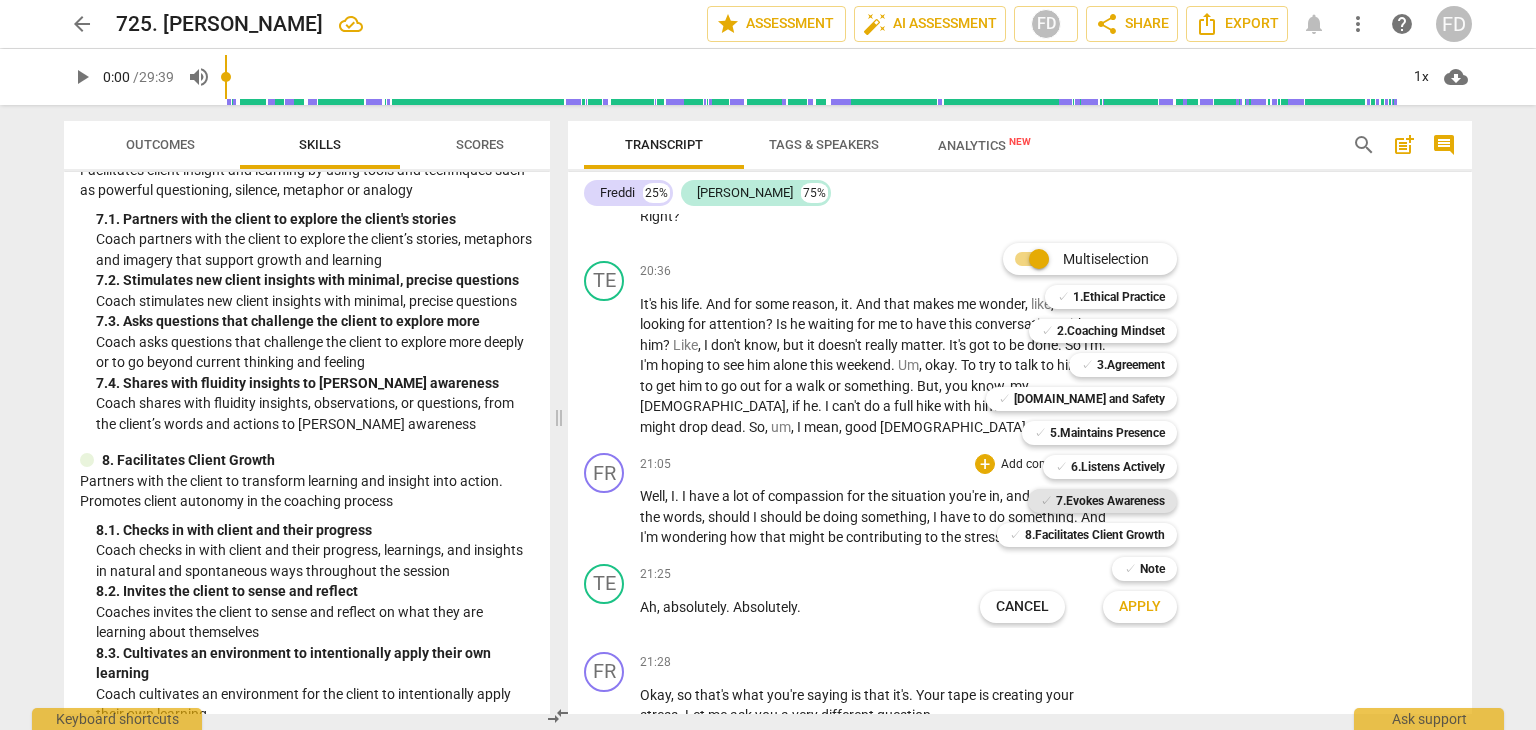 click on "7.Evokes Awareness" at bounding box center (1110, 501) 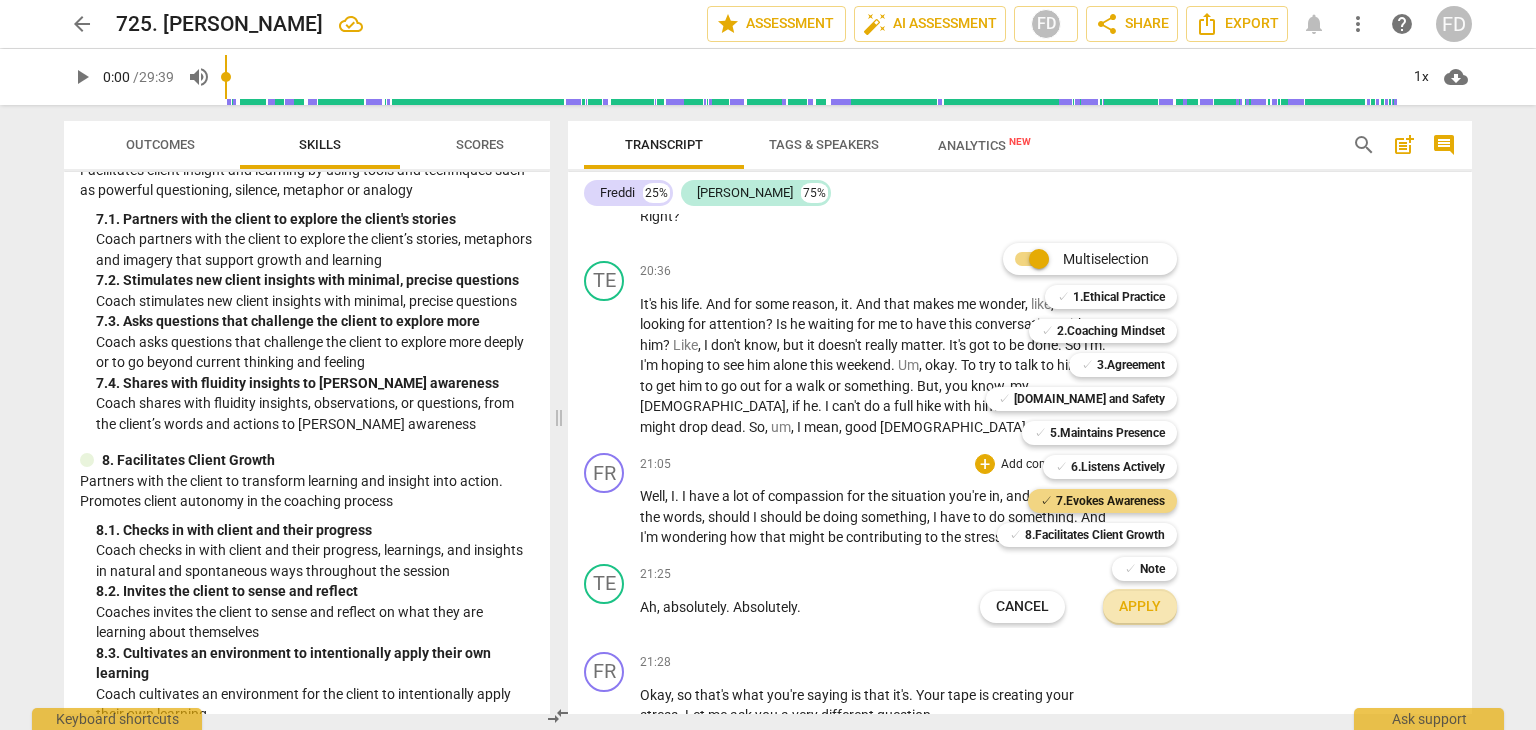 click on "Apply" at bounding box center (1140, 607) 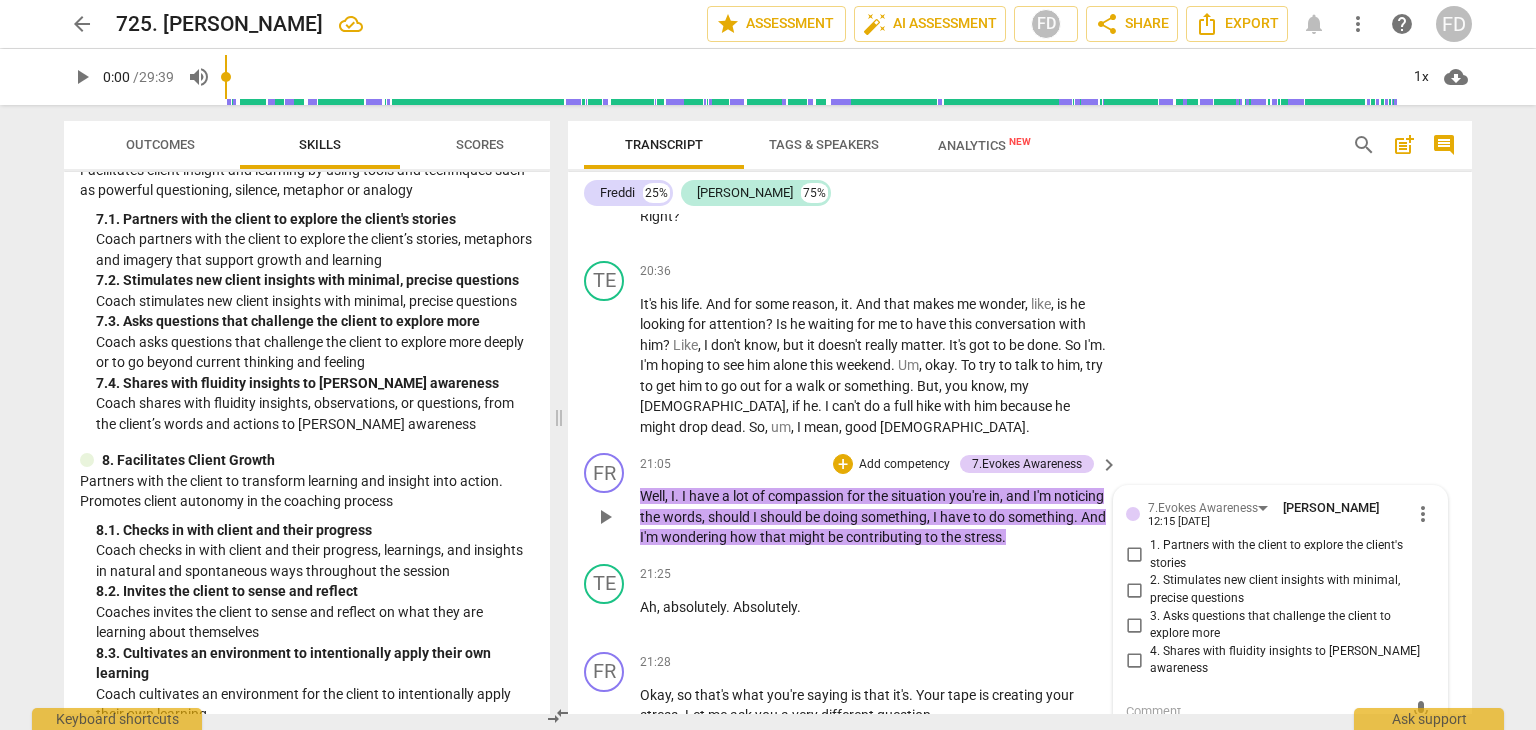 click on "4. Shares with fluidity insights to foster awareness" at bounding box center [1134, 660] 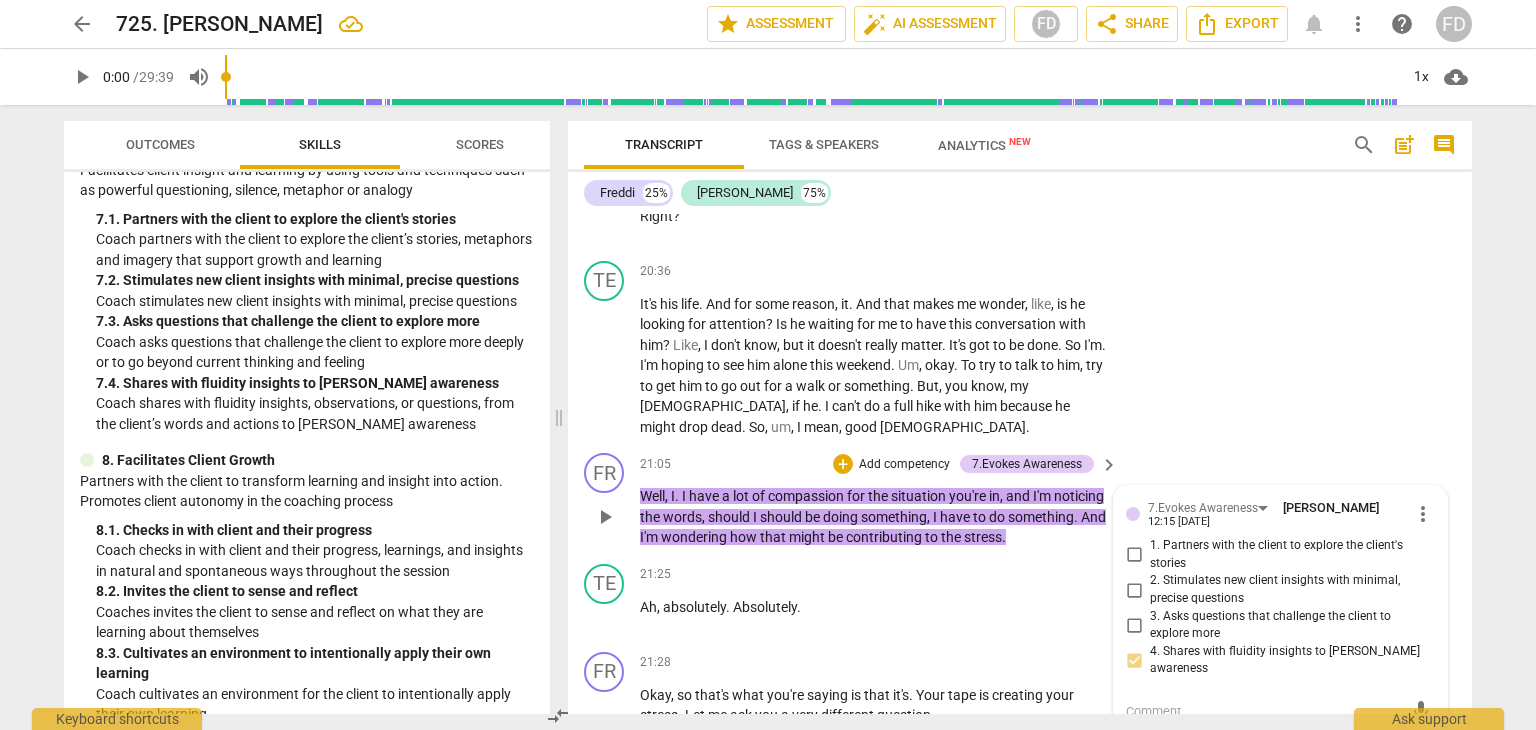click at bounding box center [1264, 711] 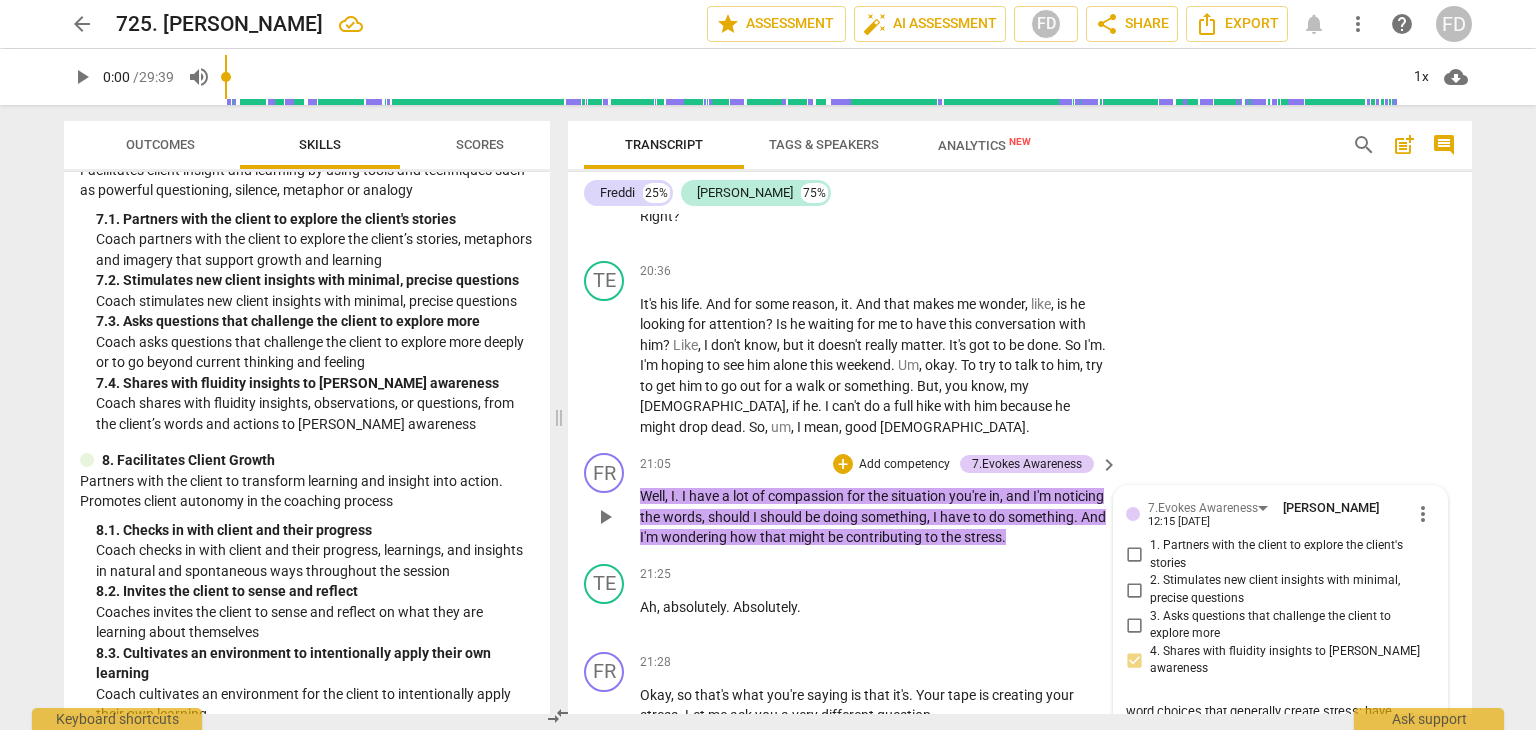 scroll, scrollTop: 0, scrollLeft: 0, axis: both 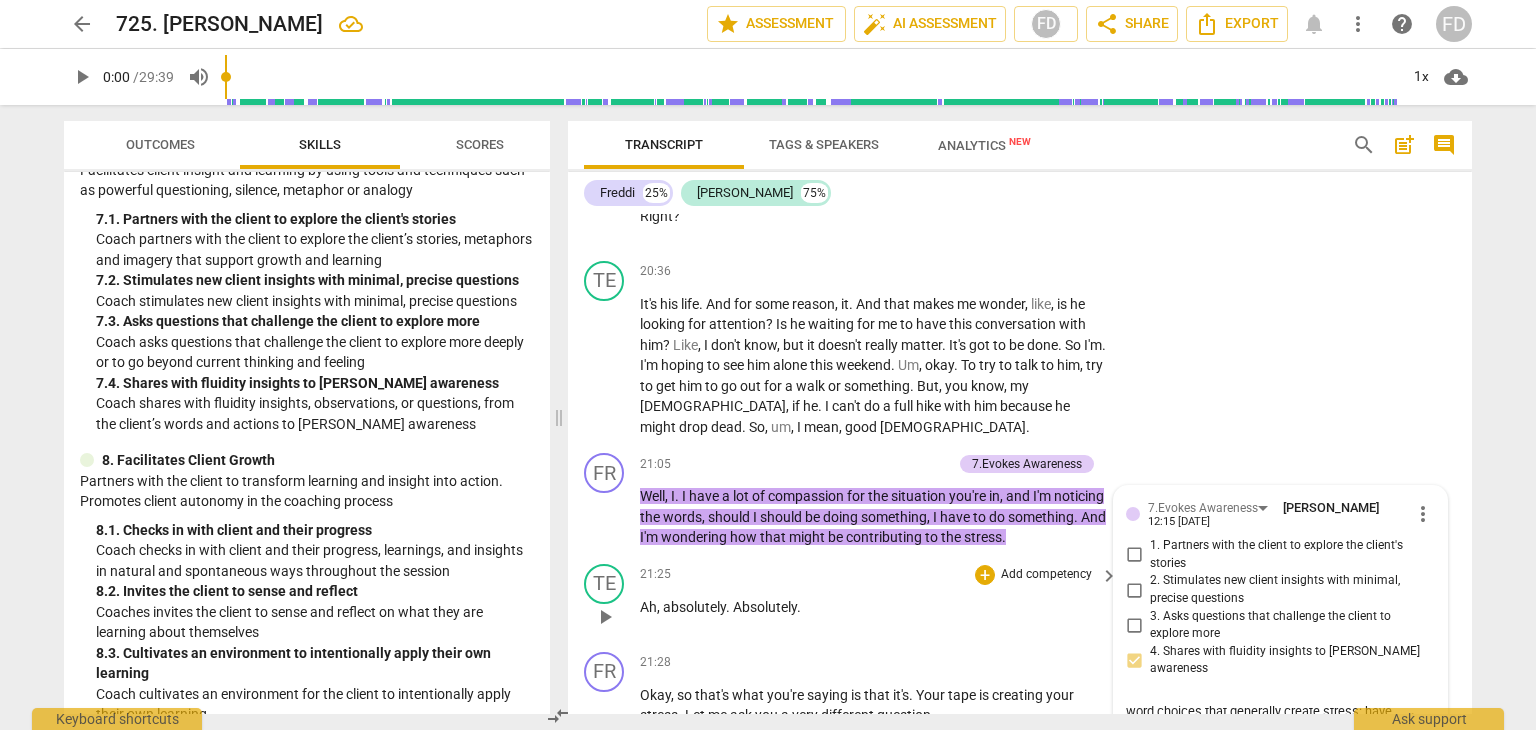 click on "21:25 + Add competency keyboard_arrow_right Ah ,   absolutely .   Absolutely ." at bounding box center [880, 600] 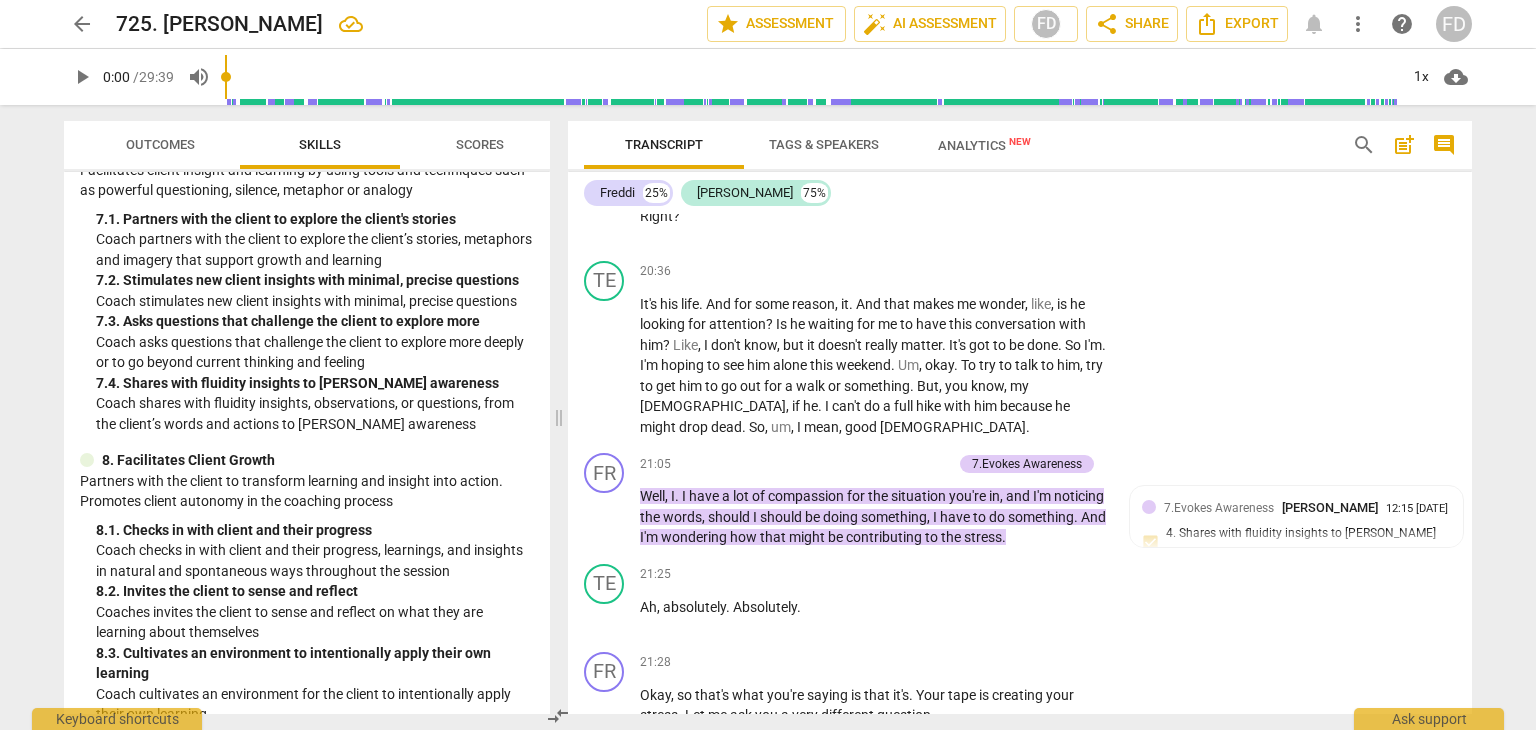 scroll, scrollTop: 6814, scrollLeft: 0, axis: vertical 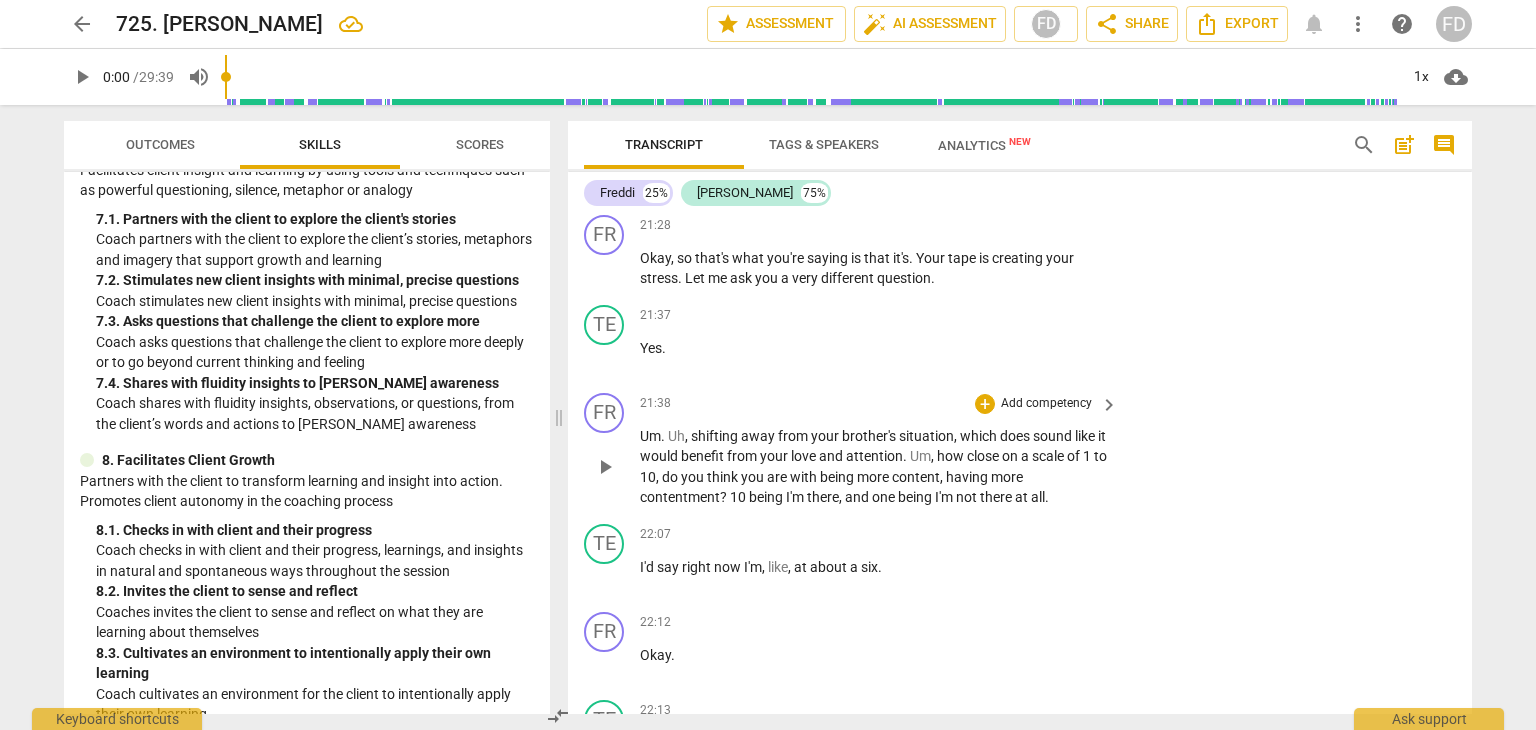 click on "Add competency" at bounding box center [1046, 404] 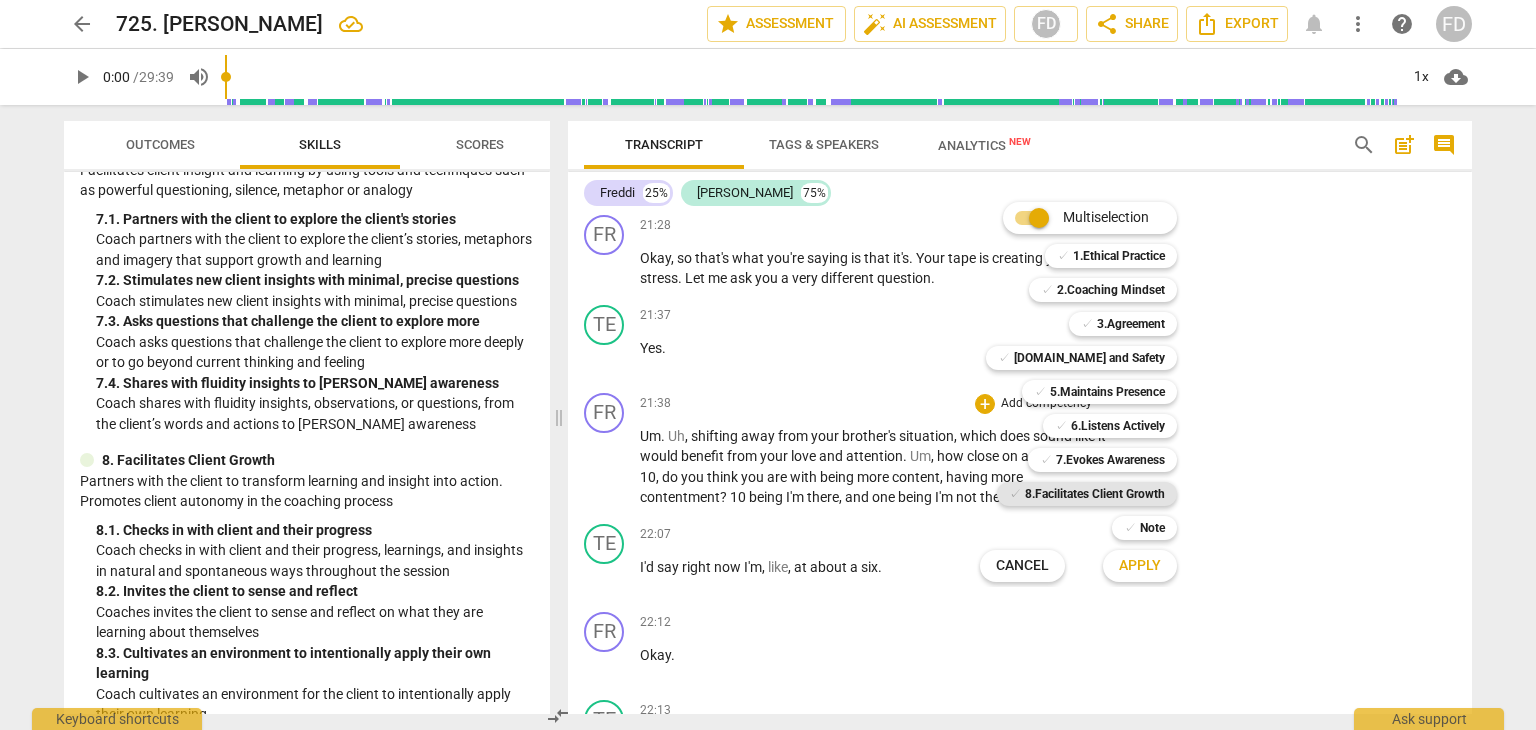 click on "8.Facilitates Client Growth" at bounding box center (1095, 494) 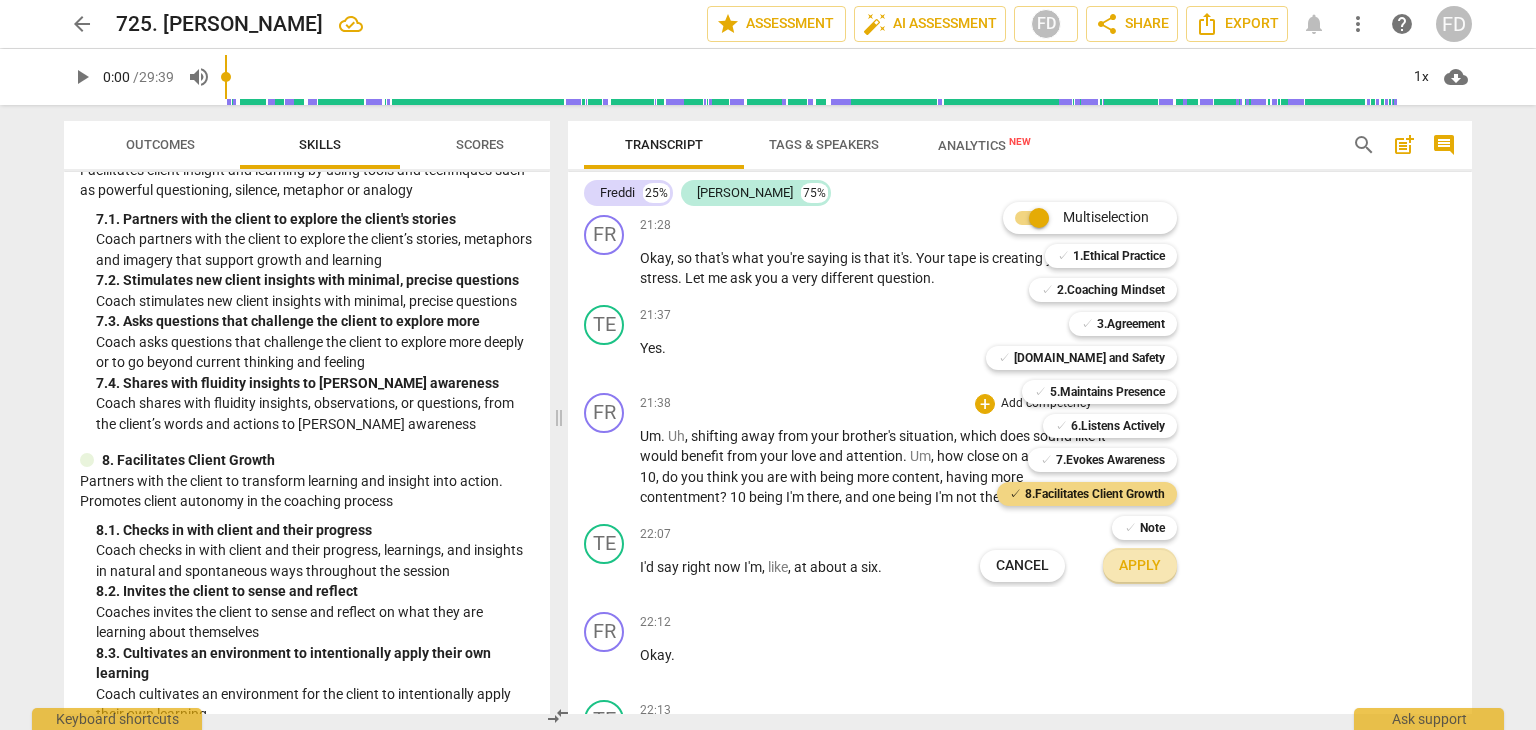 click on "Apply" at bounding box center [1140, 566] 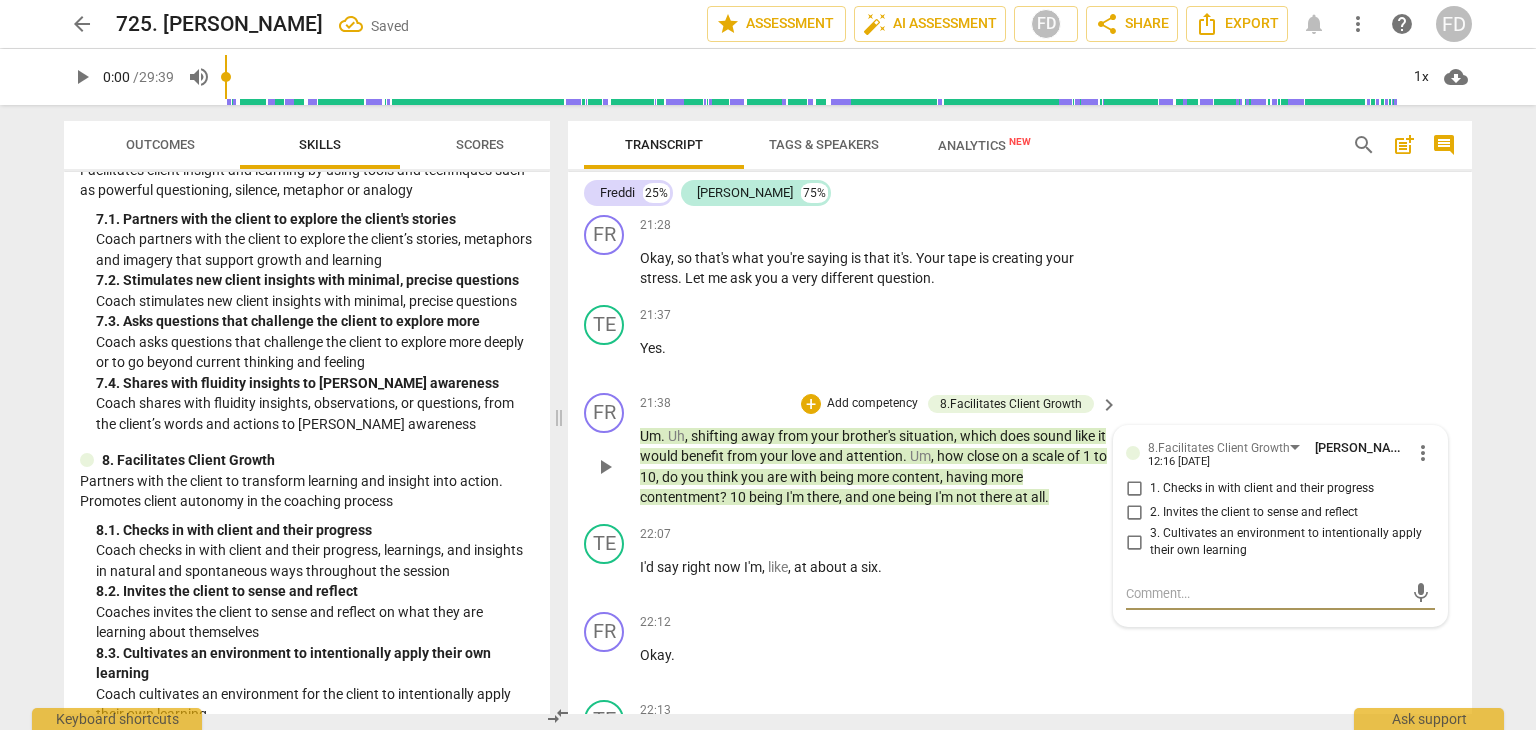click on "2. Invites the client to sense and reflect" at bounding box center (1134, 513) 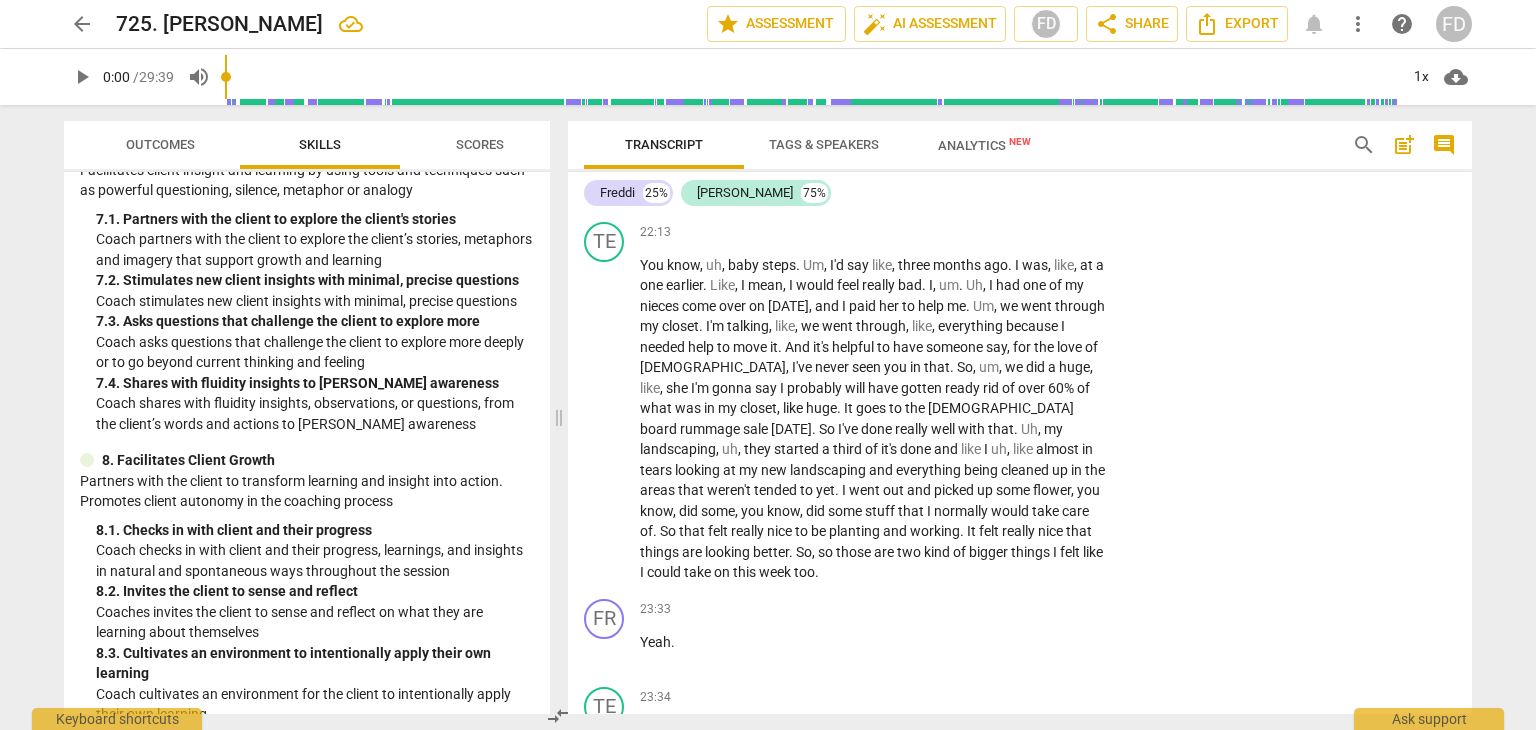 scroll, scrollTop: 7310, scrollLeft: 0, axis: vertical 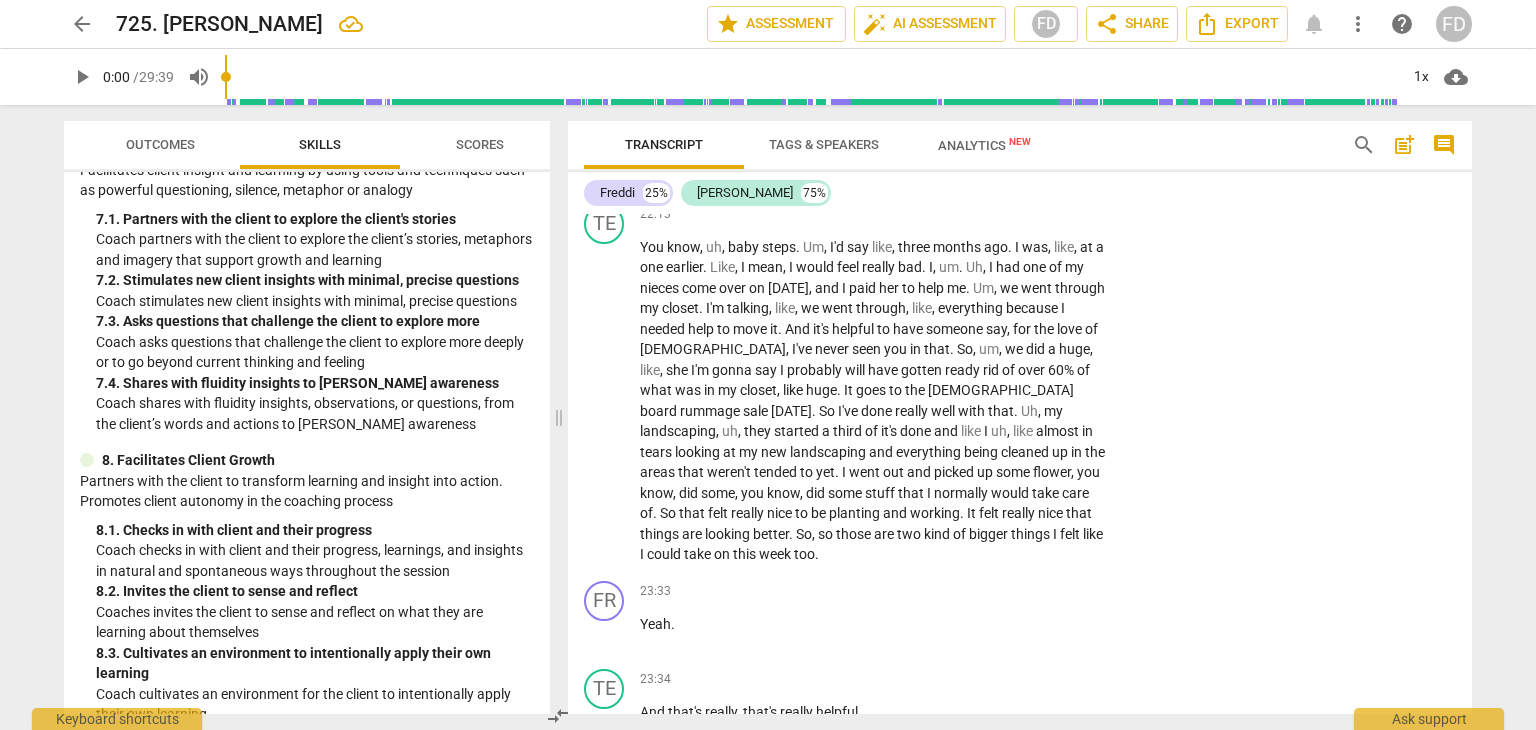 click on "Transcript Tags & Speakers Analytics   New search post_add comment Freddi 25% Teresa 75% FR play_arrow pause 00:02 + Add competency 1.Ethical Practice keyboard_arrow_right So   good   to   see   you ,   Theresa ,   and   thank   you   again   for   letting   me   record   our   conversation   for   educational   purposes . 1.Ethical Practice Freddi Donner 12:04 07-30-2025 TE play_arrow pause 00:10 + Add competency keyboard_arrow_right Absolutely . FR play_arrow pause 00:11 + Add competency keyboard_arrow_right Good   to   see   you .   And ,   um ,   what's   important   for   today's   conversation ? TE play_arrow pause 00:22 + Add competency keyboard_arrow_right Uh ,   what   is   important   for   today's   conversation ?   Um ,   I   think   to   just   continue   on   and   get ,   um ,   ah ,   clarity   and ,   um ,   clarity   and   what   I'm   actually   doing   and   what   steps   I'm   taking ,   um ,   to   move   forward   in   my   journey ,   in   my   quest ,   and   whatever   I'm   doing ," at bounding box center (1024, 417) 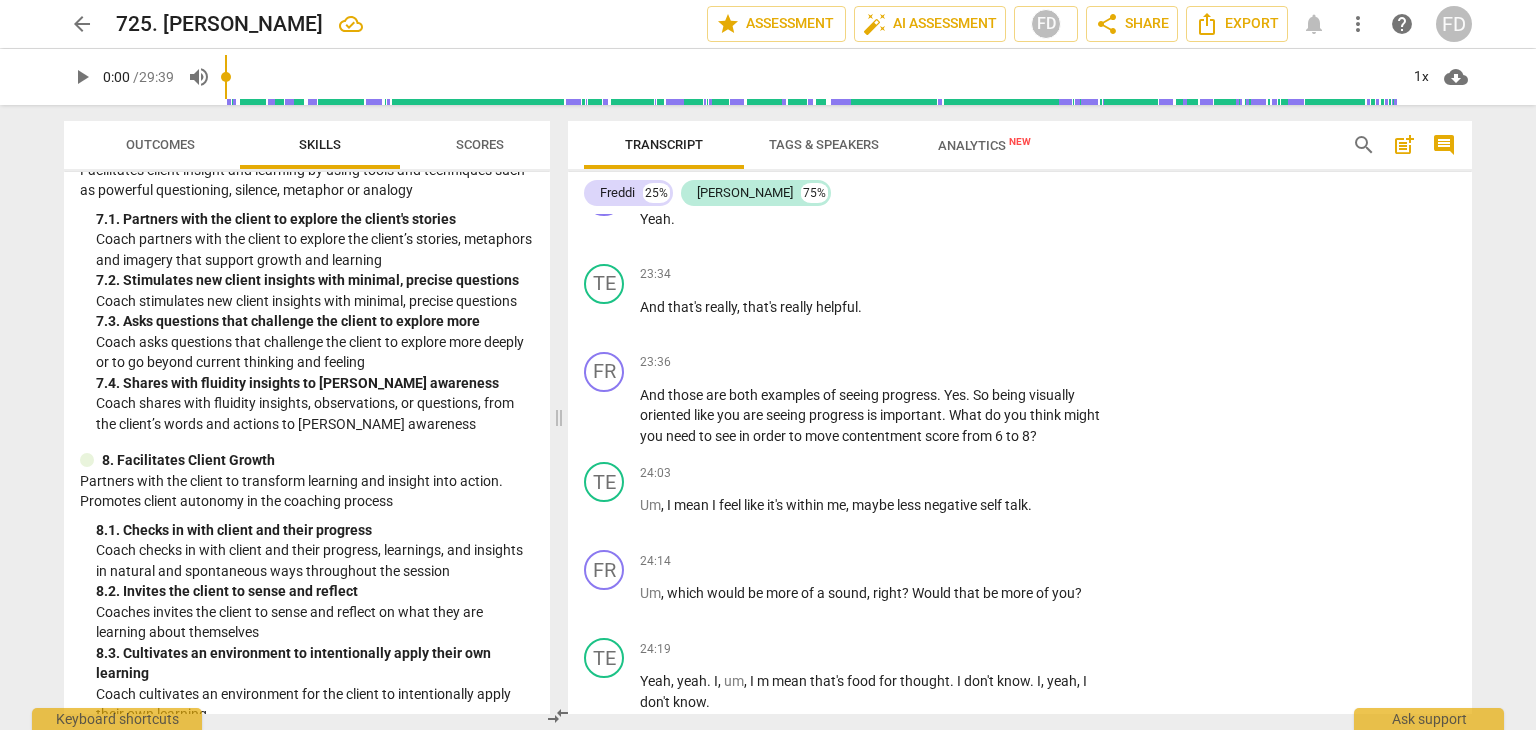 scroll, scrollTop: 7751, scrollLeft: 0, axis: vertical 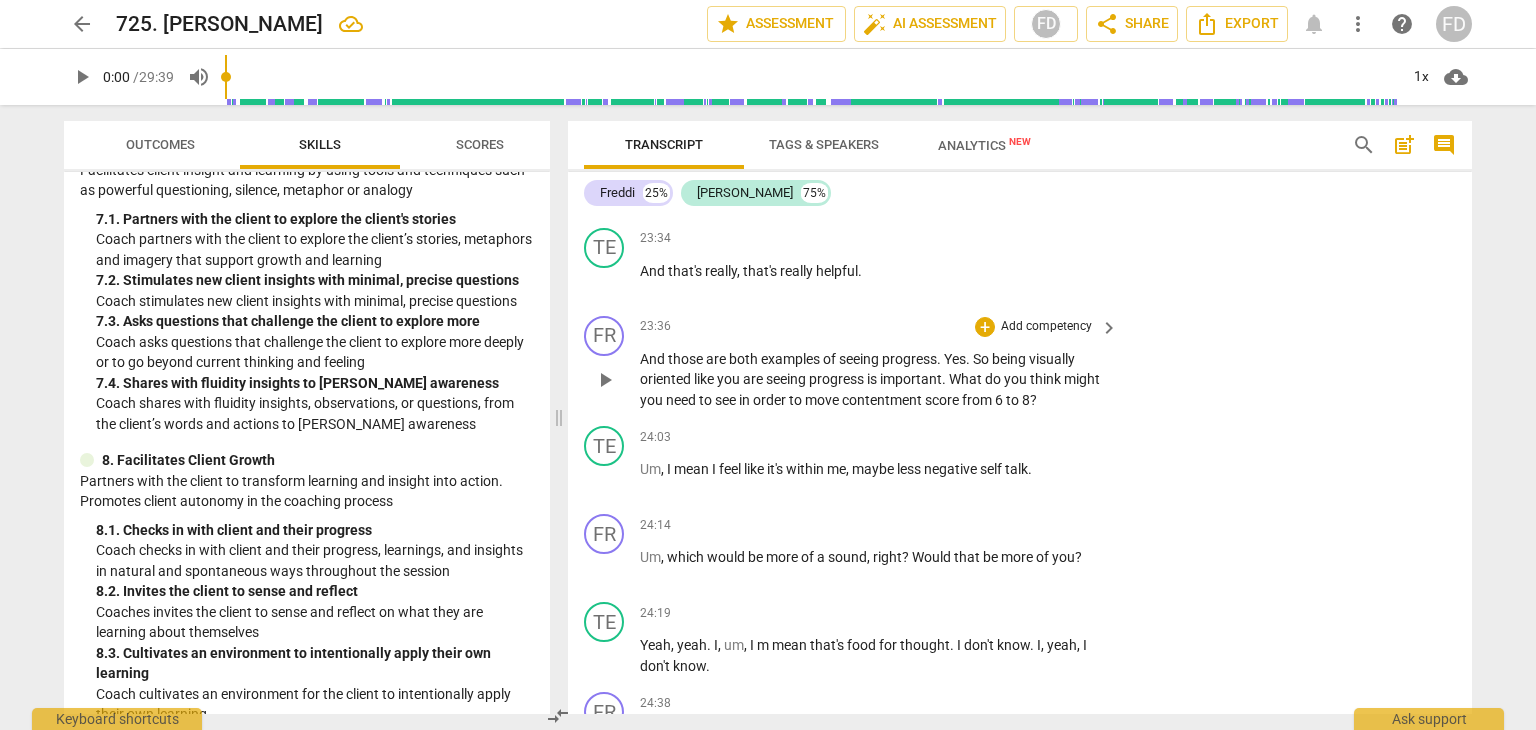 click on "Add competency" at bounding box center (1046, 327) 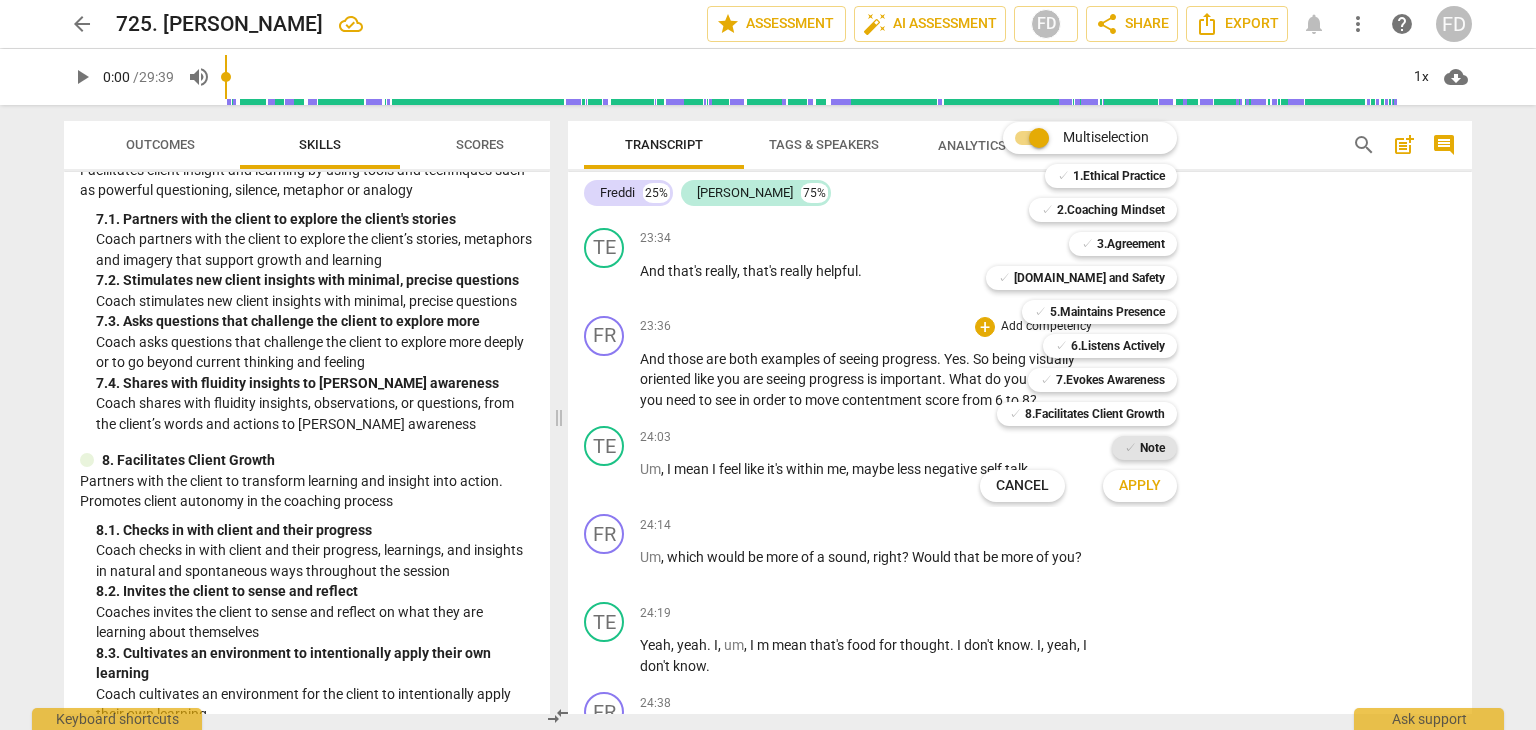 click on "Note" at bounding box center [1152, 448] 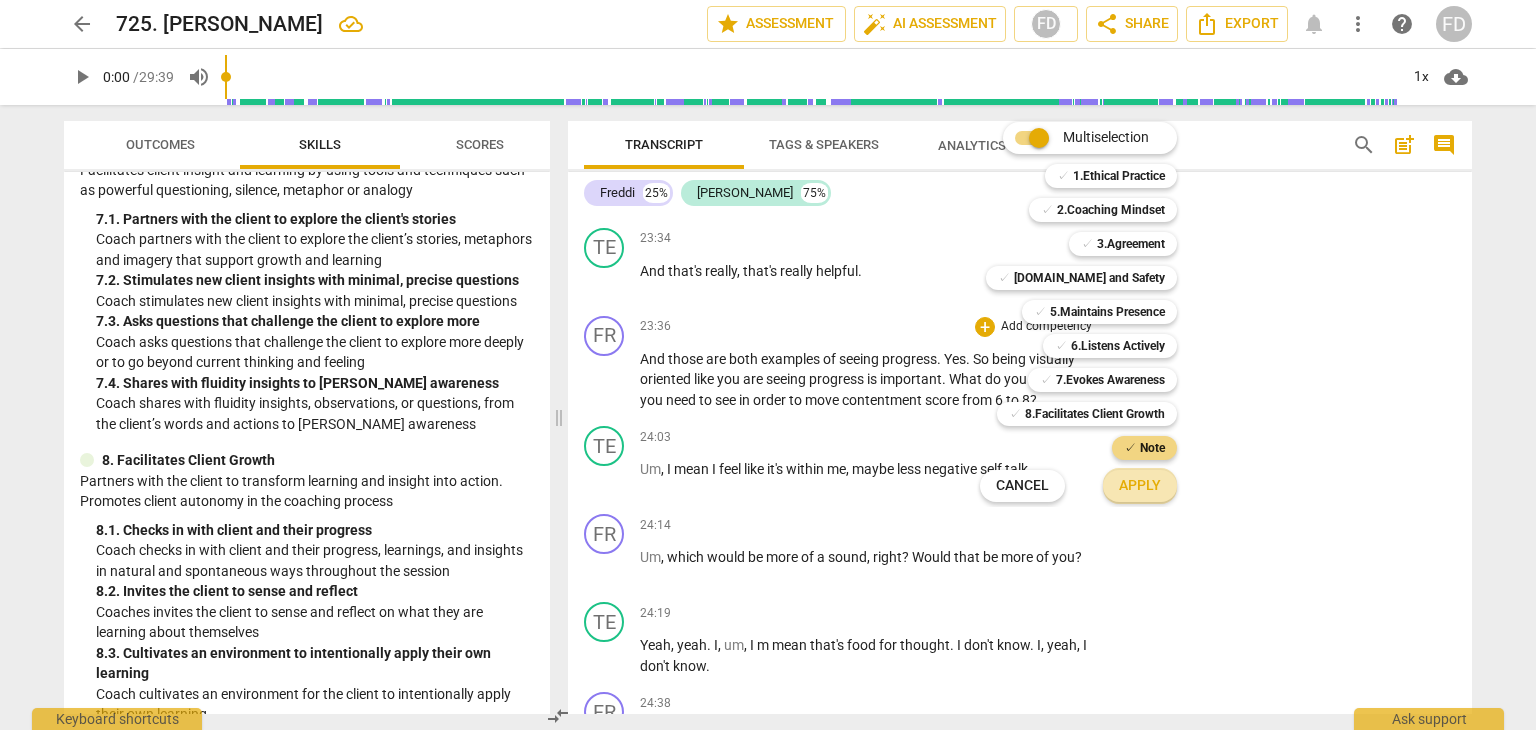 click on "Apply" at bounding box center (1140, 486) 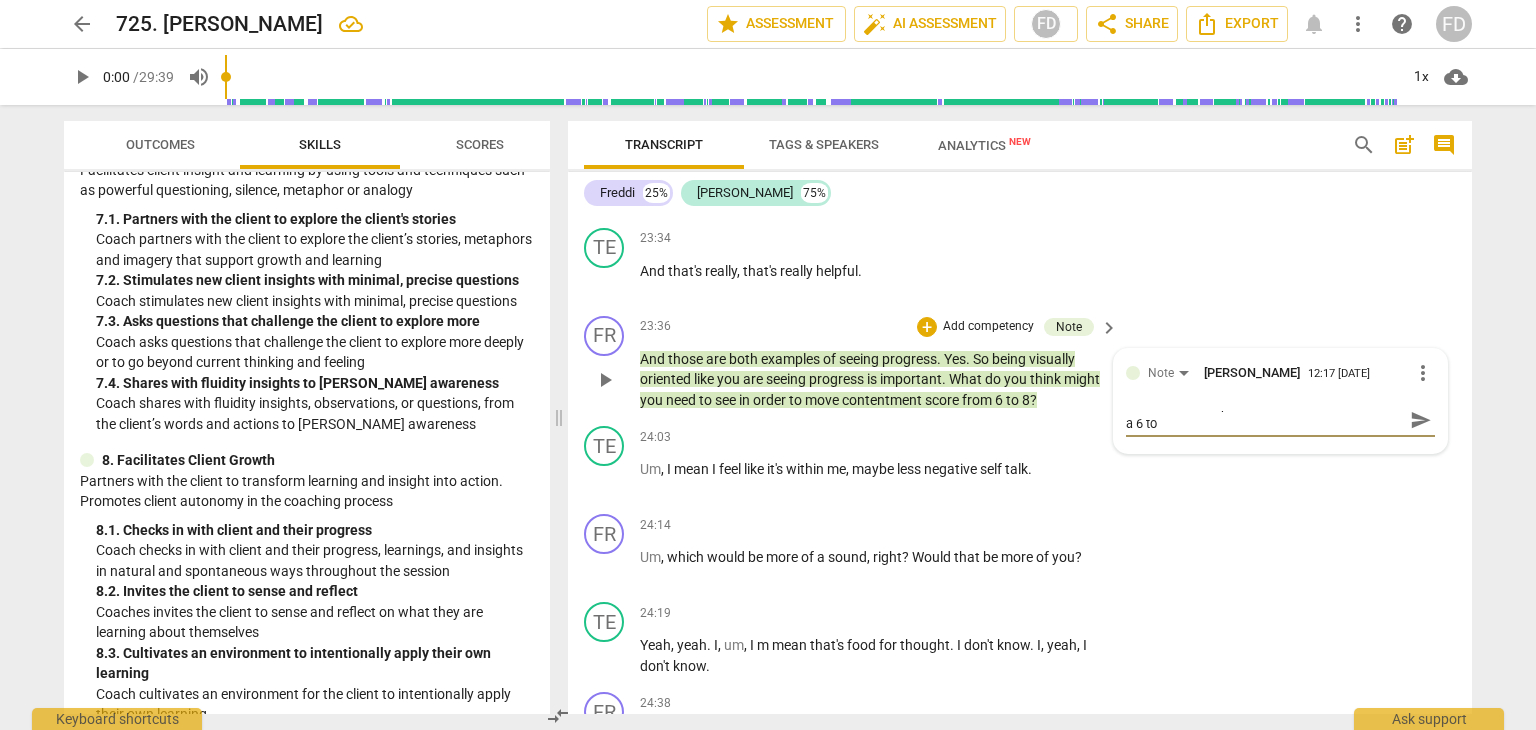 scroll, scrollTop: 0, scrollLeft: 0, axis: both 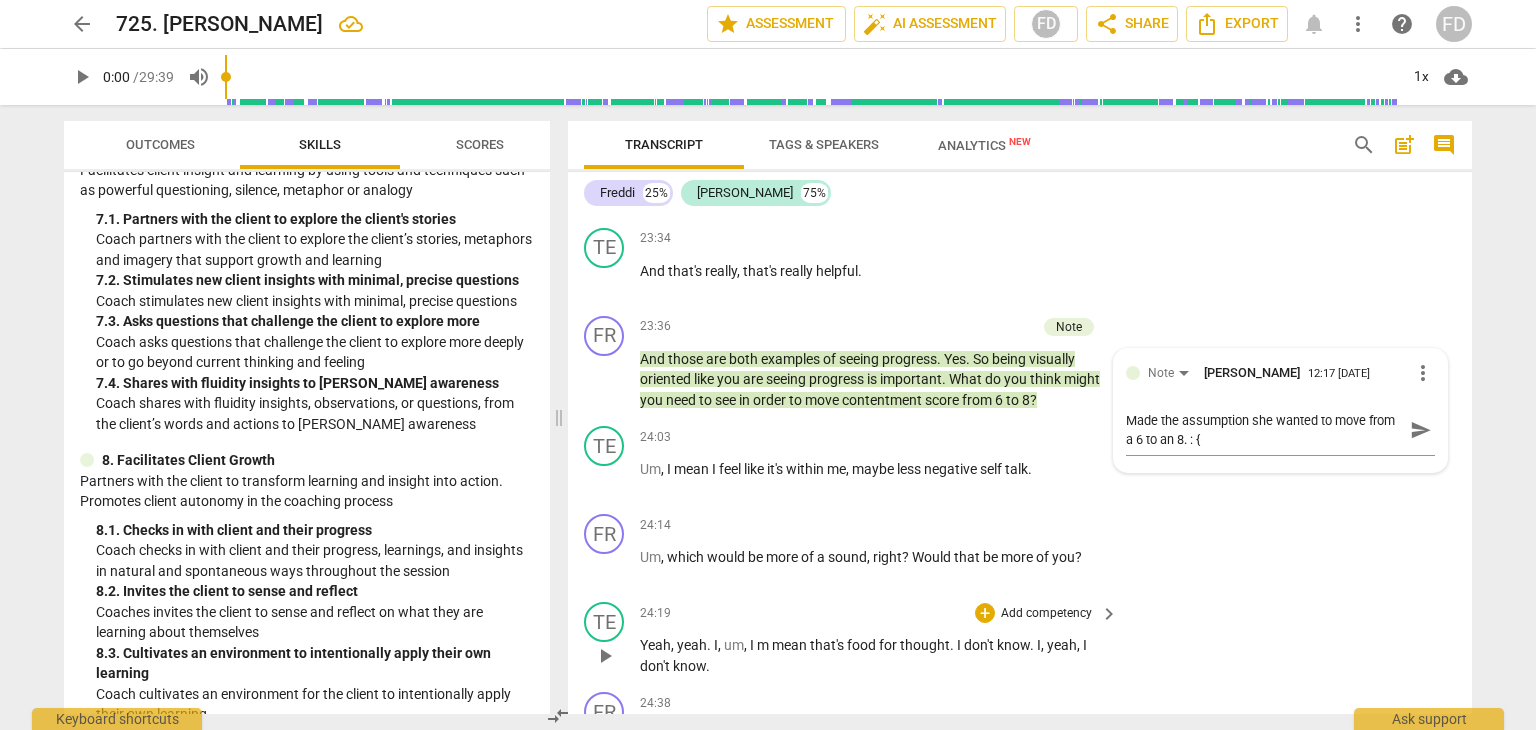 click on "TE play_arrow pause 24:19 + Add competency keyboard_arrow_right Yeah ,   yeah .   I ,   um ,   I   m   mean   that's   food   for   thought .   I   don't   know .   I ,   yeah ,   I   don't   know ." at bounding box center (1020, 639) 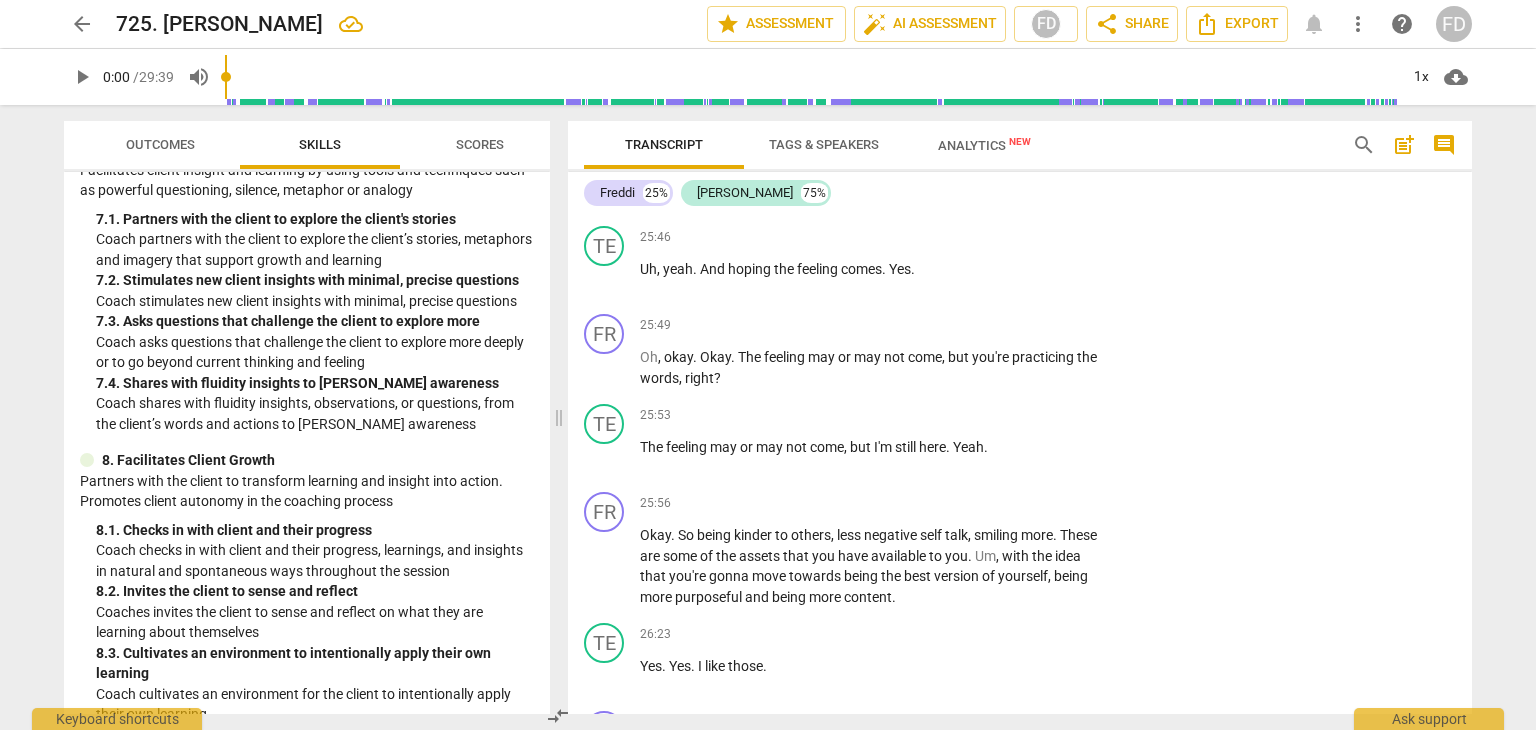 scroll, scrollTop: 8844, scrollLeft: 0, axis: vertical 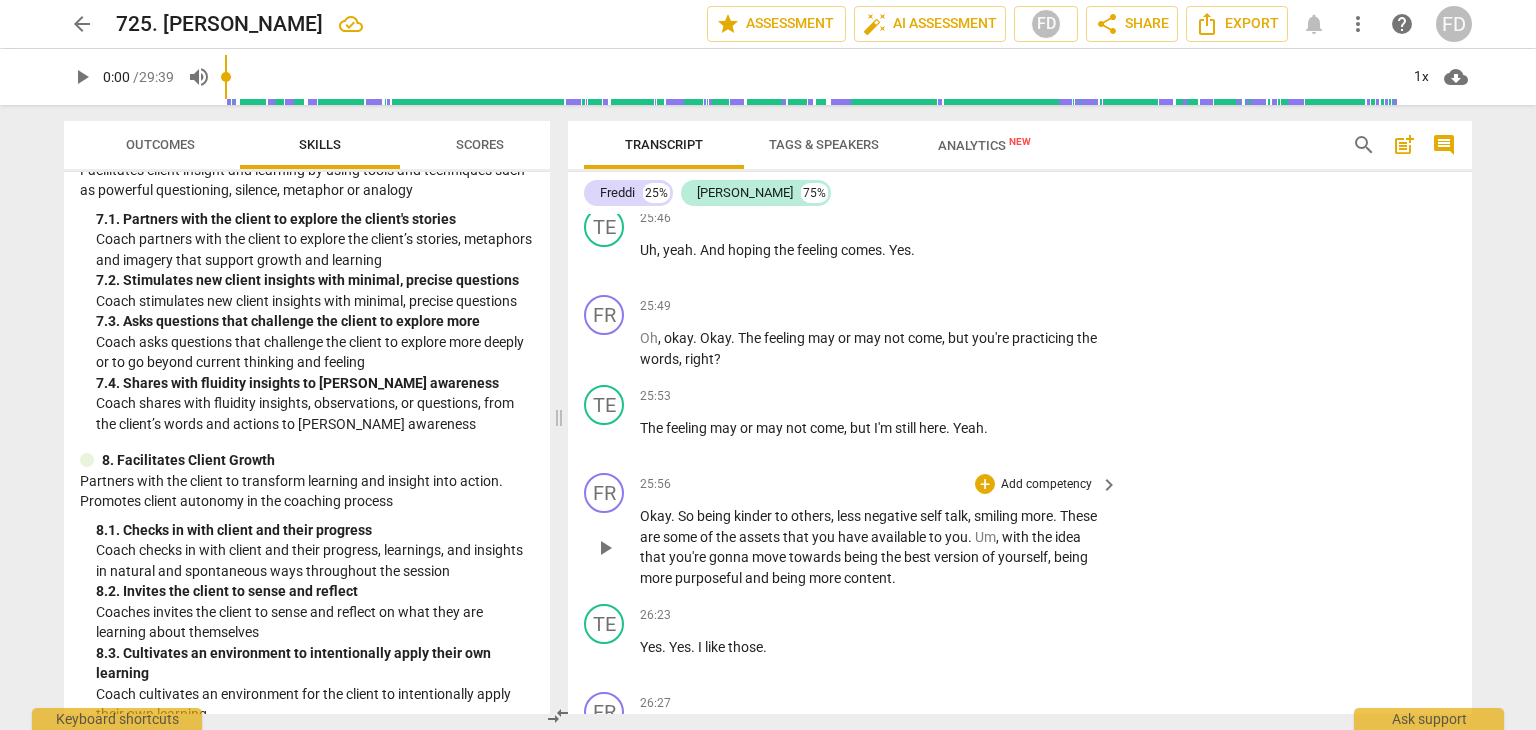 click on "Add competency" at bounding box center (1046, 485) 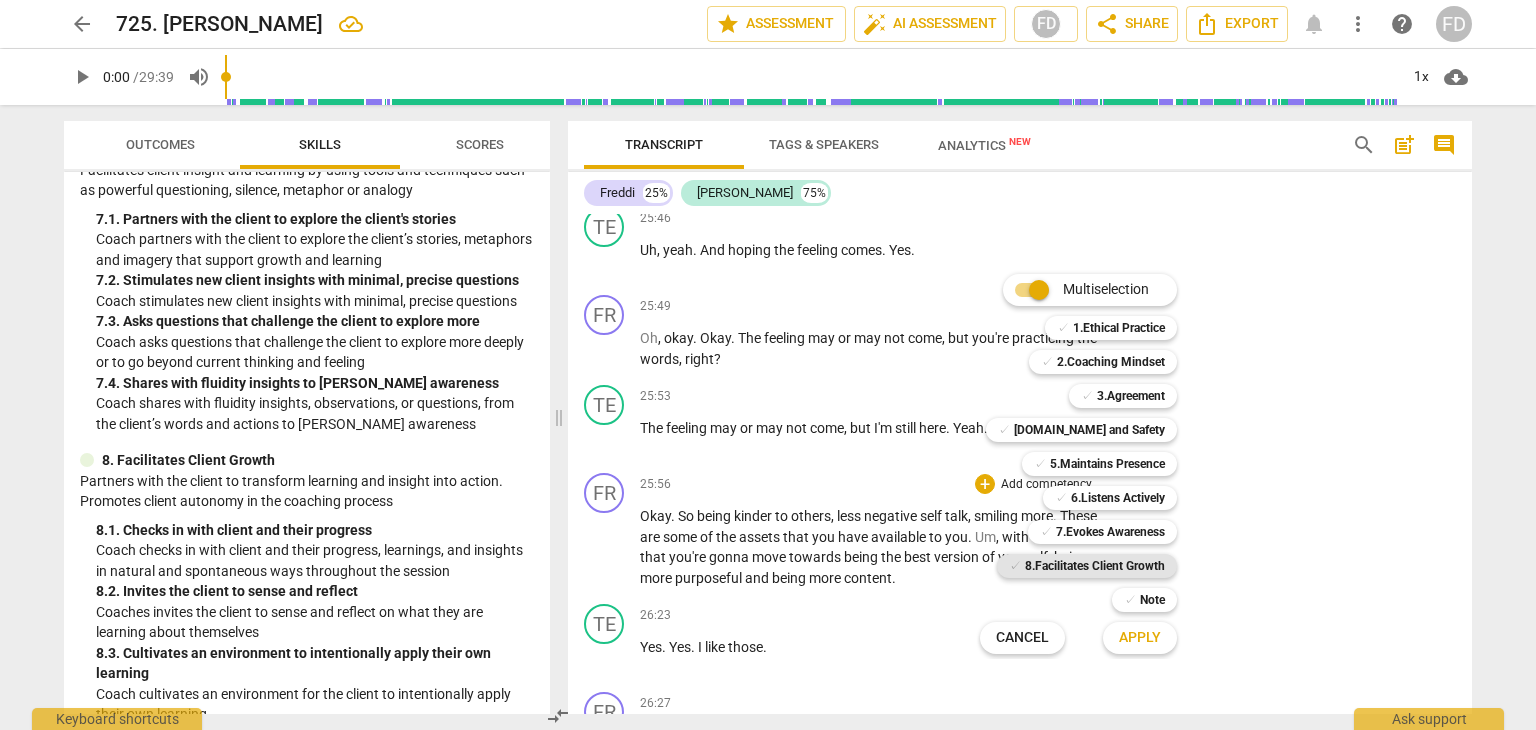 click on "8.Facilitates Client Growth" at bounding box center [1095, 566] 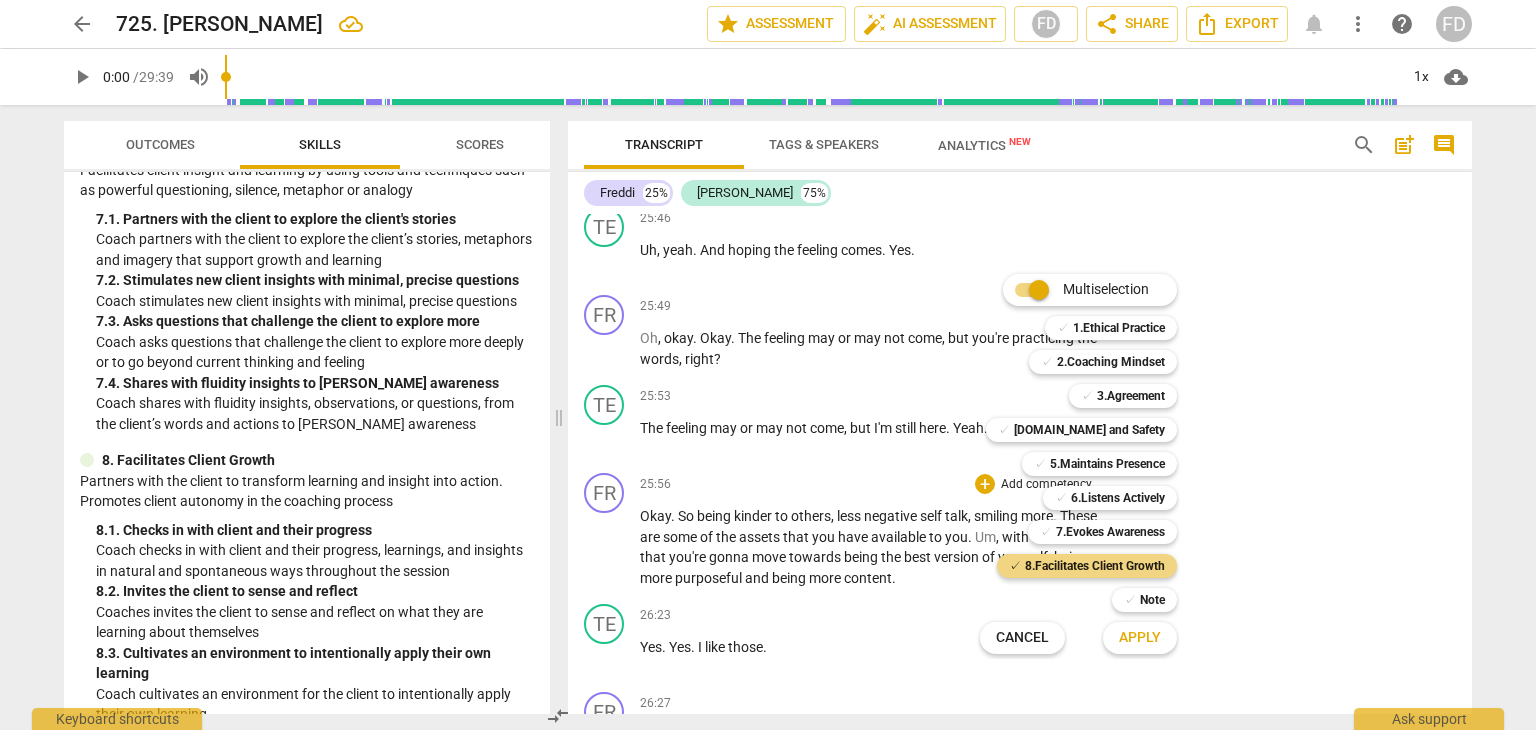click on "Apply" at bounding box center [1140, 638] 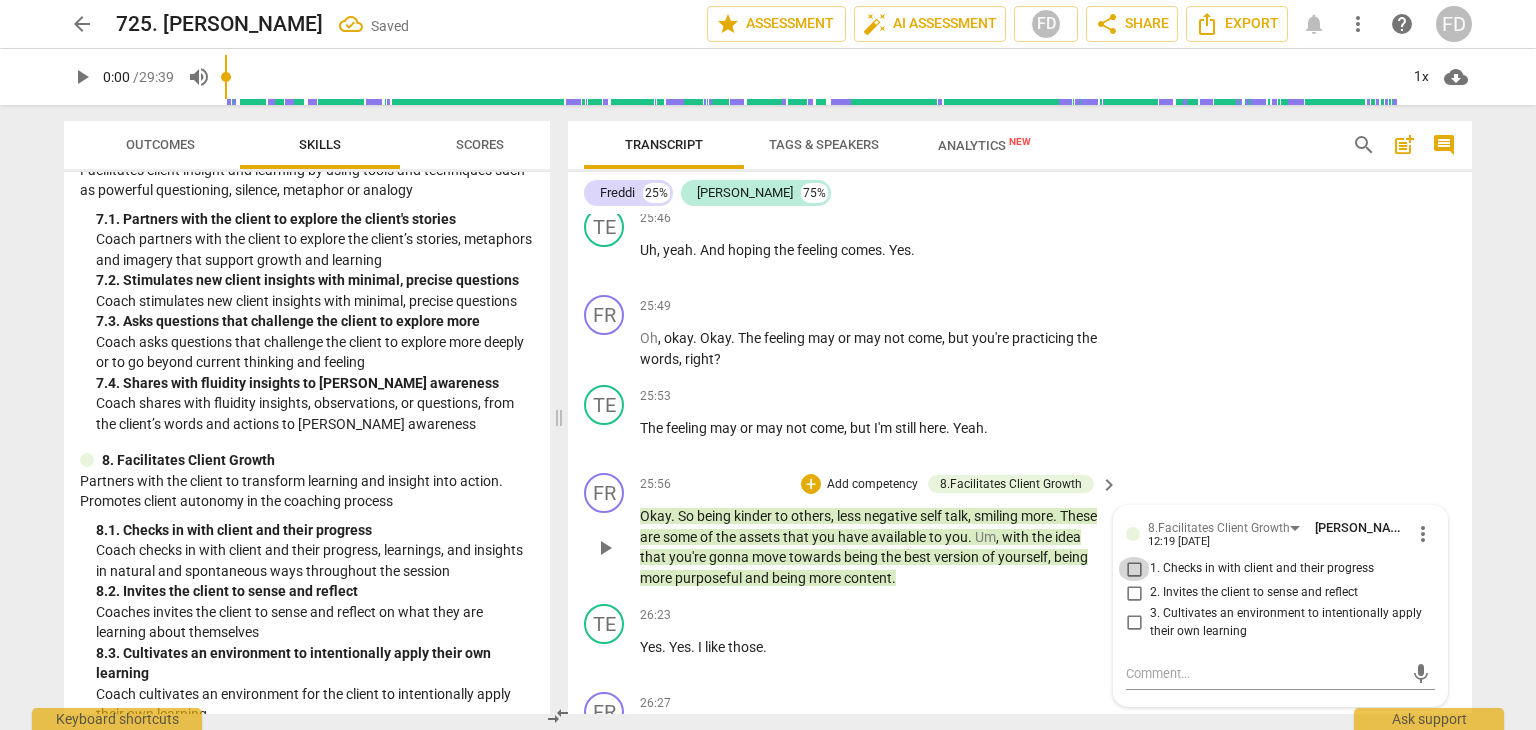 click on "1. Checks in with client and their progress" at bounding box center [1134, 569] 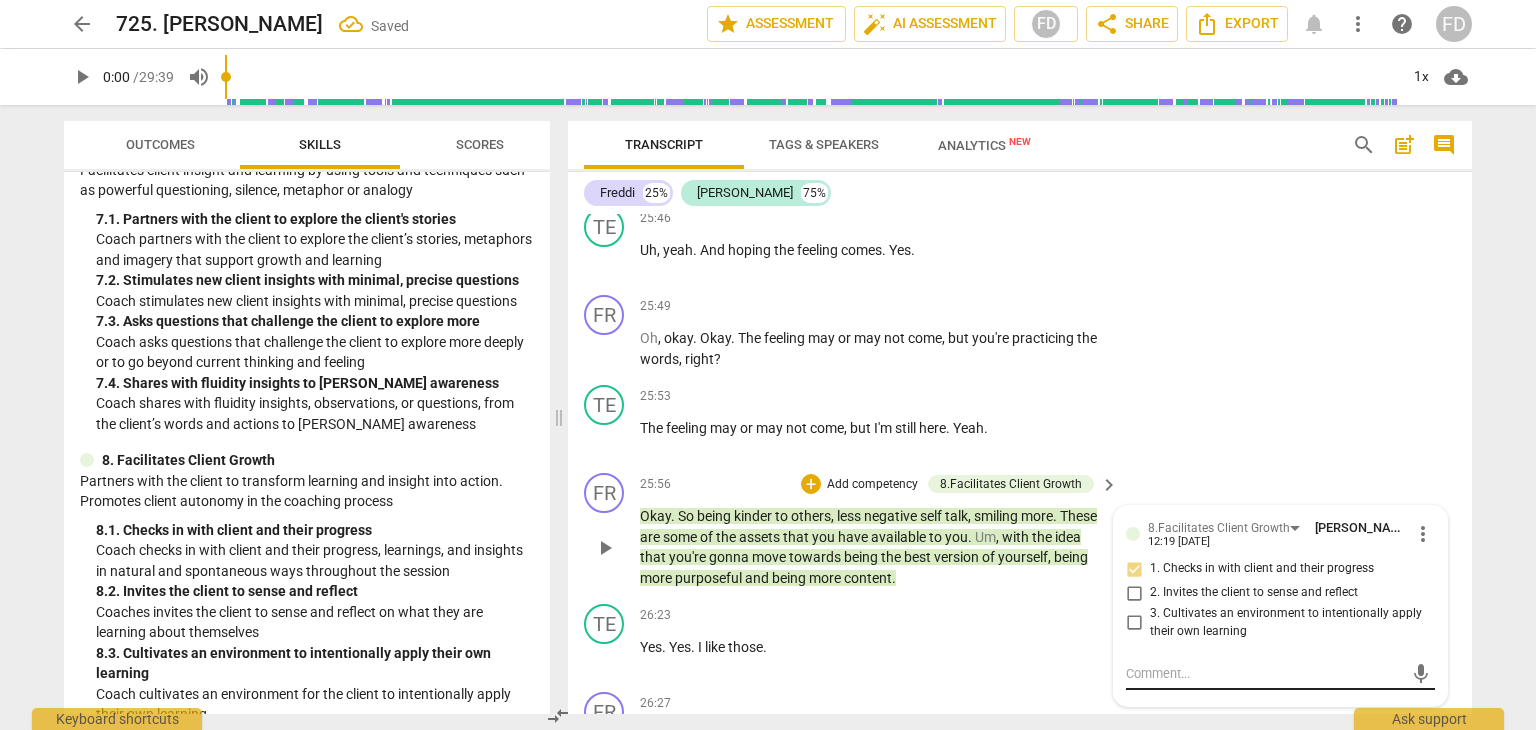 click on "mic" at bounding box center [1280, 674] 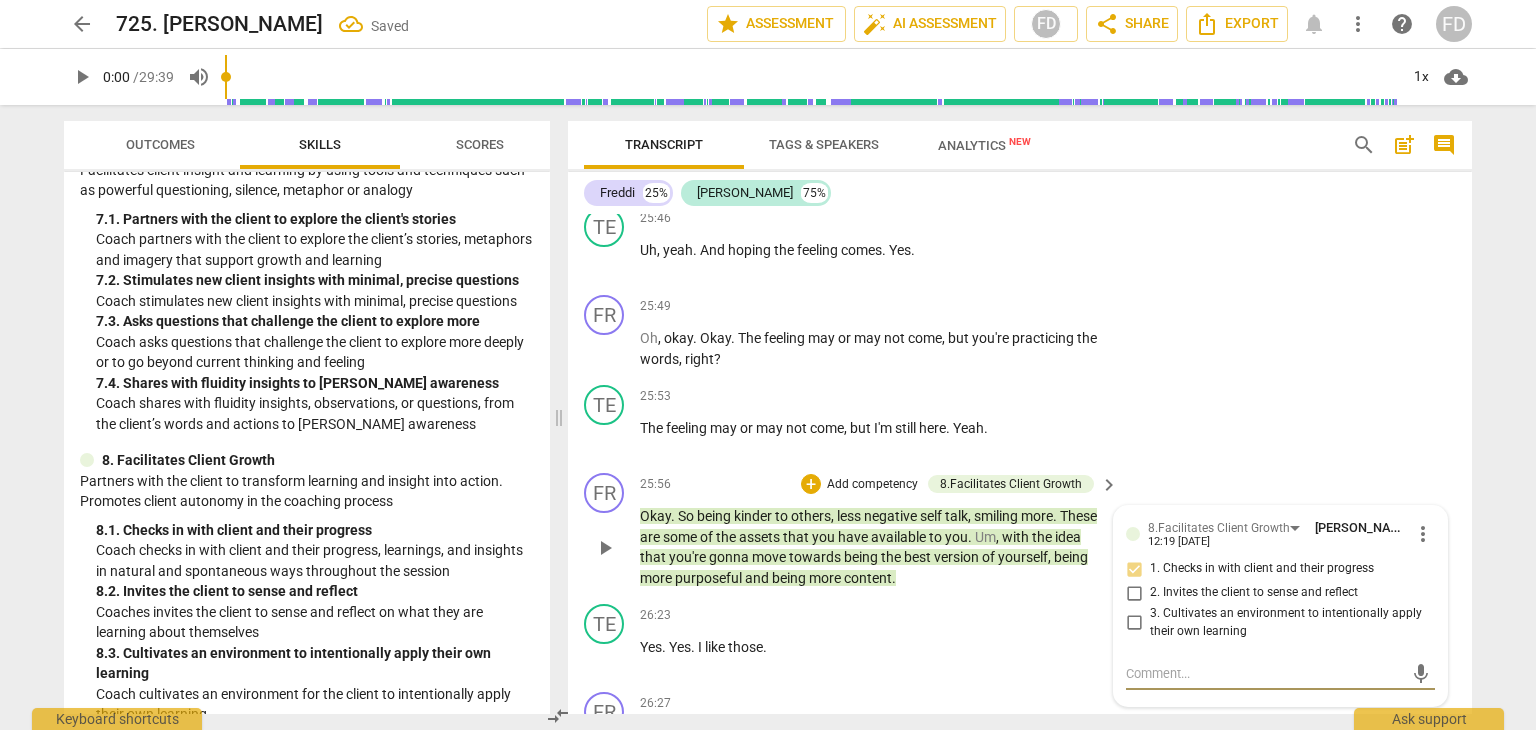 click at bounding box center (1264, 673) 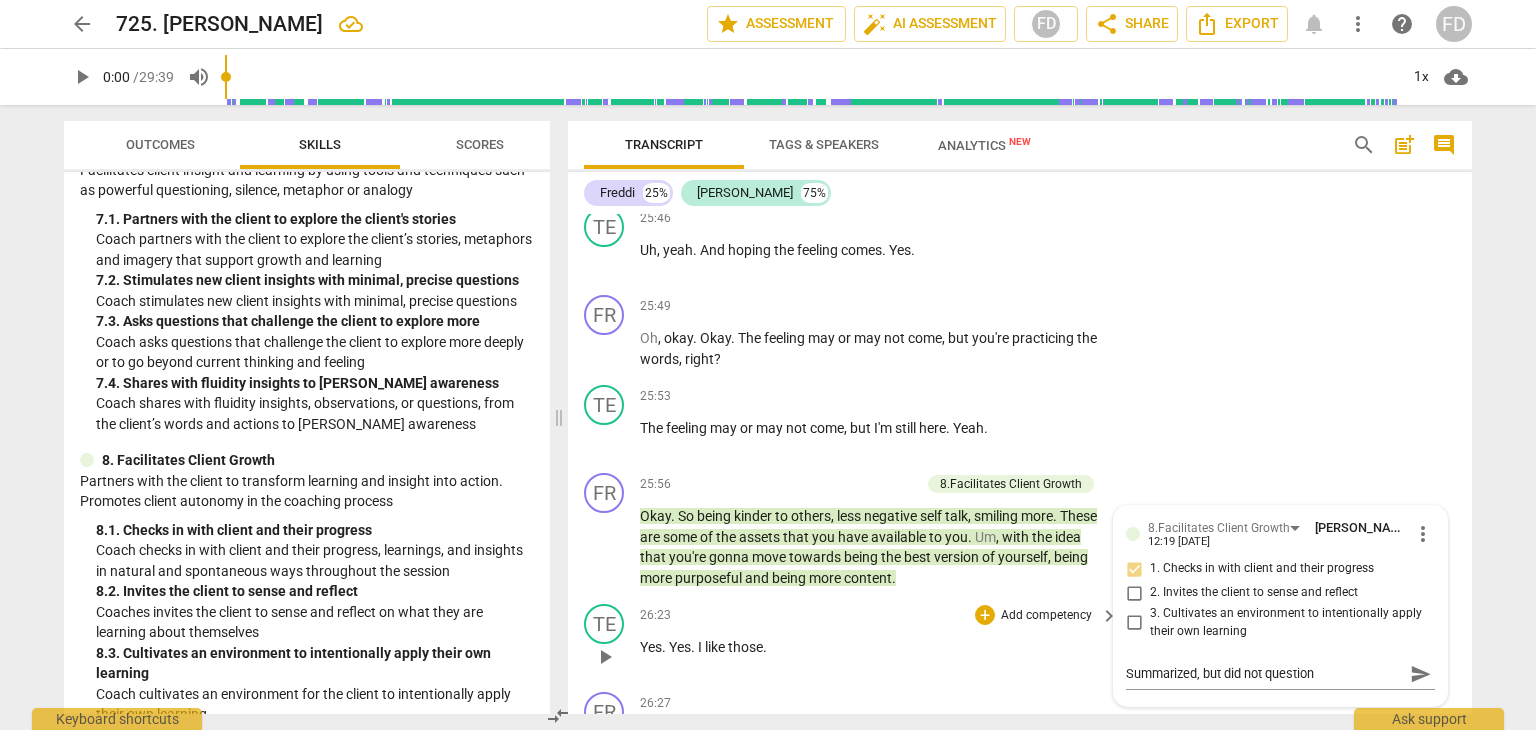 click on "26:23 + Add competency keyboard_arrow_right Yes .   Yes .   I   like   those ." at bounding box center (880, 640) 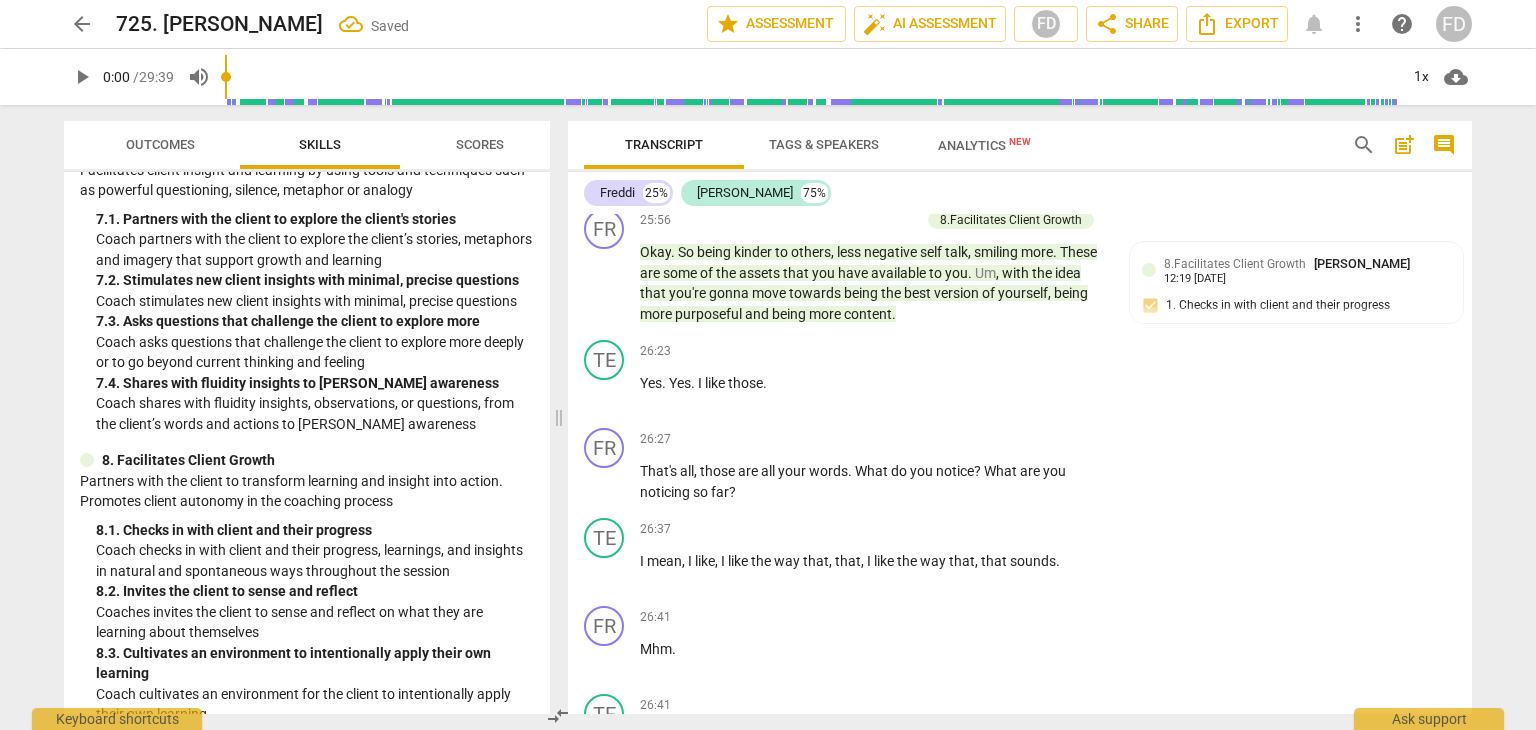 scroll, scrollTop: 9266, scrollLeft: 0, axis: vertical 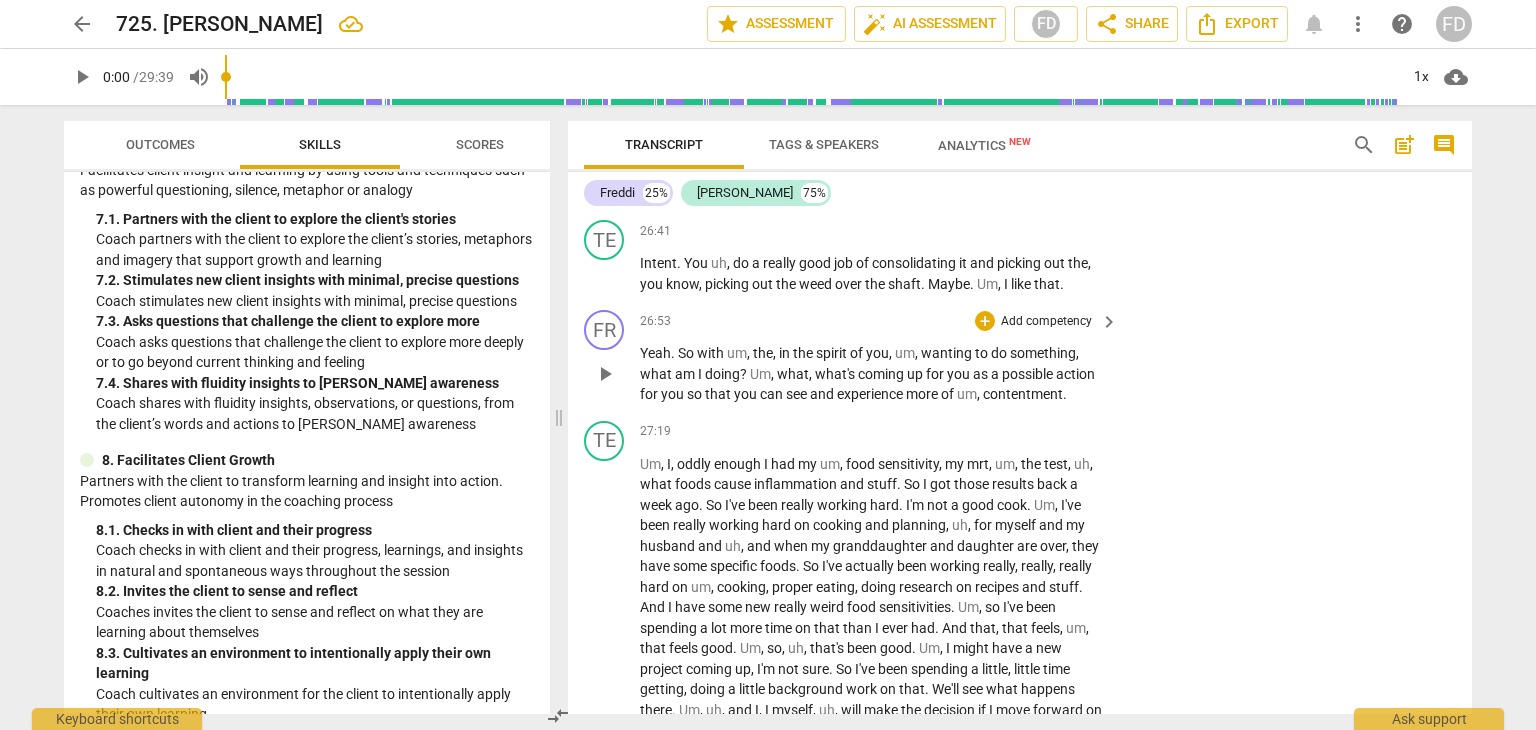 click on "Add competency" at bounding box center (1046, 322) 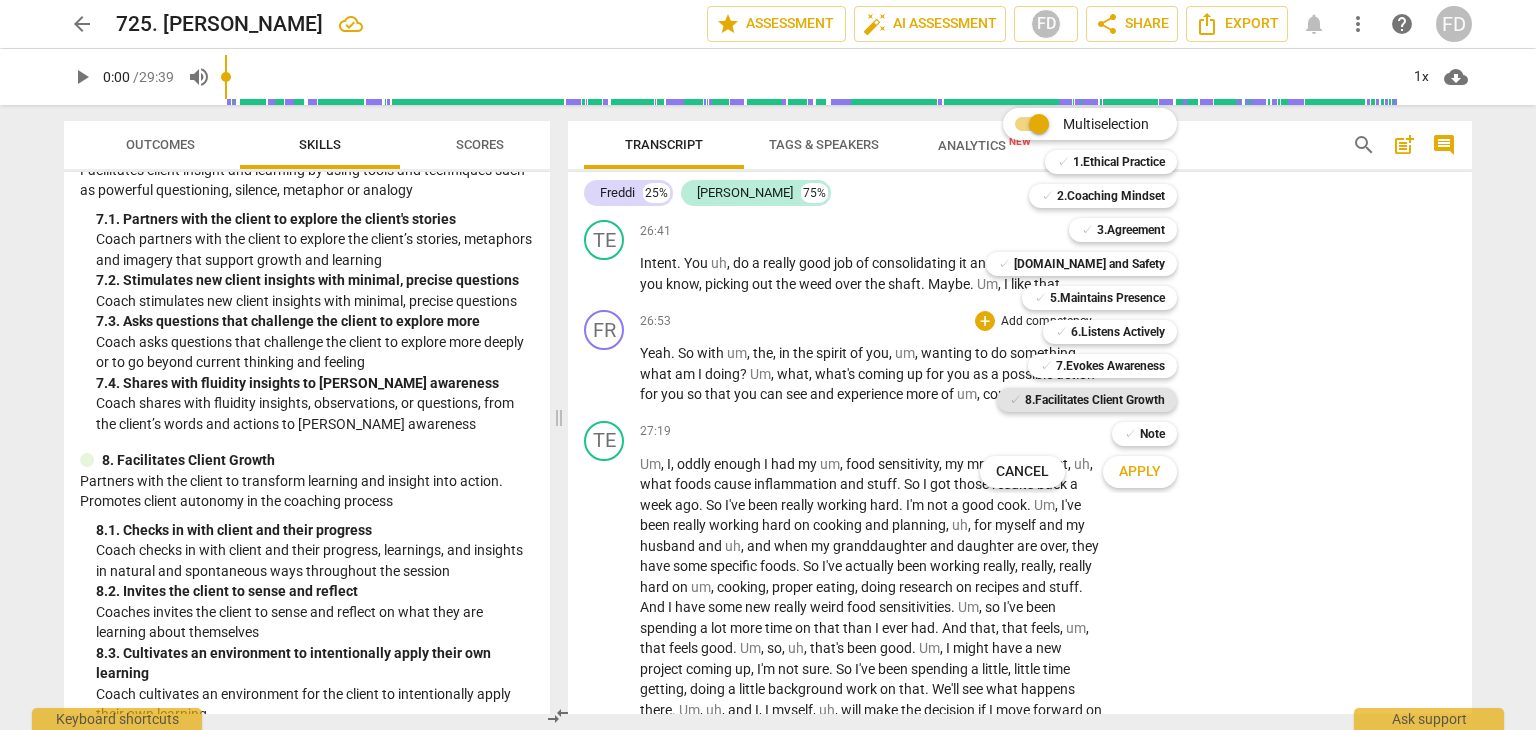 click on "8.Facilitates Client Growth" at bounding box center [1095, 400] 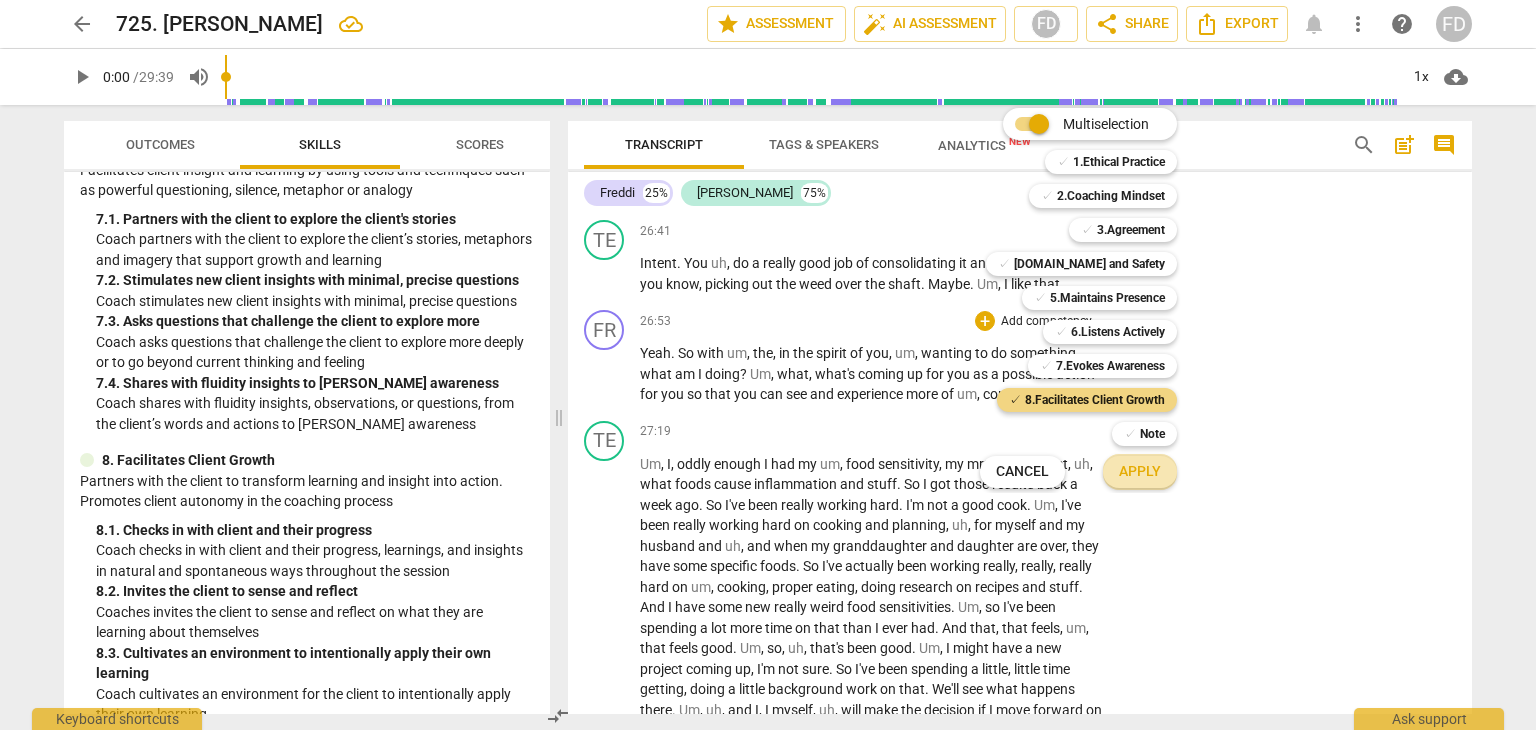 click on "Apply" at bounding box center [1140, 472] 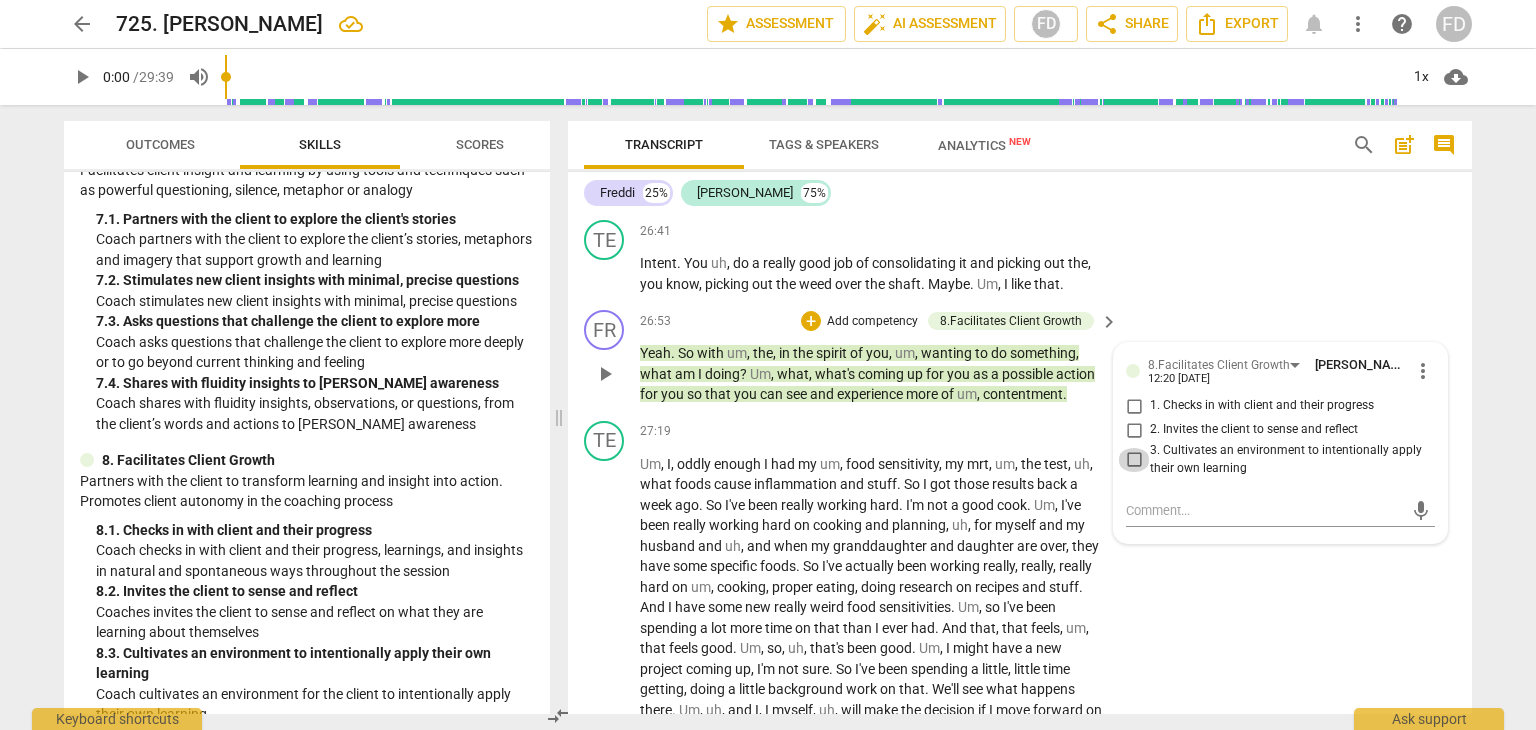 click on "3. Cultivates an environment to intentionally apply their own learning" at bounding box center (1134, 460) 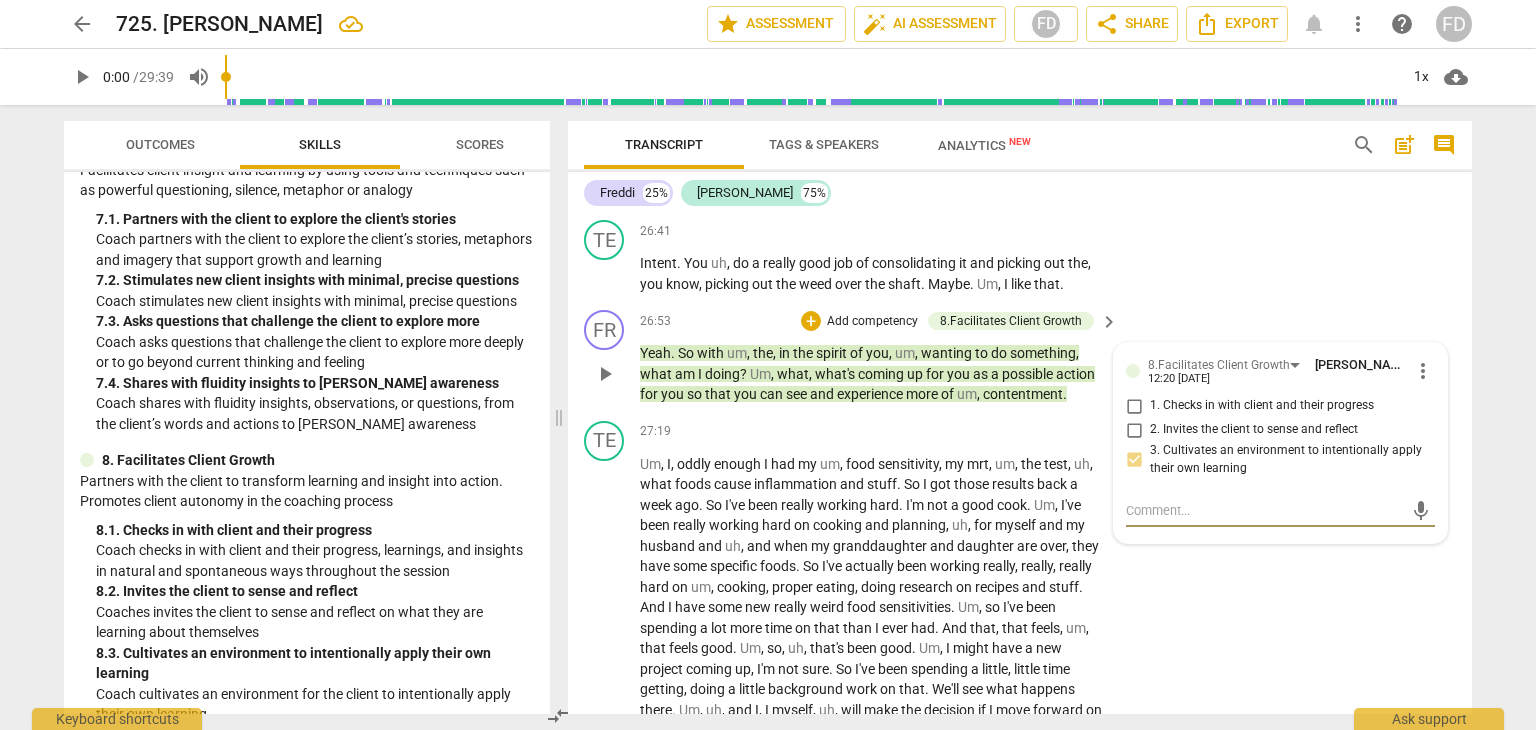 click at bounding box center (1264, 510) 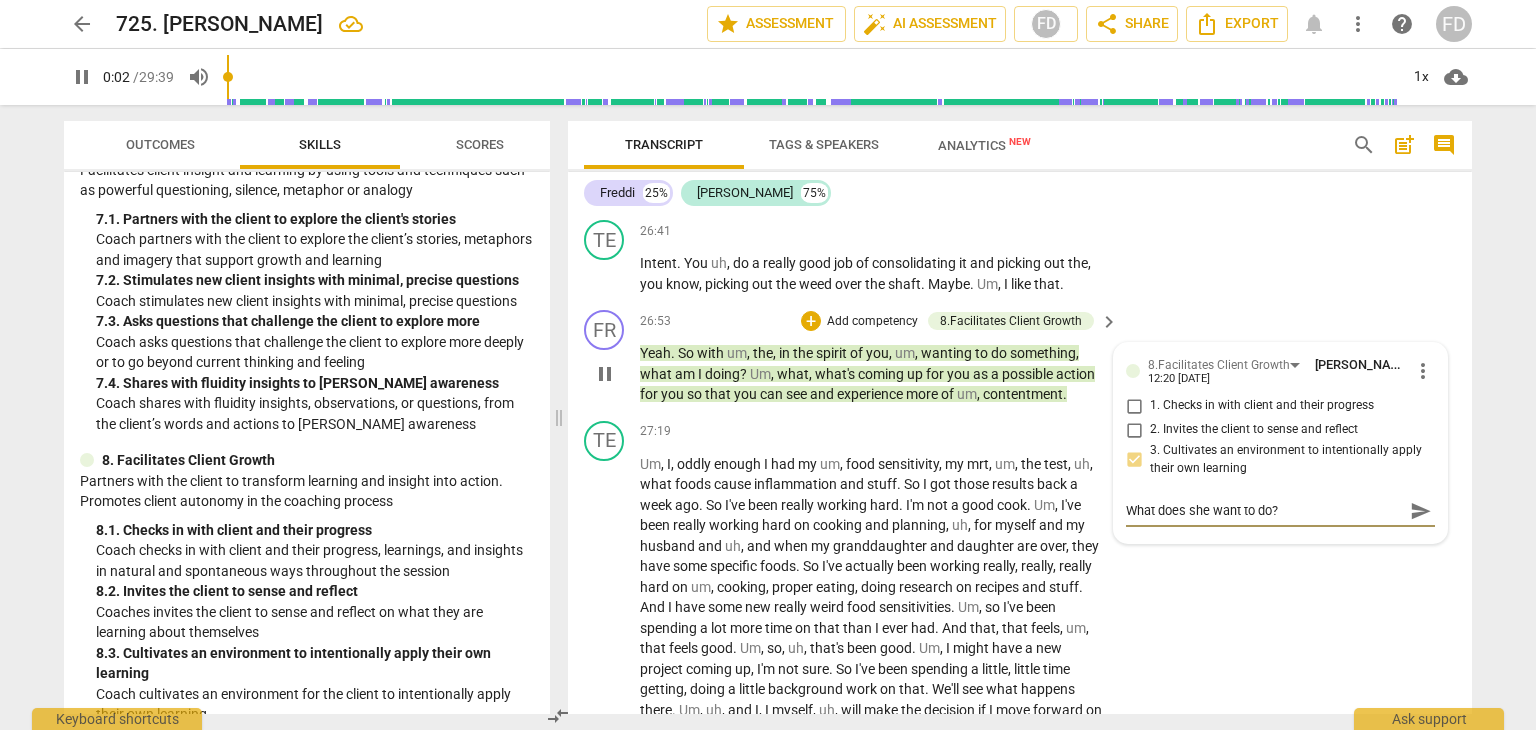scroll, scrollTop: 42, scrollLeft: 0, axis: vertical 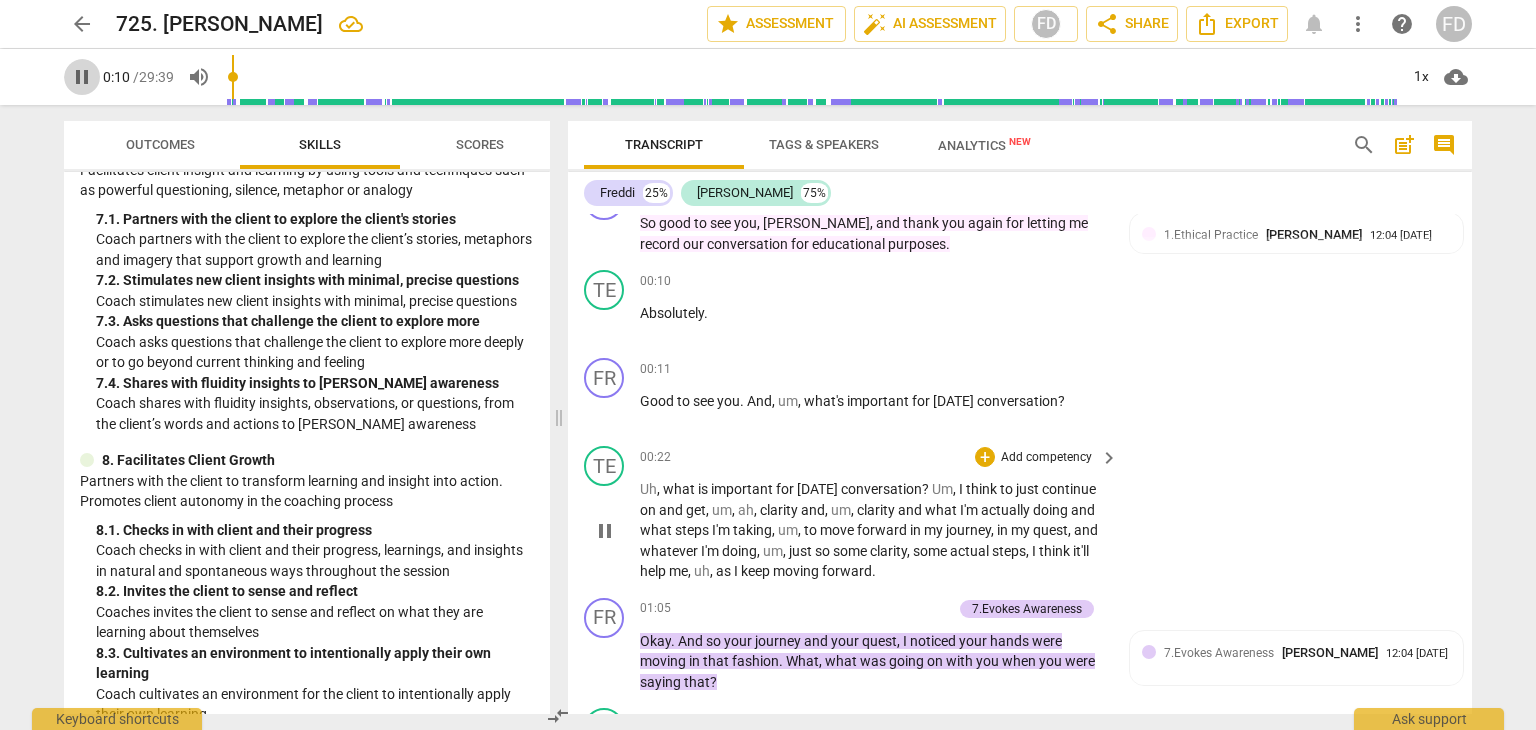 click on "pause" at bounding box center [82, 77] 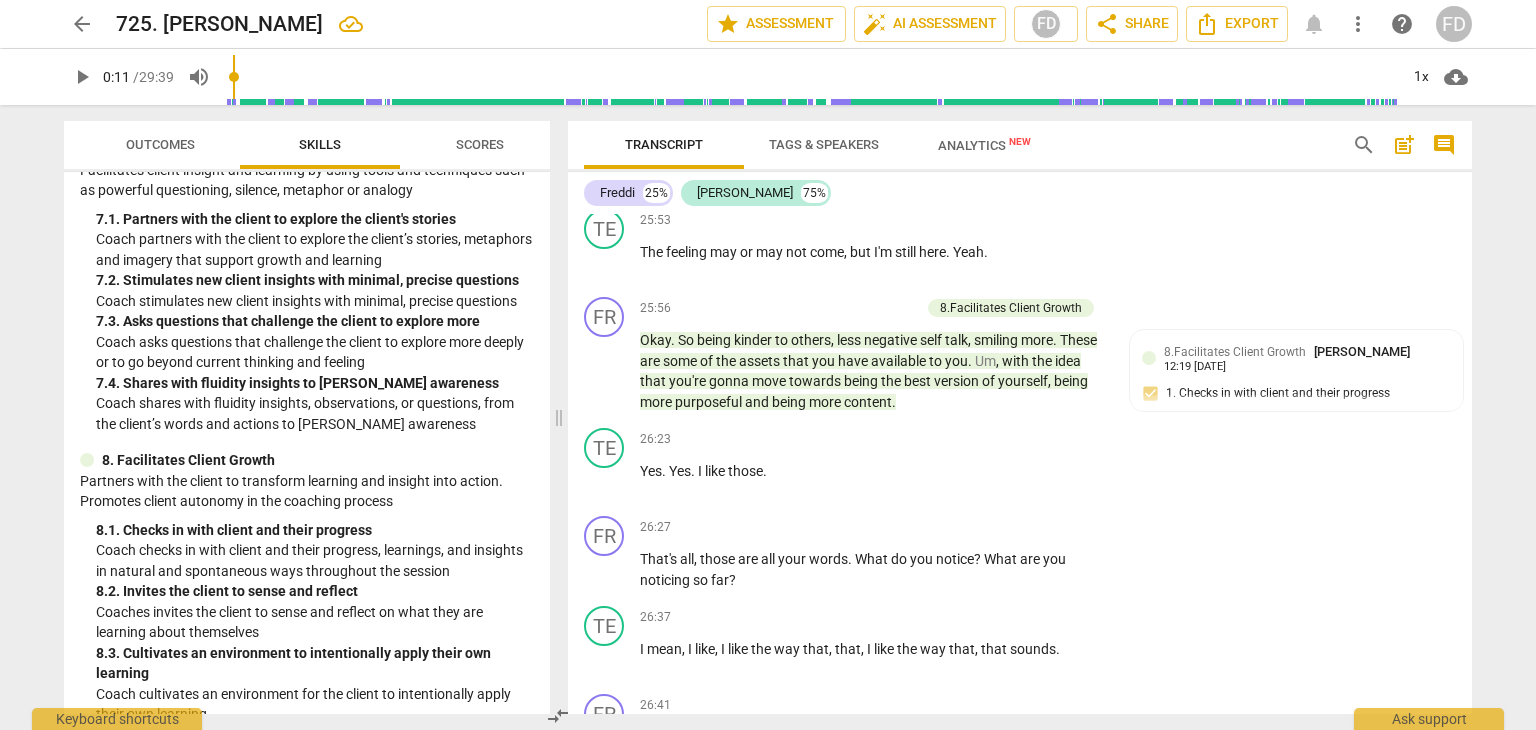 scroll, scrollTop: 9072, scrollLeft: 0, axis: vertical 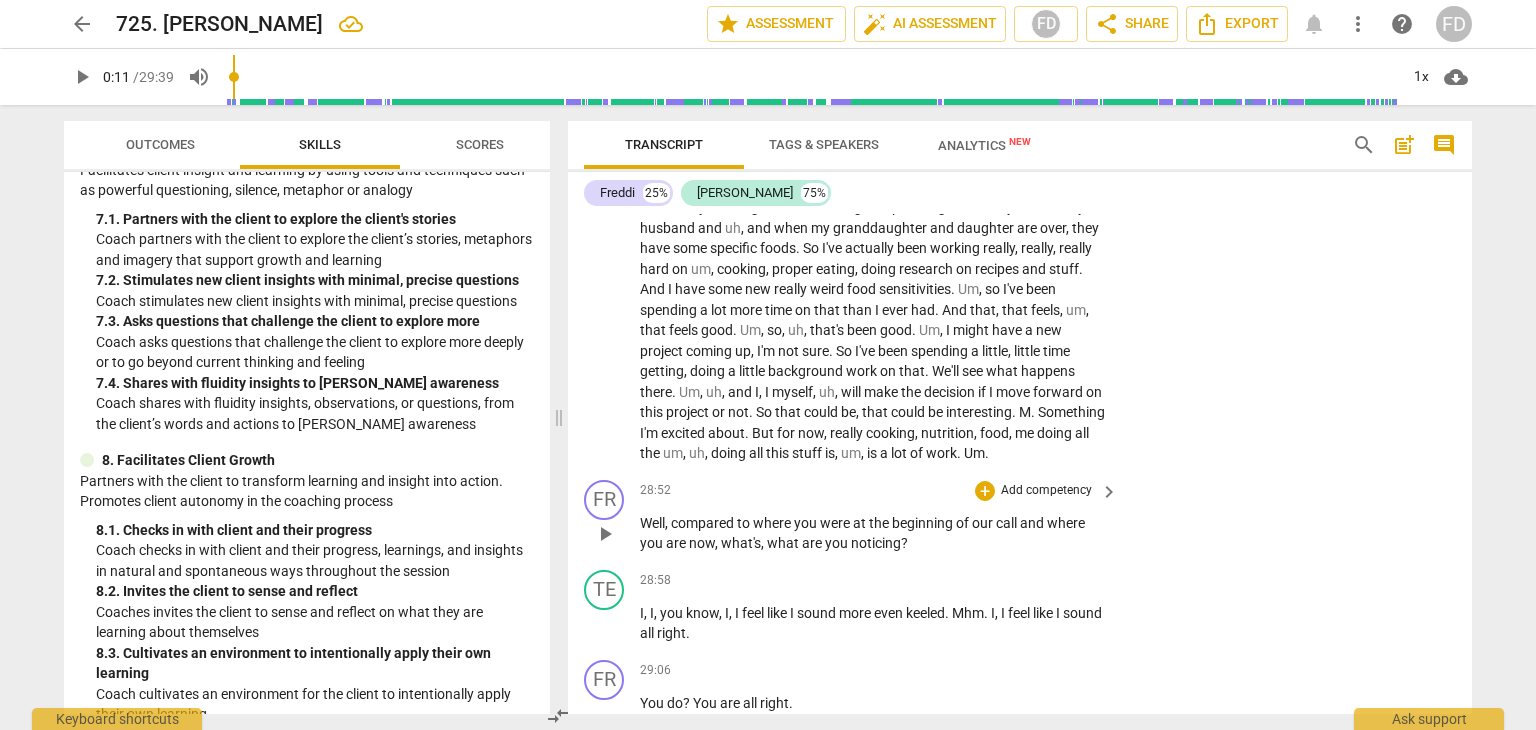click on "Add competency" at bounding box center (1046, 491) 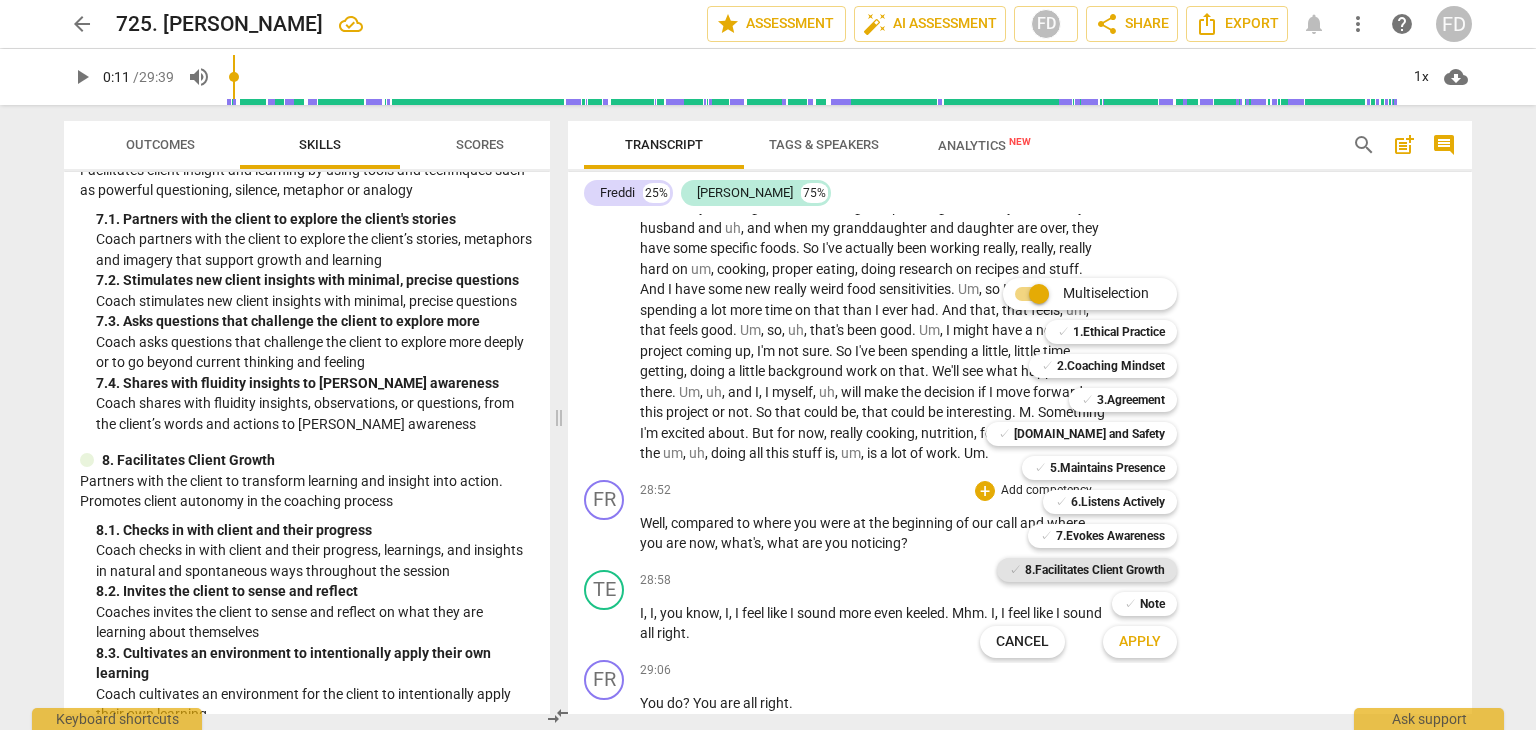 click on "8.Facilitates Client Growth" at bounding box center [1095, 570] 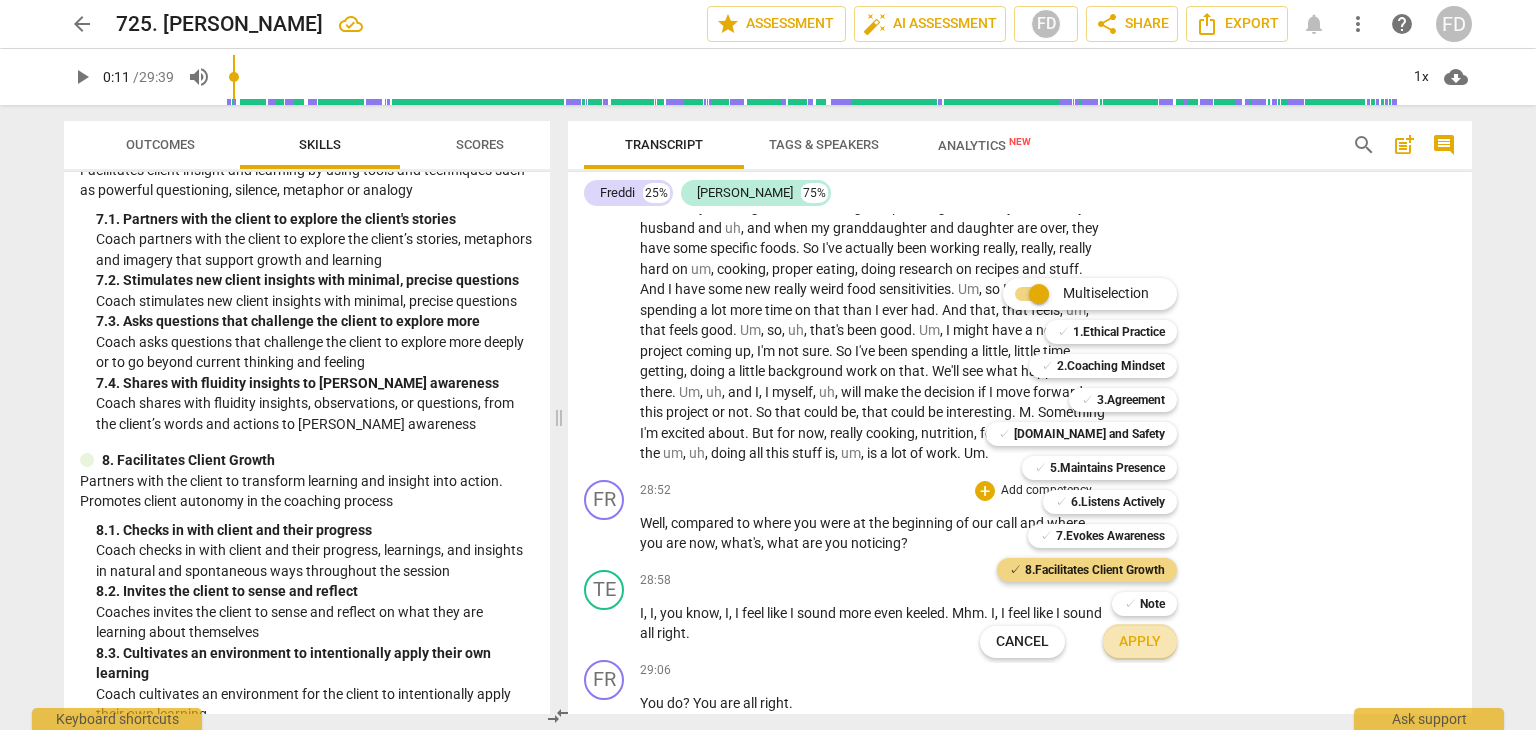 click on "Apply" at bounding box center [1140, 642] 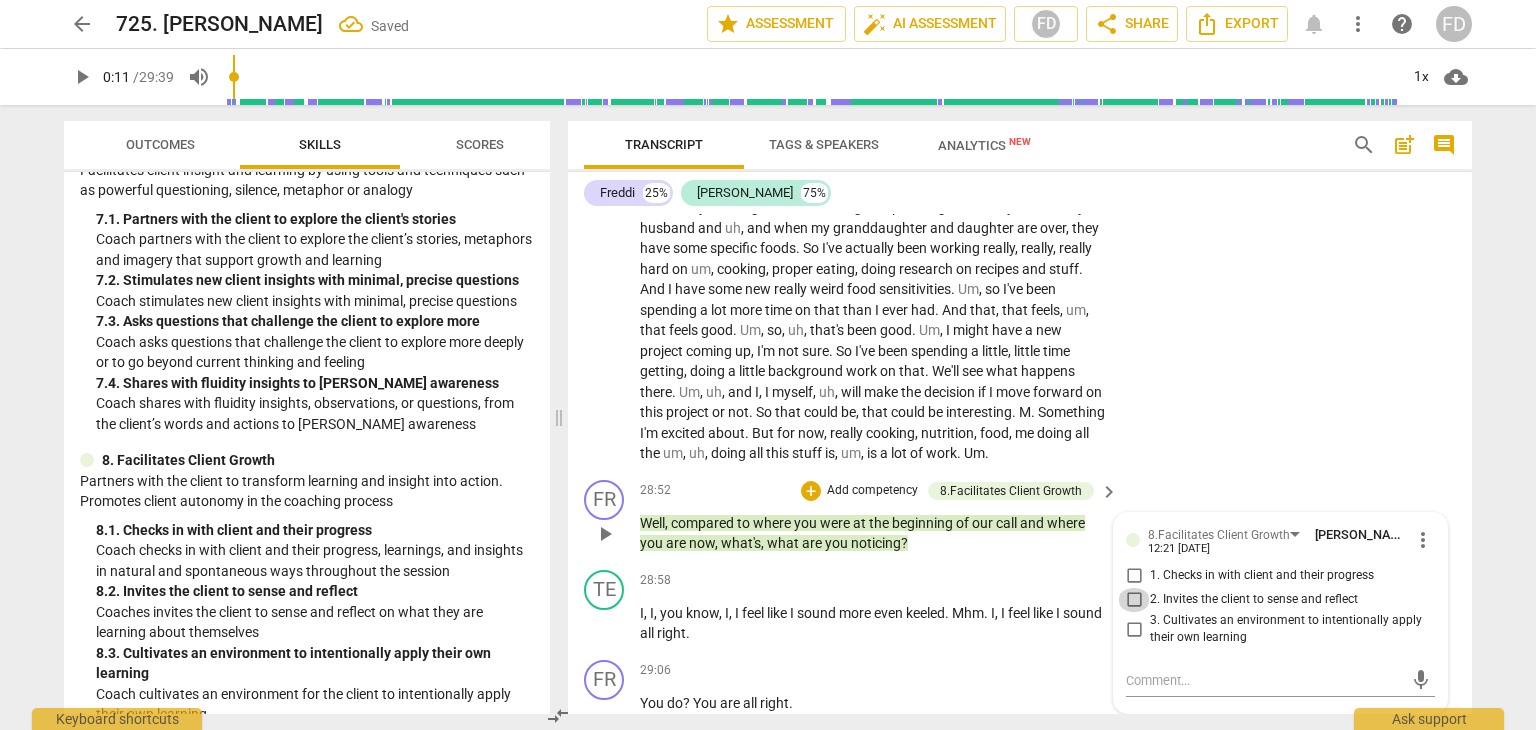 click on "2. Invites the client to sense and reflect" at bounding box center (1134, 600) 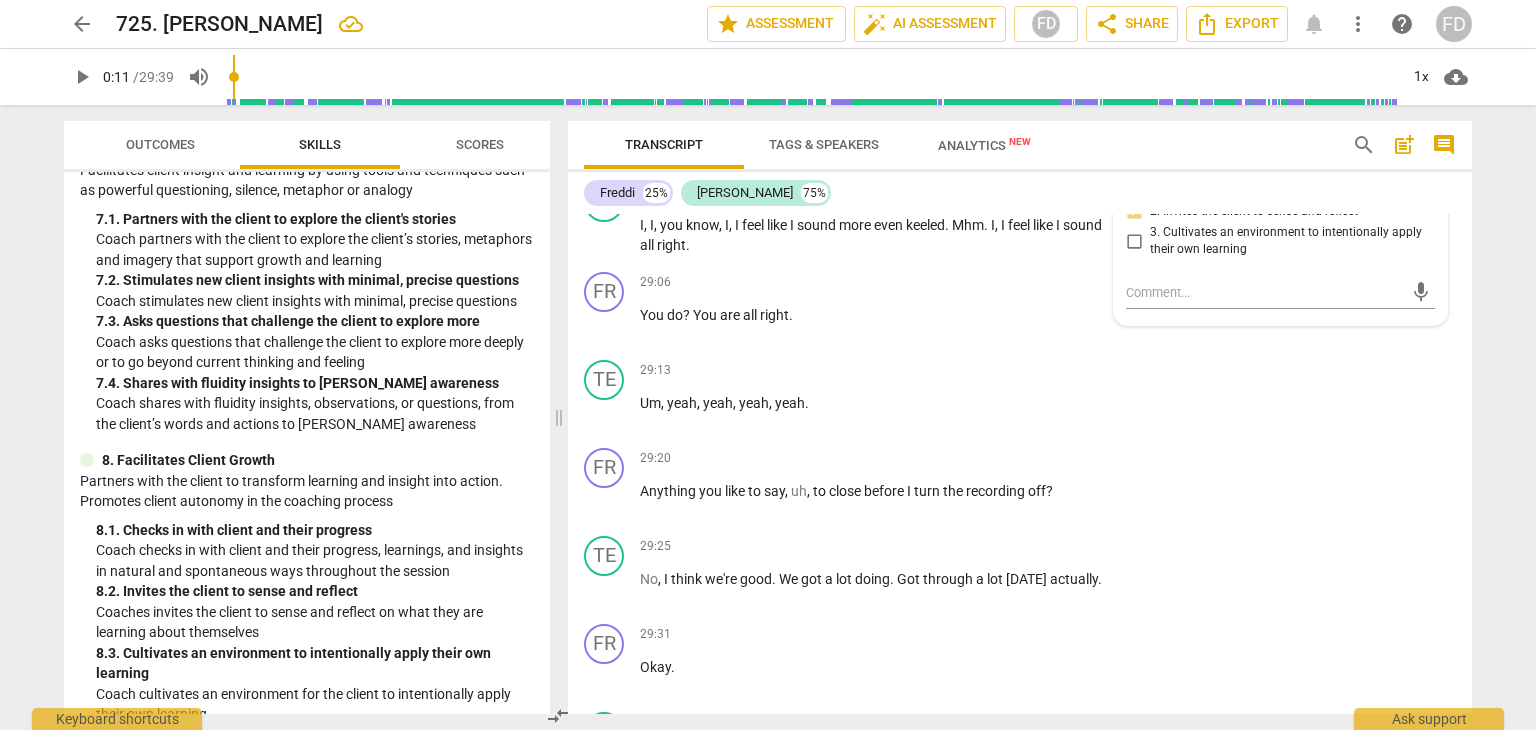 scroll, scrollTop: 10304, scrollLeft: 0, axis: vertical 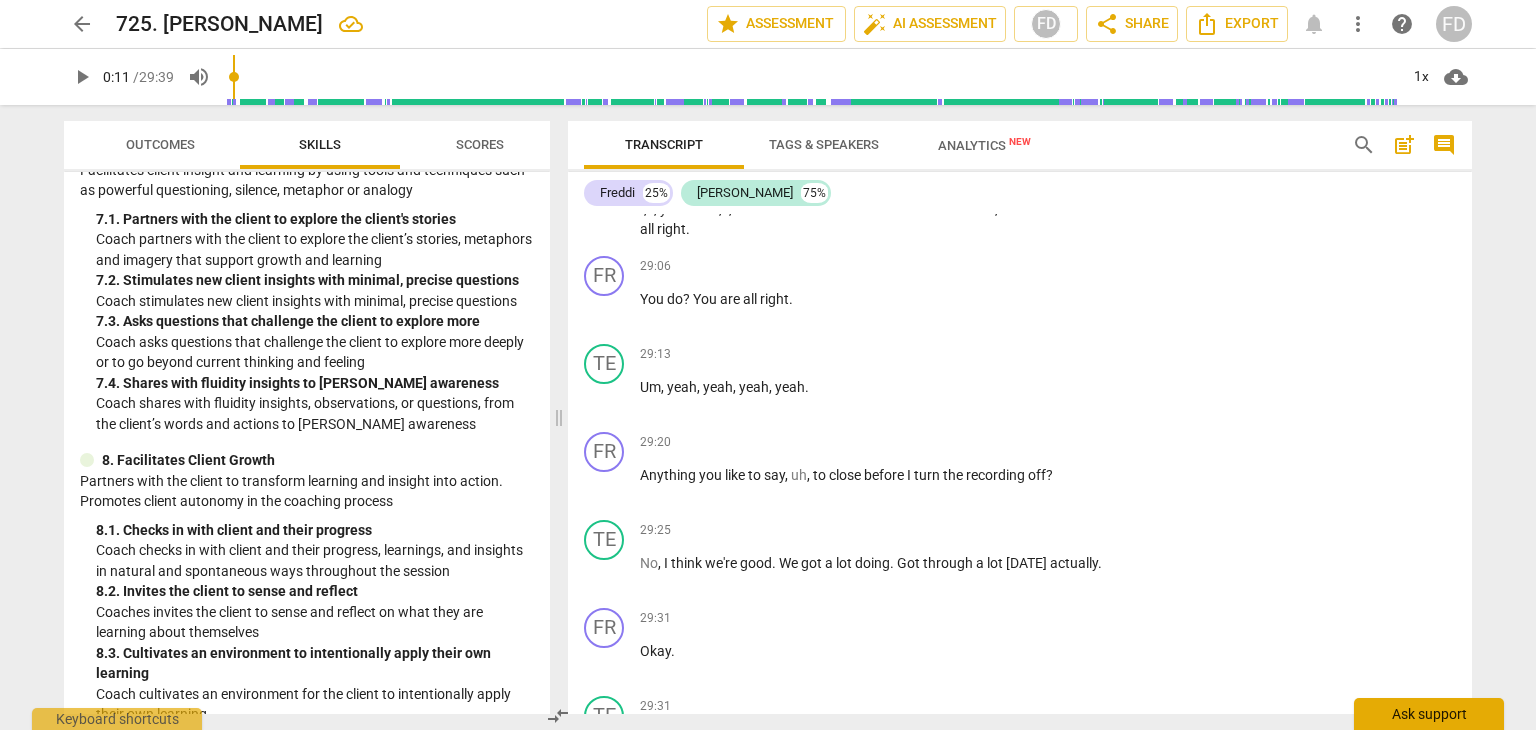 drag, startPoint x: 1472, startPoint y: 692, endPoint x: 1472, endPoint y: 708, distance: 16 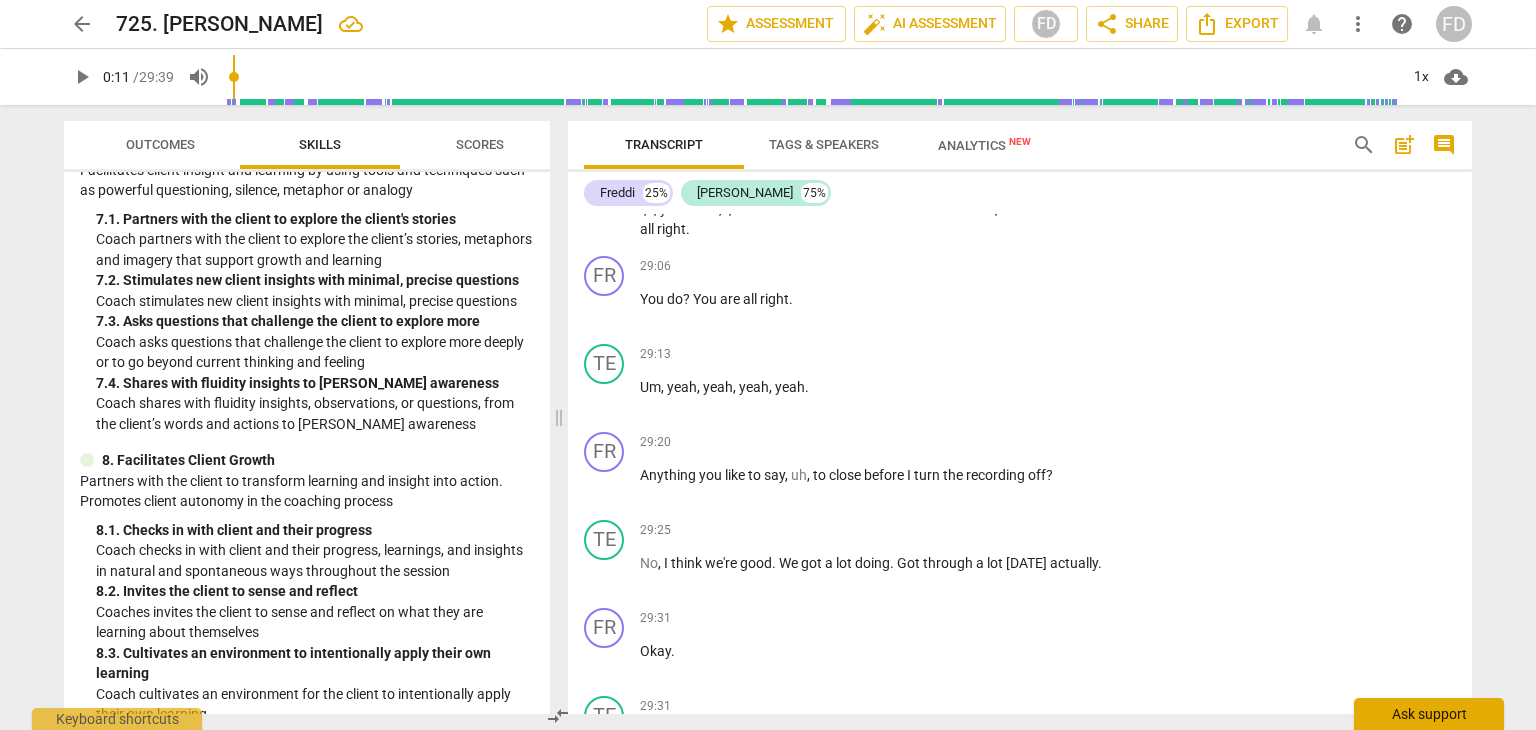 click on "arrow_back 725. Teresa edit star    Assessment   auto_fix_high    AI Assessment FD share    Share    Export notifications more_vert help FD play_arrow 0:11   /  29:39 volume_up 1x cloud_download Outcomes Skills Scores Minimum Skills Requirements for MCC (2023) visibility 1. Demonstrates Ethical Practice Understands and consistently applies coaching ethics and standards of coaching 1. 1. Ethical Practice 2. Embodies a Coaching Mindset Develops and maintains a mindset that is open, curious, flexible and client-centered 2. 1. Coaching Mindset 3. Establishes and Maintains Agreements  Partners with the client and relevant stakeholders to create clear agreements about the coaching relationship, process, plans and goals. Establishes agreements for the overall coaching engagement as well as those for each coaching session 3. 1. Partners with the client to explore the topic Coach partners with the client to explore the topic or focus of the session at a level that is meaningful to the client 3. 3. 4. 4. 4." at bounding box center [768, 0] 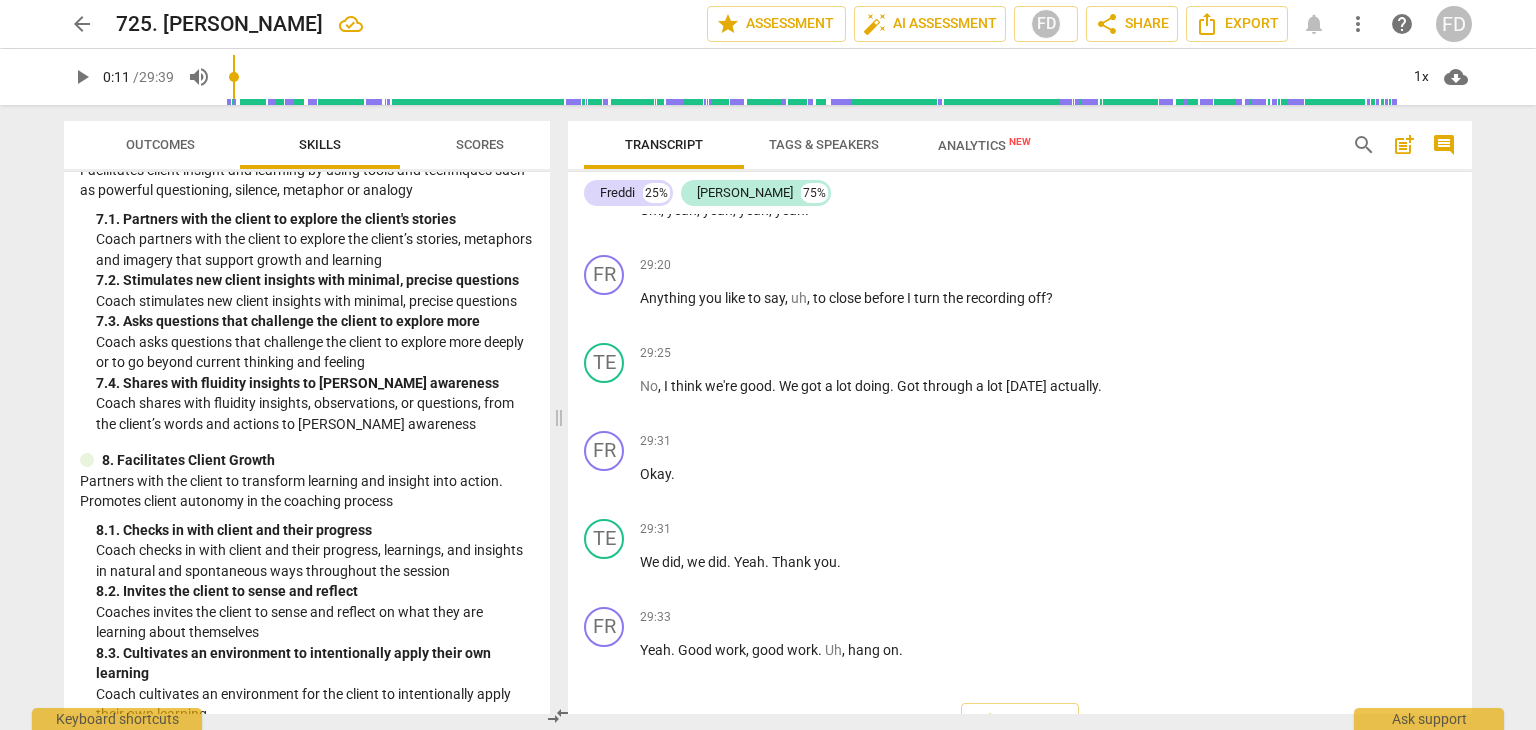 scroll, scrollTop: 10499, scrollLeft: 0, axis: vertical 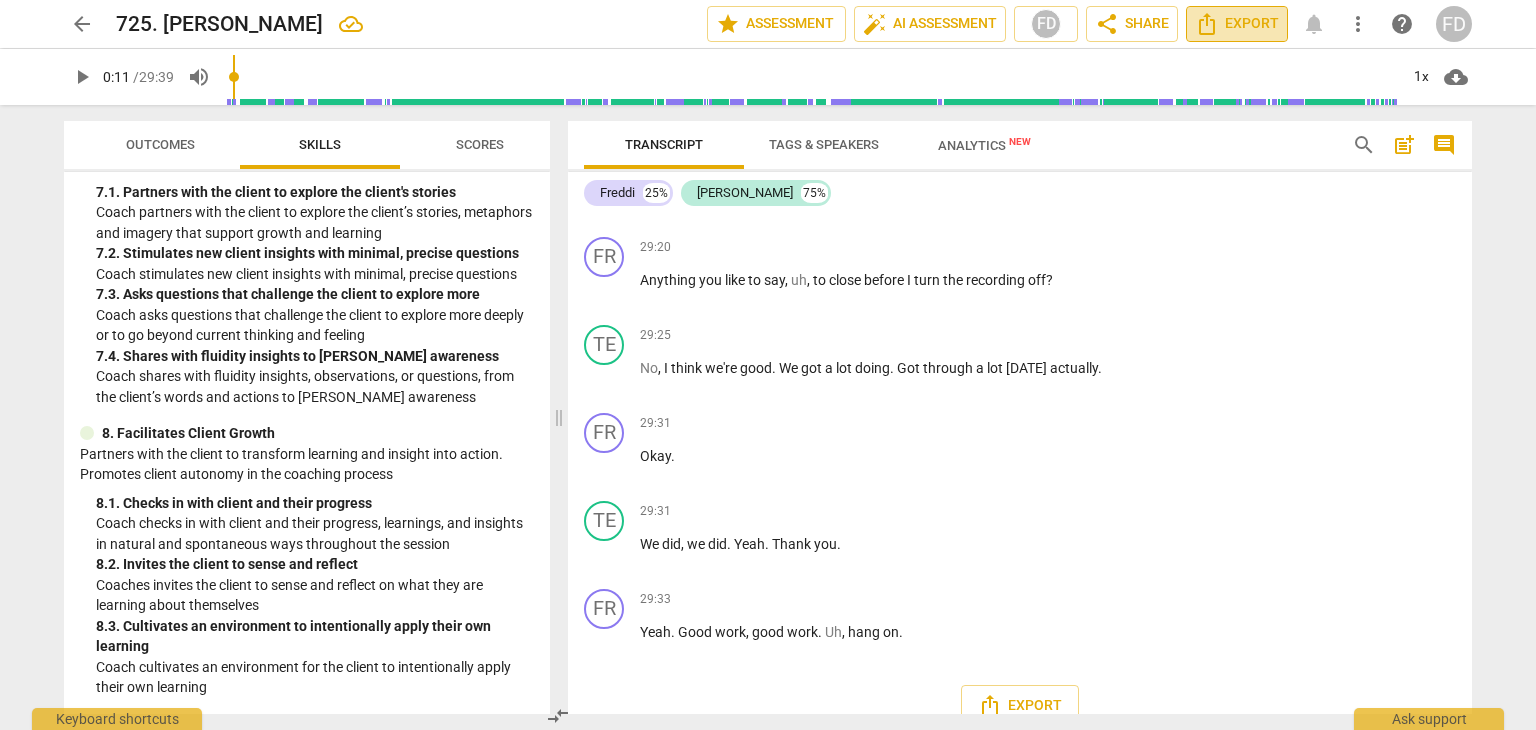 click on "Export" at bounding box center [1237, 24] 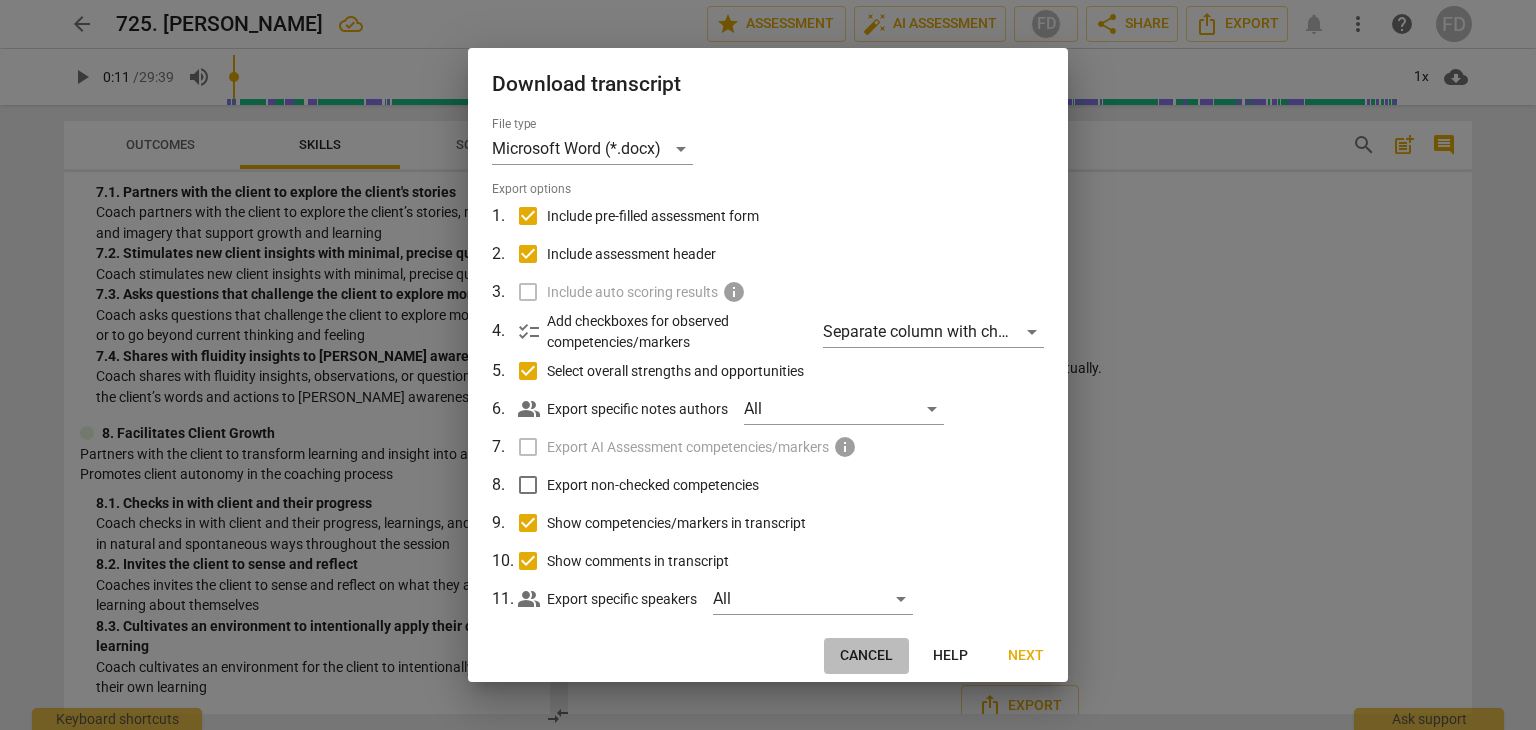 click on "Cancel" at bounding box center (866, 656) 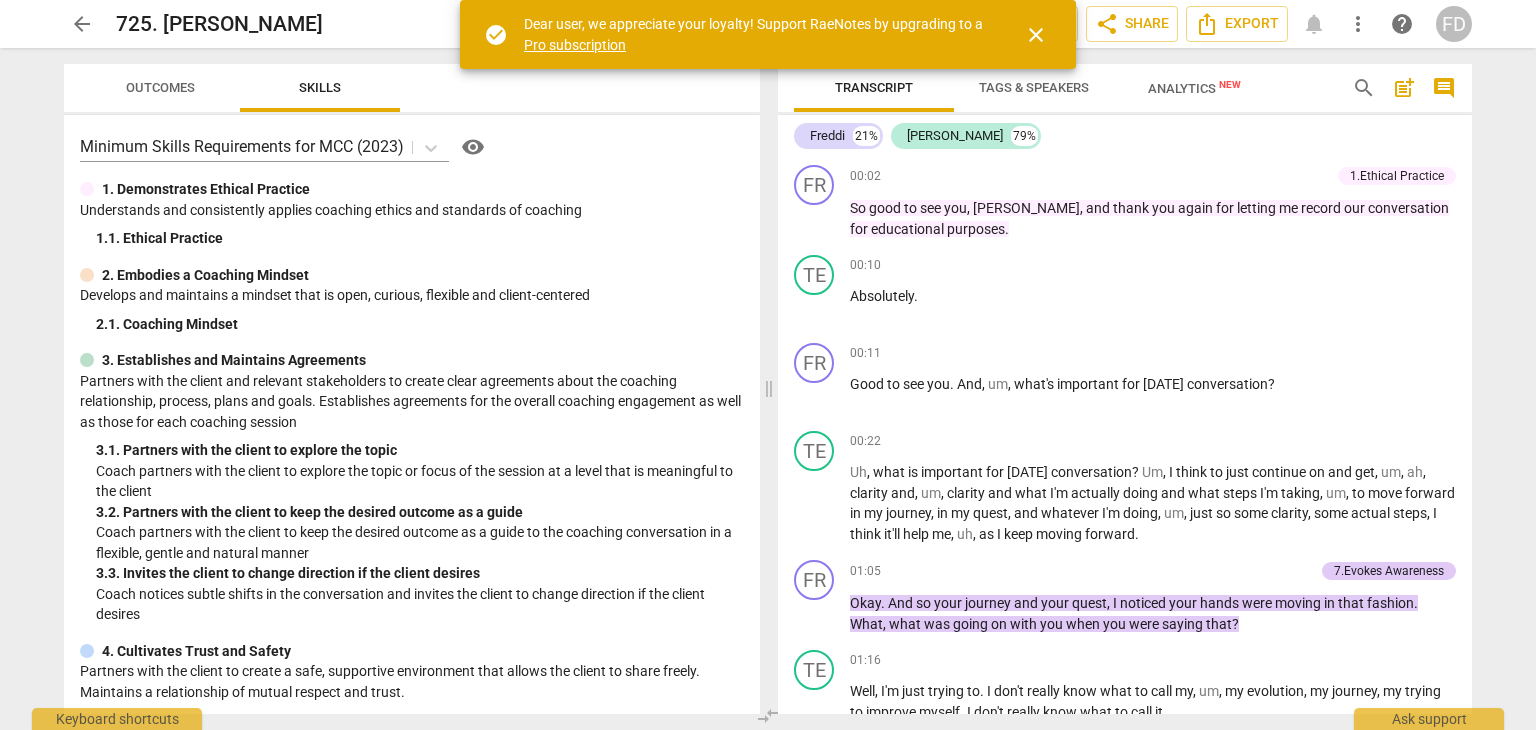 scroll, scrollTop: 0, scrollLeft: 0, axis: both 